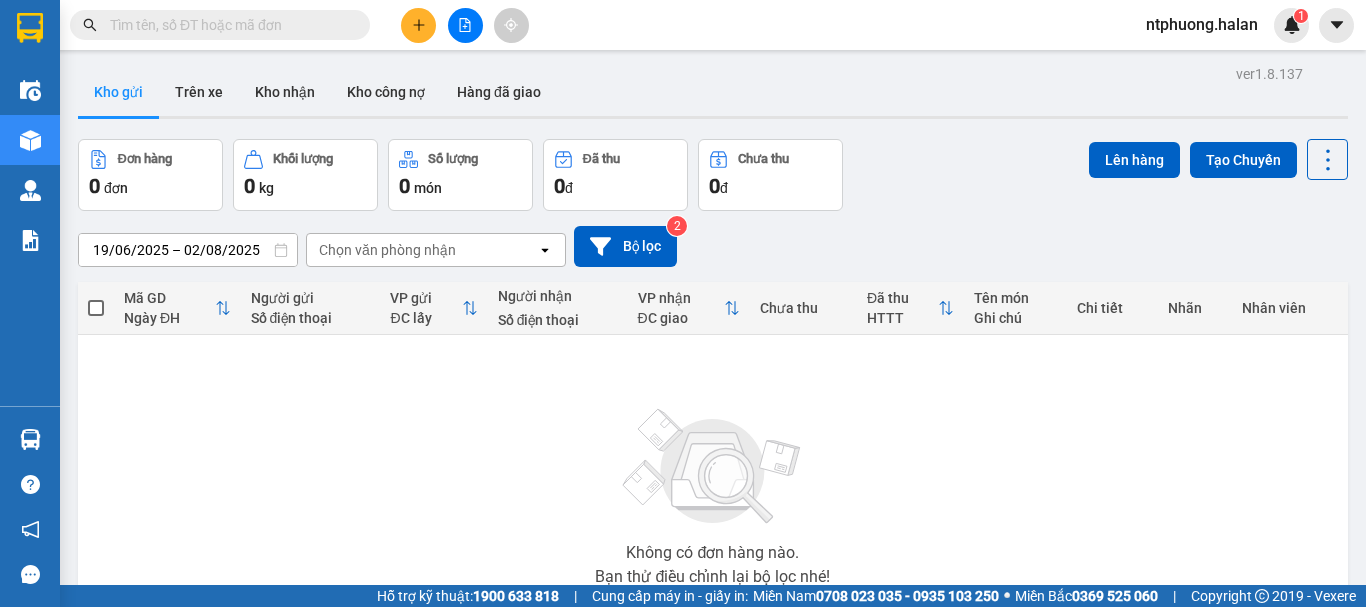 scroll, scrollTop: 0, scrollLeft: 0, axis: both 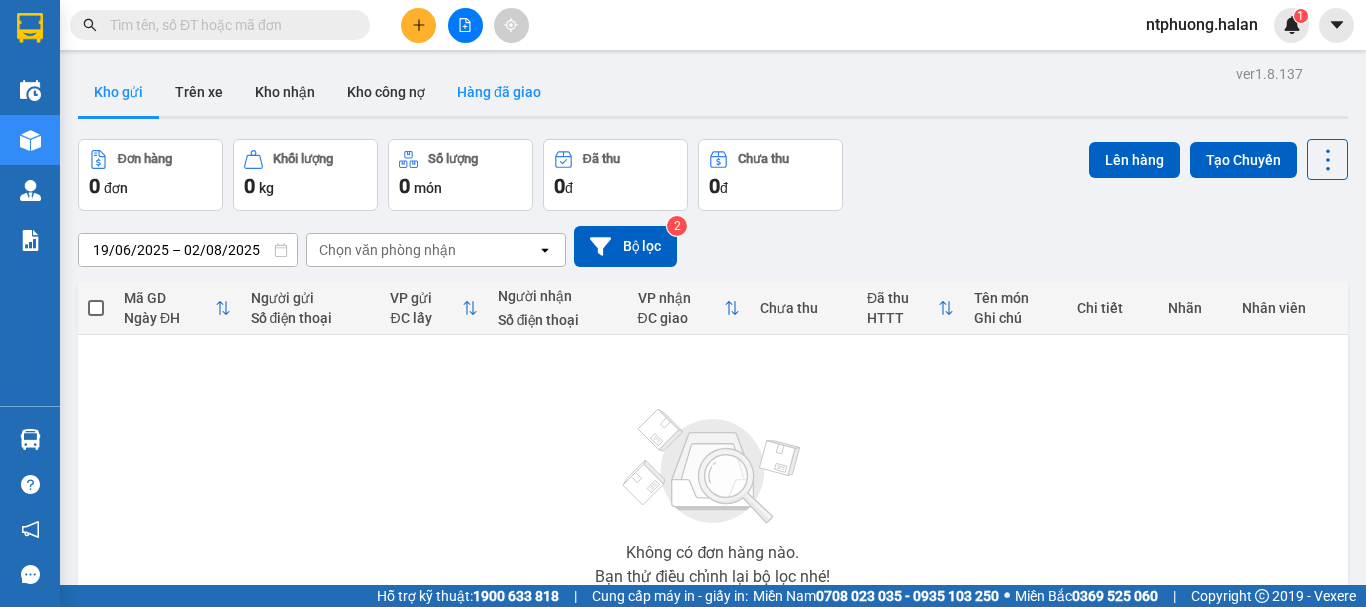 click on "Hàng đã giao" at bounding box center [499, 92] 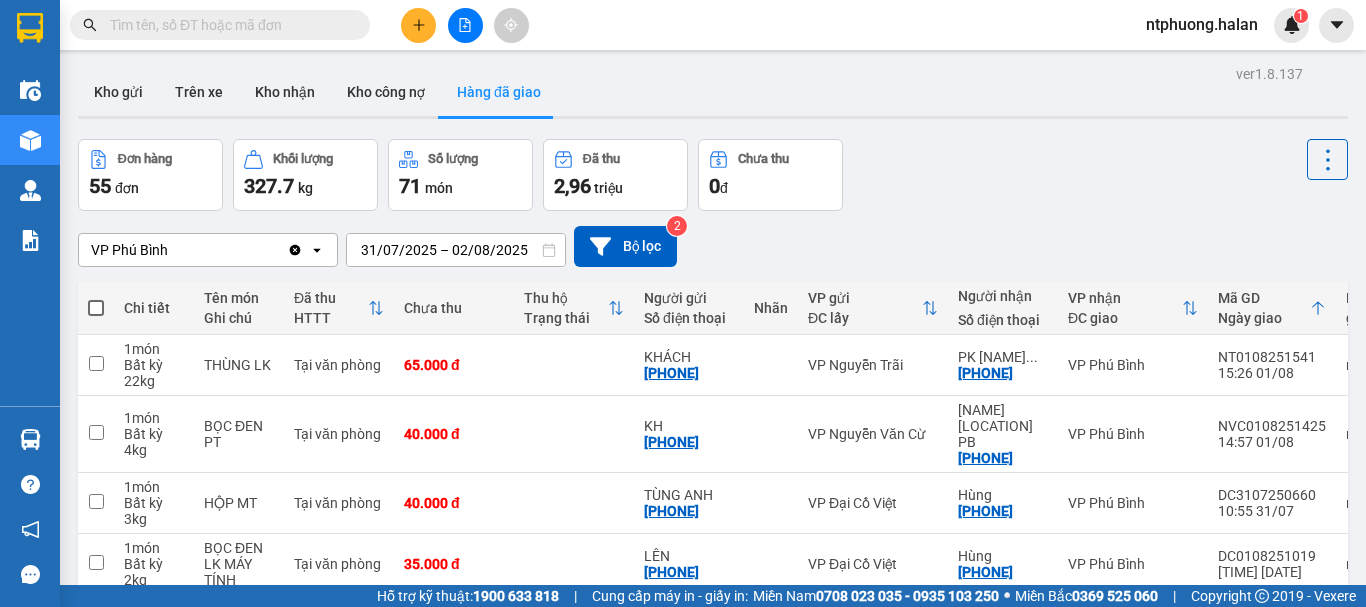 click on "ver 1.8.137 Kho gửi Trên xe Kho nhận Kho công nợ Hàng đã giao Đơn hàng 55 đơn Khối lượng 327.7 kg Số lượng 71 món Đã thu 2,96   triệu Chưa thu 0  đ VP Phú Bình Clear value open 31/07/2025 – 02/08/2025 Press the down arrow key to interact with the calendar and select a date. Press the escape button to close the calendar. Selected date range is from 31/07/2025 to 02/08/2025. Bộ lọc 2 Chi tiết Tên món Ghi chú Đã thu HTTT Chưa thu Thu hộ Trạng thái Người gửi Số điện thoại Nhãn VP gửi ĐC lấy Người nhận Số điện thoại VP nhận ĐC giao Mã GD Ngày giao Nhân viên giao hàng SMS Biển số xe 1  món Bất kỳ 22  kg THÙNG LK Tại văn phòng 65.000 đ KHÁCH [PHONE] VP Nguyễn Trãi PK LINH ... [PHONE] VP Phú Bình NT0108251541 15:26 01/08 ntphuong.halan 1 20G-000.32 1  món Bất kỳ 4  kg BỌC ĐEN PT Tại văn phòng 40.000 đ KH [PHONE] VP Nguyễn Văn Cừ An Bình PB [PHONE] VP Phú Bình NVC0108251425" at bounding box center (713, 546) 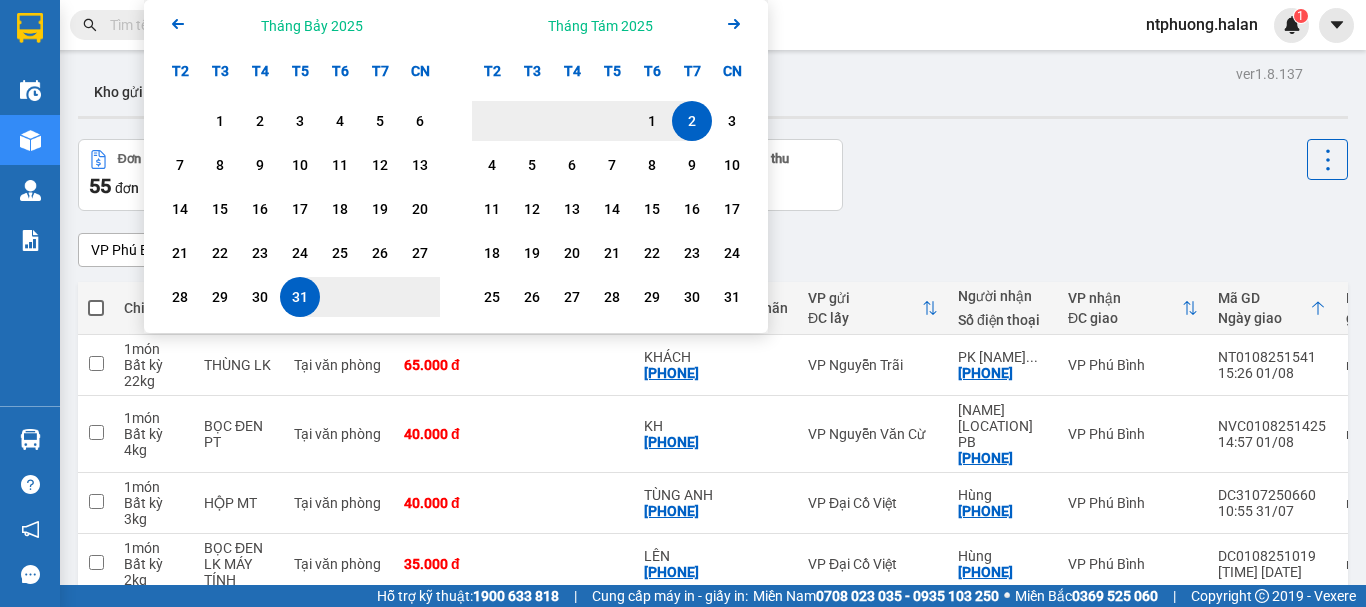 click on "2" at bounding box center (692, 121) 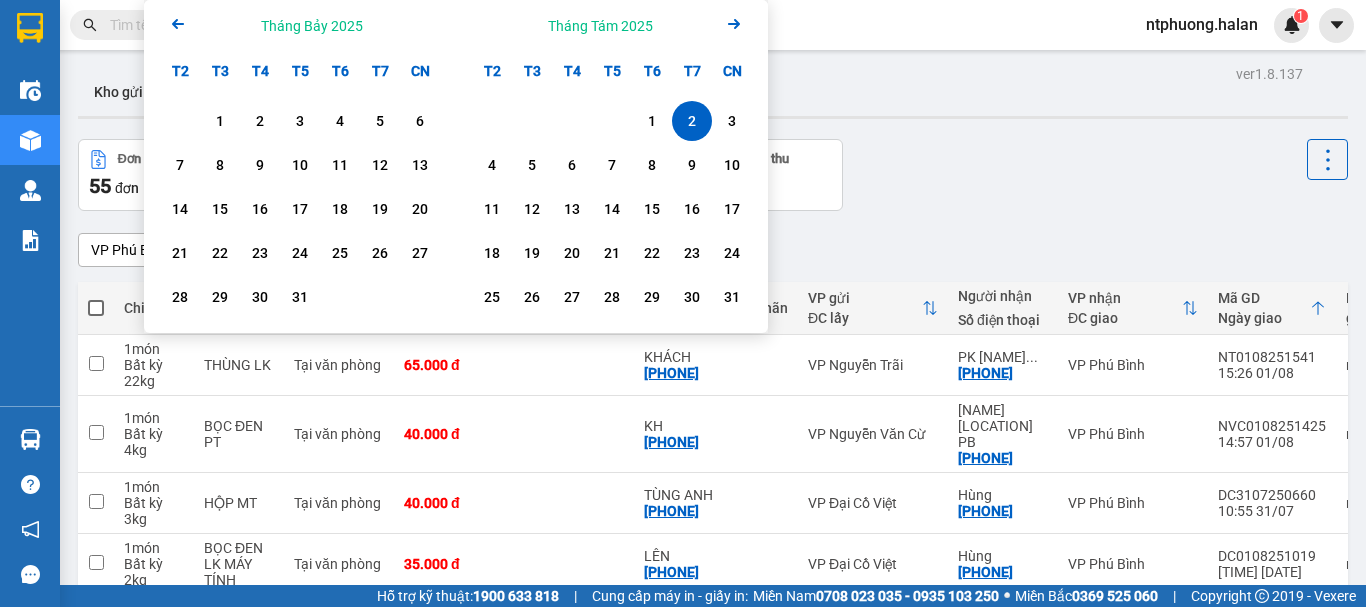 click on "2" at bounding box center (692, 121) 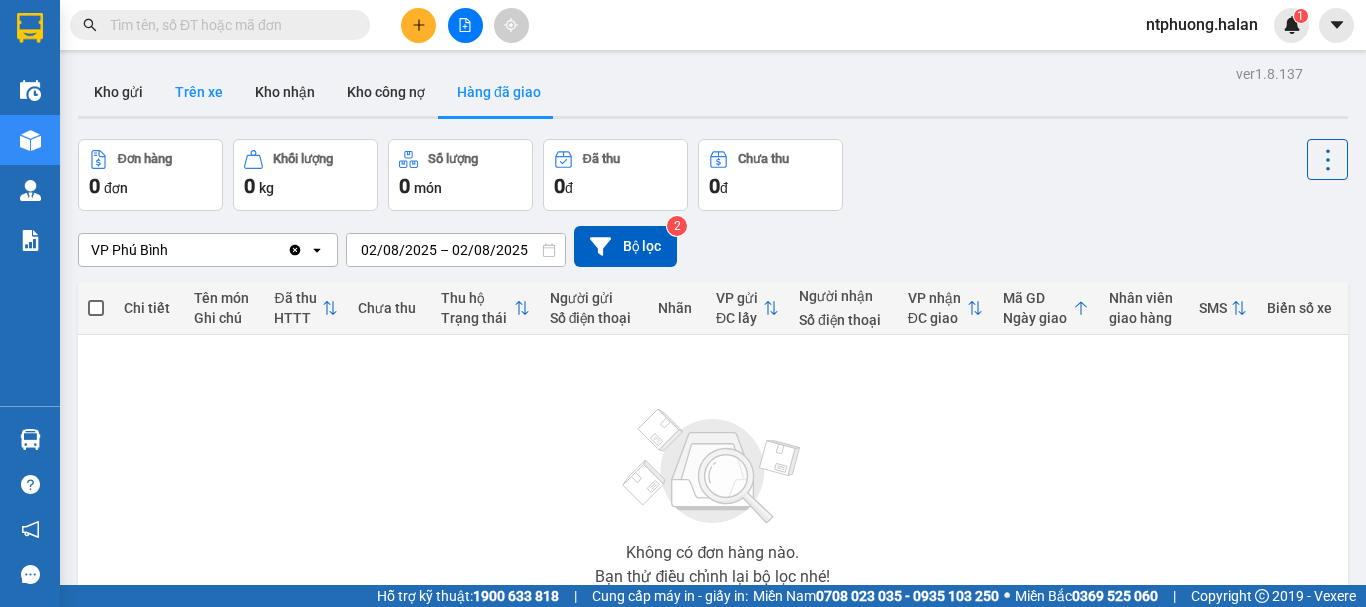 click on "Trên xe" at bounding box center (199, 92) 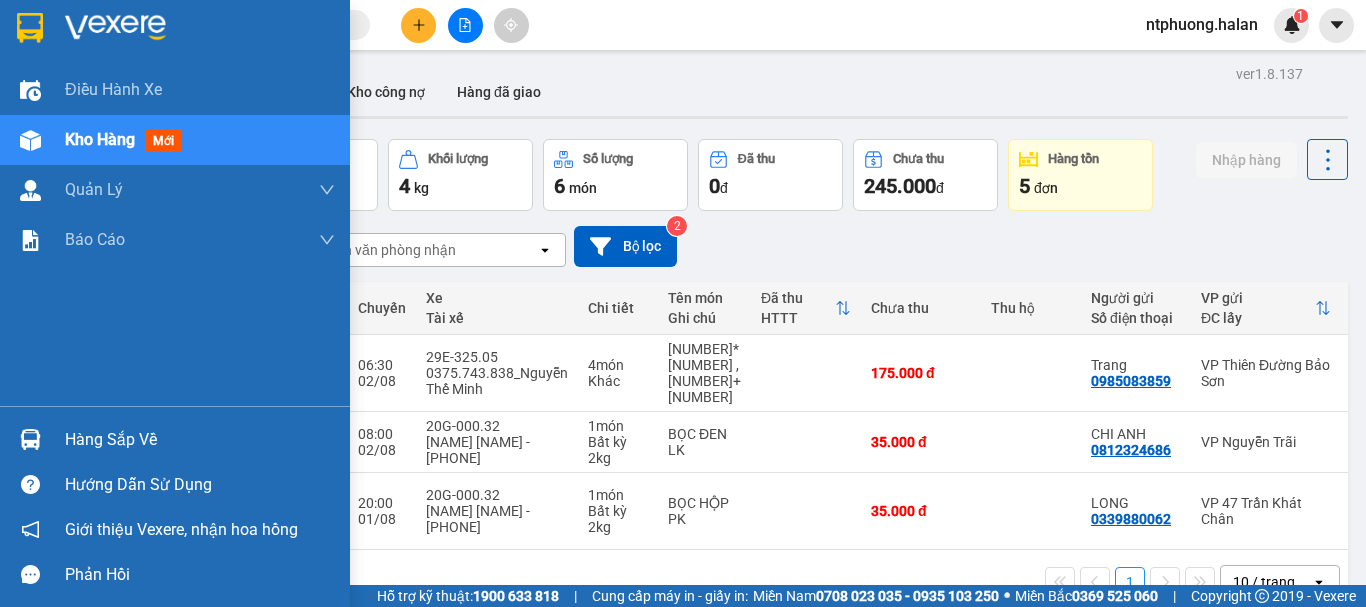 drag, startPoint x: 99, startPoint y: 433, endPoint x: 147, endPoint y: 433, distance: 48 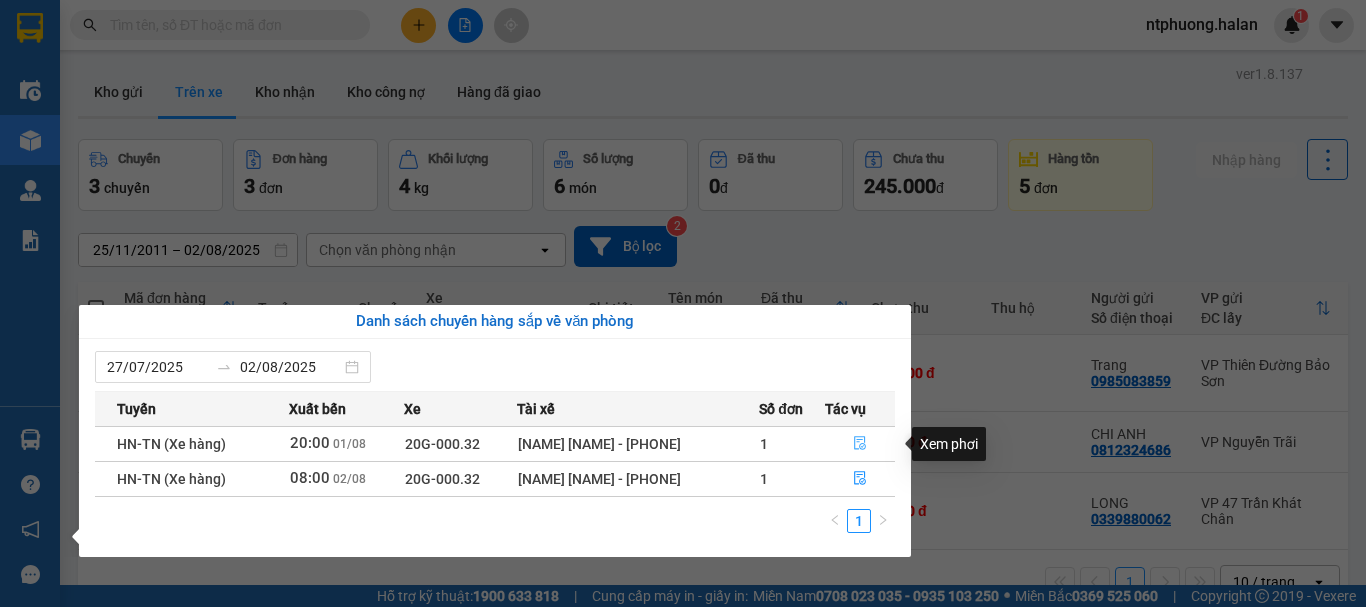 click 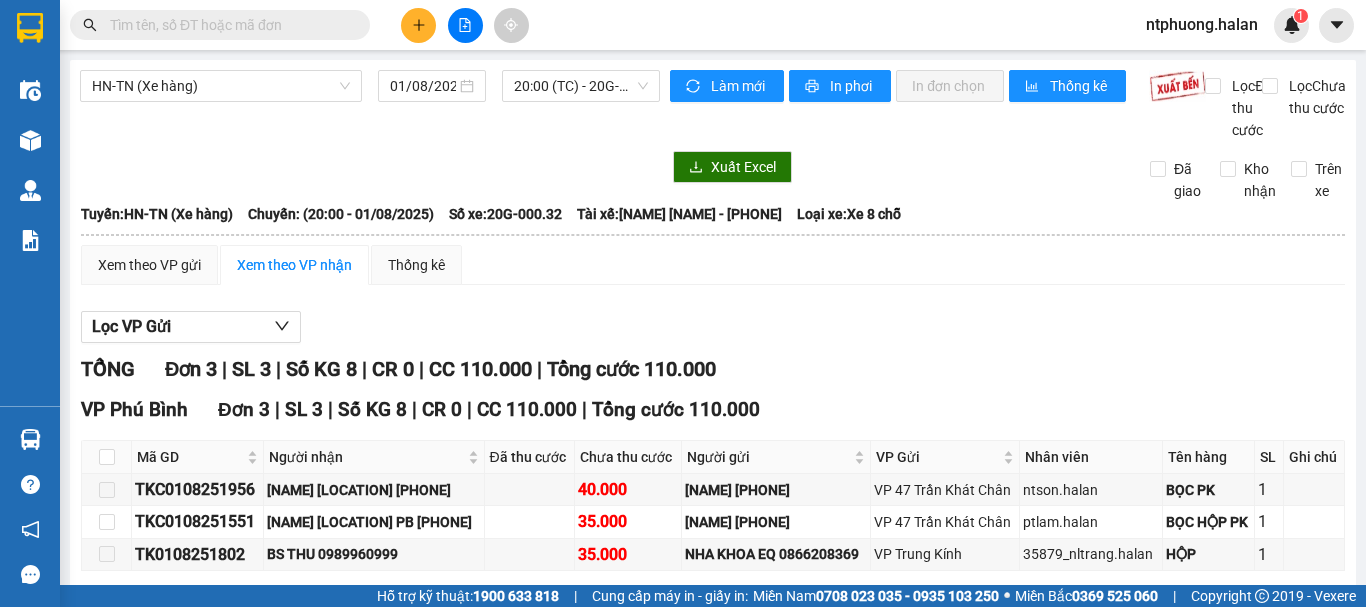 scroll, scrollTop: 111, scrollLeft: 0, axis: vertical 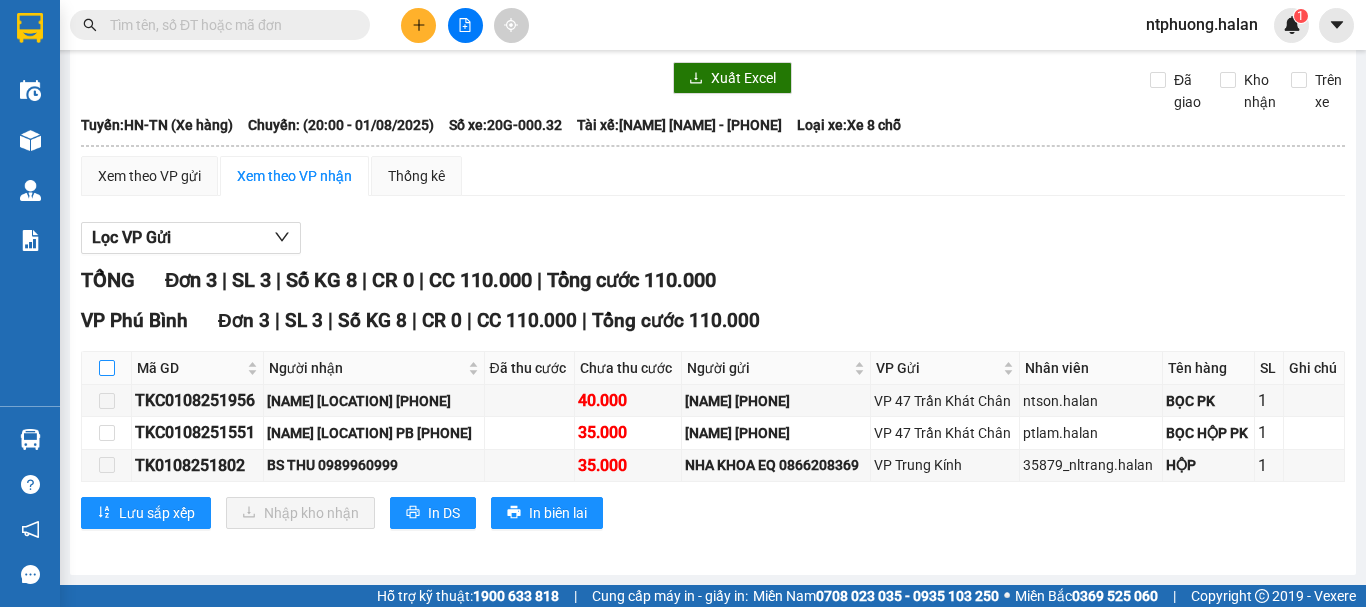 click at bounding box center [107, 368] 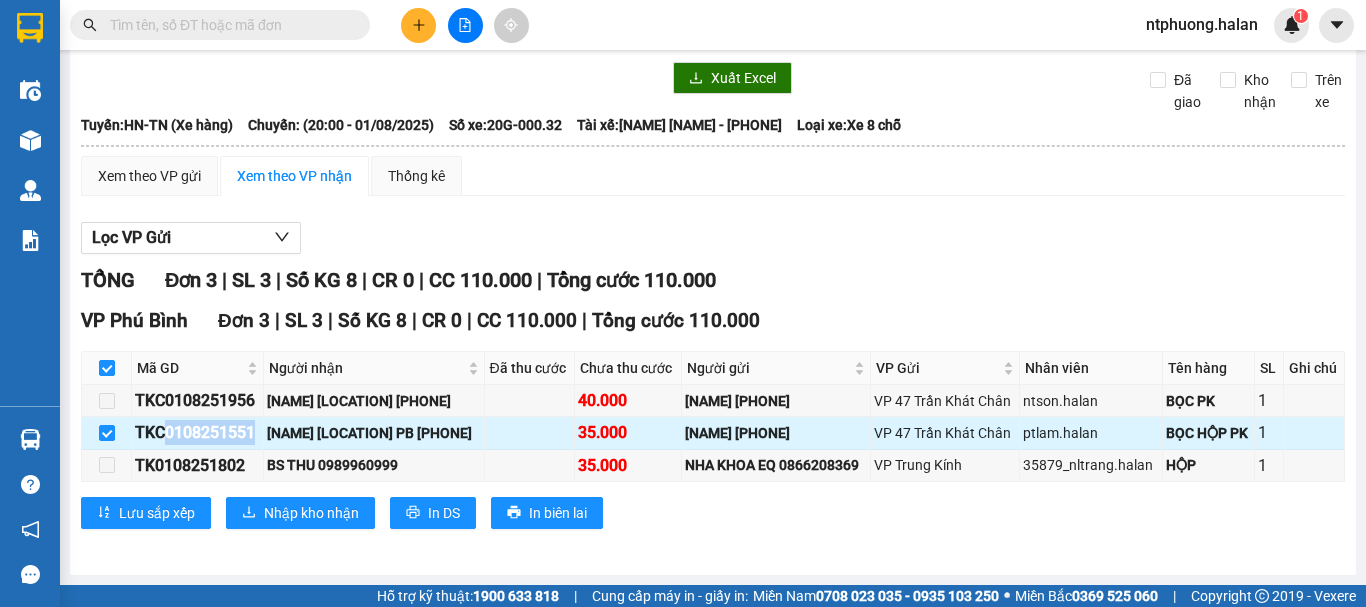 drag, startPoint x: 162, startPoint y: 432, endPoint x: 252, endPoint y: 432, distance: 90 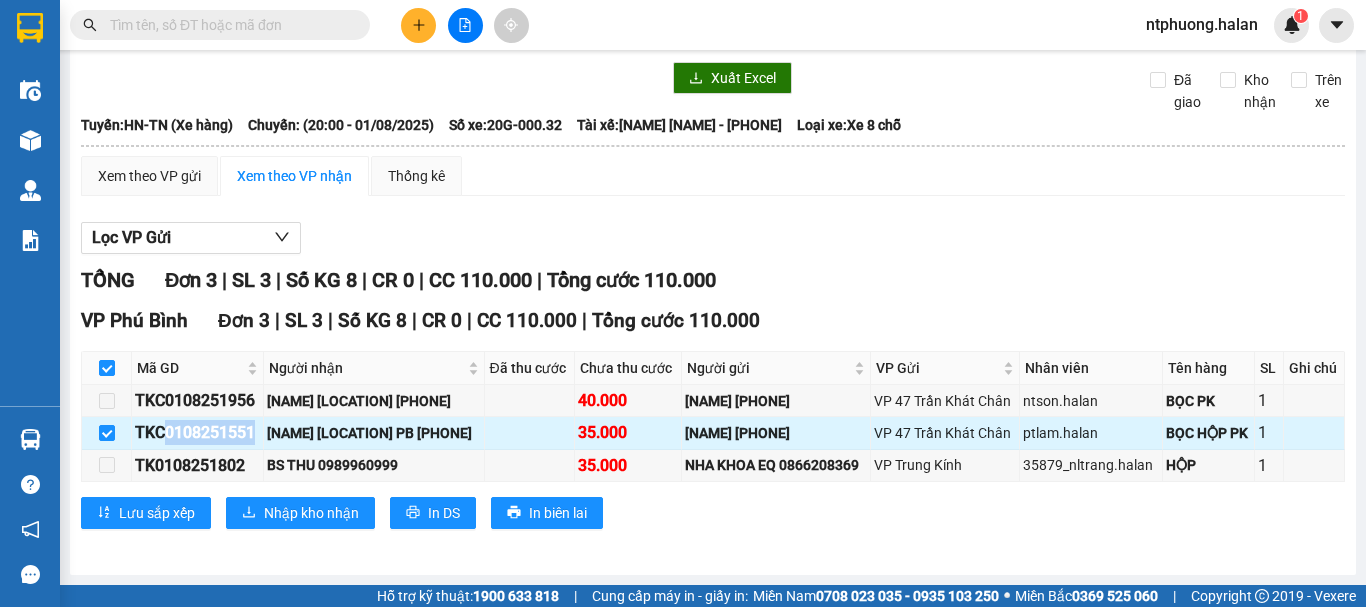 click on "TKC0108251551" at bounding box center [197, 432] 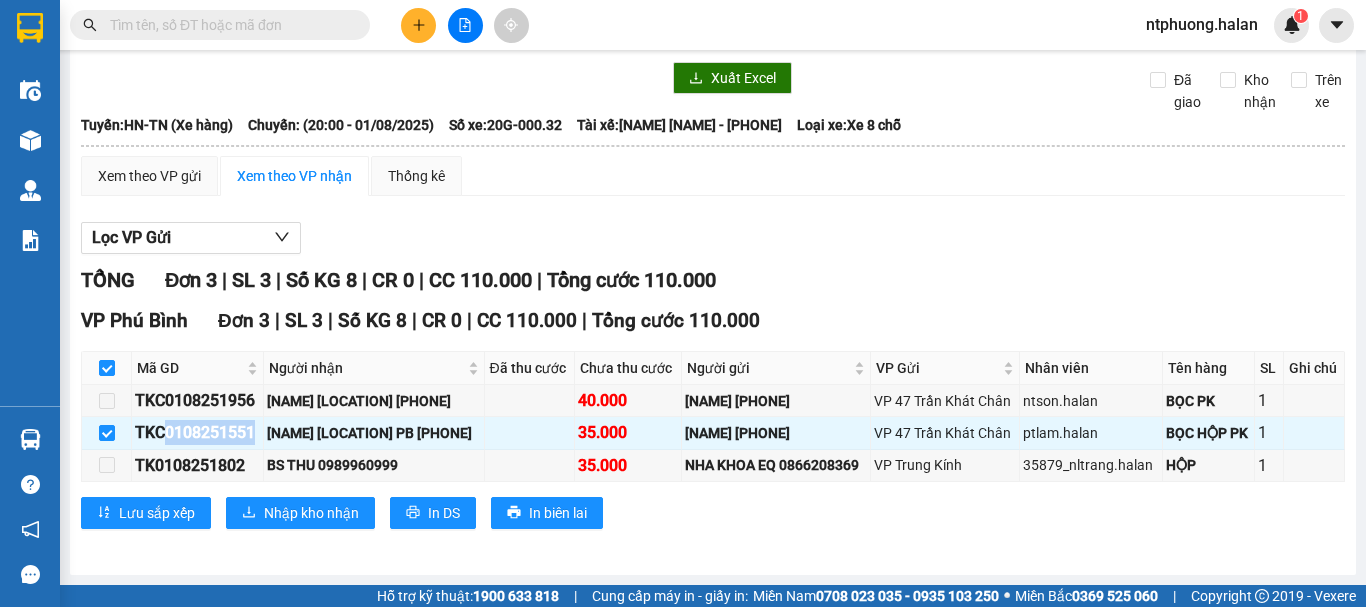 copy on "[ID]" 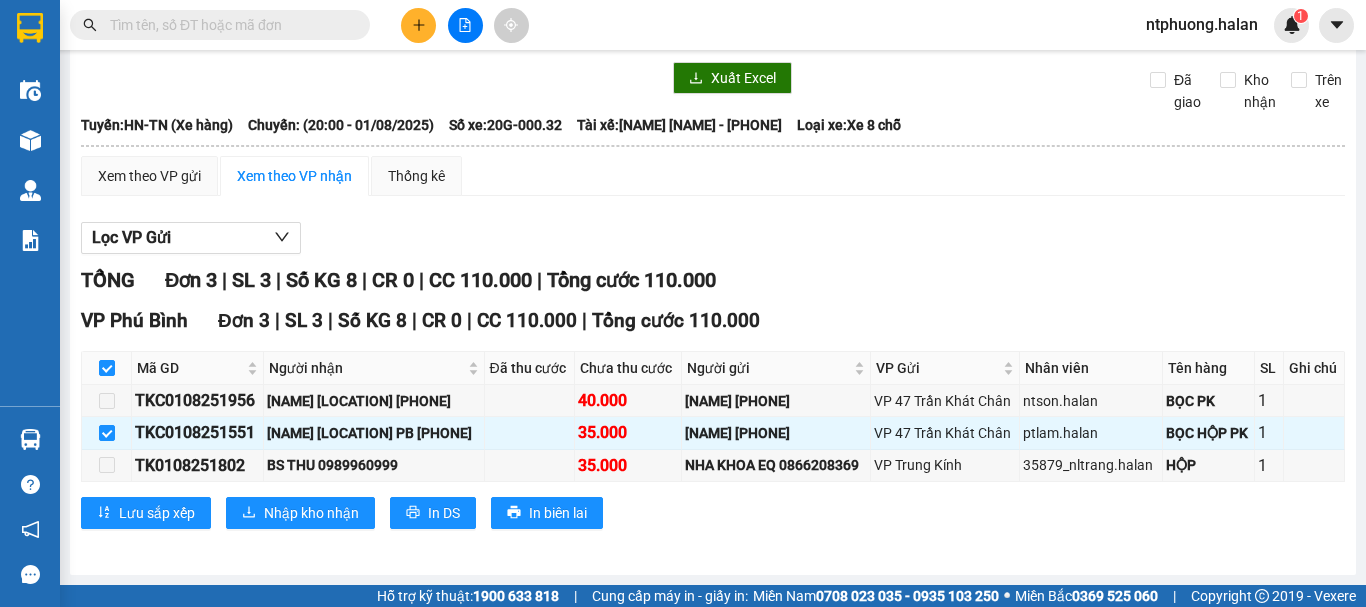 click at bounding box center (228, 25) 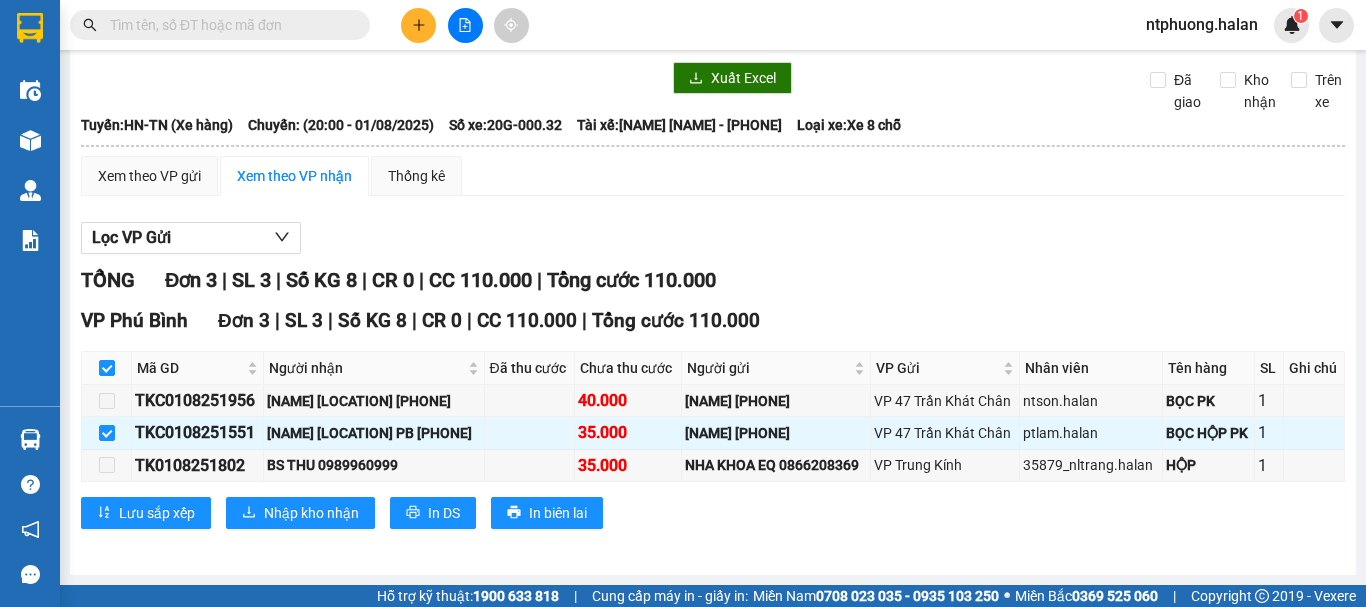 paste on "[ID]" 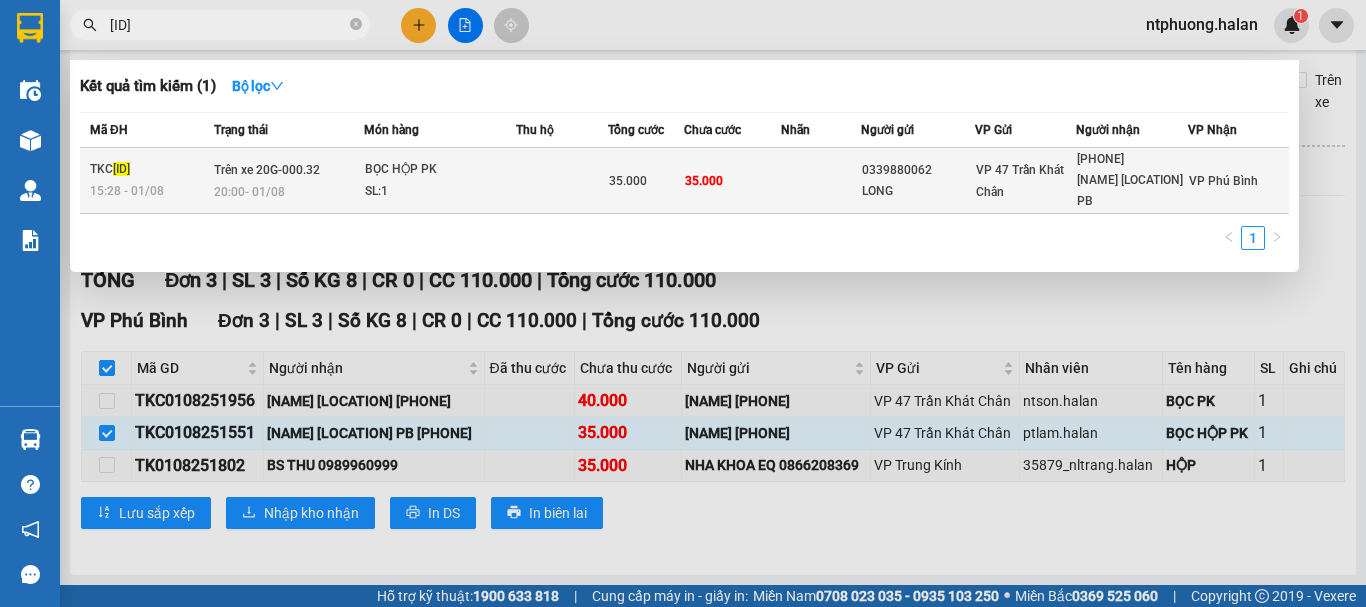 type on "[ID]" 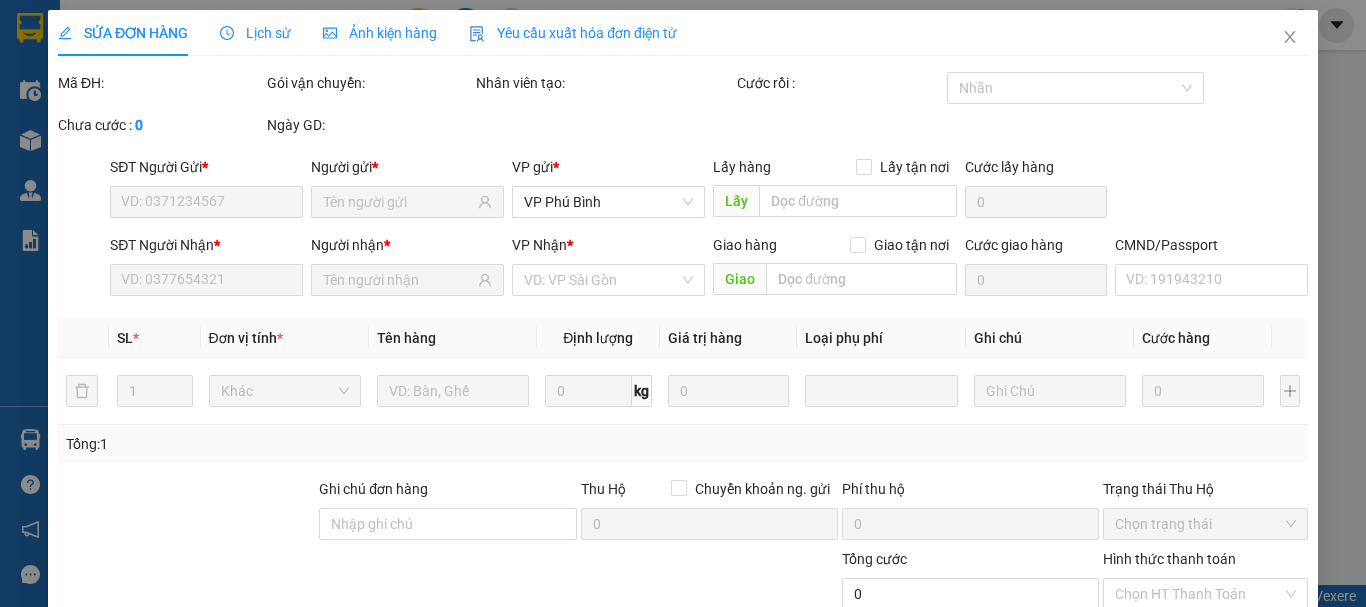 type on "0339880062" 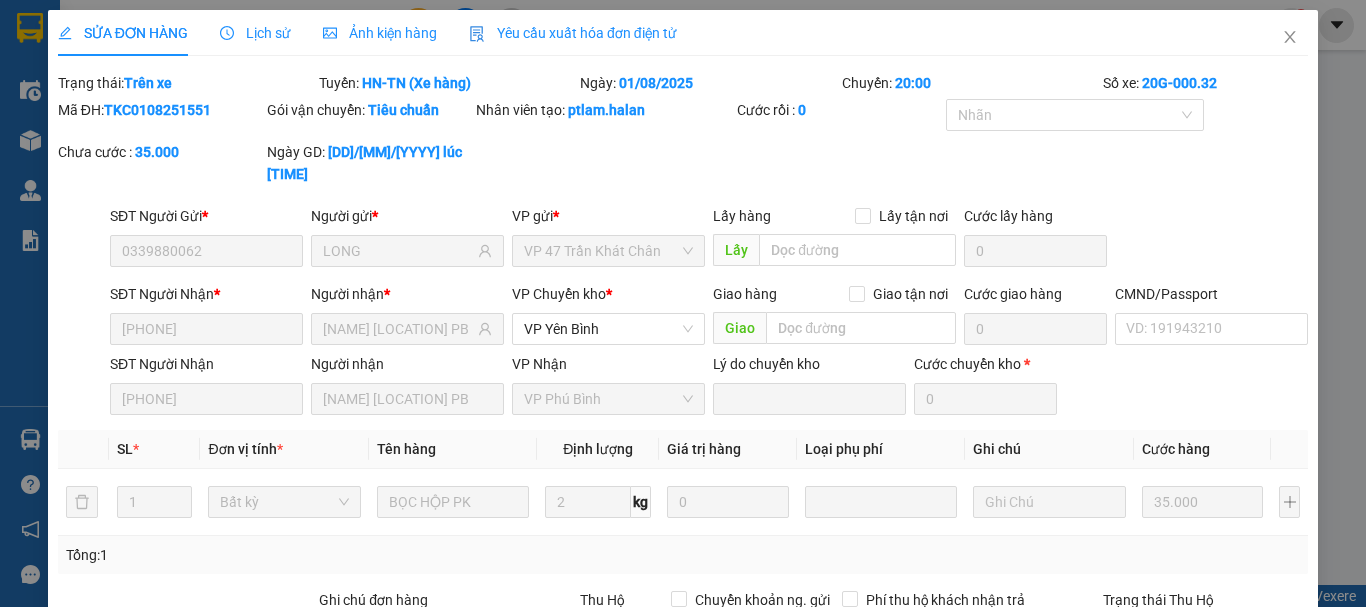 scroll, scrollTop: 266, scrollLeft: 0, axis: vertical 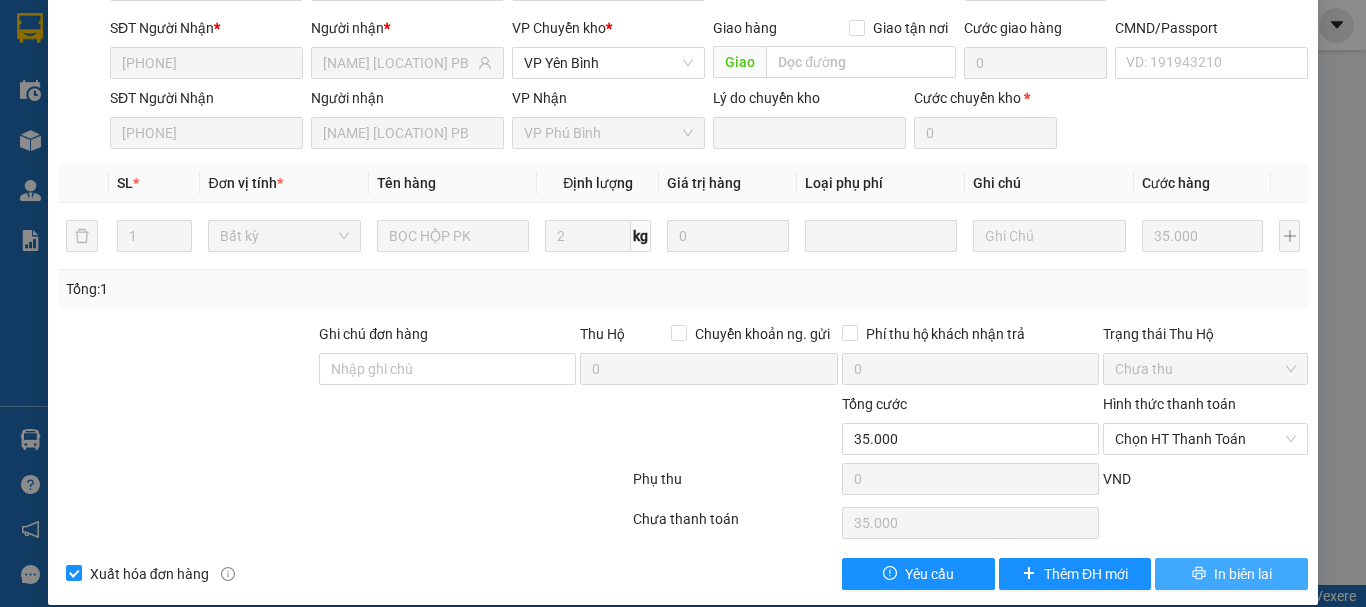 click on "In biên lai" at bounding box center (1243, 574) 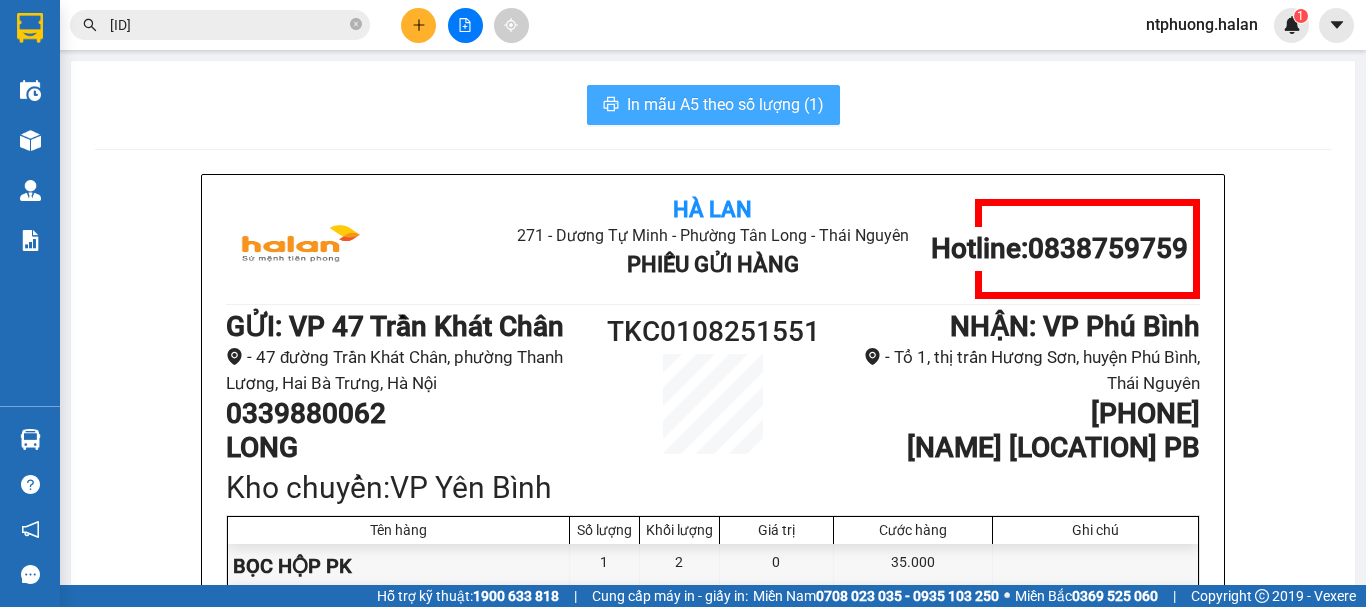 click on "In mẫu A5 theo số lượng
(1)" at bounding box center [725, 104] 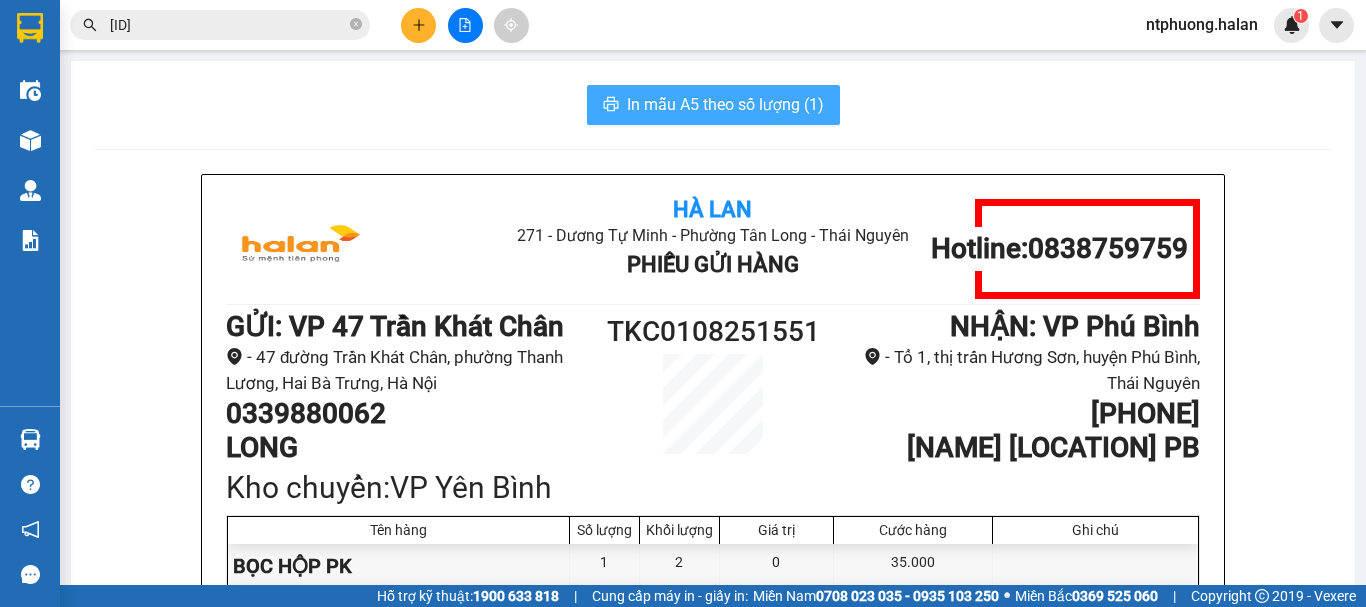 scroll, scrollTop: 0, scrollLeft: 0, axis: both 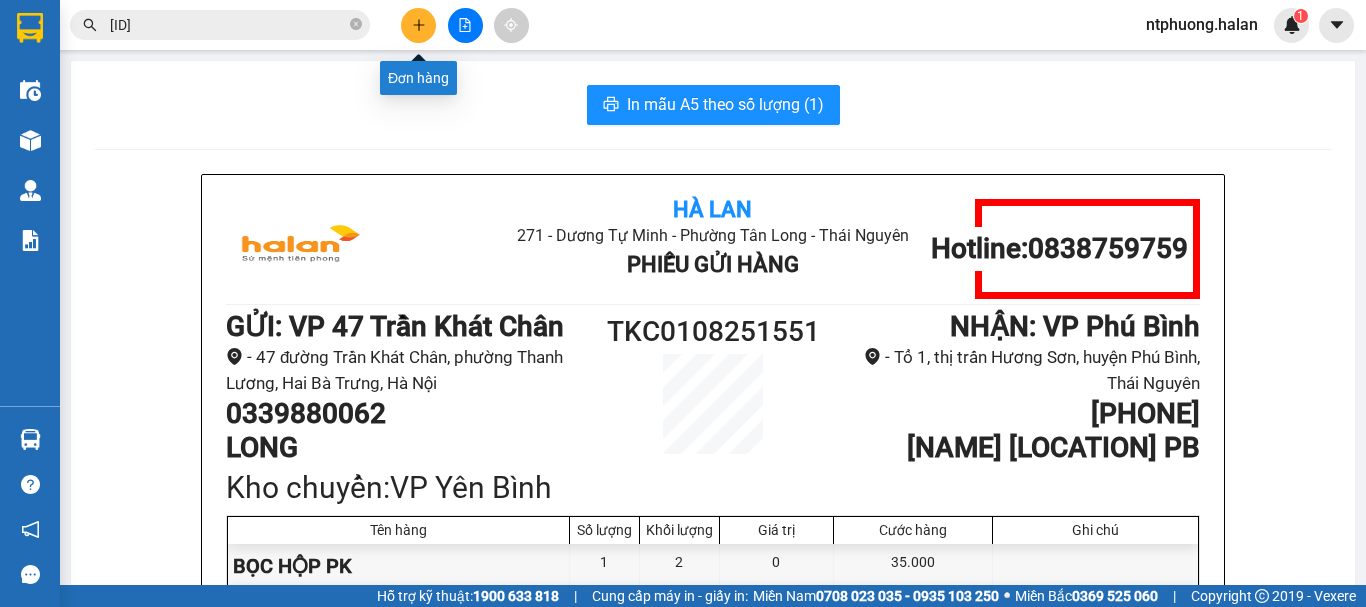 click 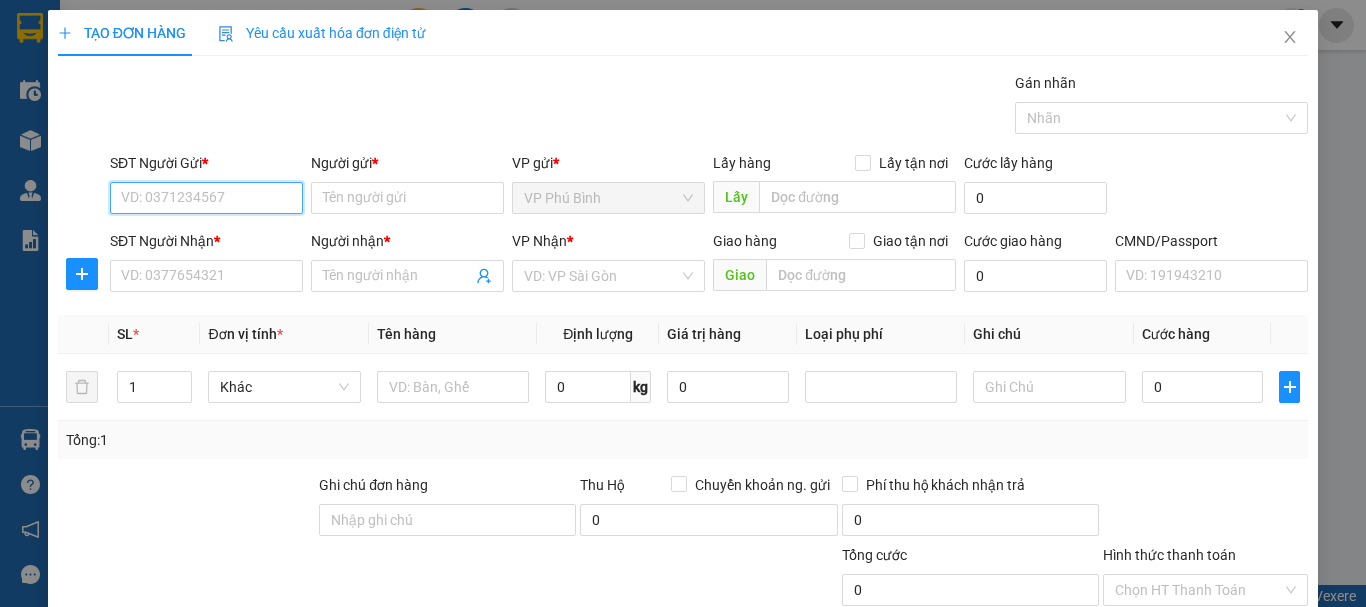 click on "SĐT Người Gửi  *" at bounding box center (206, 198) 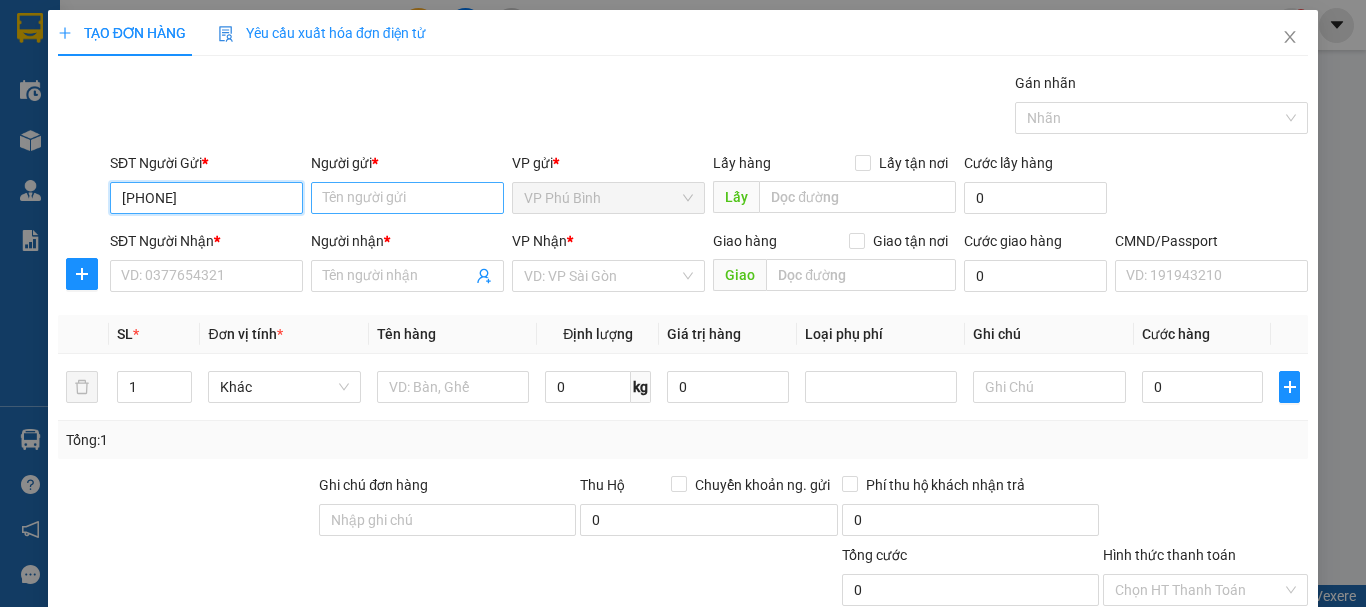 type on "[PHONE]" 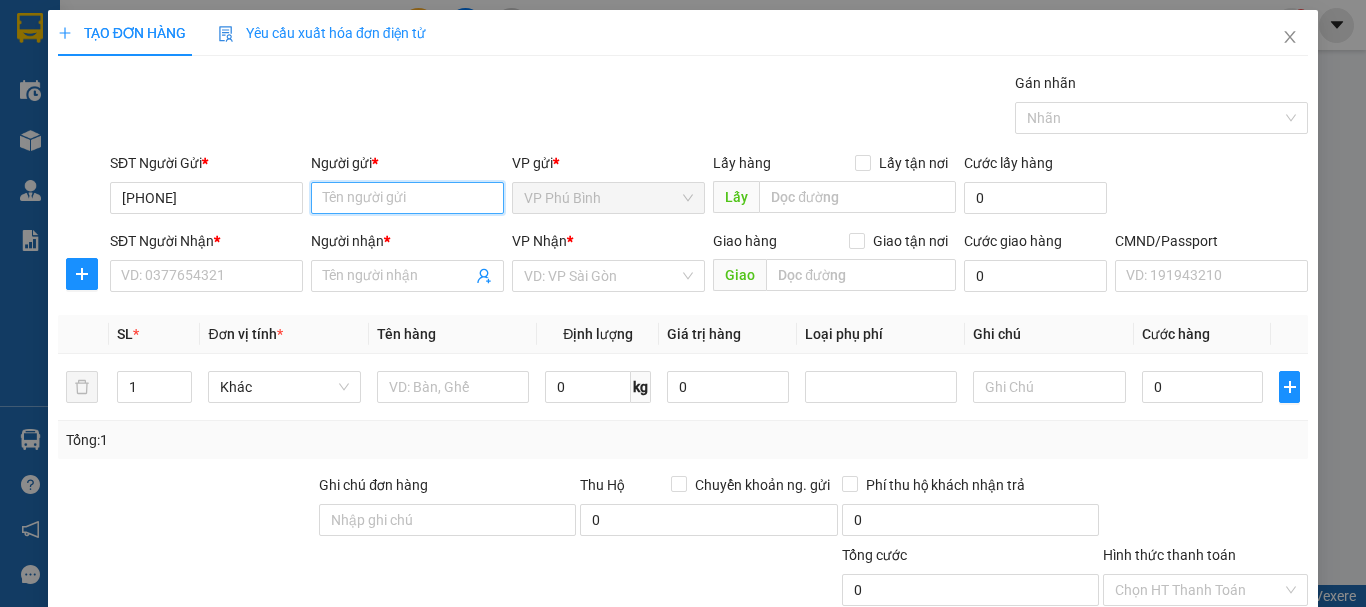 click on "Người gửi  *" at bounding box center [407, 198] 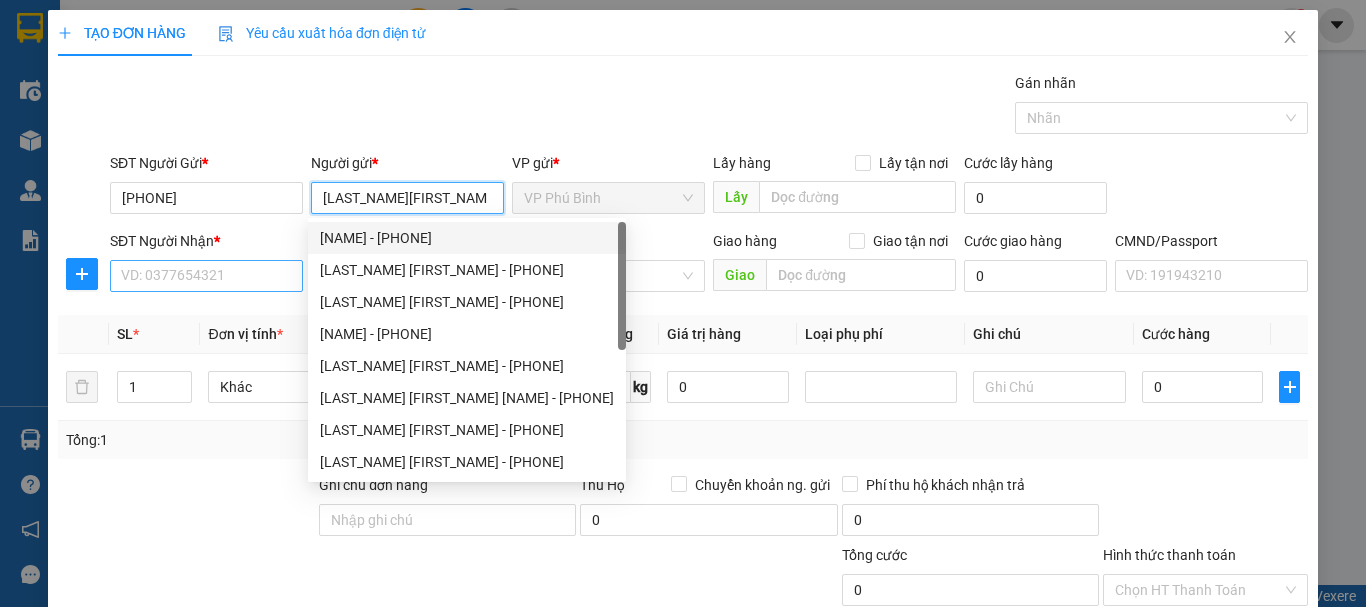 type on "[LAST_NAME][FIRST_NAME]" 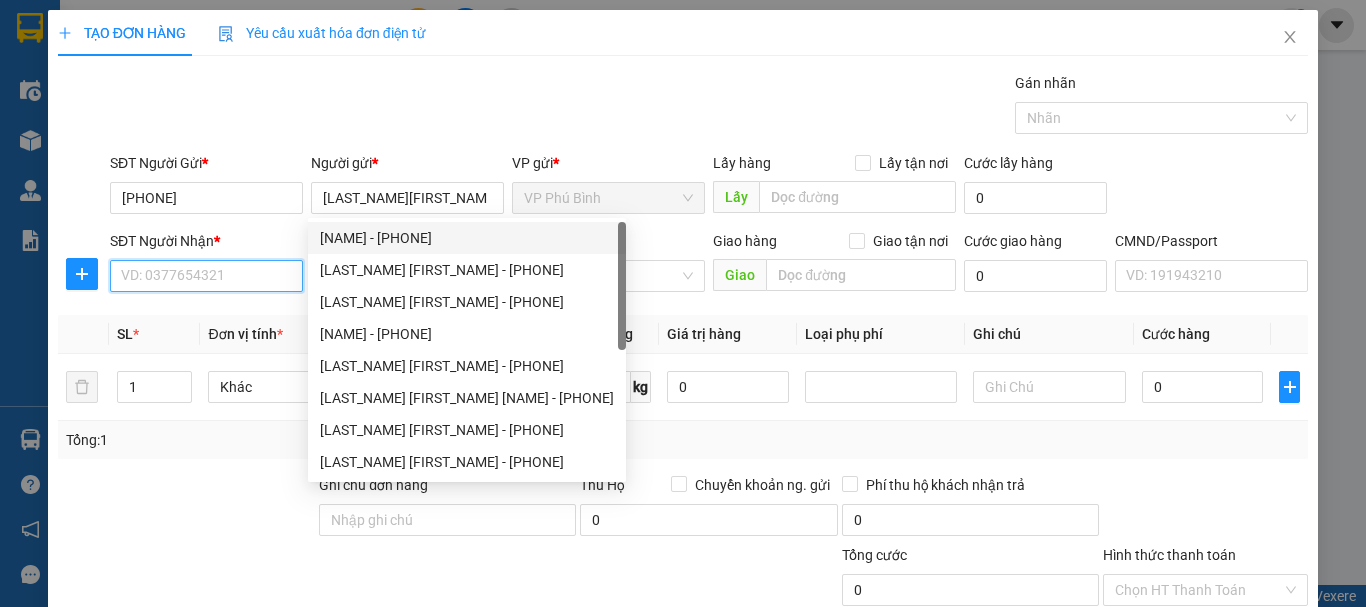 click on "SĐT Người Nhận  *" at bounding box center [206, 276] 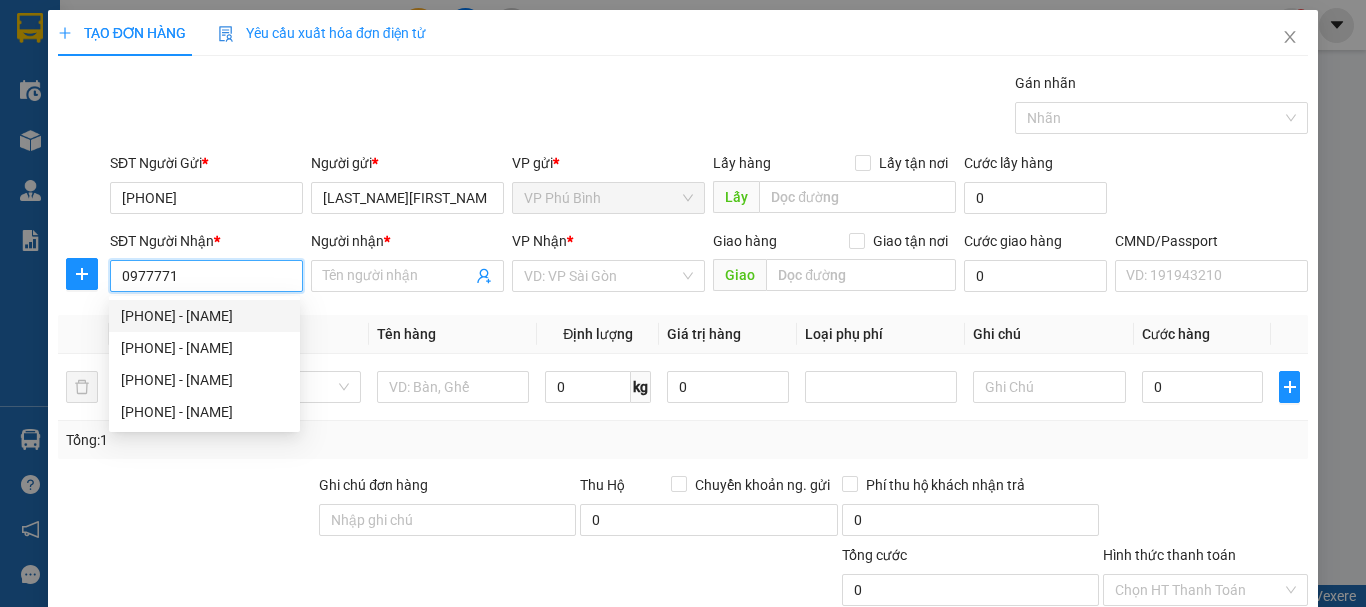 click on "[PHONE] - [NAME]" at bounding box center [204, 316] 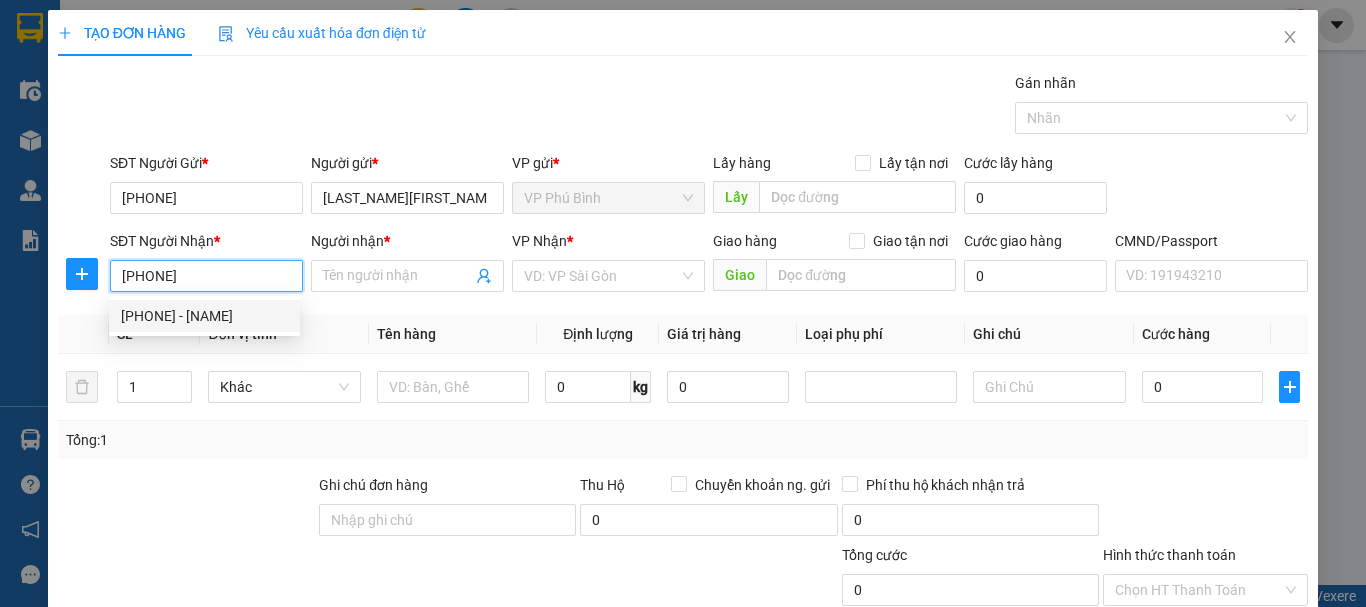 type on "NGUYÊN" 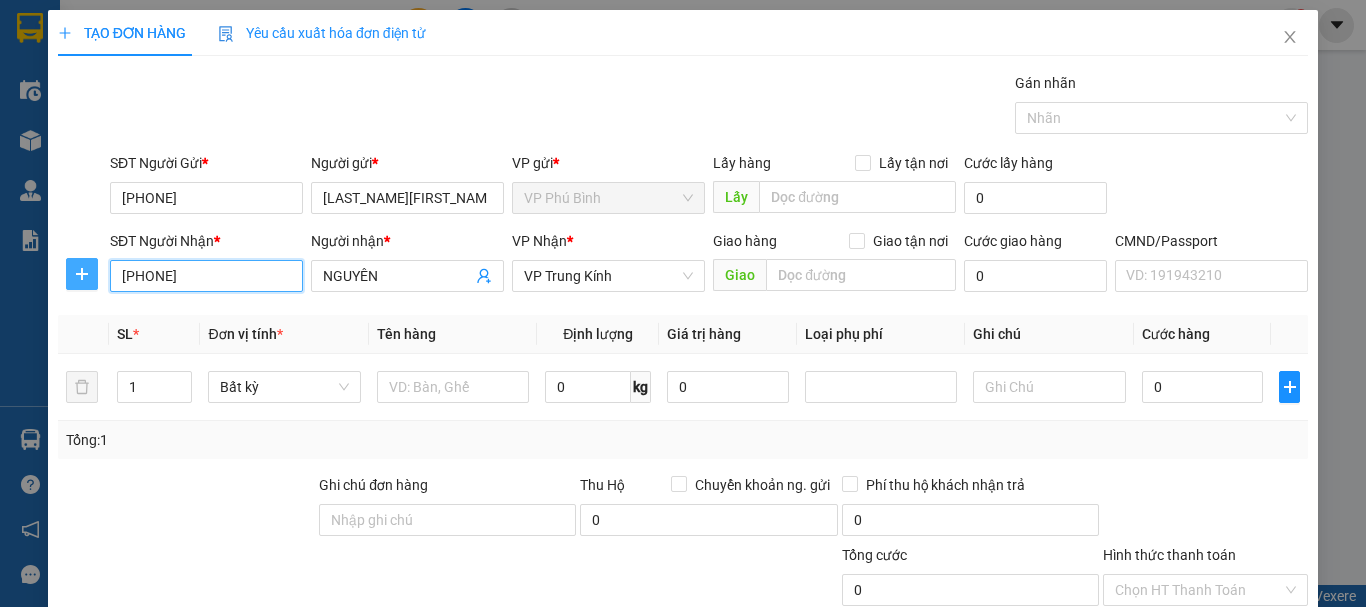 type on "[PHONE]" 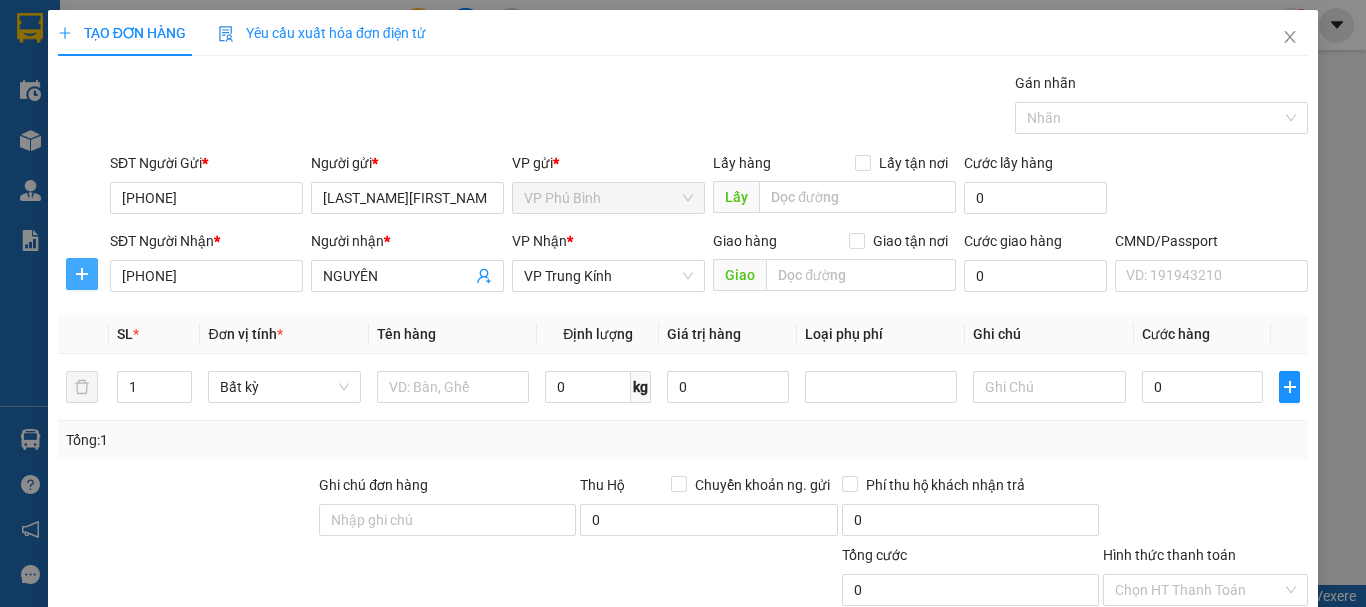 click 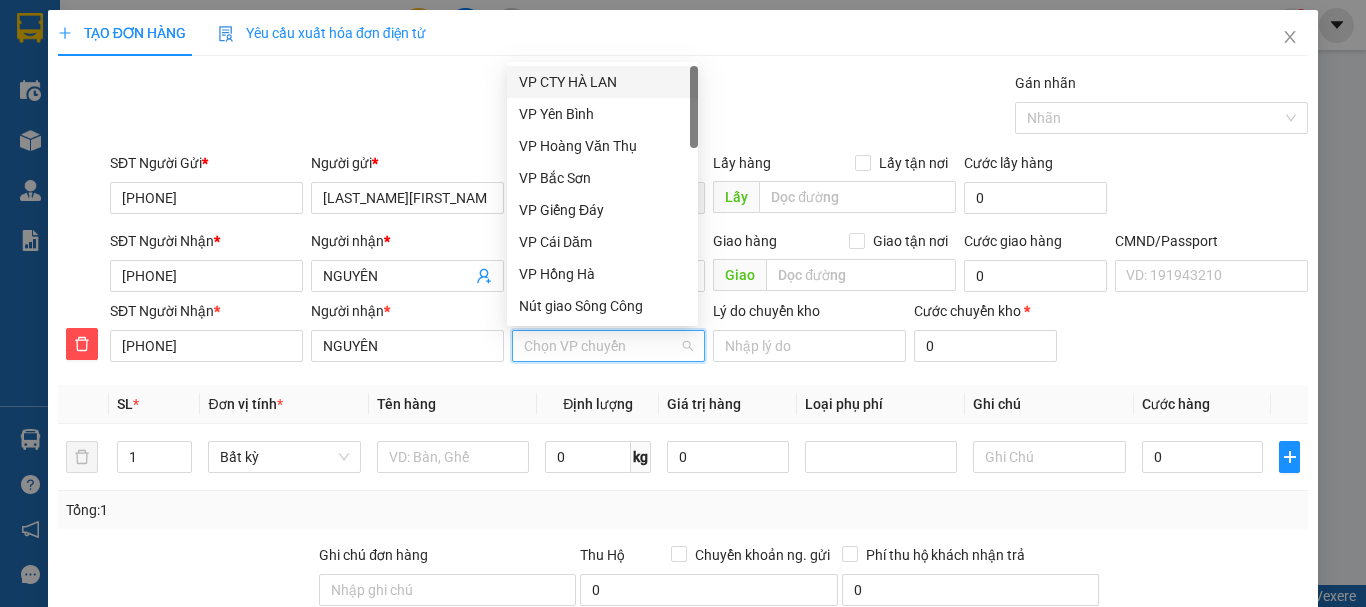 click on "VP nhận  *" at bounding box center (601, 346) 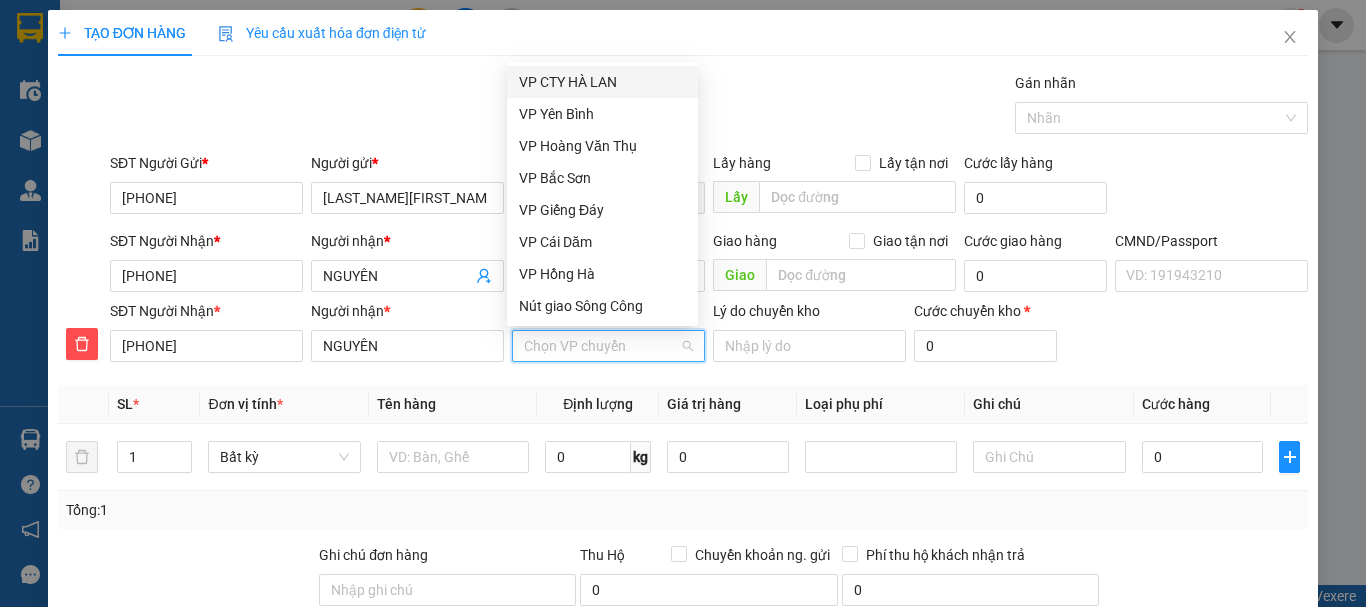 type on "k" 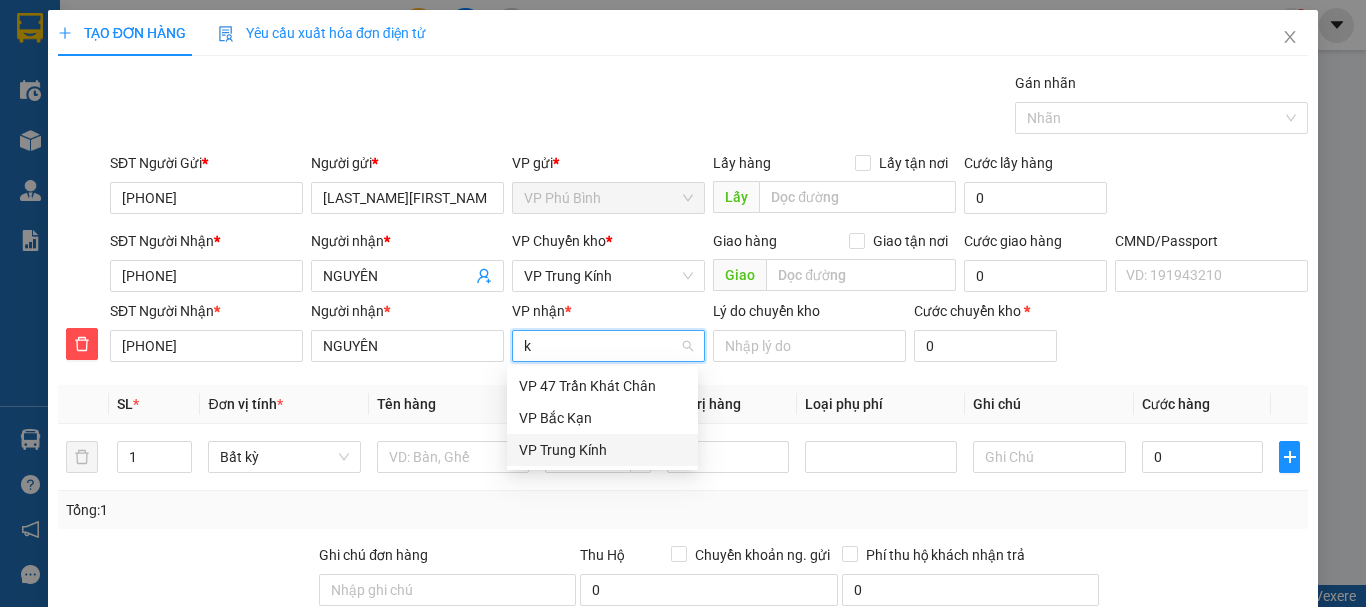 click on "VP Trung Kính" at bounding box center (602, 450) 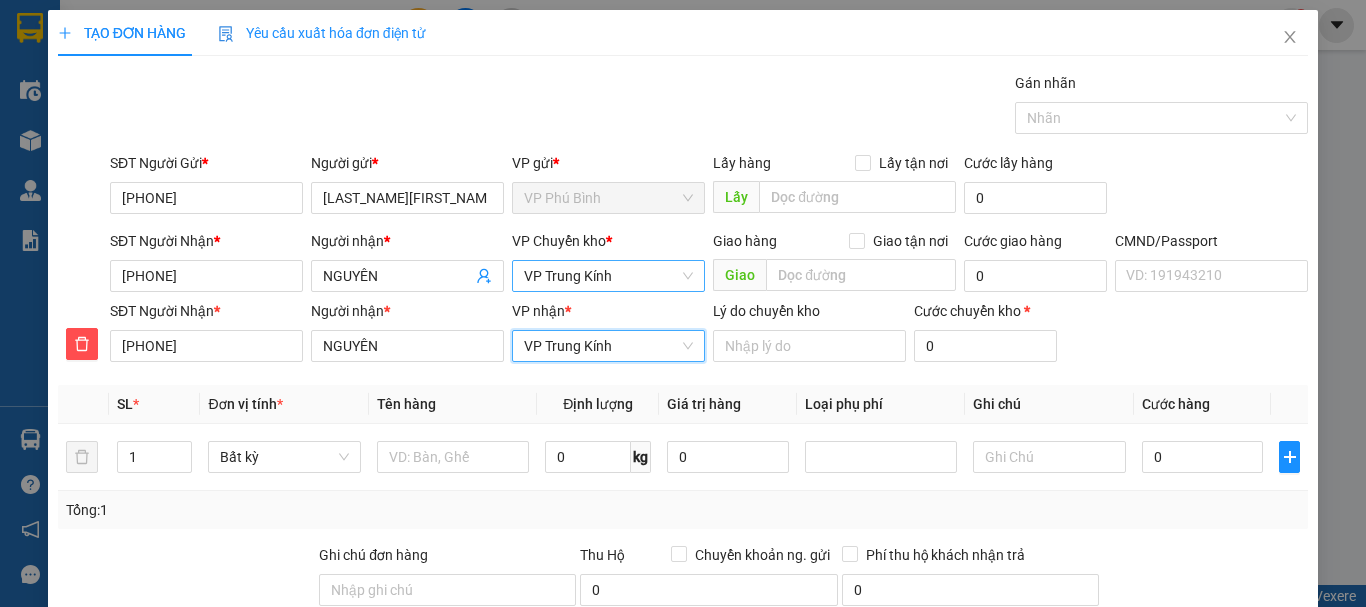 click on "VP Trung Kính" at bounding box center (608, 276) 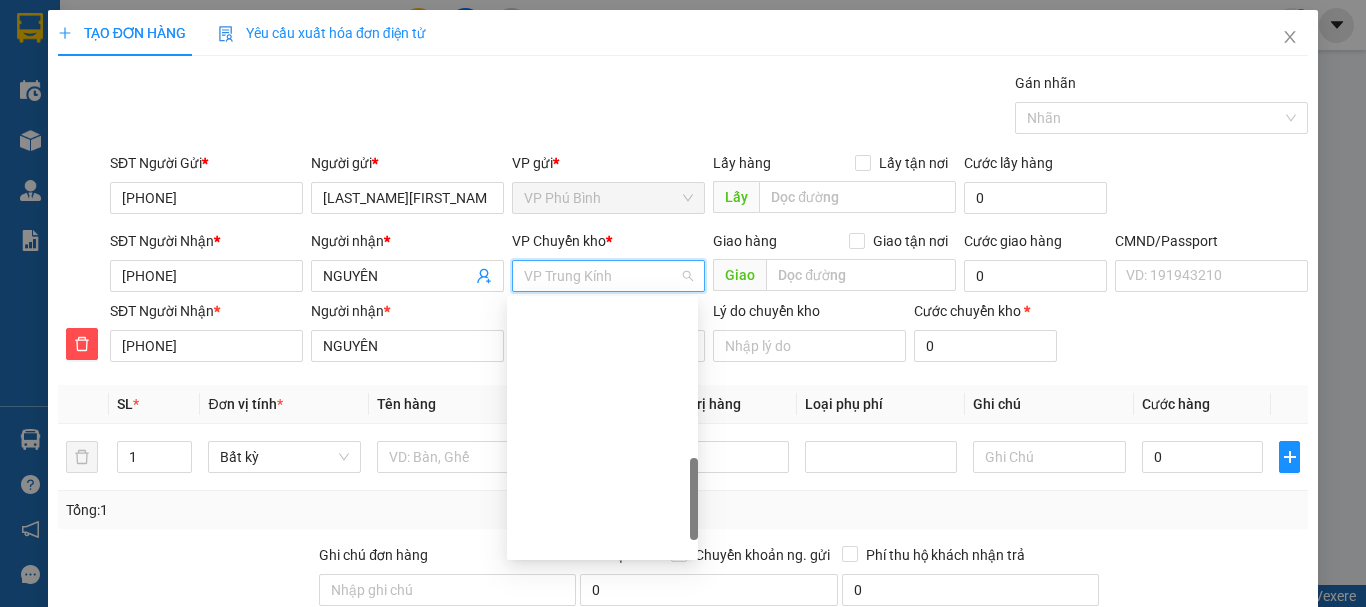 scroll, scrollTop: 624, scrollLeft: 0, axis: vertical 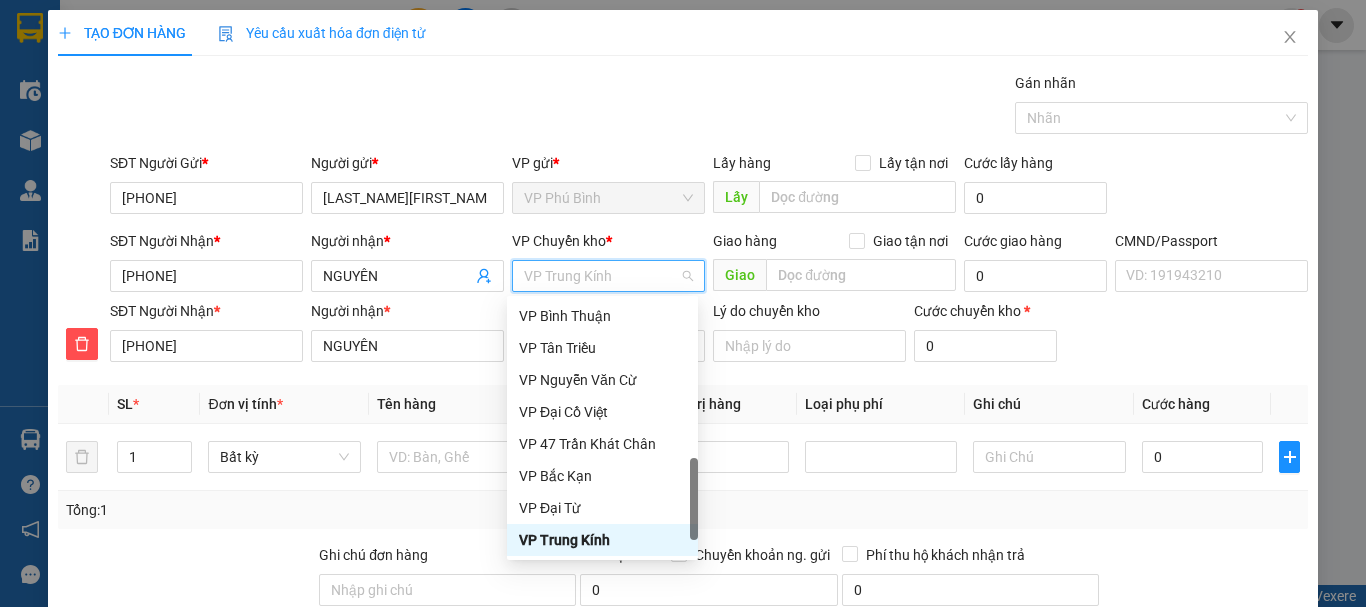 type on "b" 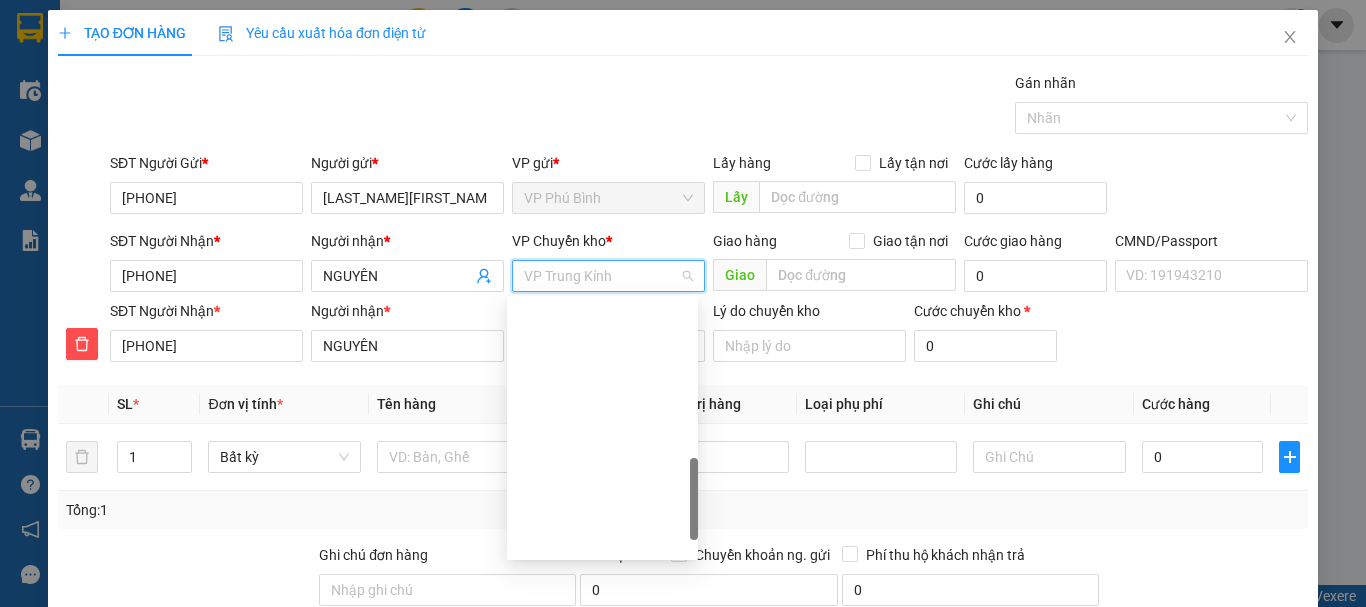 scroll, scrollTop: 640, scrollLeft: 0, axis: vertical 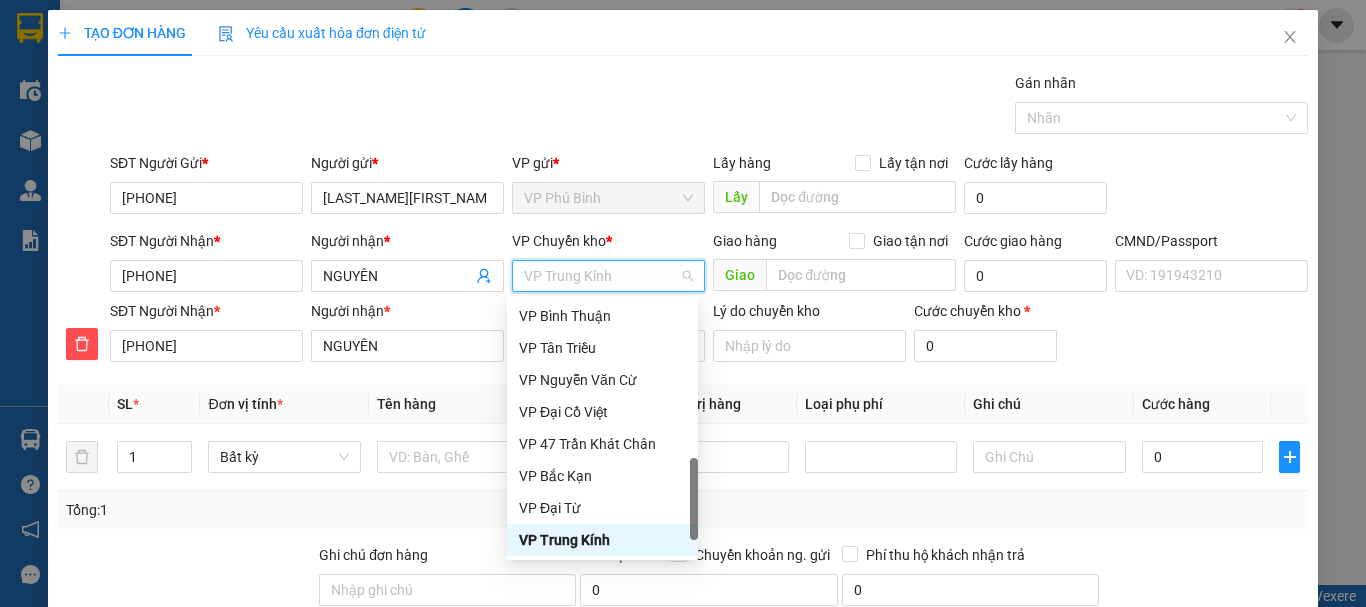 type on "y" 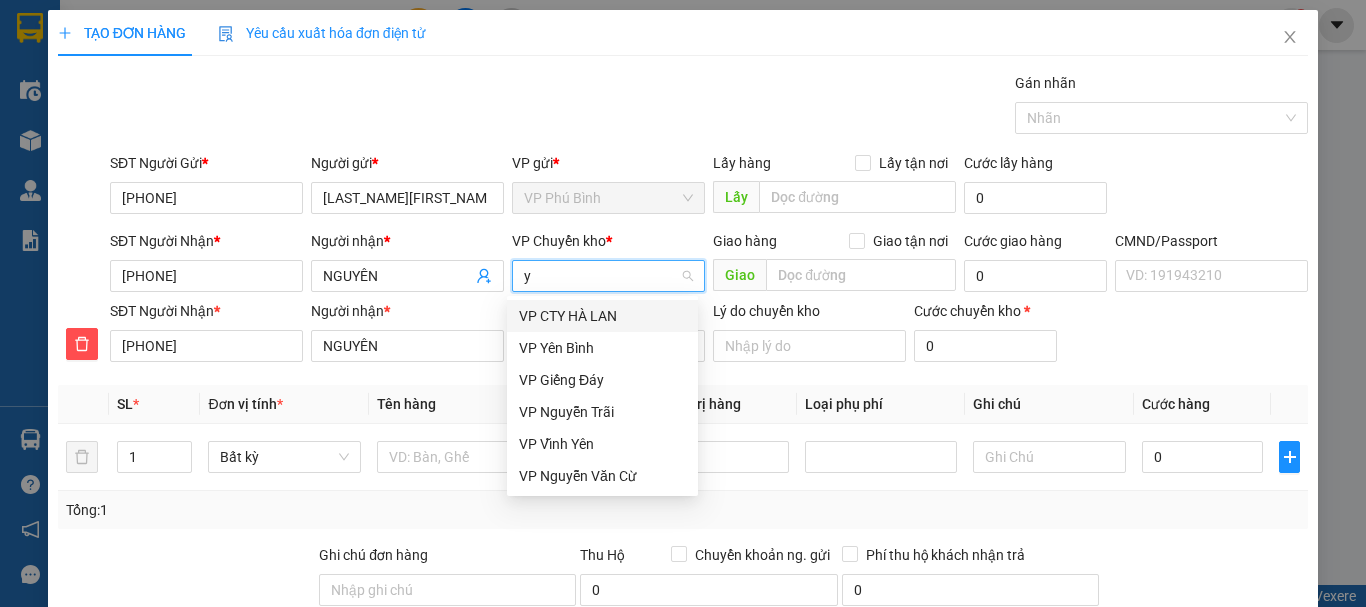 scroll, scrollTop: 0, scrollLeft: 0, axis: both 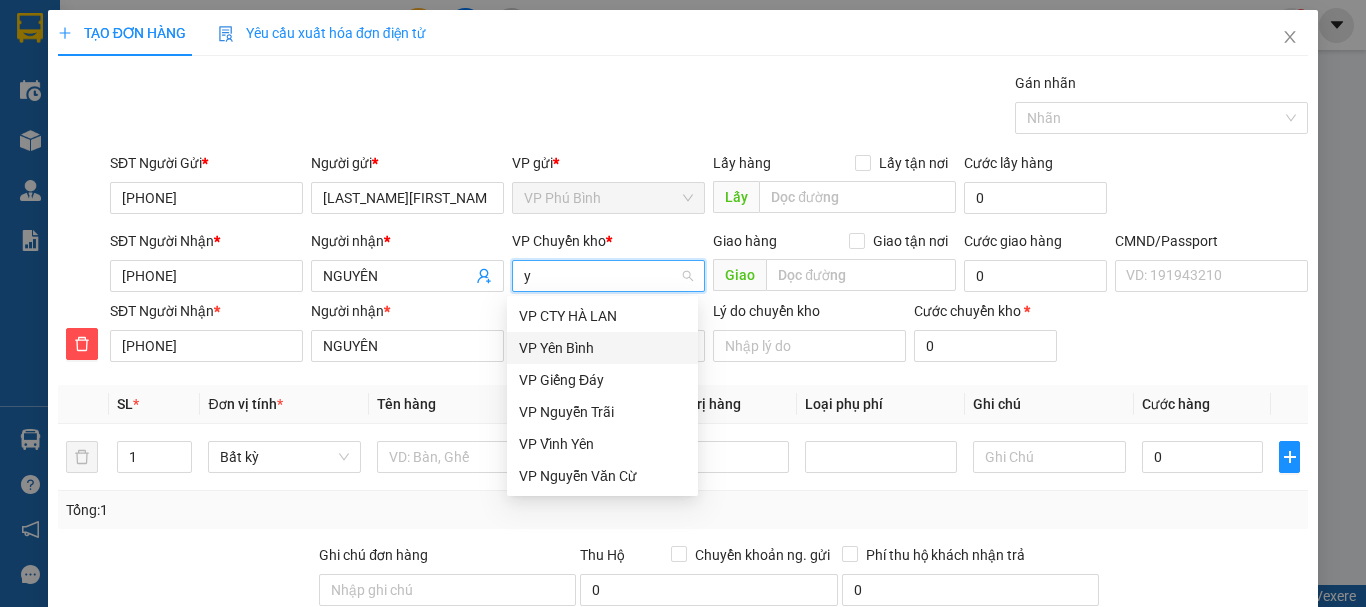 click on "VP Yên Bình" at bounding box center [602, 348] 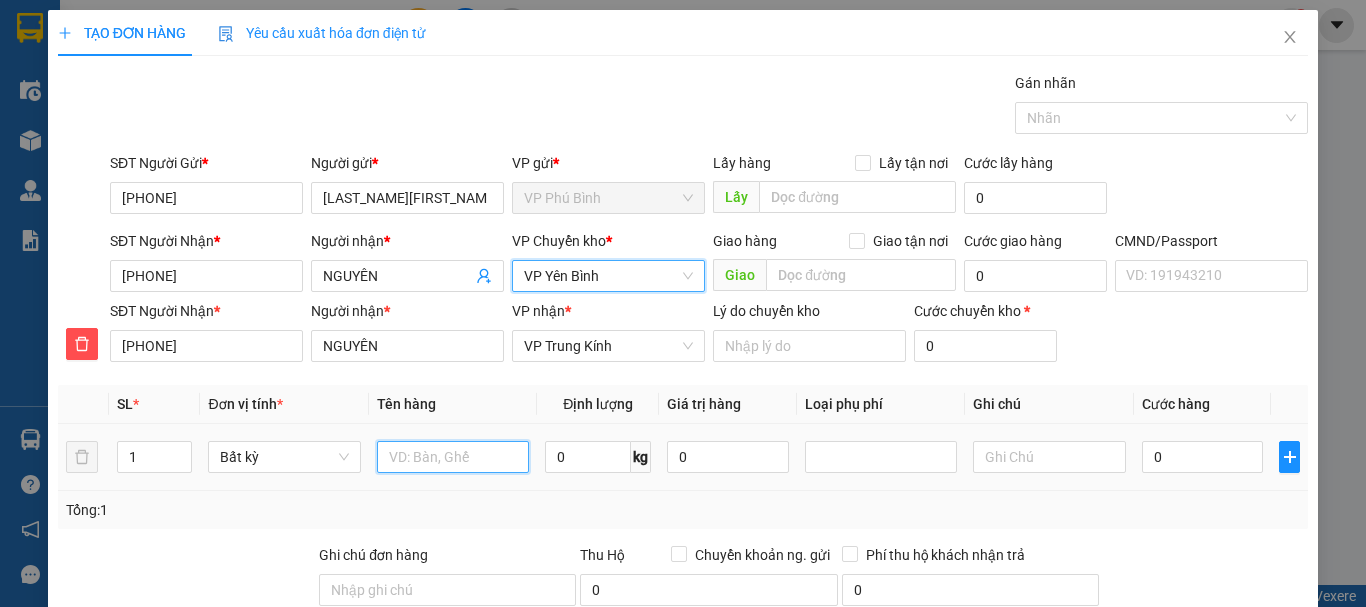 click at bounding box center [453, 457] 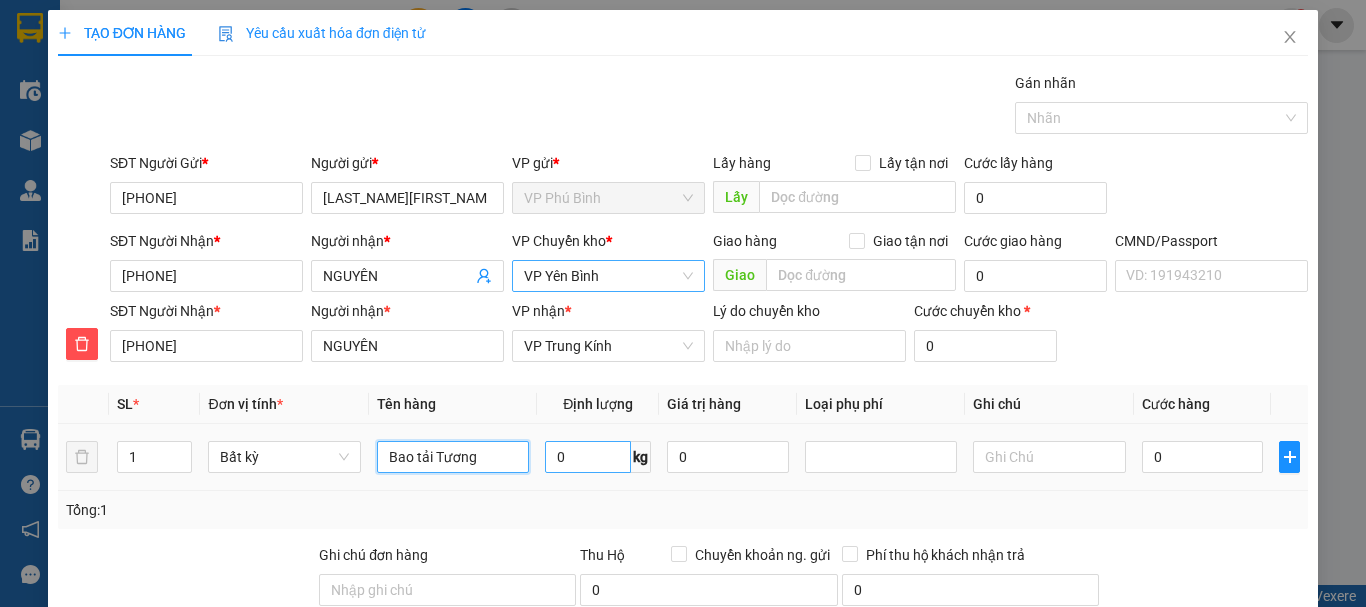 type on "Bao tải Tương" 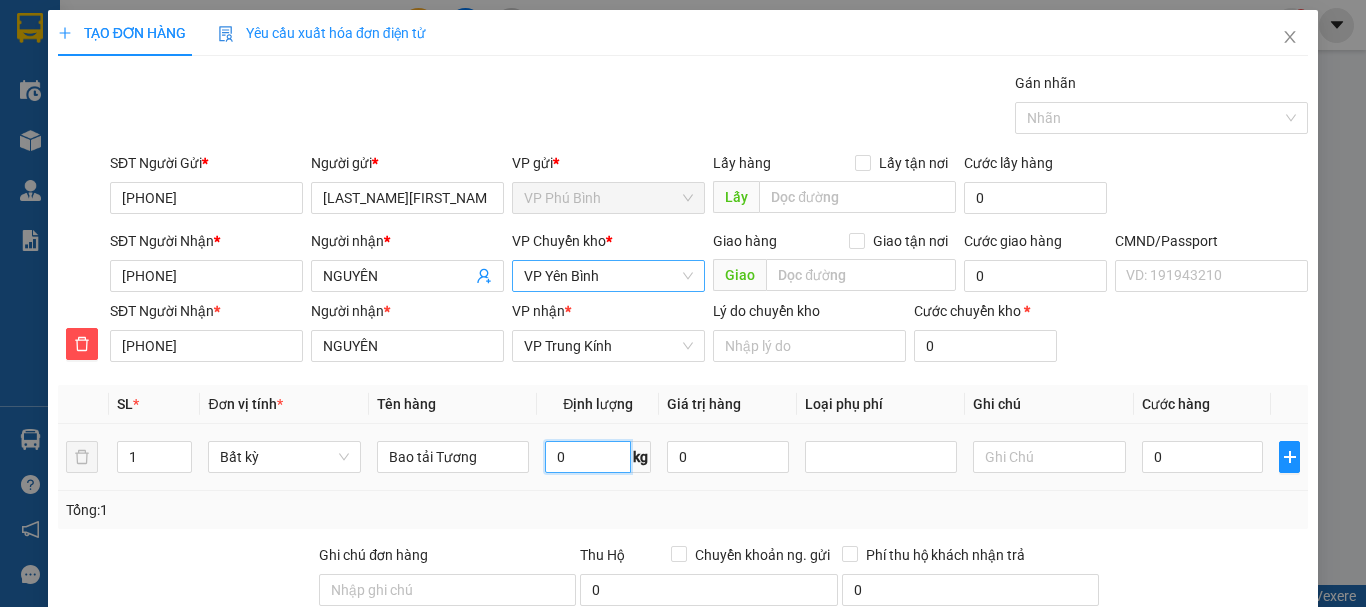 click on "0" at bounding box center (588, 457) 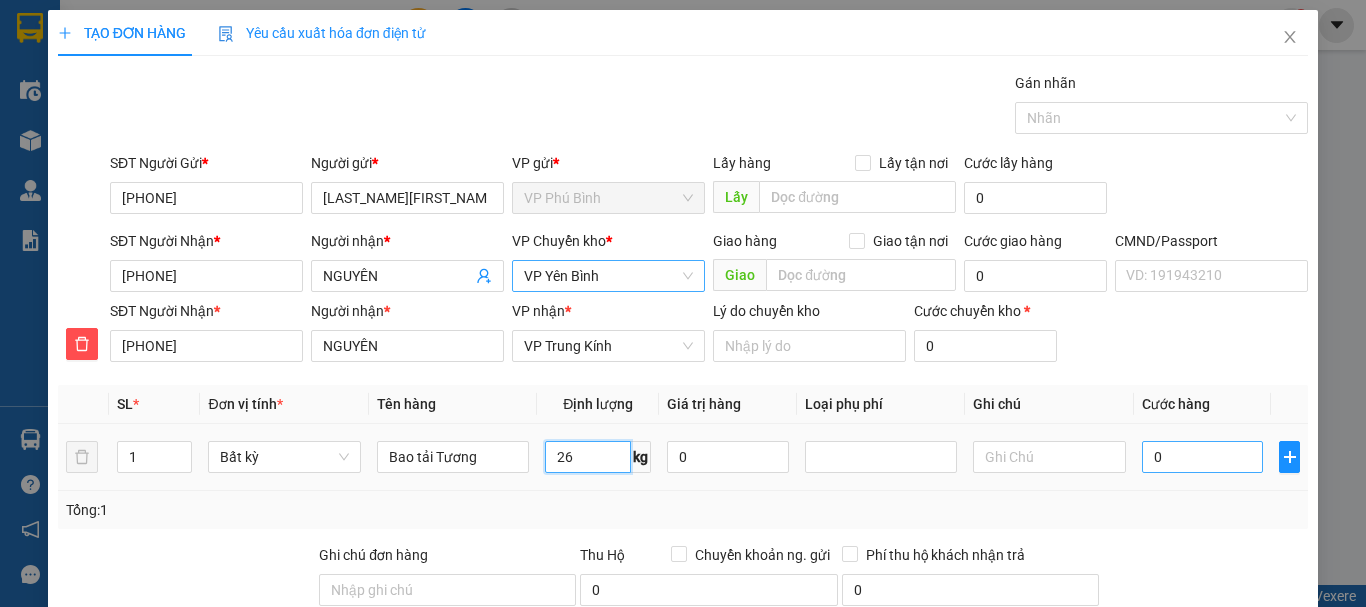 type on "26" 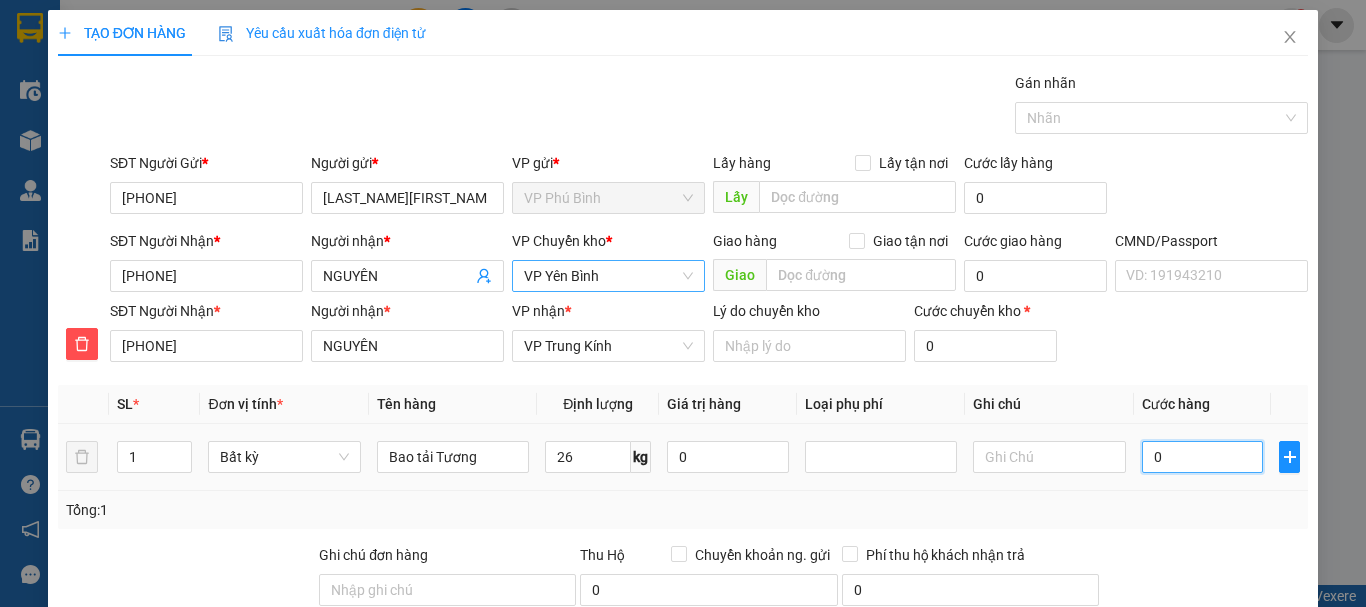 click on "0" at bounding box center (1203, 457) 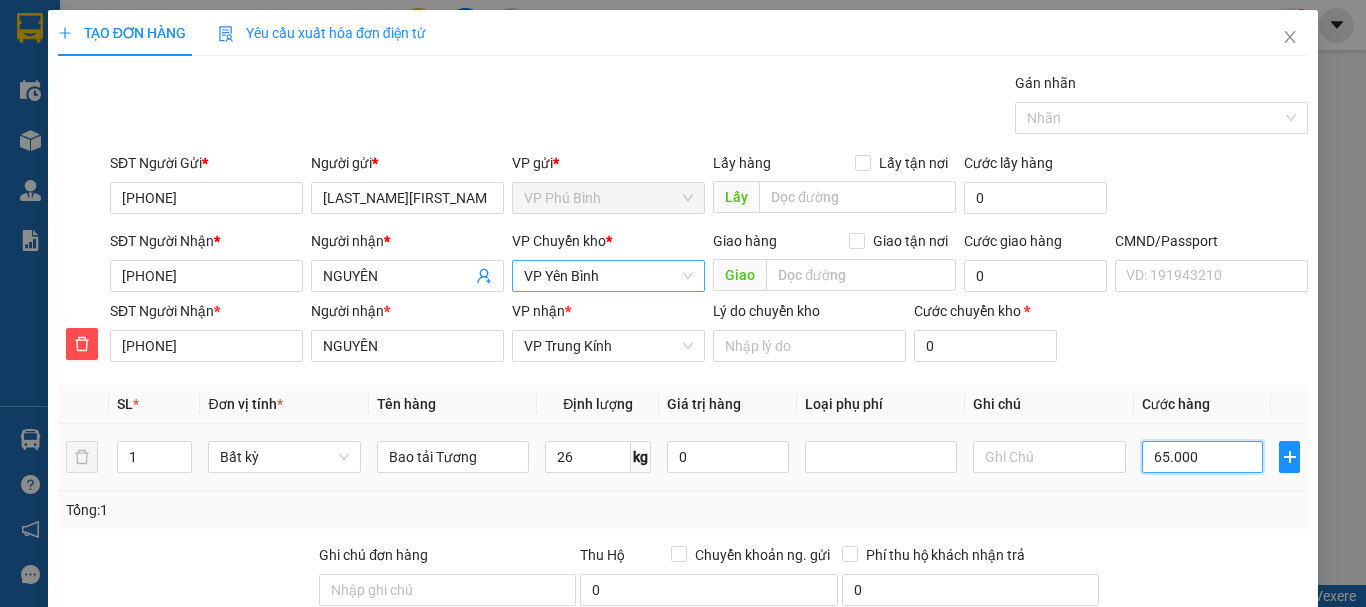scroll, scrollTop: 243, scrollLeft: 0, axis: vertical 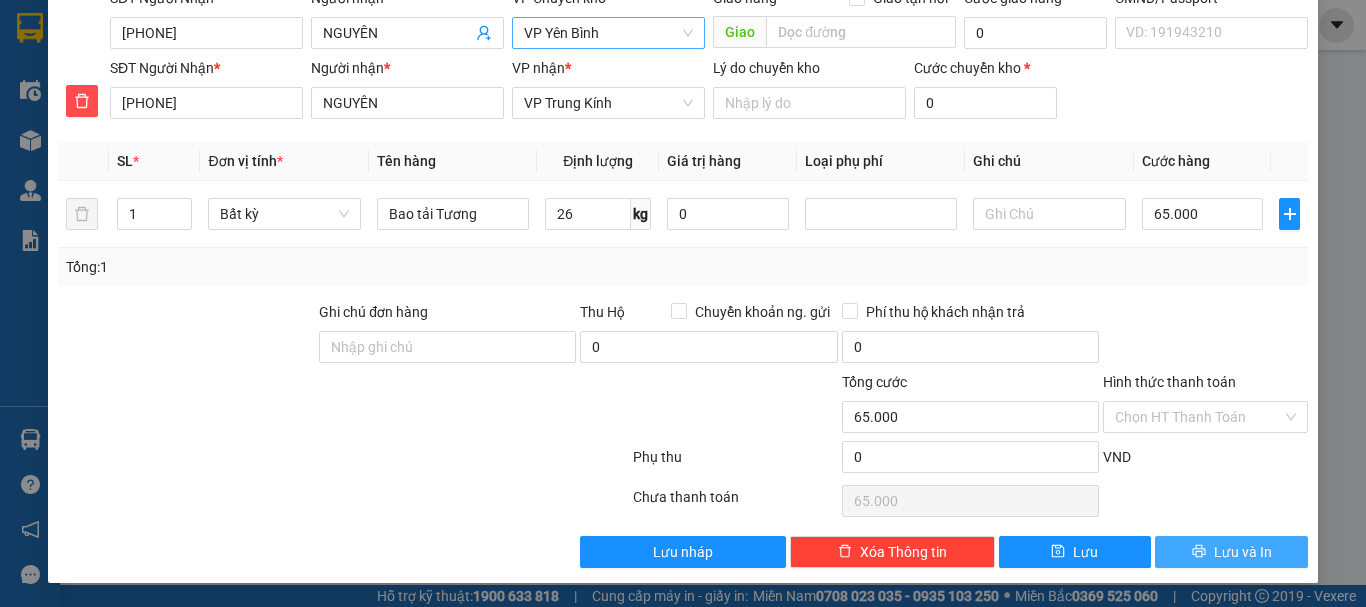 click on "Lưu và In" at bounding box center (1243, 552) 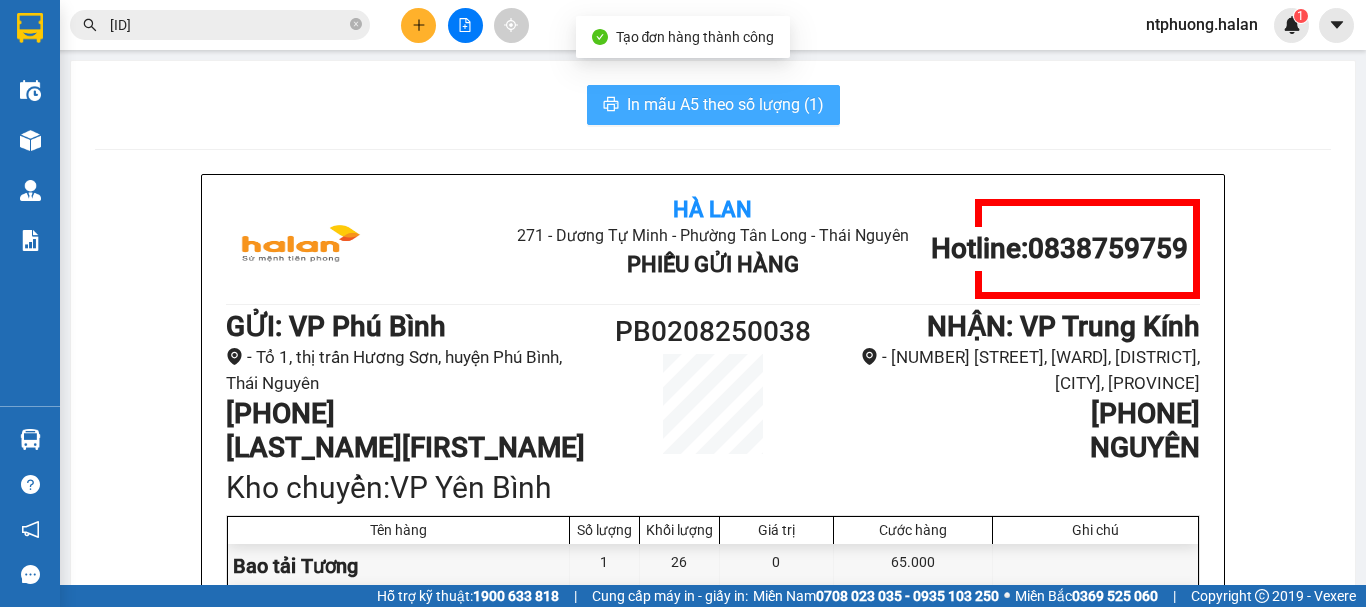 click on "In mẫu A5 theo số lượng
(1)" at bounding box center (725, 104) 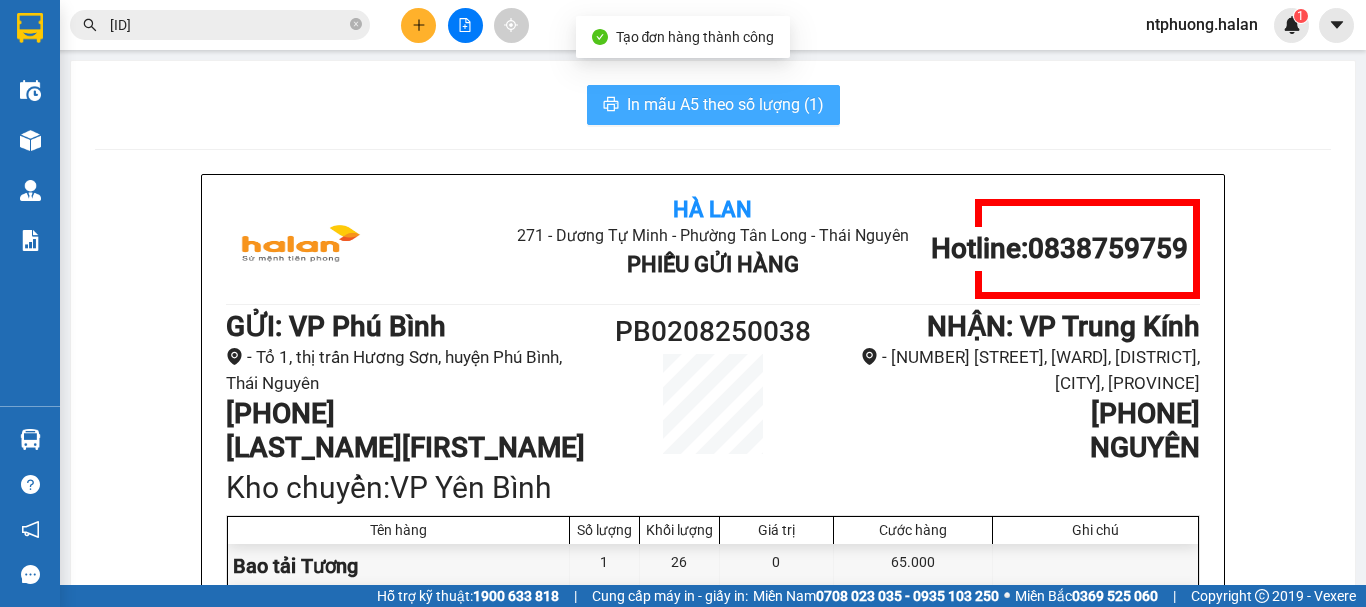 scroll, scrollTop: 0, scrollLeft: 0, axis: both 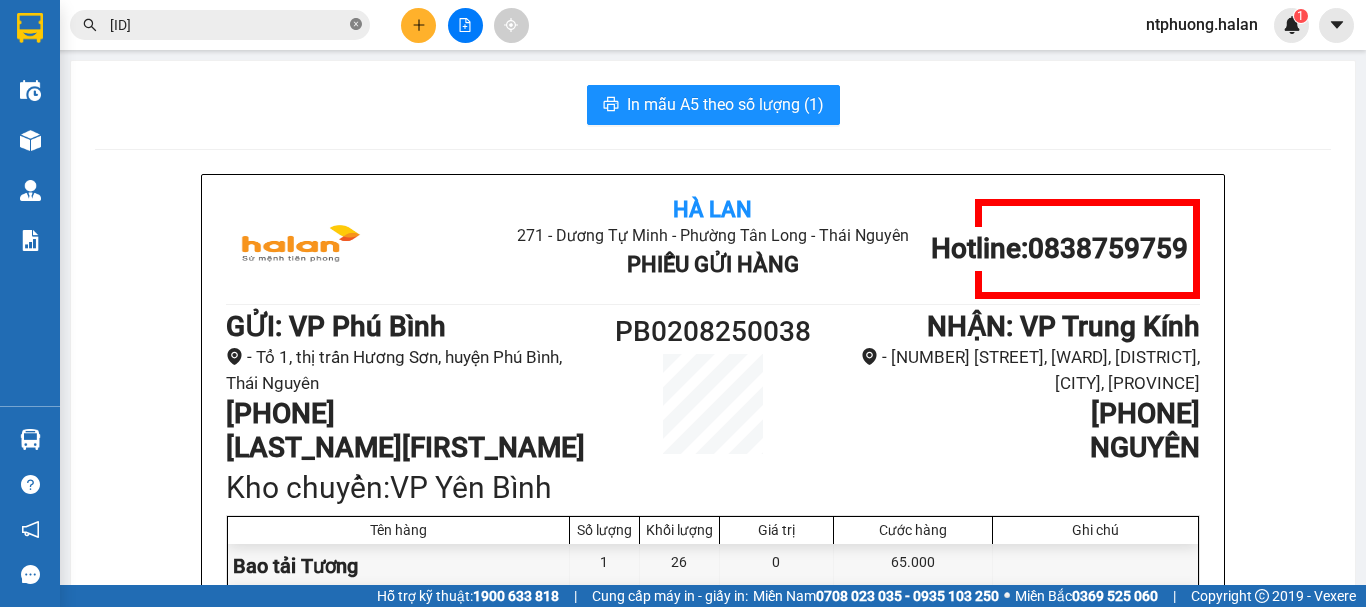 click 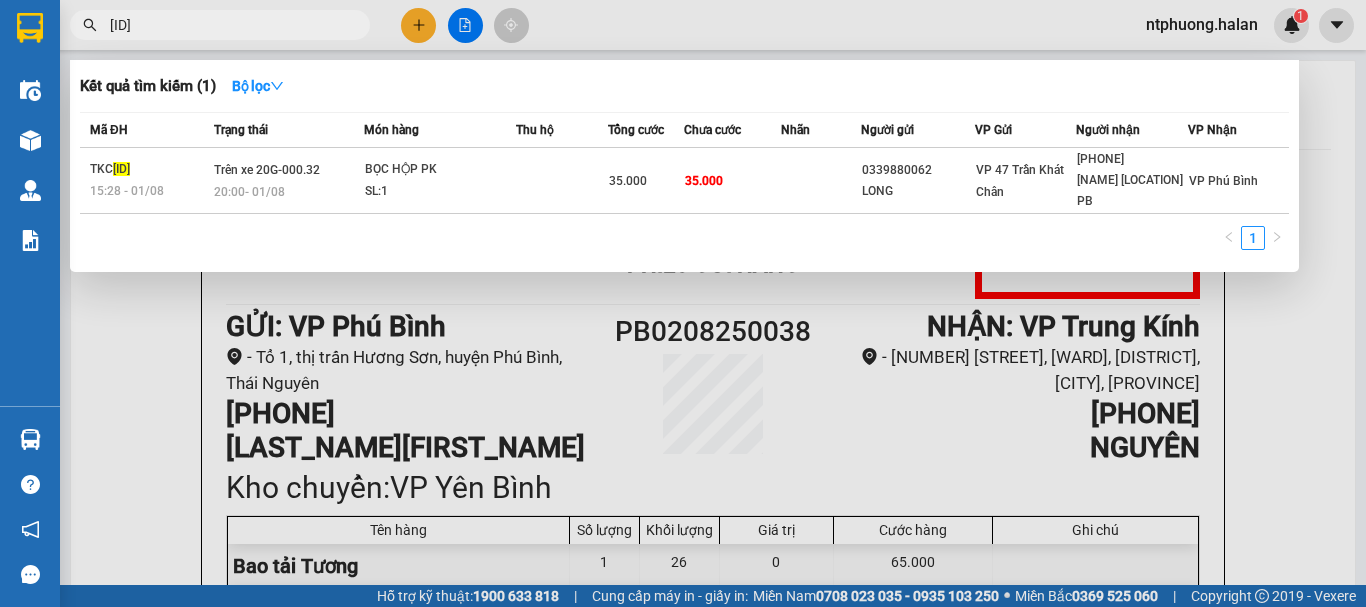 type 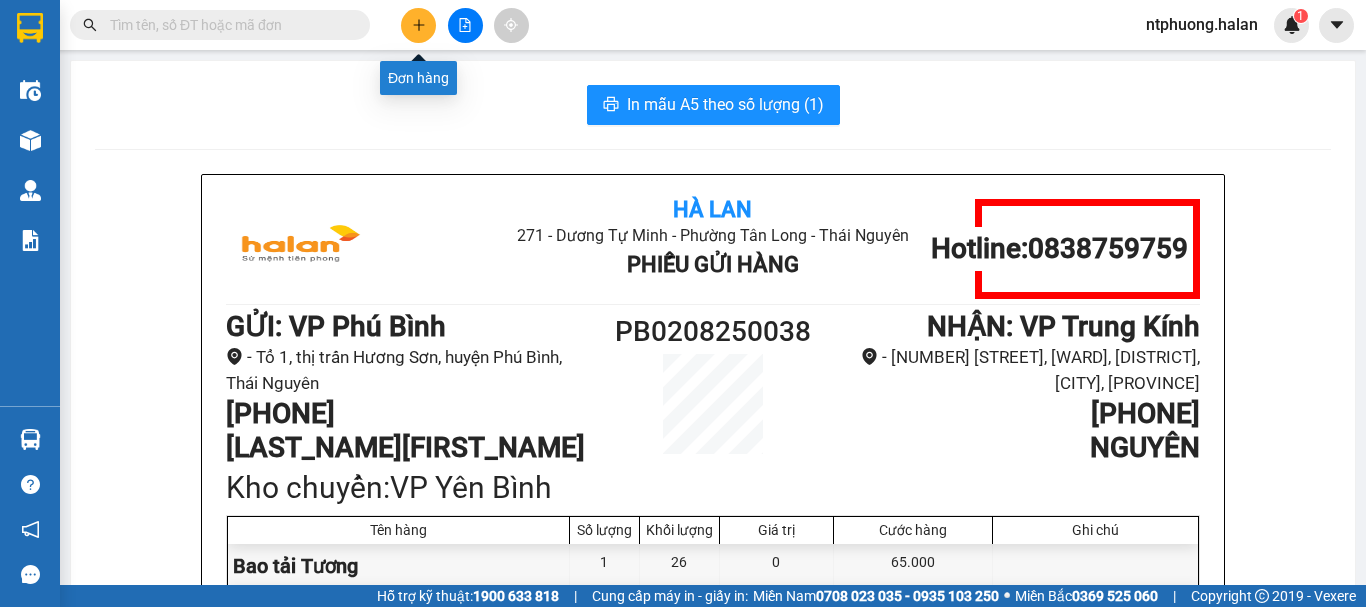 click at bounding box center (418, 25) 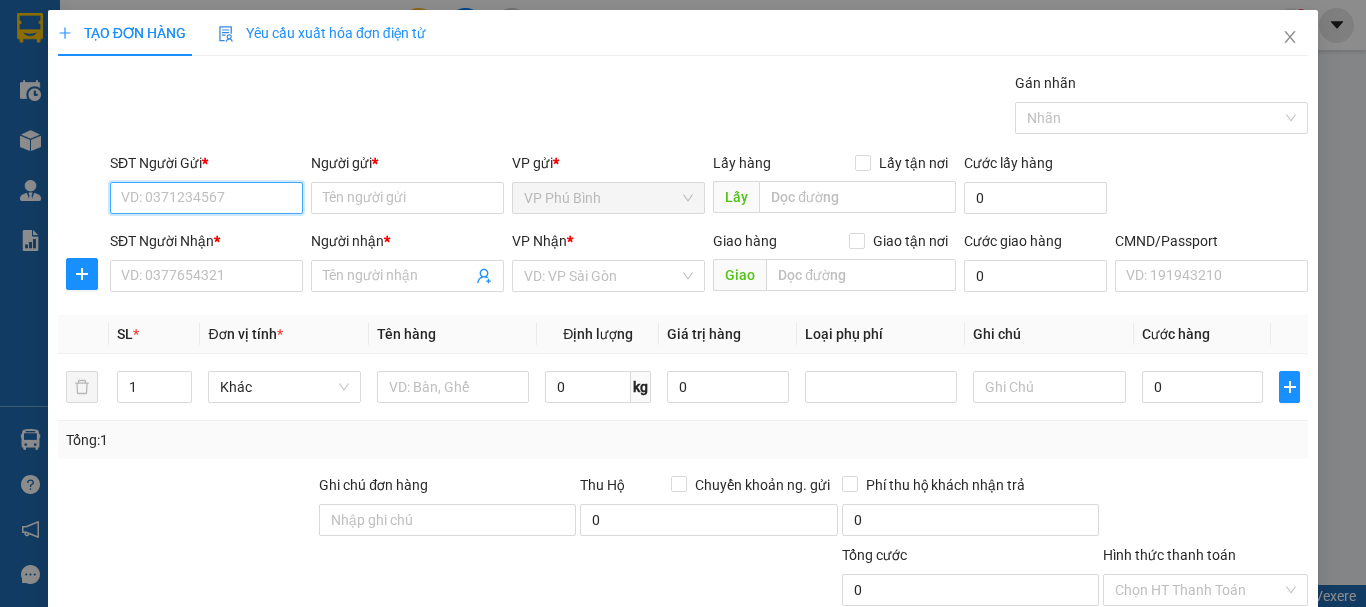 click on "SĐT Người Gửi  *" at bounding box center [206, 198] 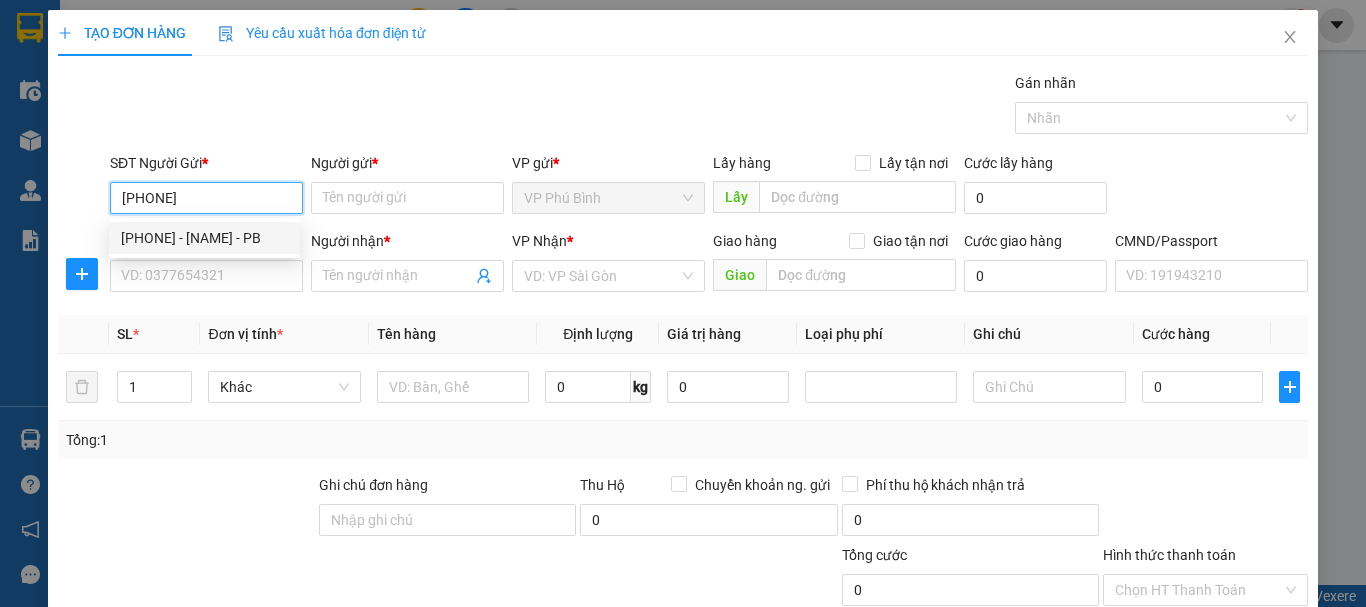 click on "[PHONE] - [NAME] - PB" at bounding box center (204, 238) 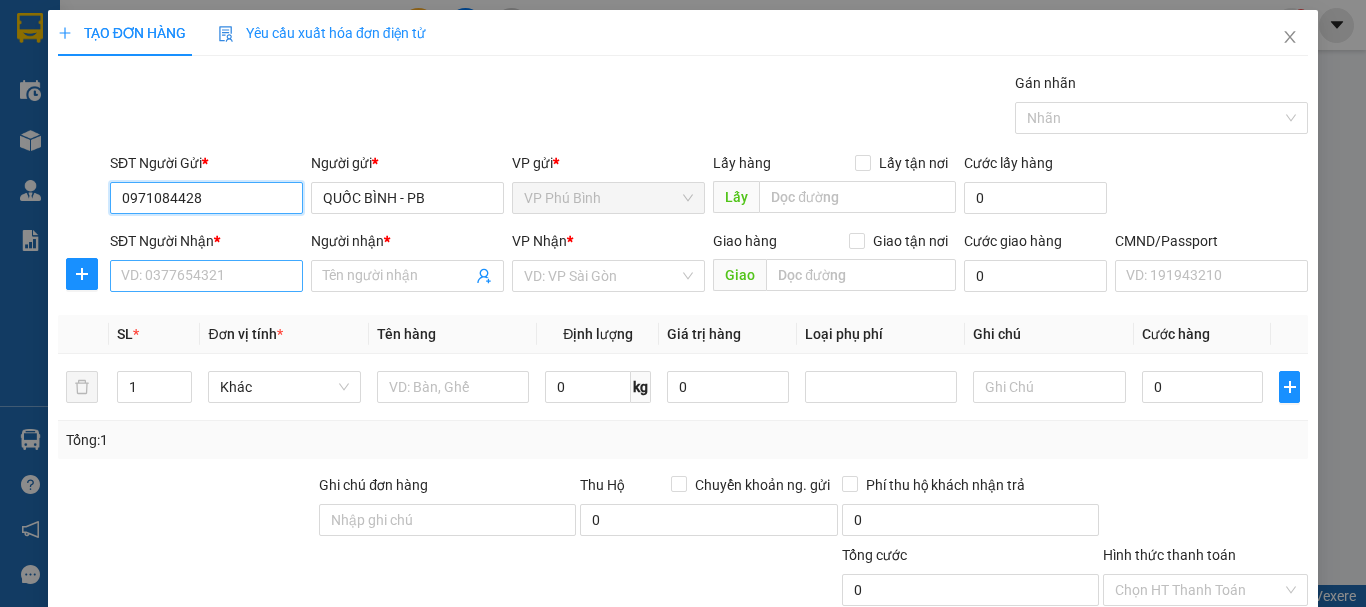 type on "0971084428" 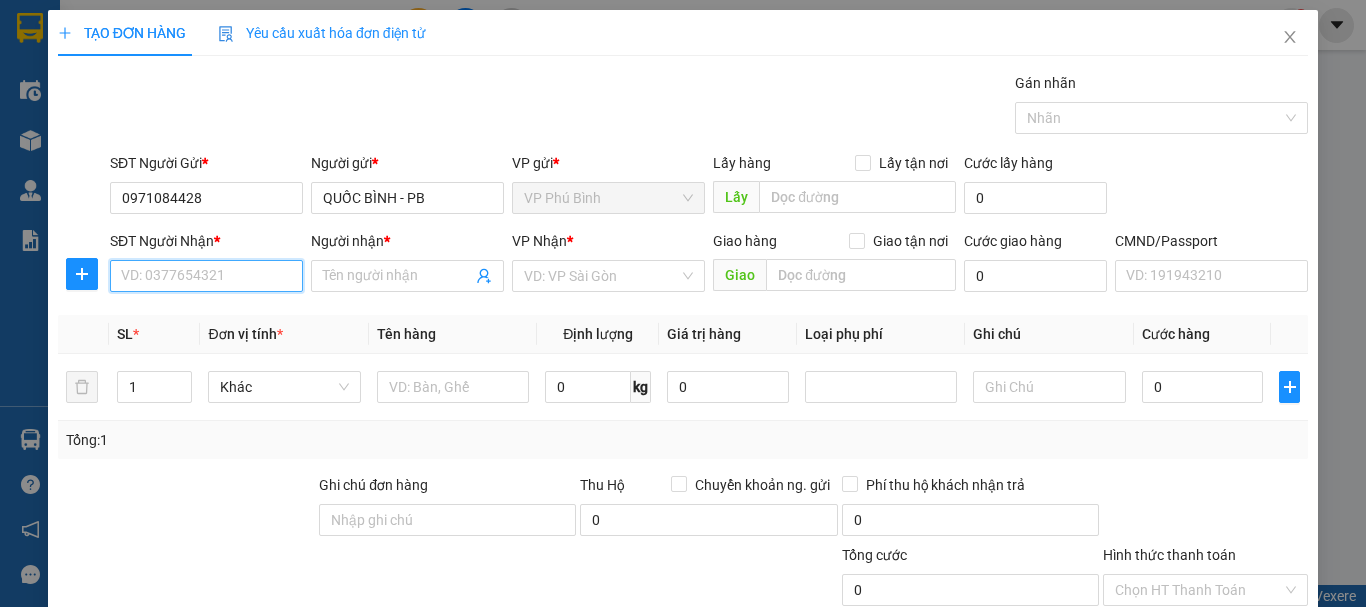 click on "SĐT Người Nhận  *" at bounding box center (206, 276) 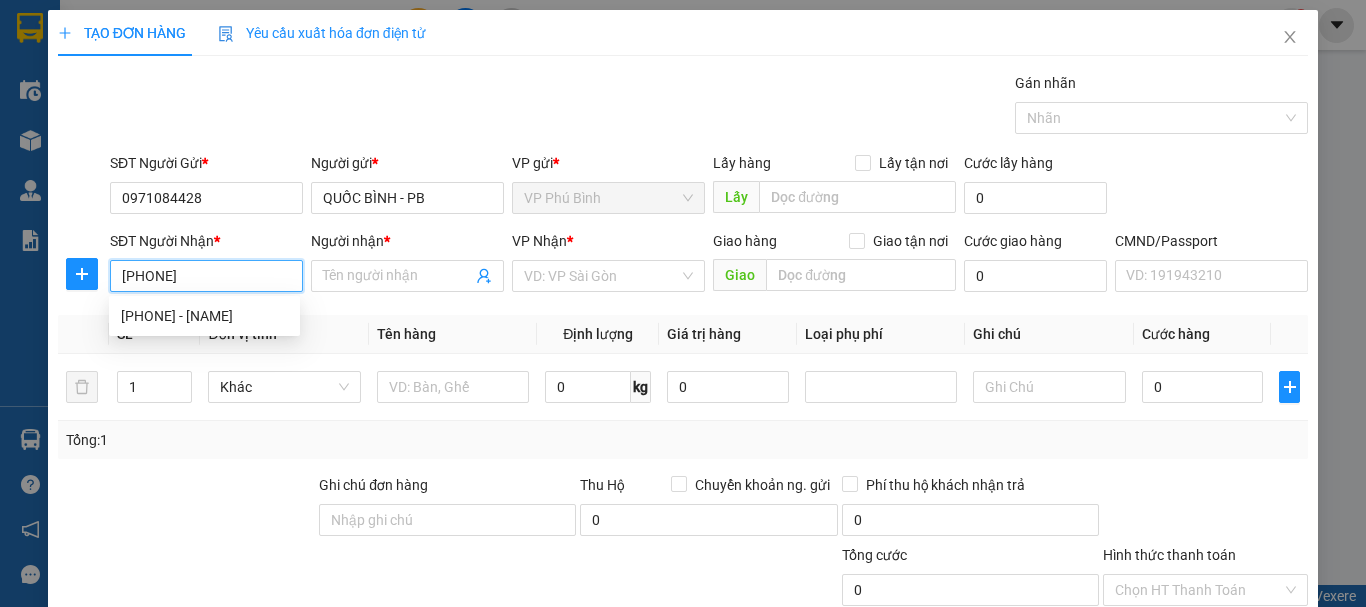 type on "[PHONE]" 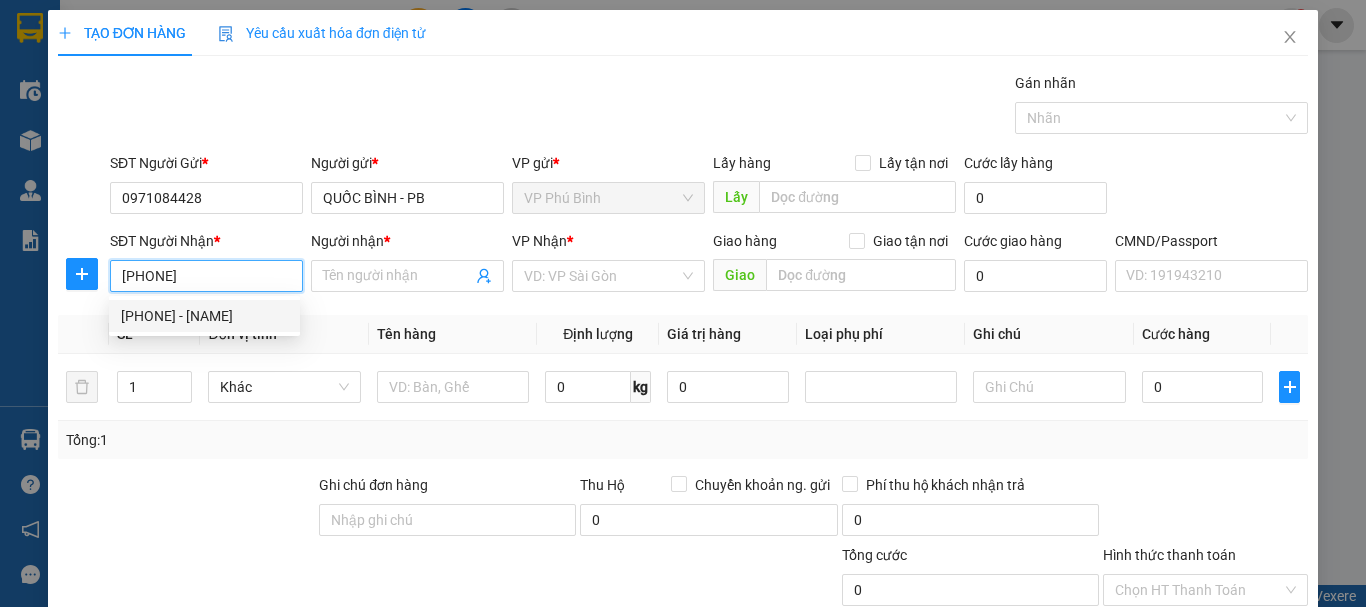 click on "[PHONE] - [NAME]" at bounding box center (204, 316) 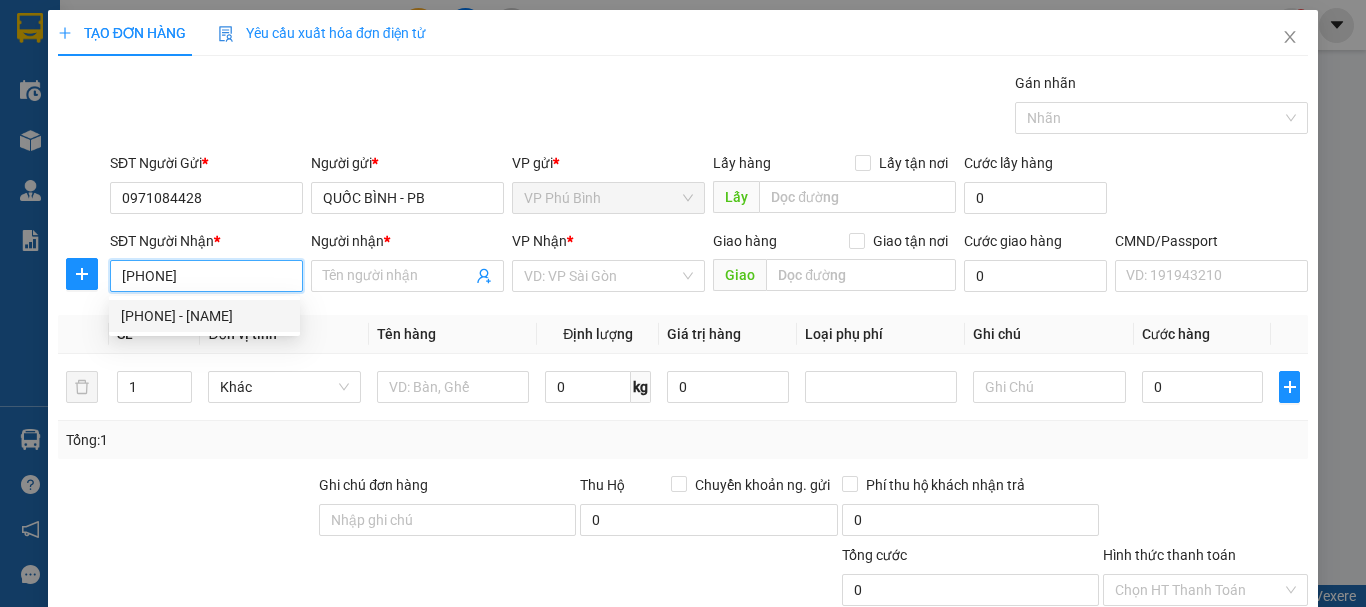 type on "THẮNG" 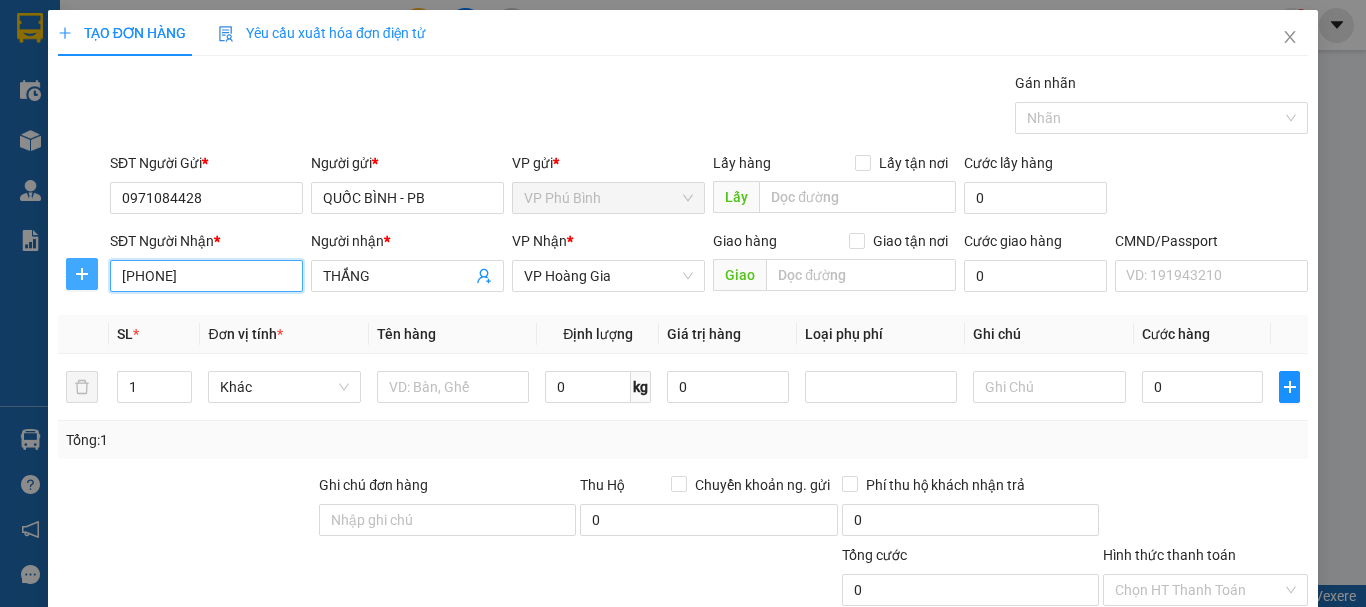 type on "[PHONE]" 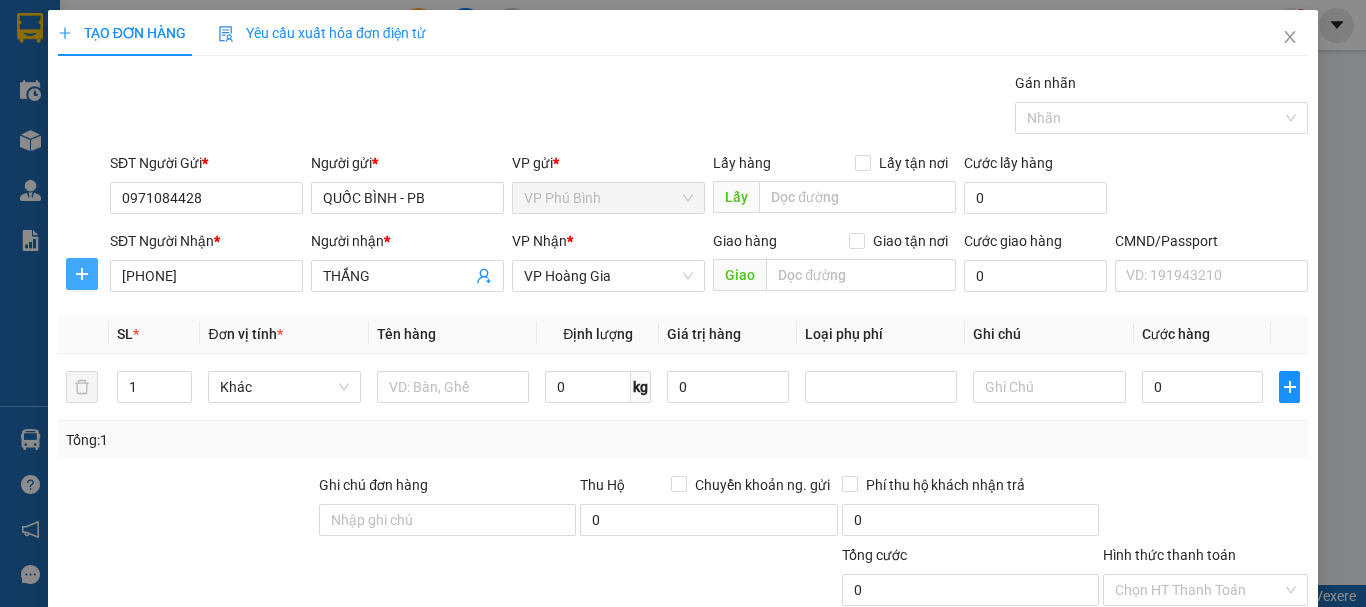 click 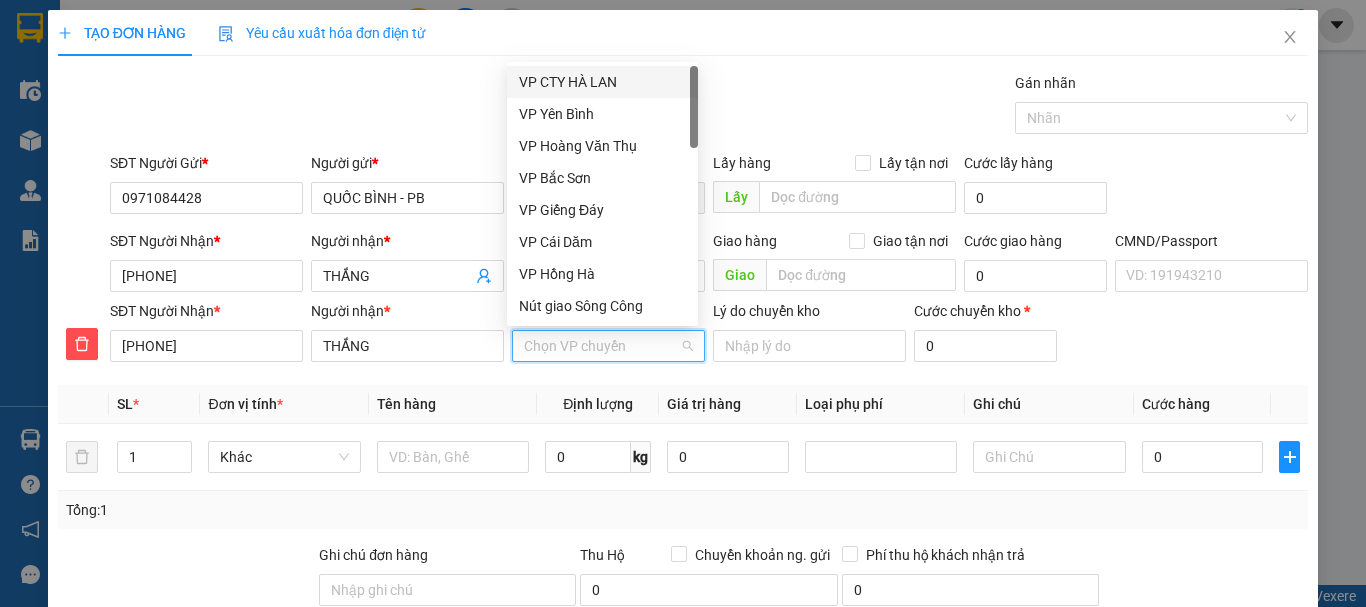 click on "VP nhận  *" at bounding box center (601, 346) 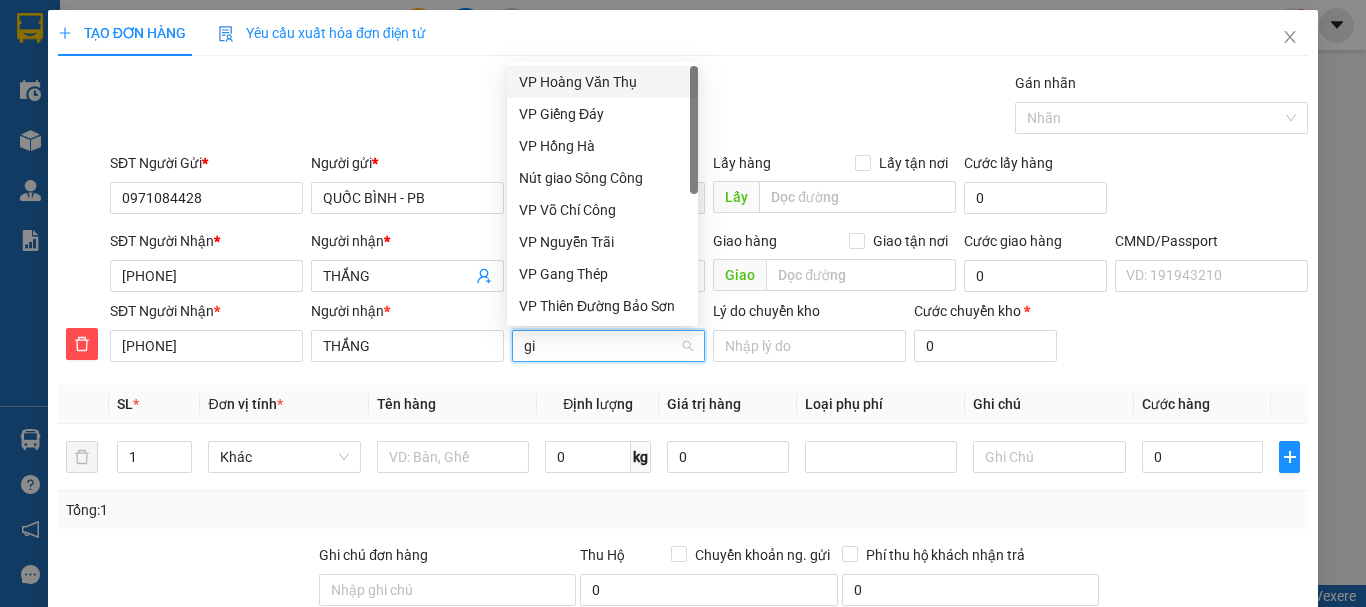 type on "gia" 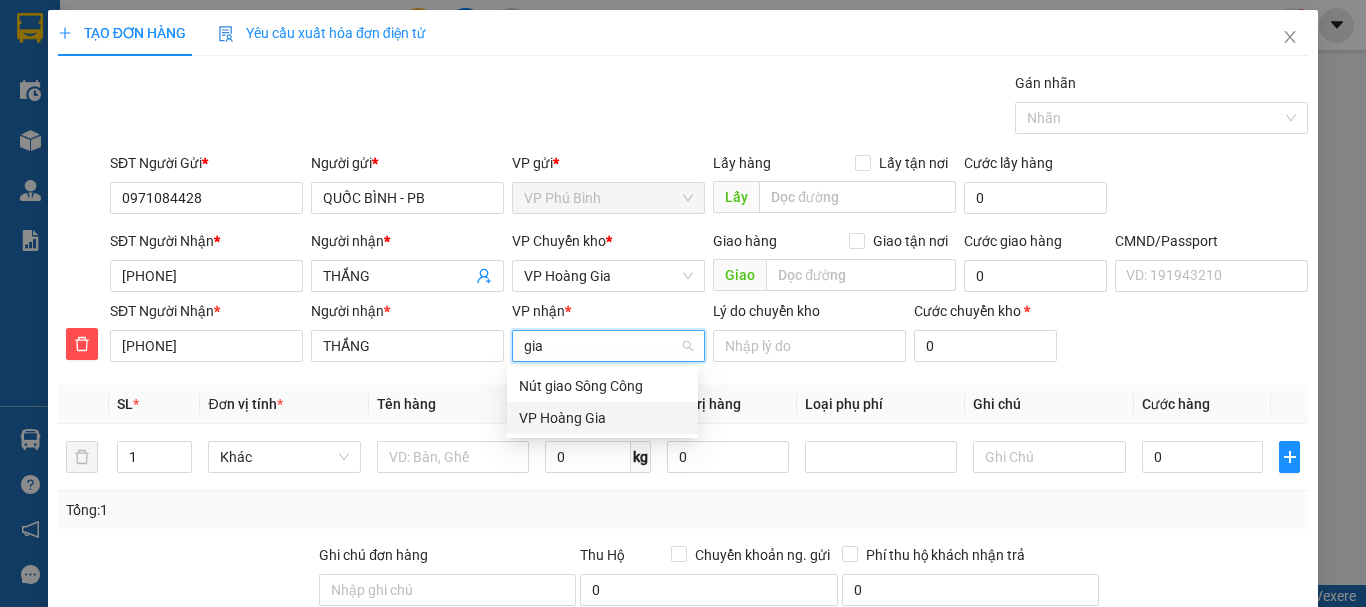 click on "VP Hoàng Gia" at bounding box center [602, 418] 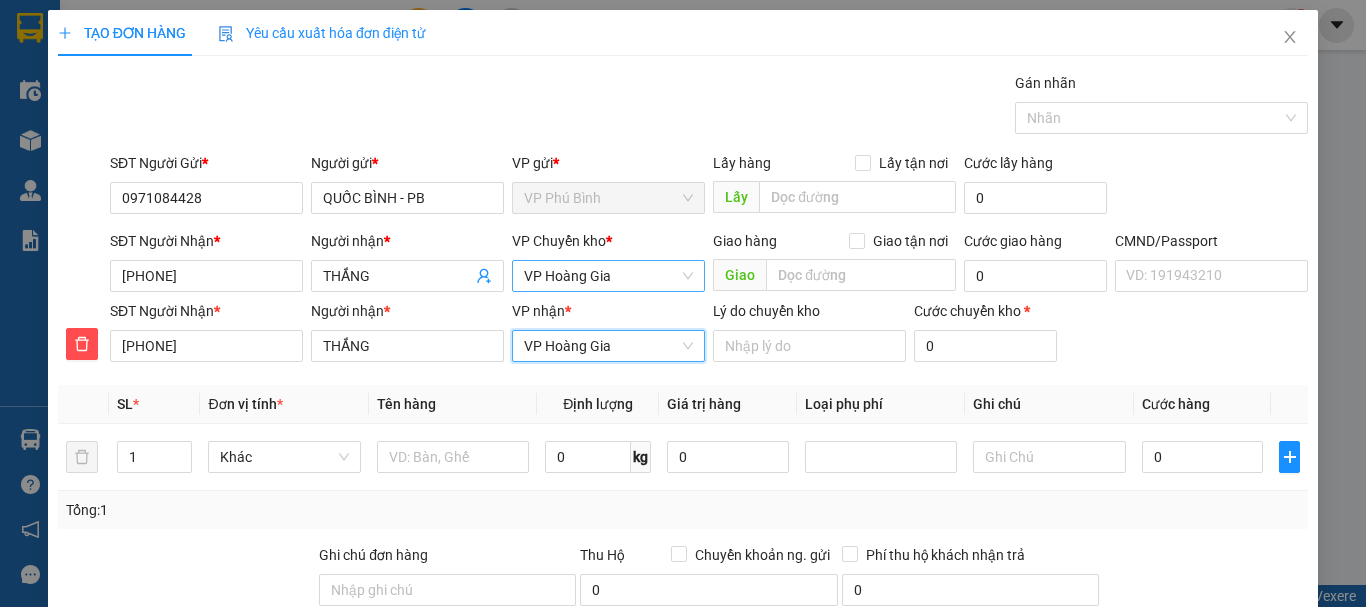 click on "VP Hoàng Gia" at bounding box center (608, 276) 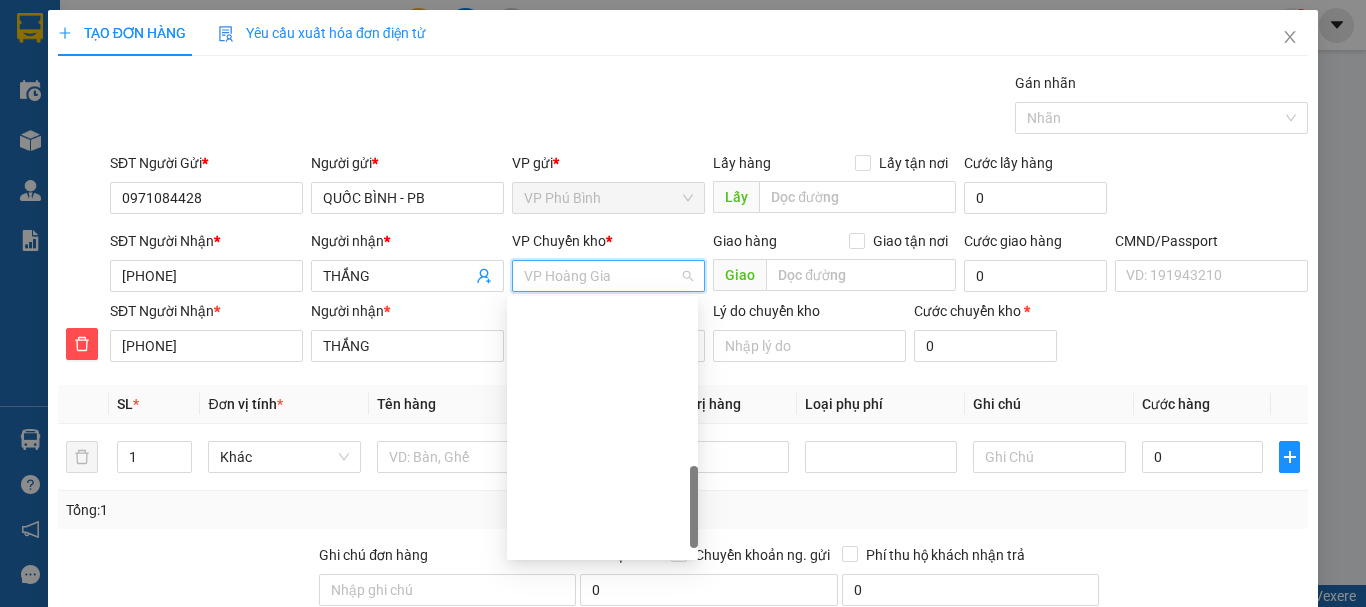 scroll, scrollTop: 648, scrollLeft: 0, axis: vertical 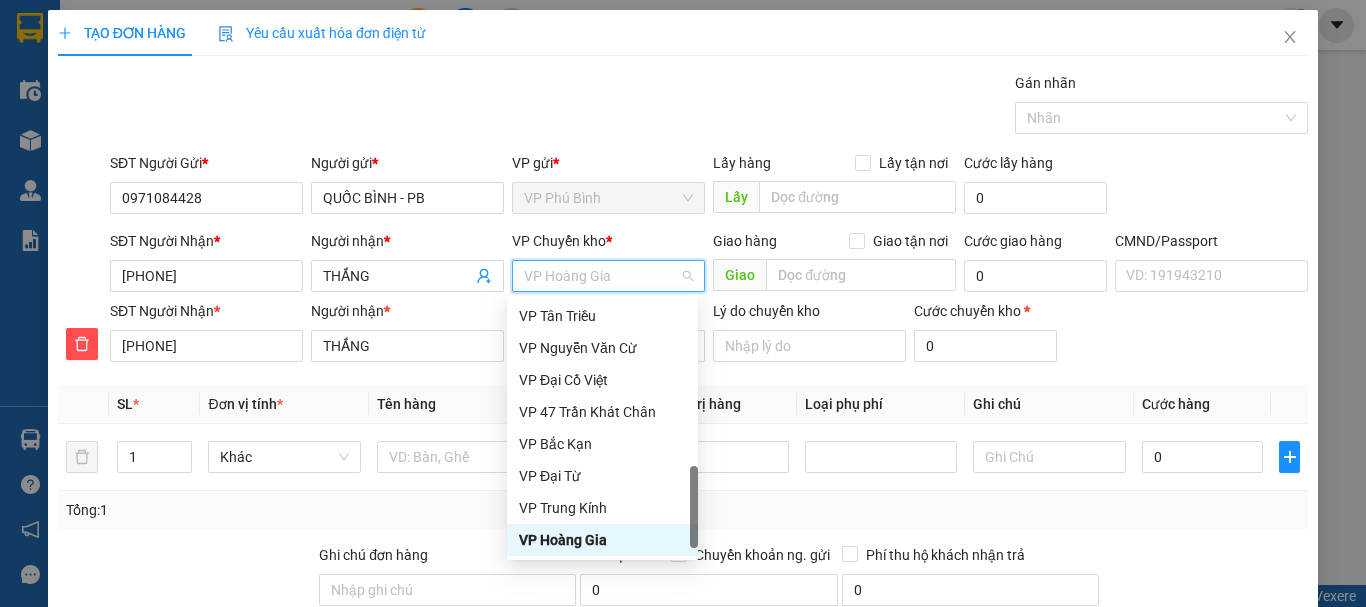 type on "b" 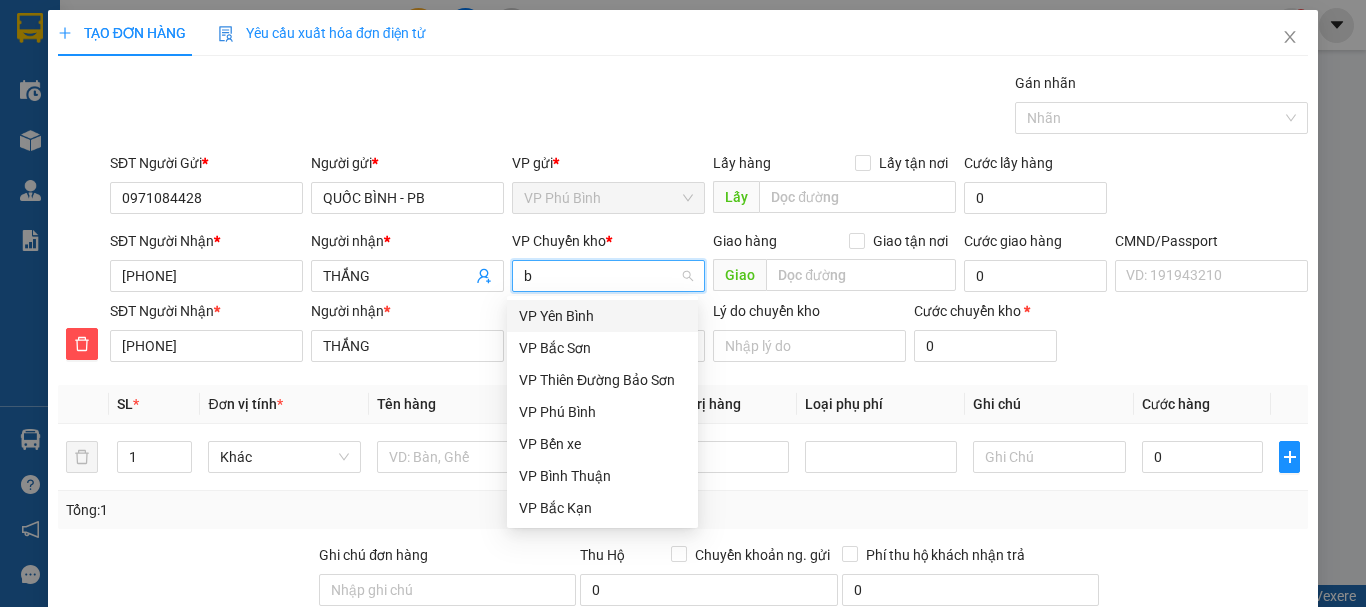 scroll, scrollTop: 0, scrollLeft: 0, axis: both 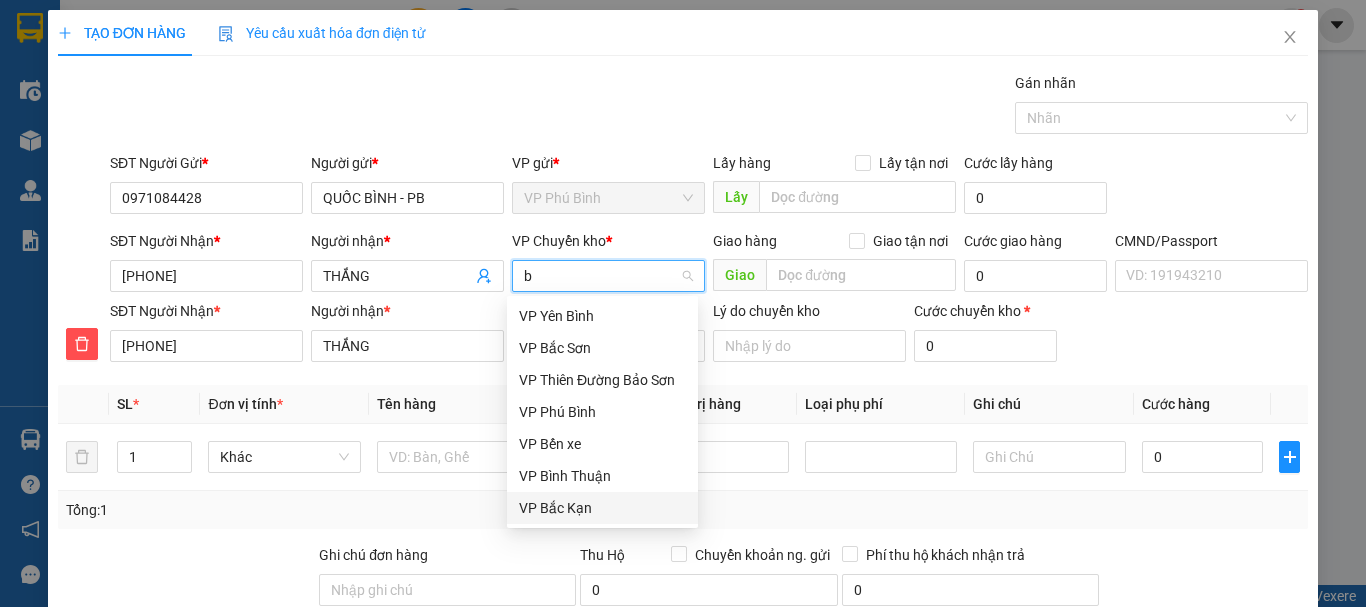 click on "VP Bắc Kạn" at bounding box center [602, 508] 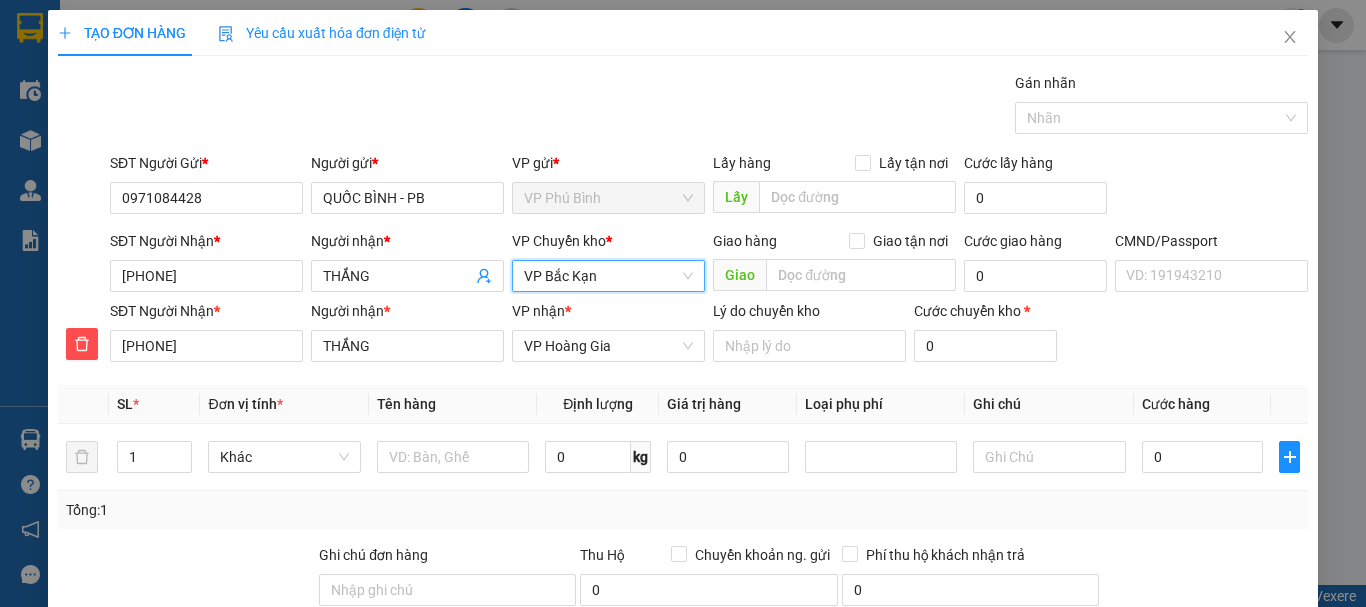 click on "VP Bắc Kạn" at bounding box center (608, 276) 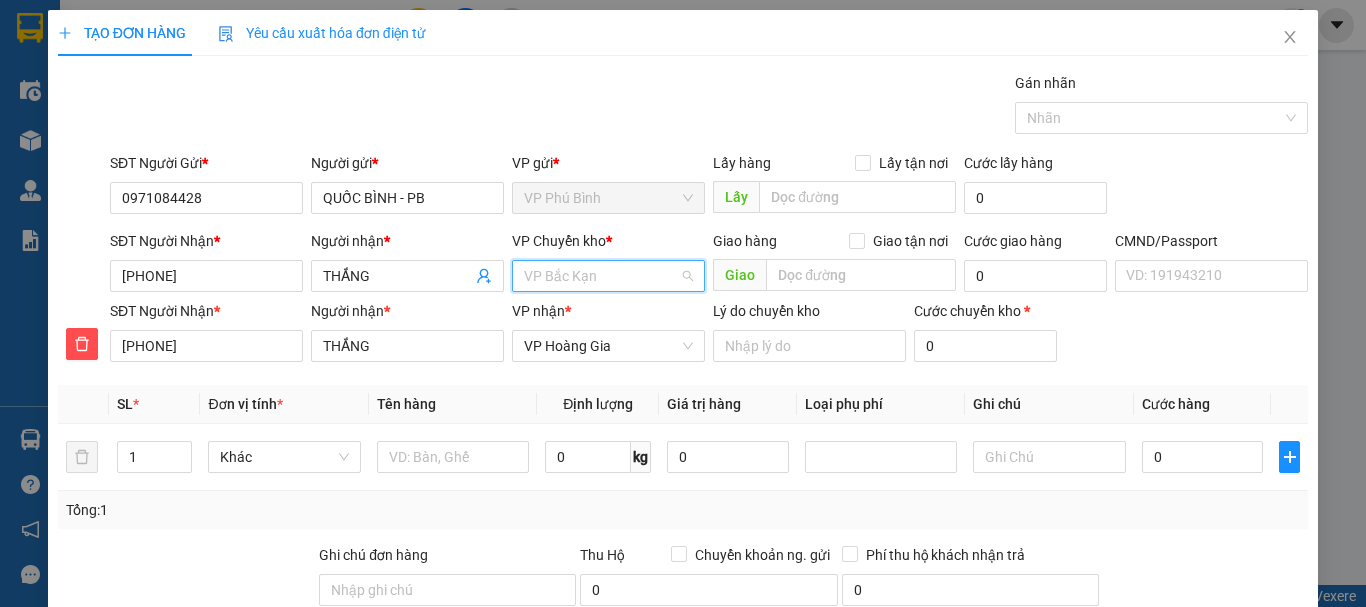 scroll, scrollTop: 576, scrollLeft: 0, axis: vertical 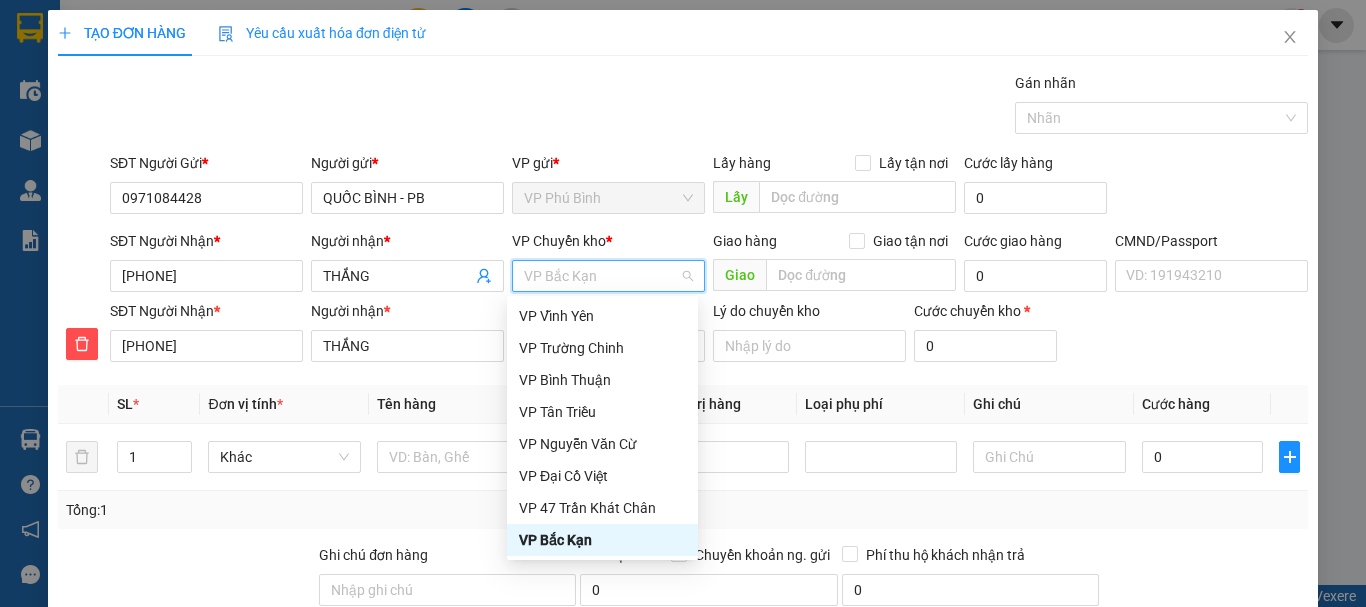 type on "b" 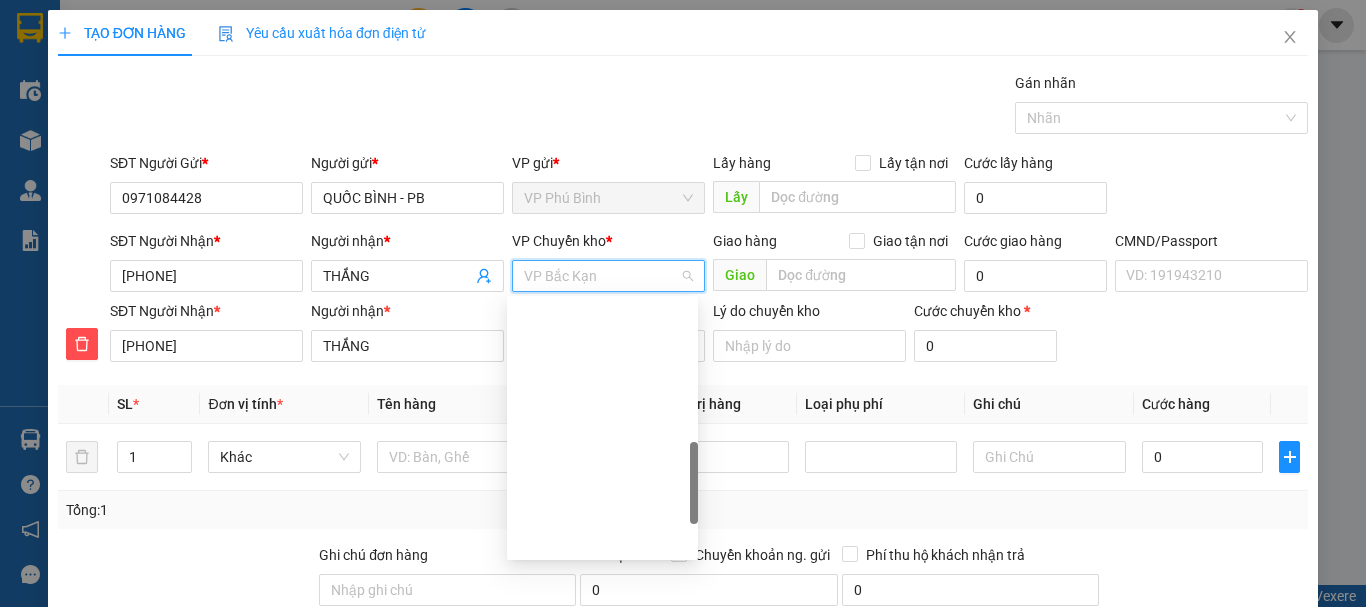 scroll, scrollTop: 576, scrollLeft: 0, axis: vertical 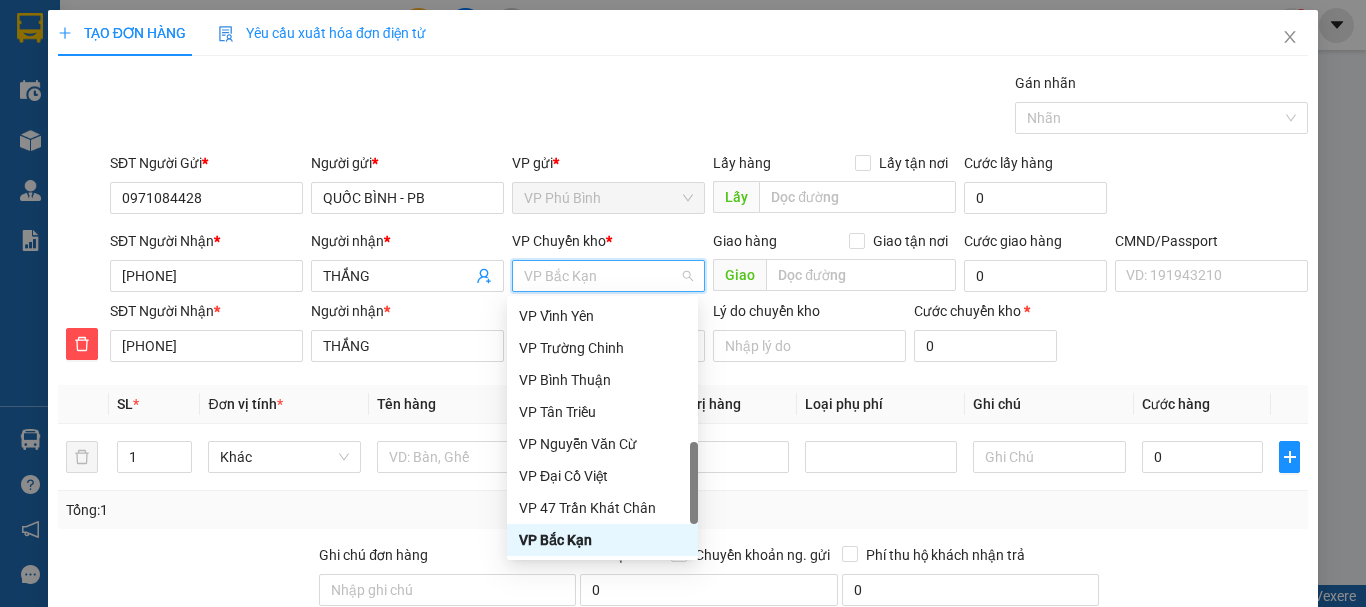 type on "y" 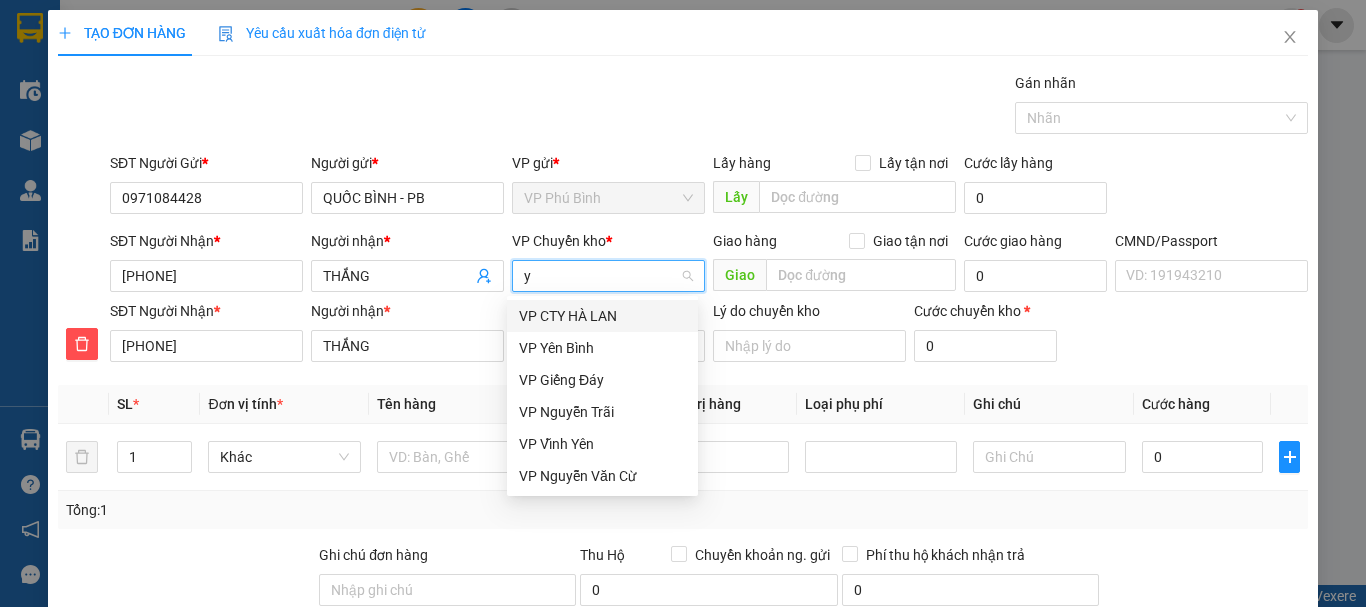 scroll, scrollTop: 0, scrollLeft: 0, axis: both 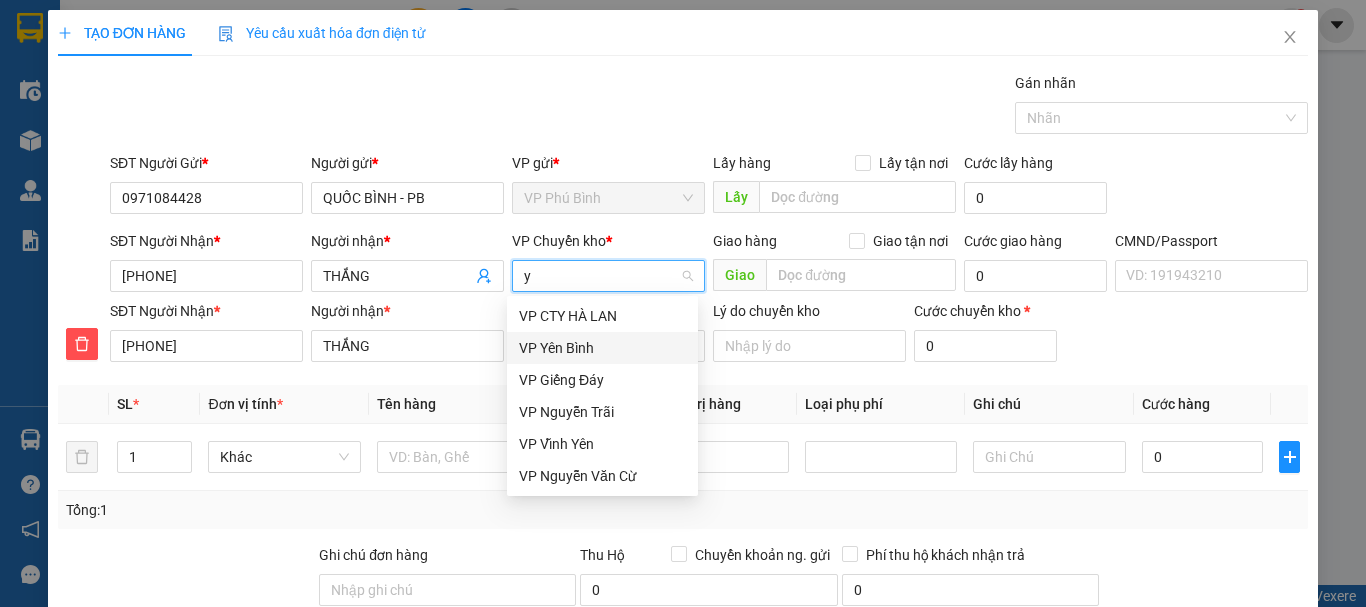 click on "VP Yên Bình" at bounding box center (602, 348) 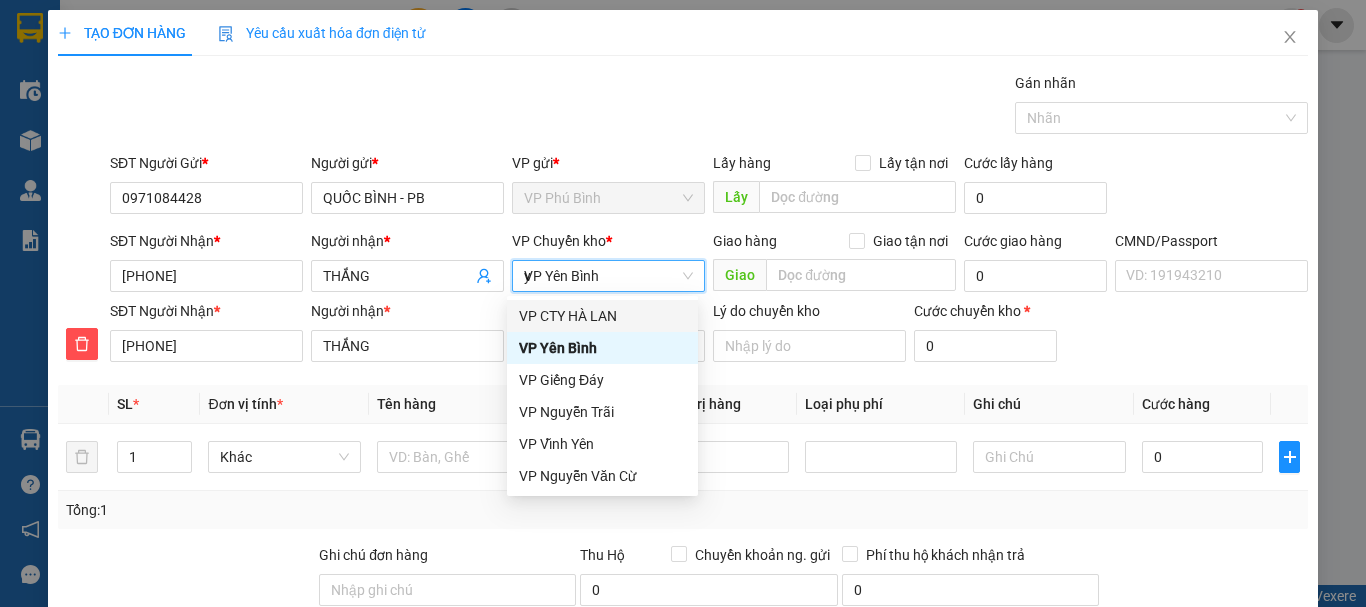 type 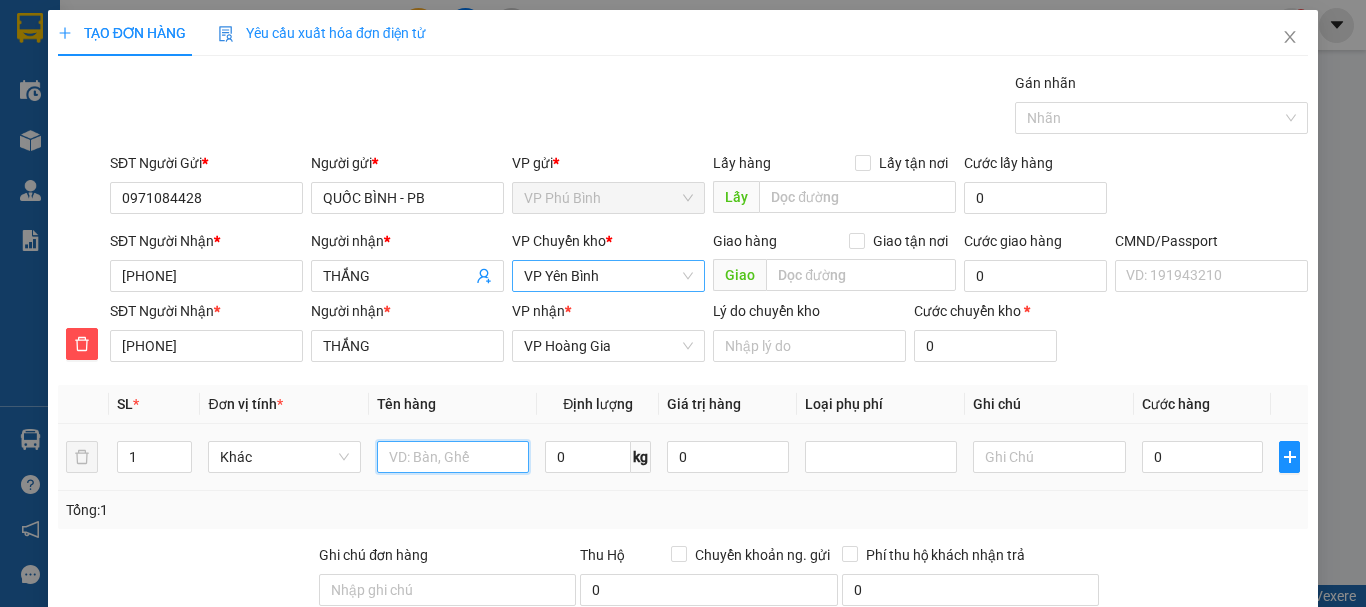 click at bounding box center (453, 457) 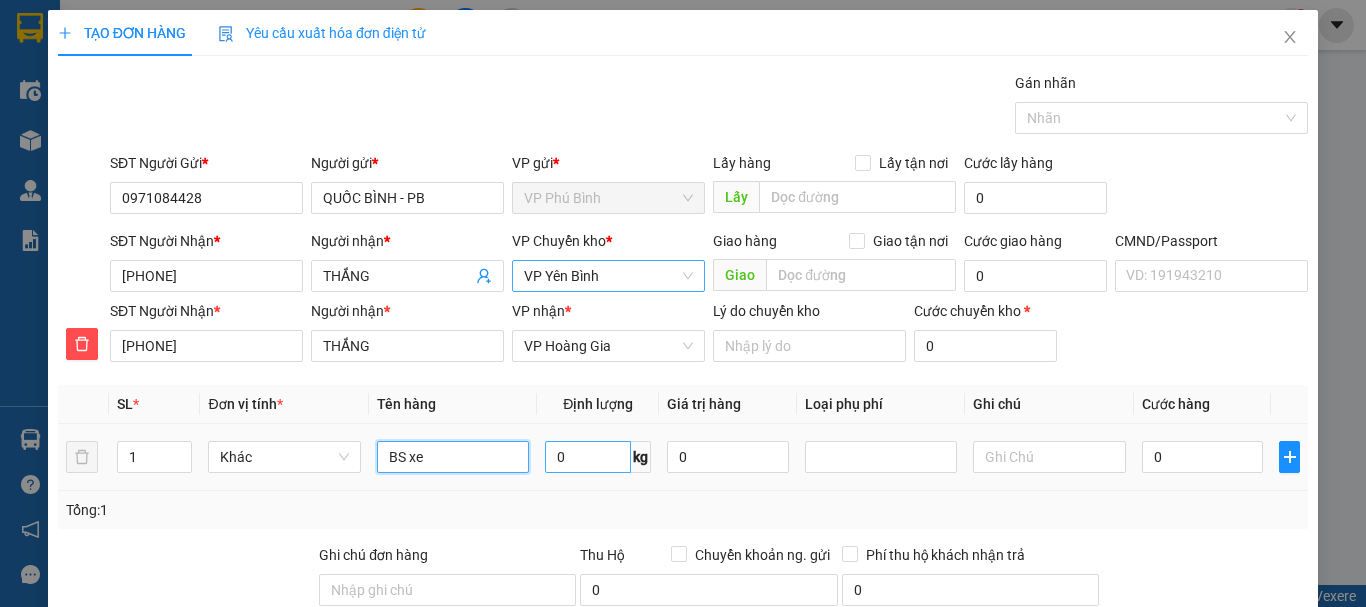 type on "BS xe" 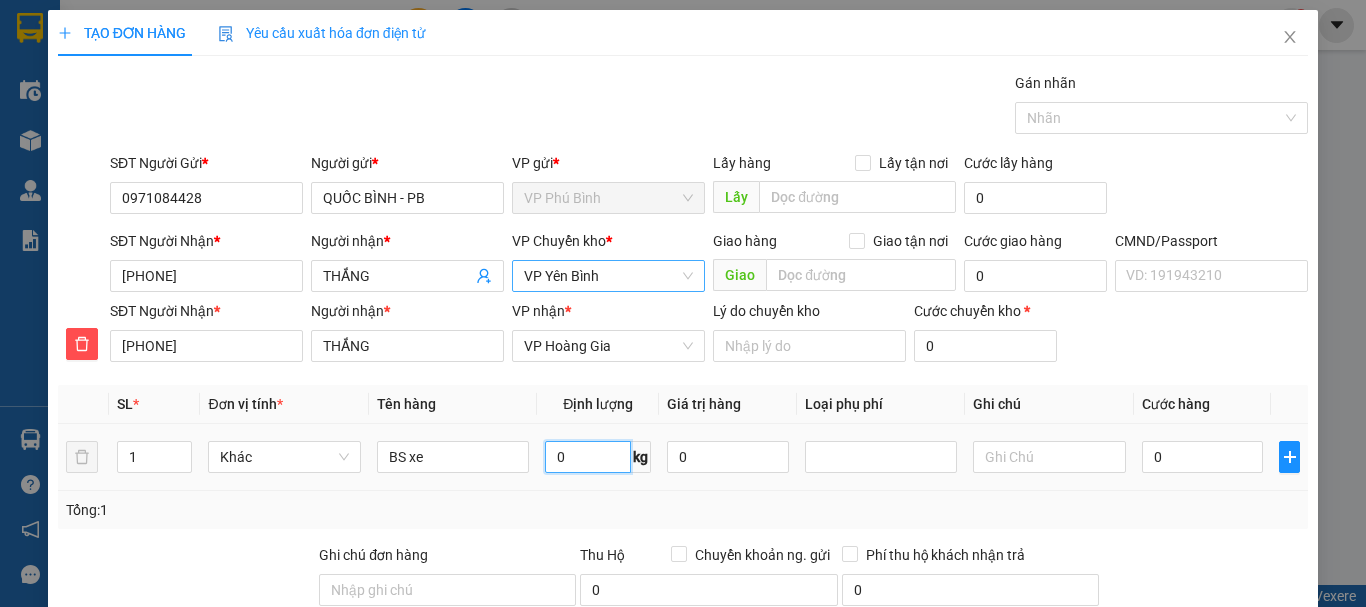 click on "0" at bounding box center (588, 457) 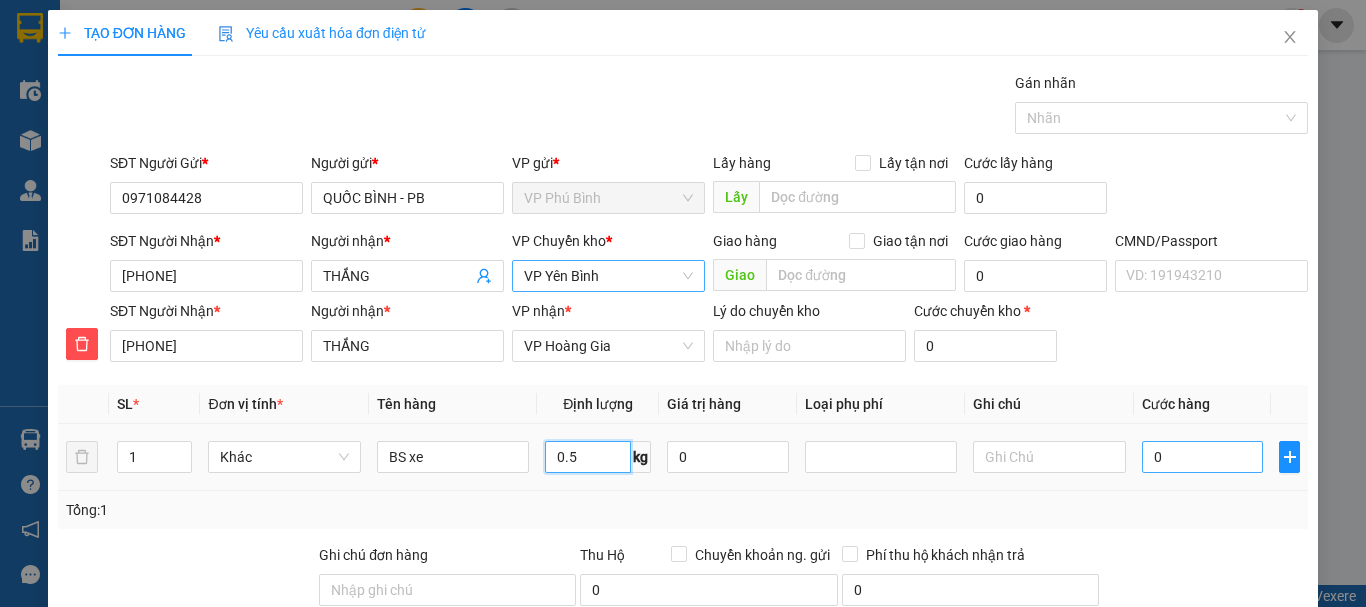 type on "0.5" 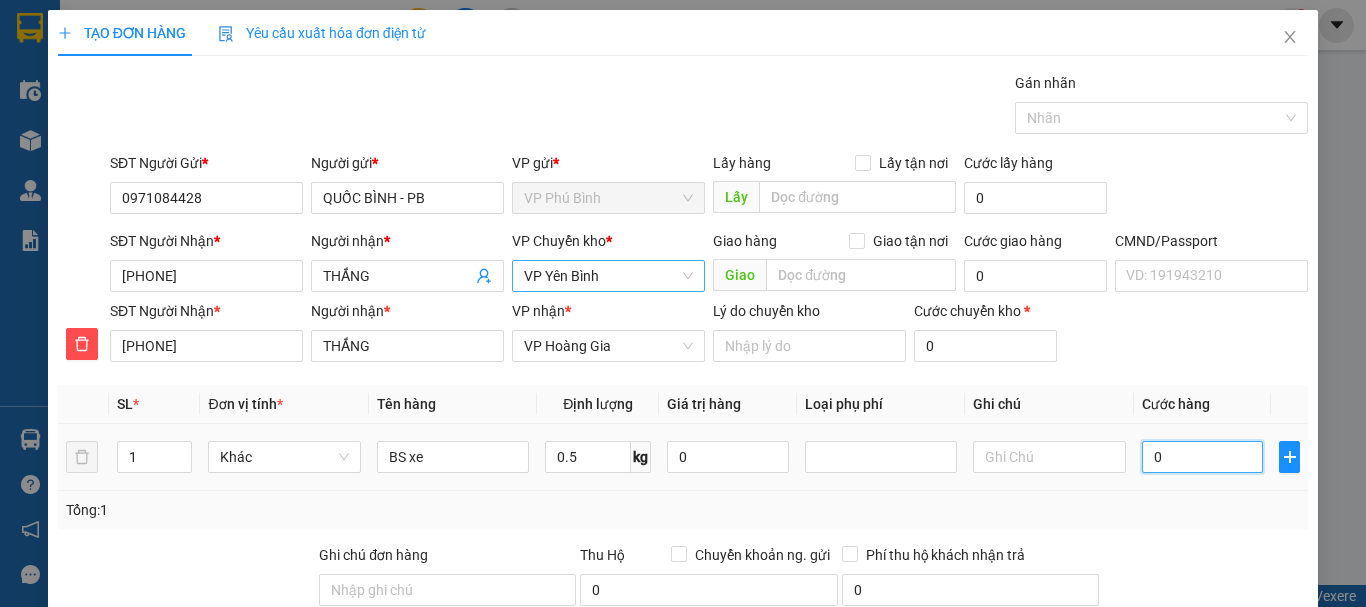 click on "0" at bounding box center (1203, 457) 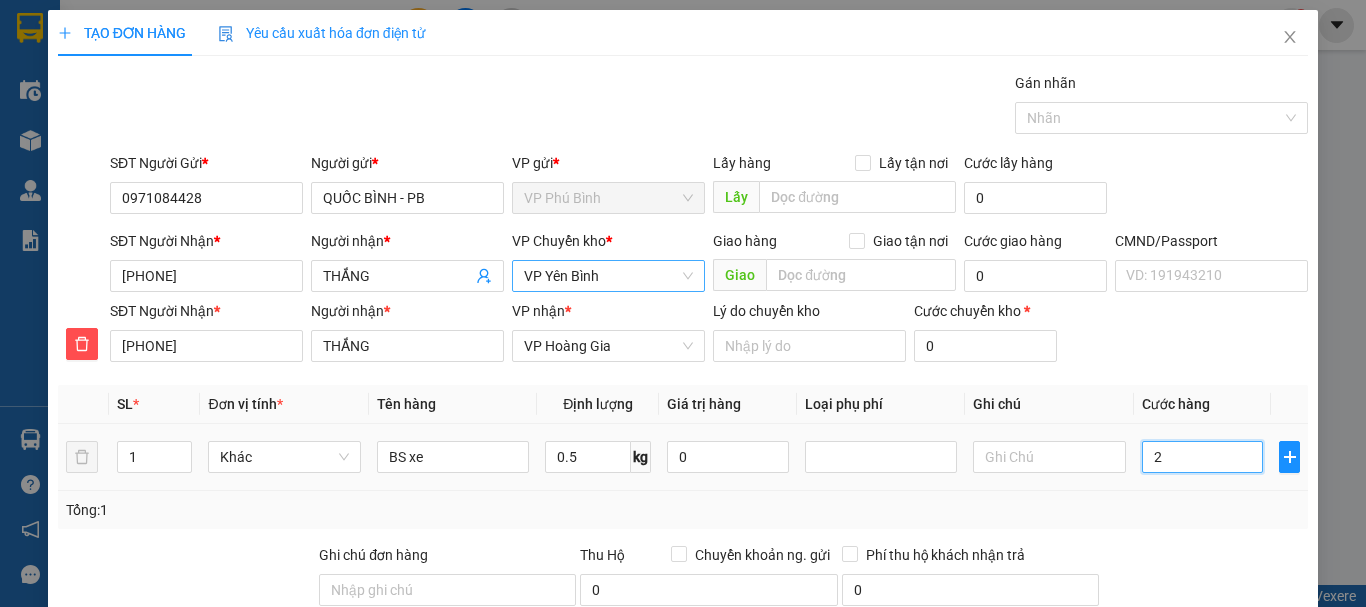 type on "20" 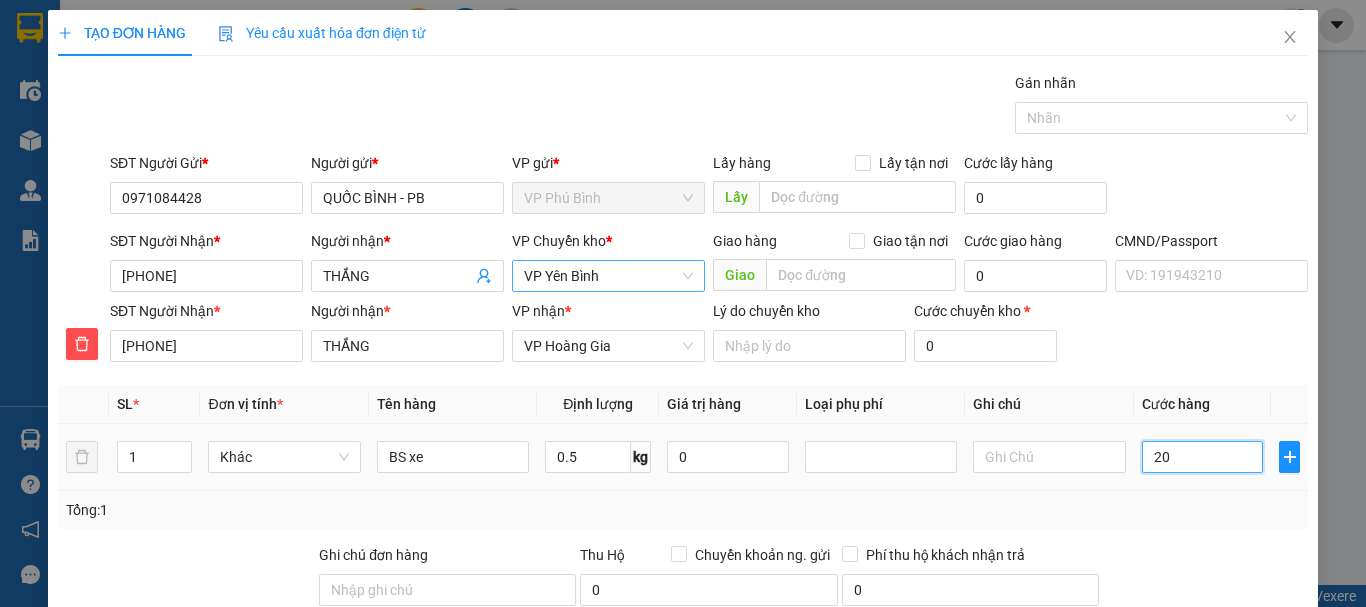 type on "20" 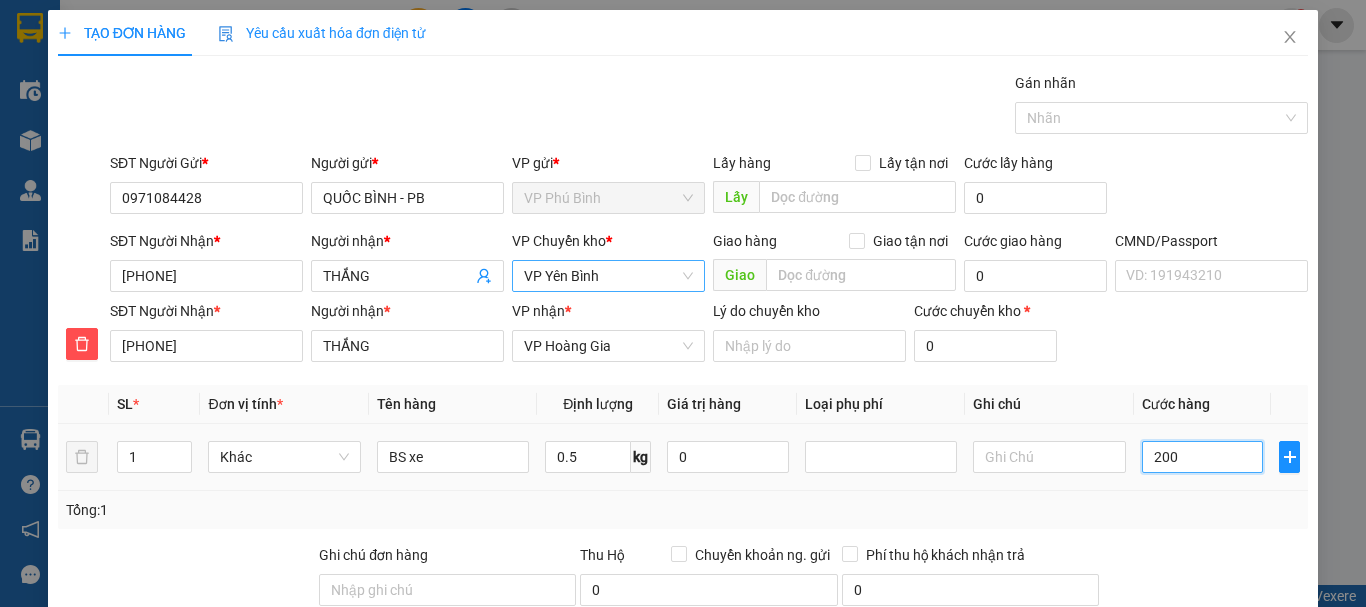 type on "2.000" 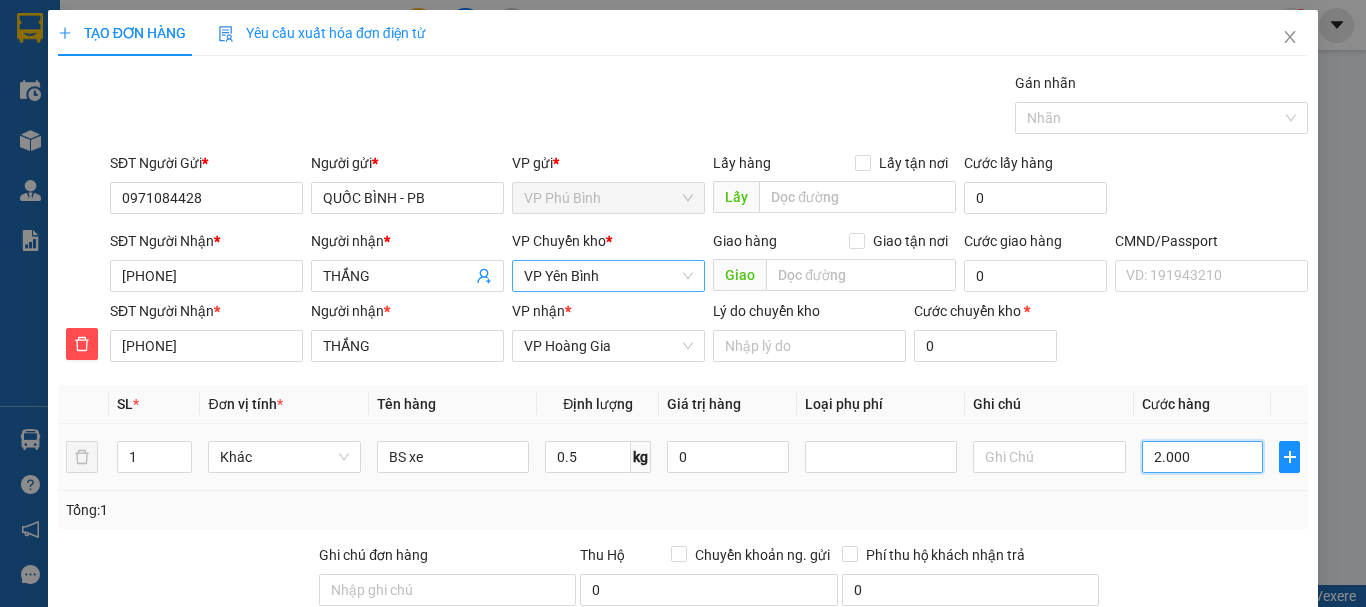 type on "2.000" 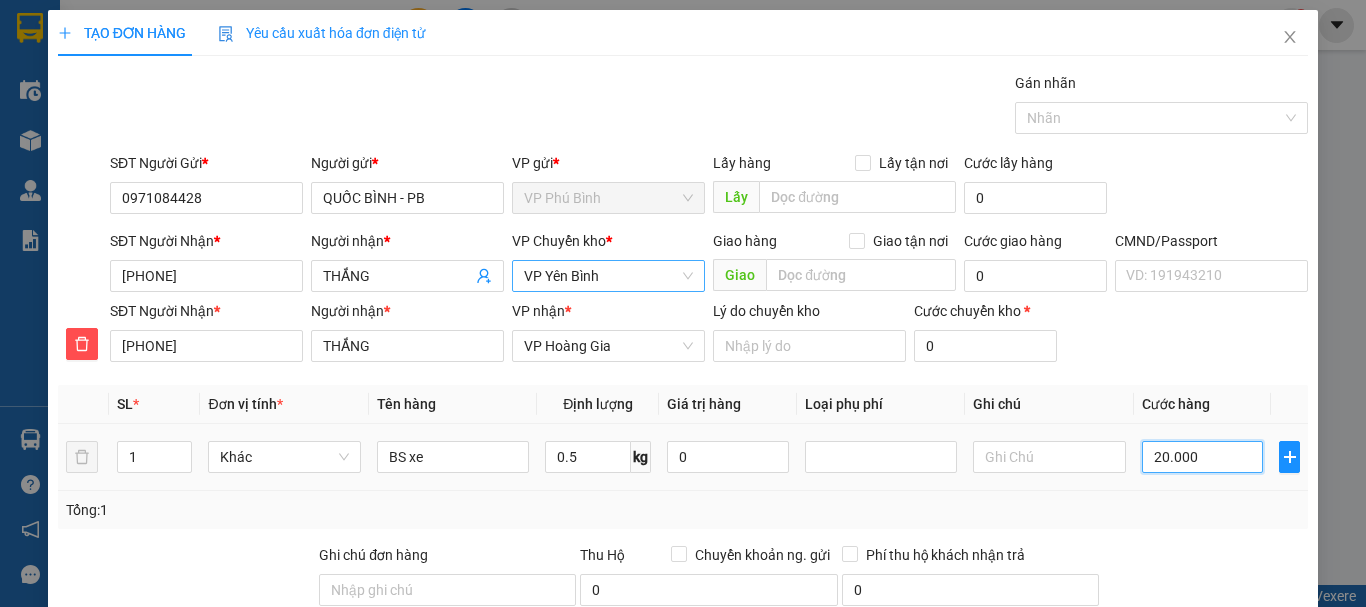 type on "20.000" 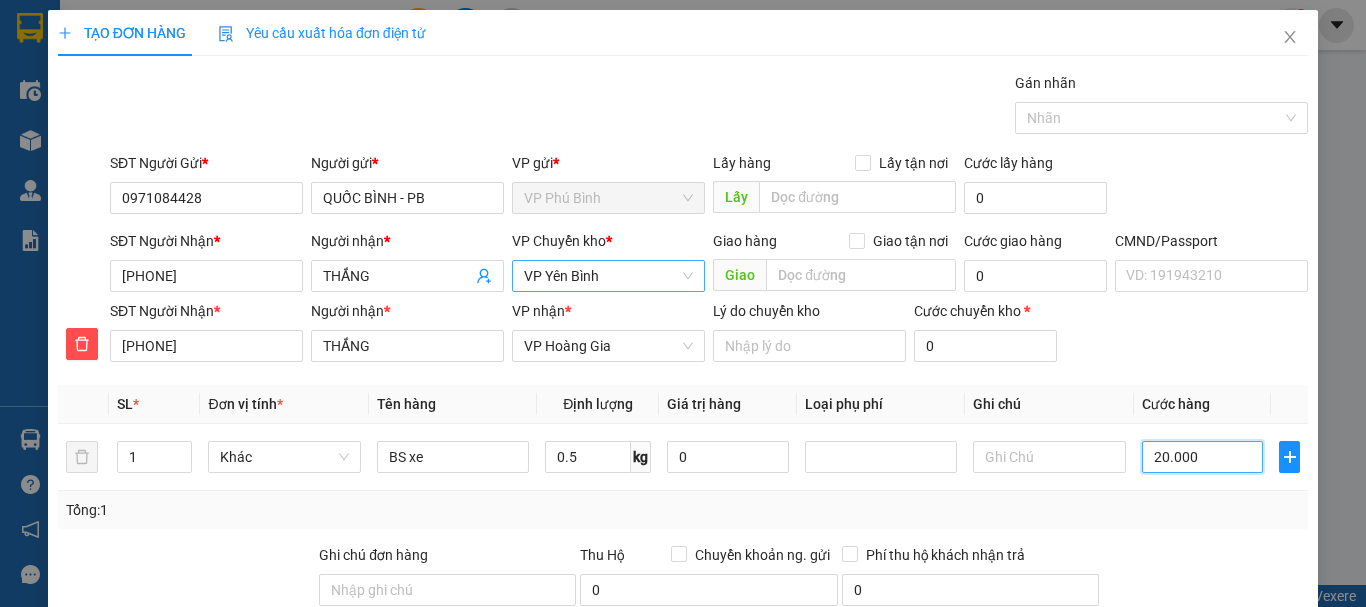 scroll, scrollTop: 243, scrollLeft: 0, axis: vertical 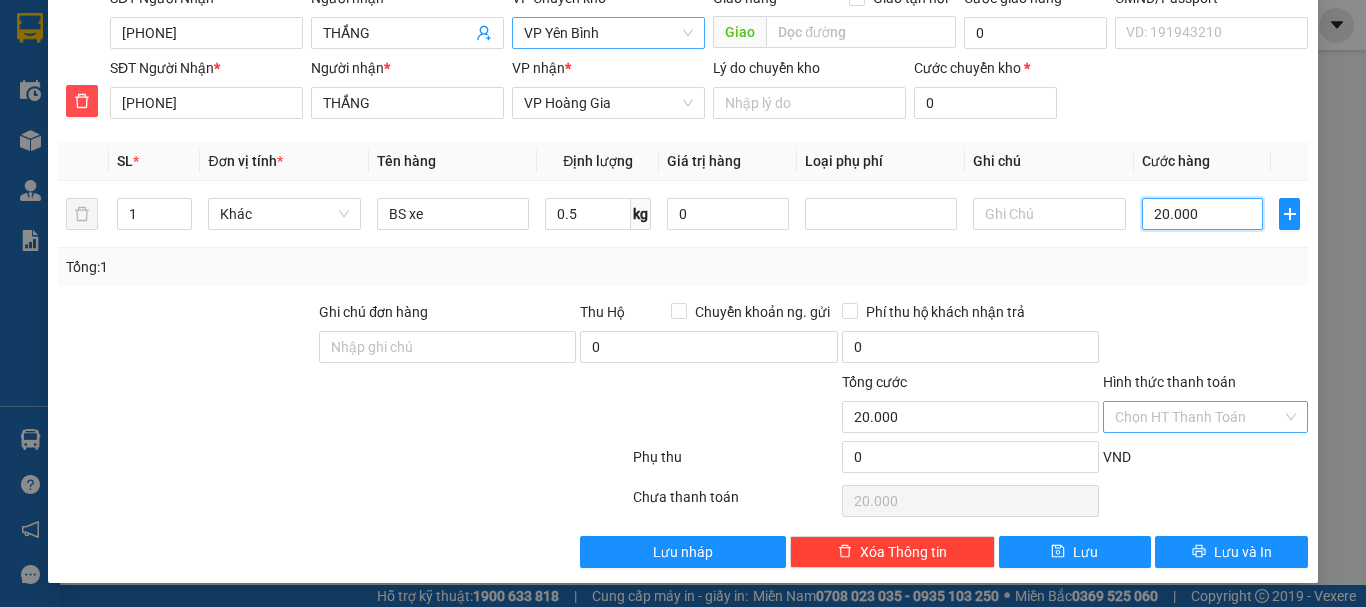 type on "20.000" 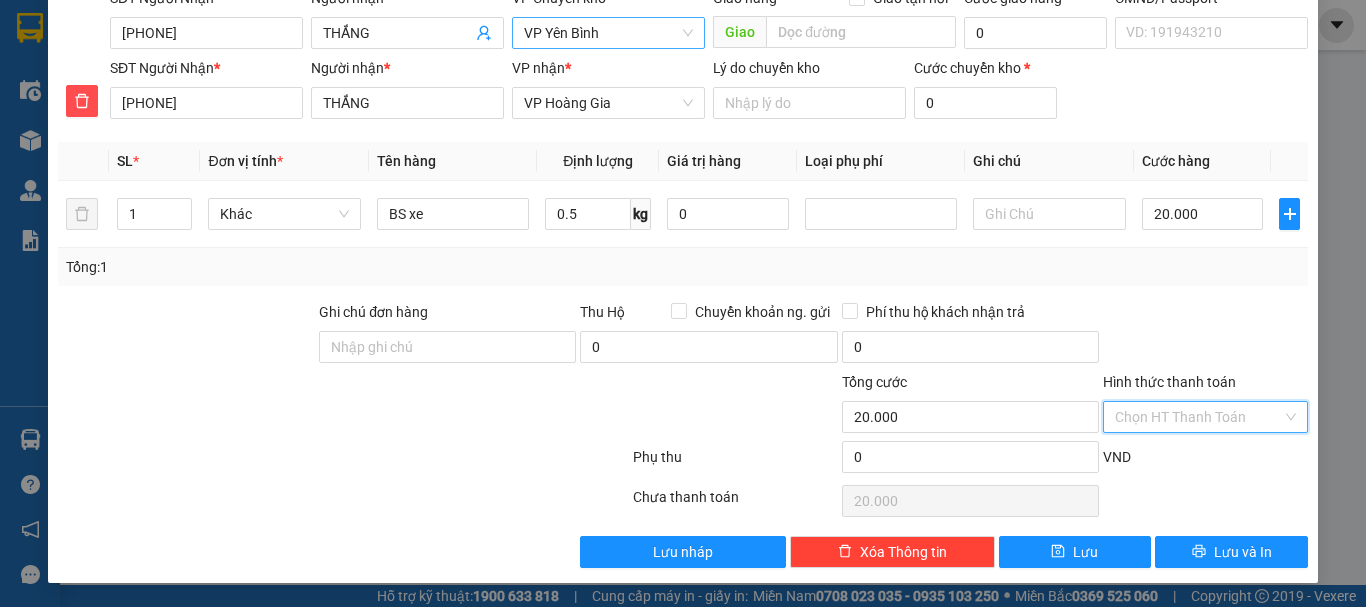 click on "Hình thức thanh toán" at bounding box center [1198, 417] 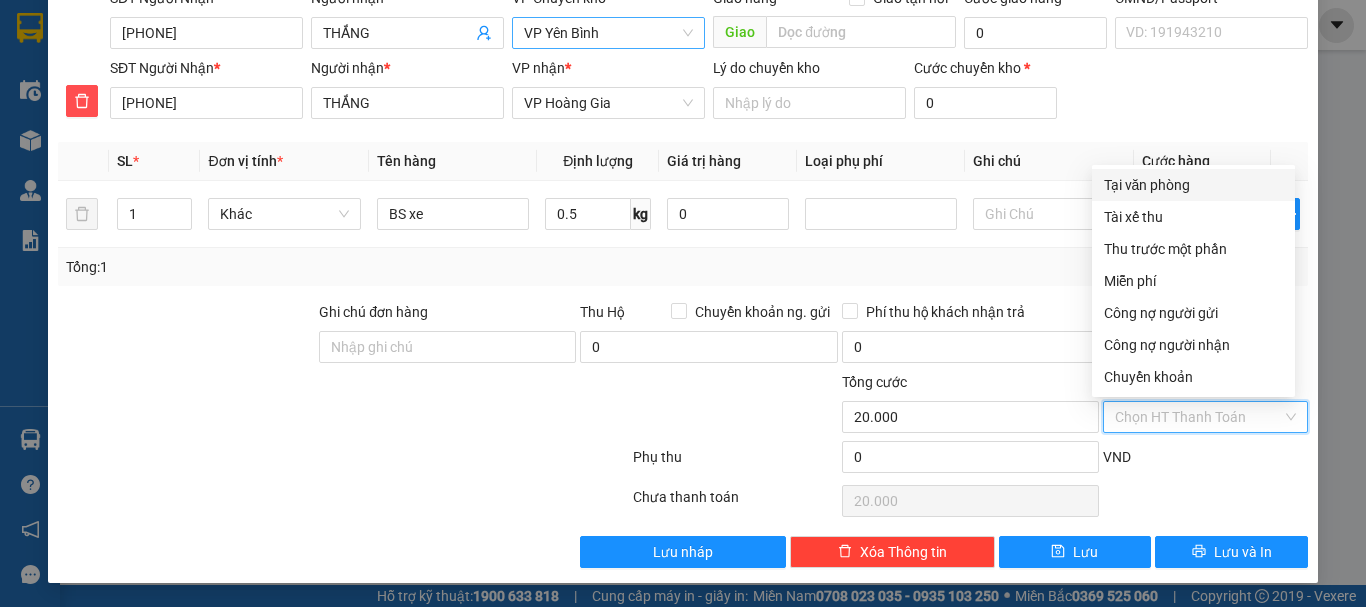 click on "Tại văn phòng" at bounding box center (1193, 185) 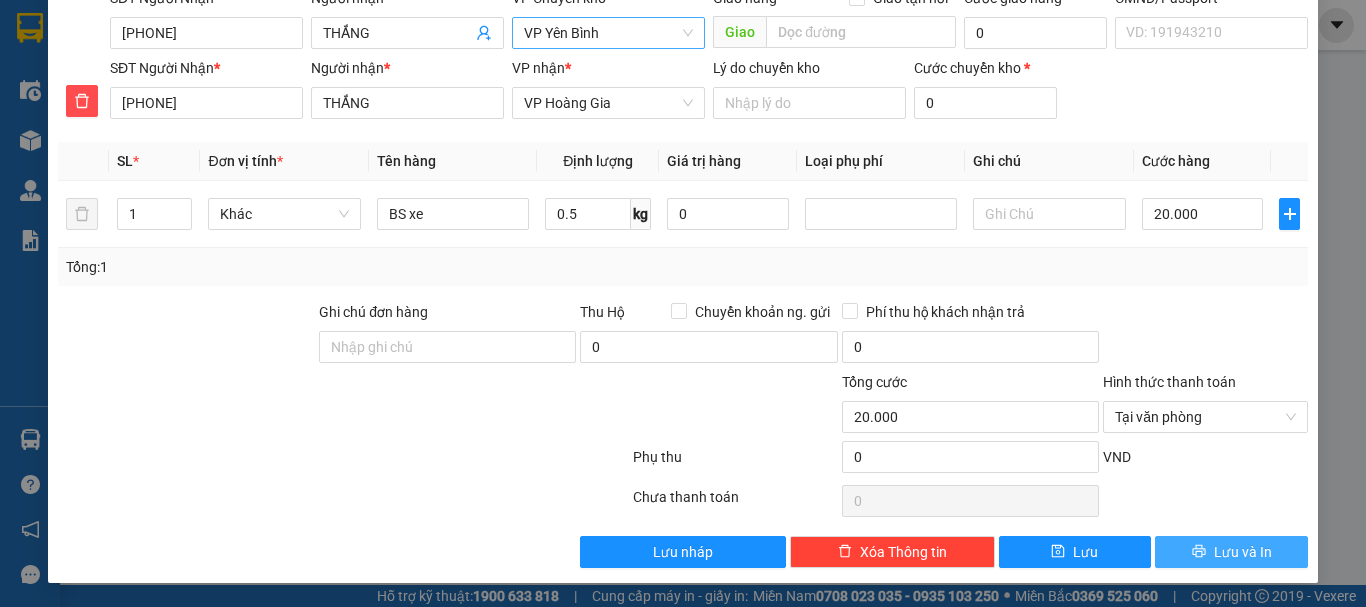 click on "Lưu và In" at bounding box center [1243, 552] 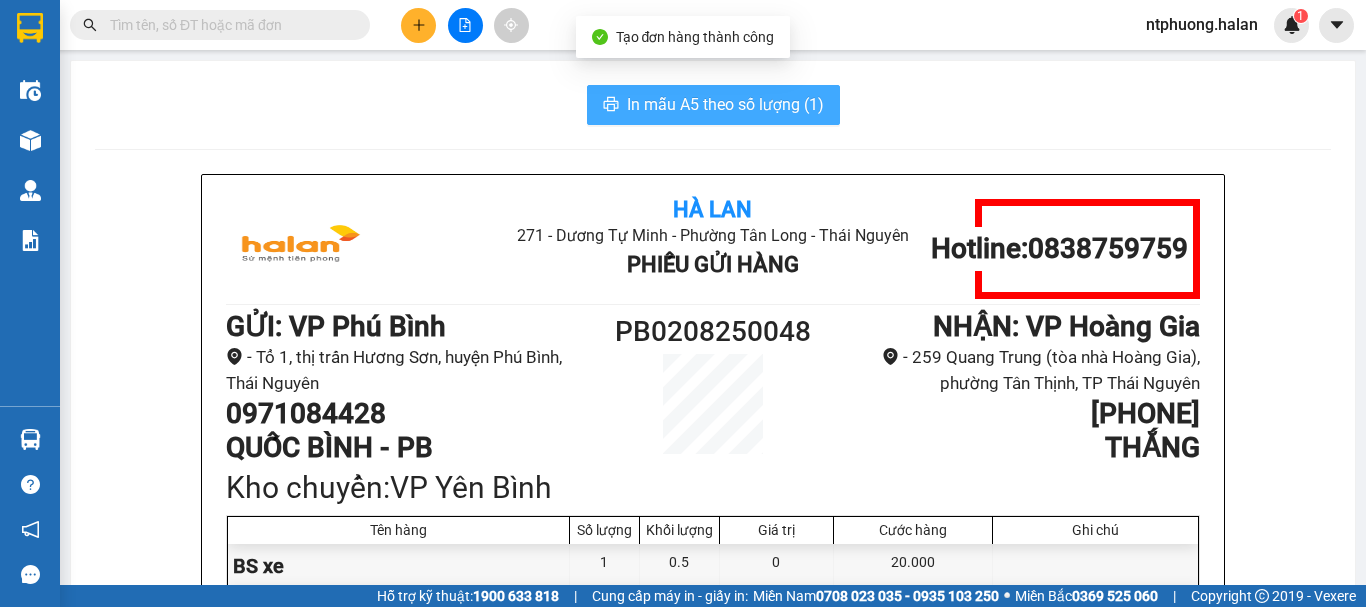 click on "In mẫu A5 theo số lượng
(1)" at bounding box center [725, 104] 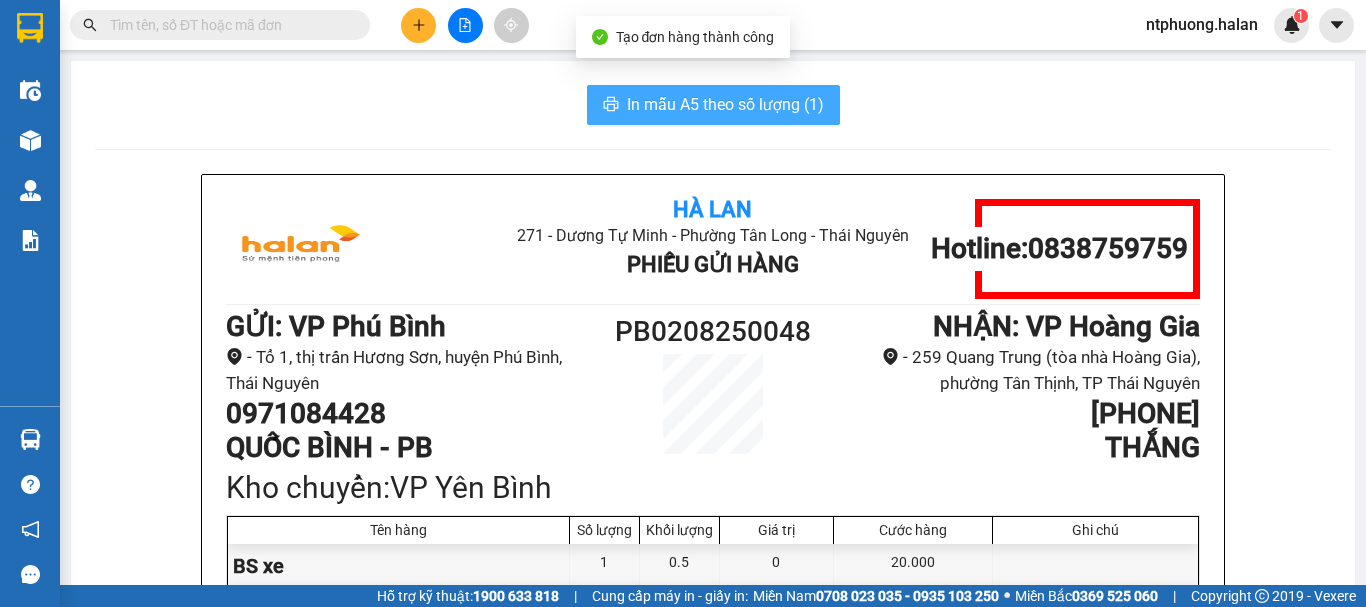 scroll, scrollTop: 0, scrollLeft: 0, axis: both 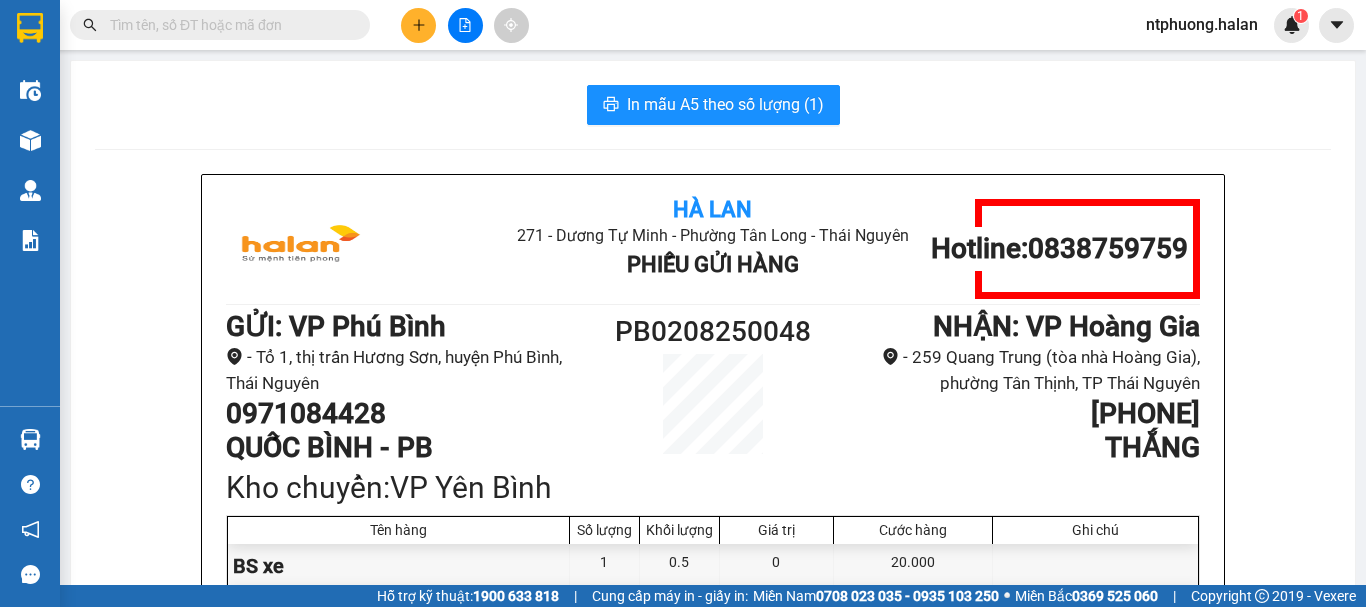 click at bounding box center [228, 25] 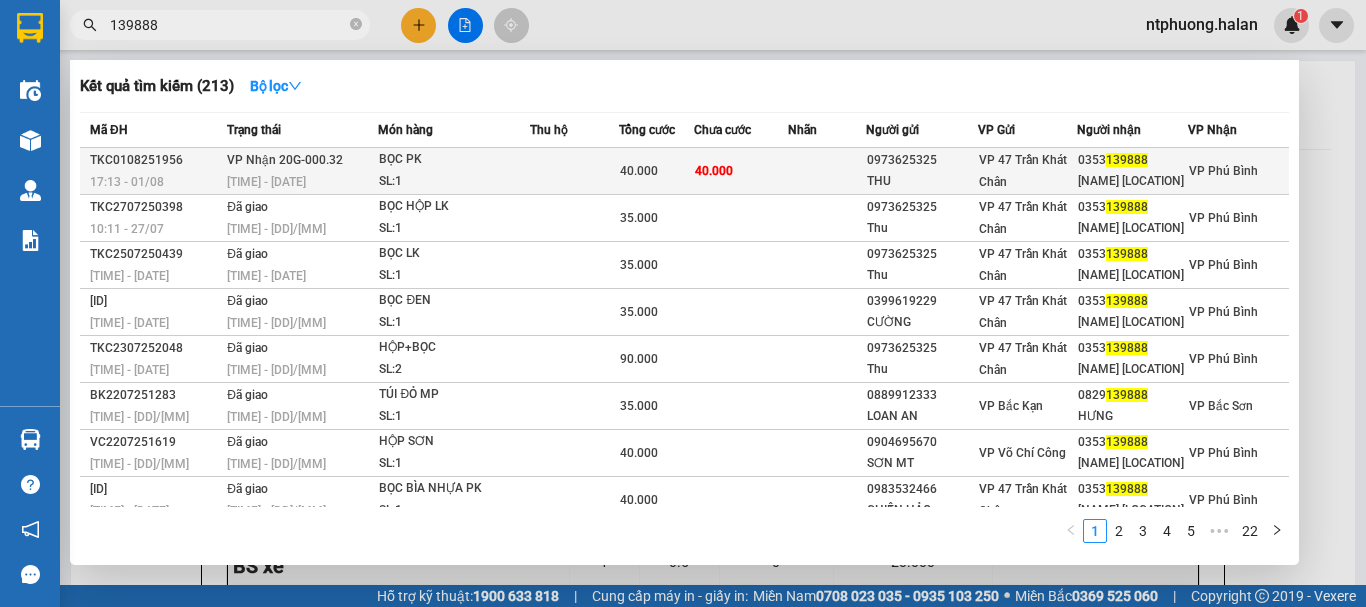 type on "139888" 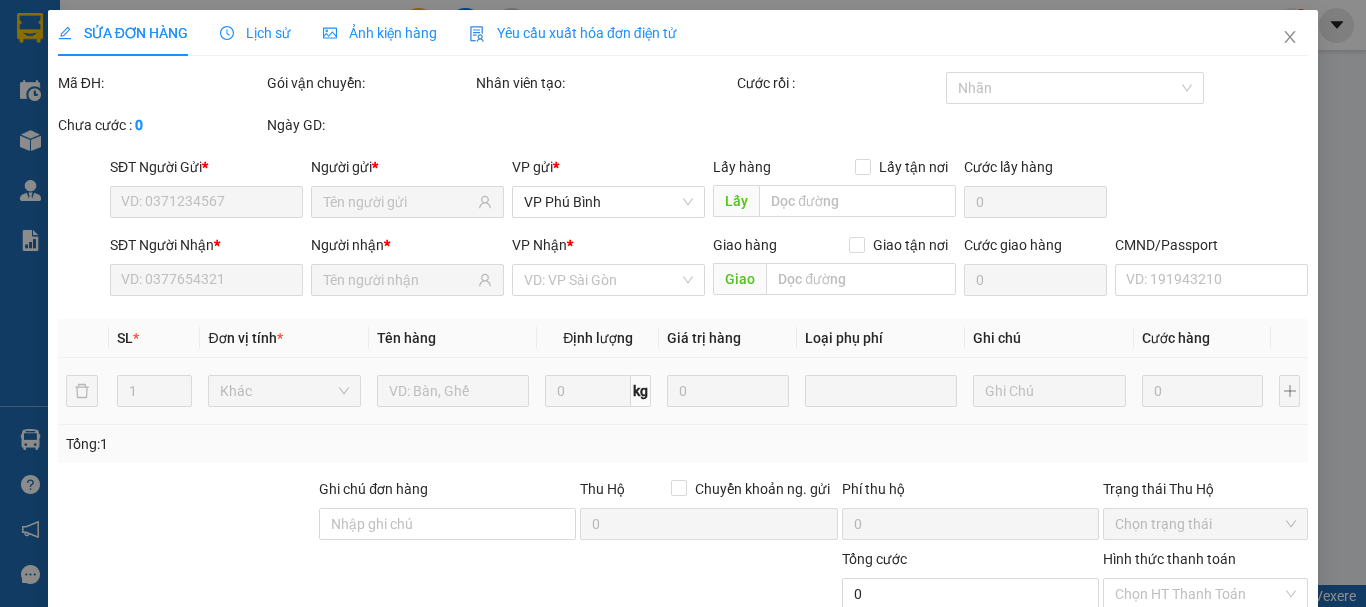 type on "0973625325" 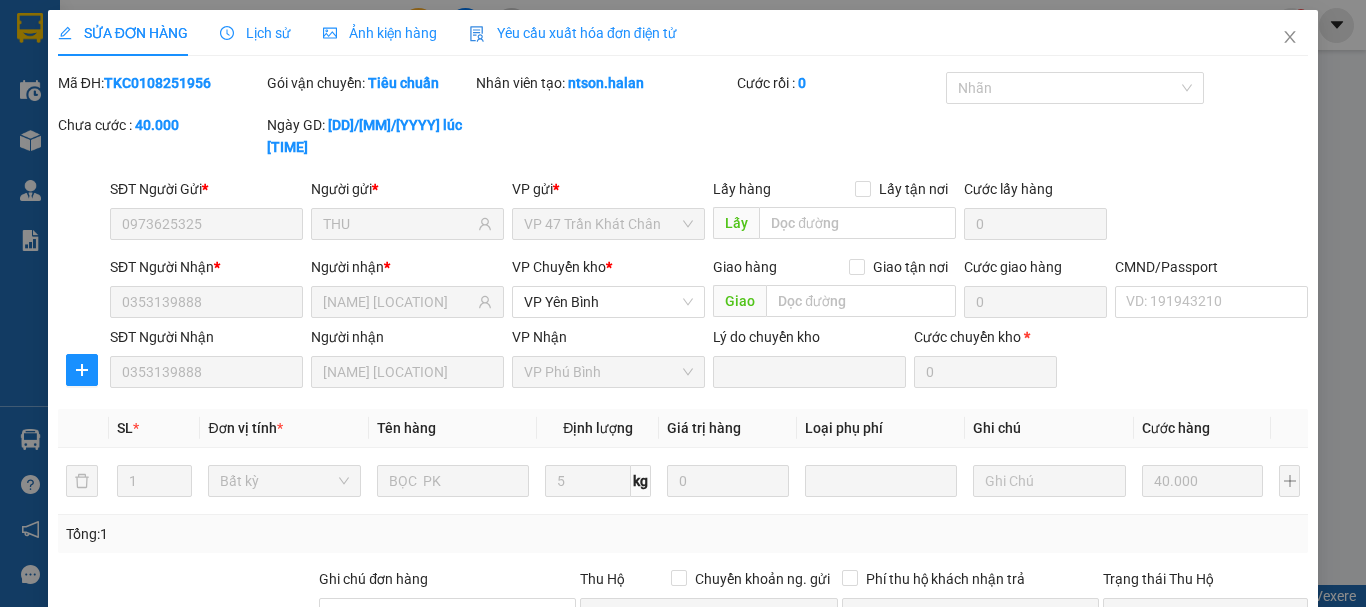 scroll, scrollTop: 245, scrollLeft: 0, axis: vertical 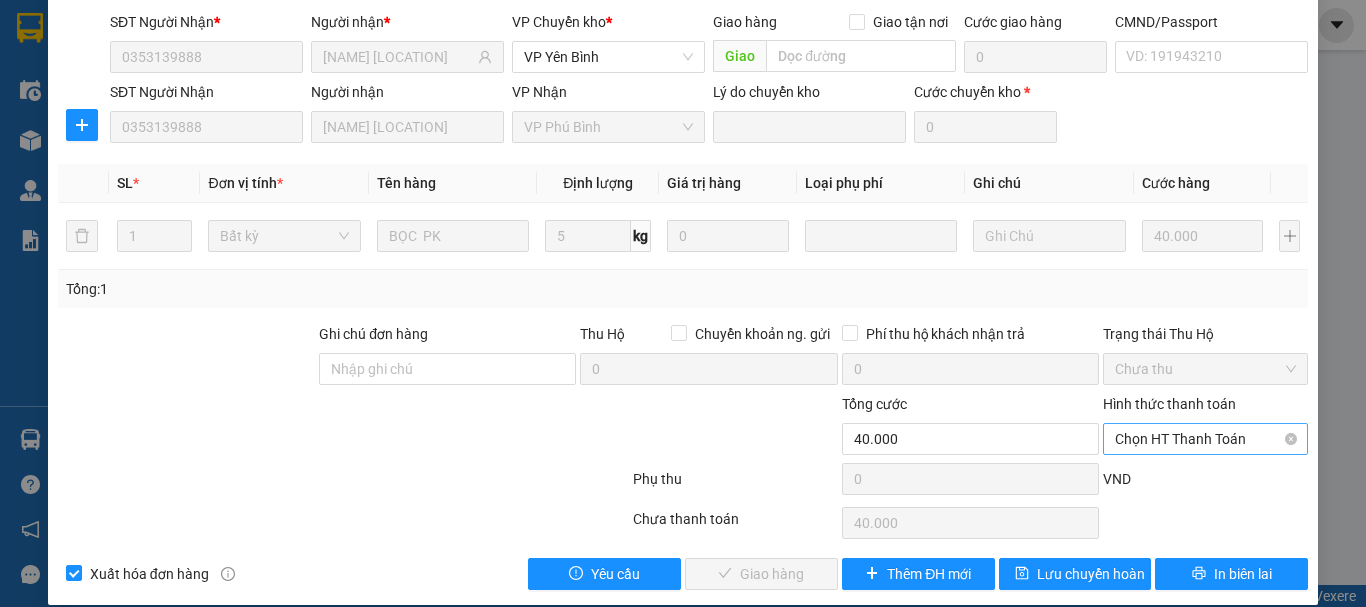 click on "Chọn HT Thanh Toán" at bounding box center (1205, 439) 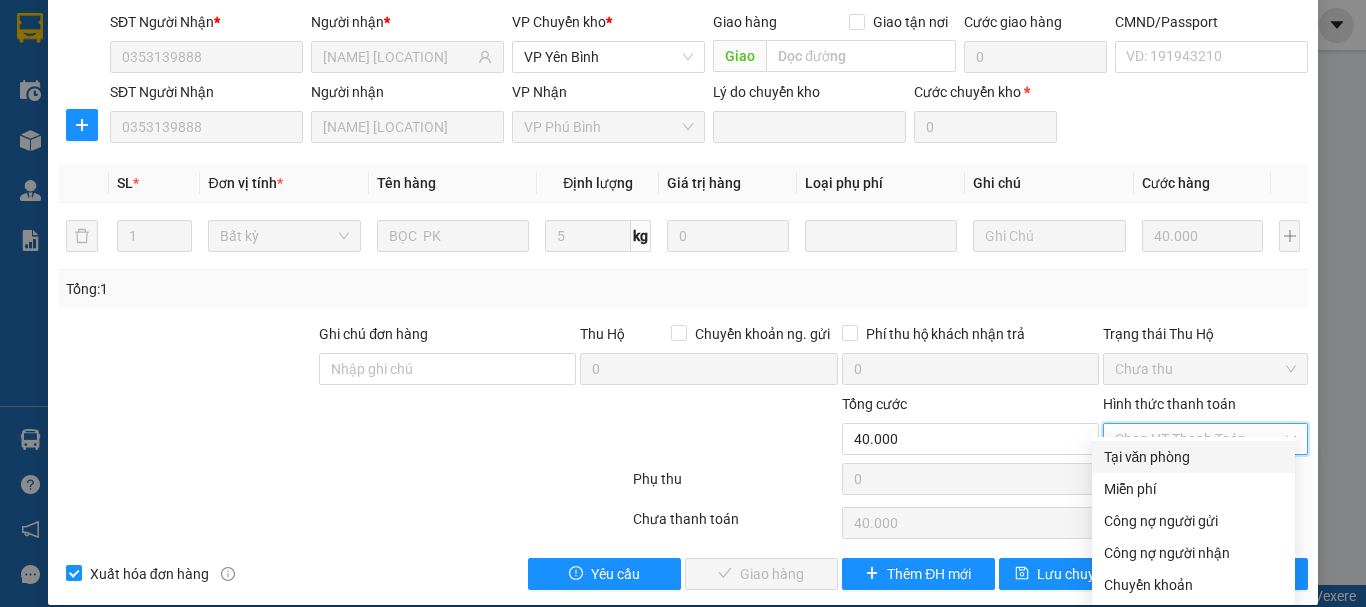 drag, startPoint x: 1180, startPoint y: 452, endPoint x: 948, endPoint y: 491, distance: 235.25519 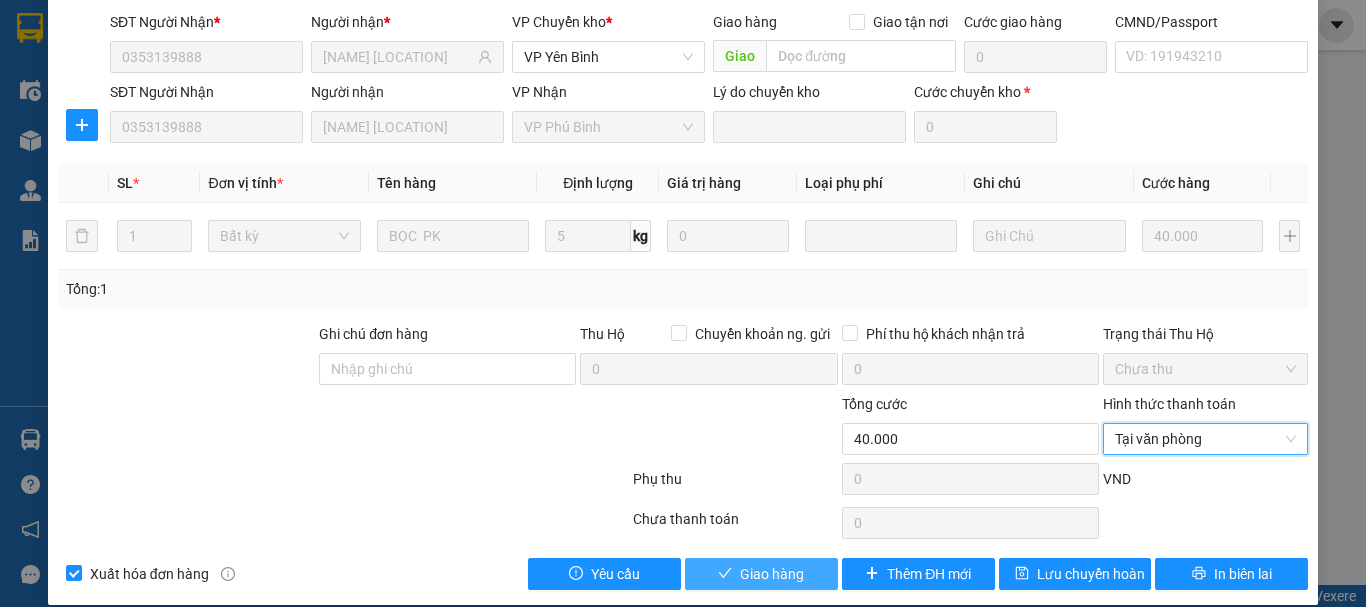 click on "Giao hàng" at bounding box center (772, 574) 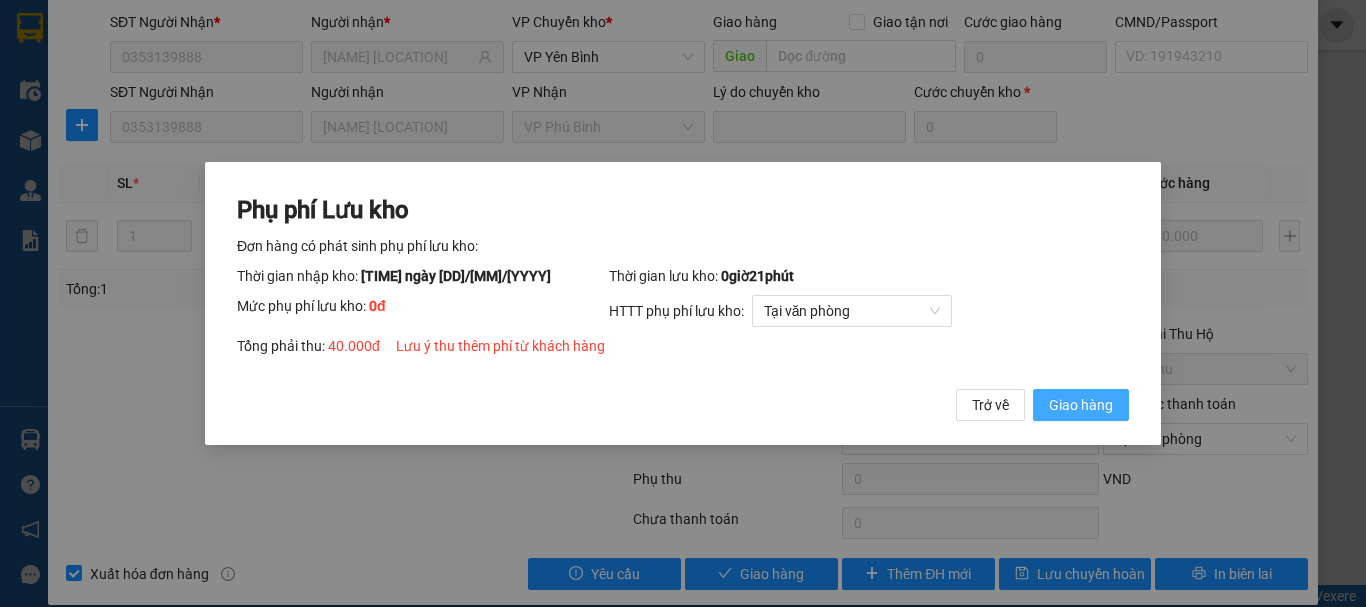 click on "Giao hàng" at bounding box center (1081, 405) 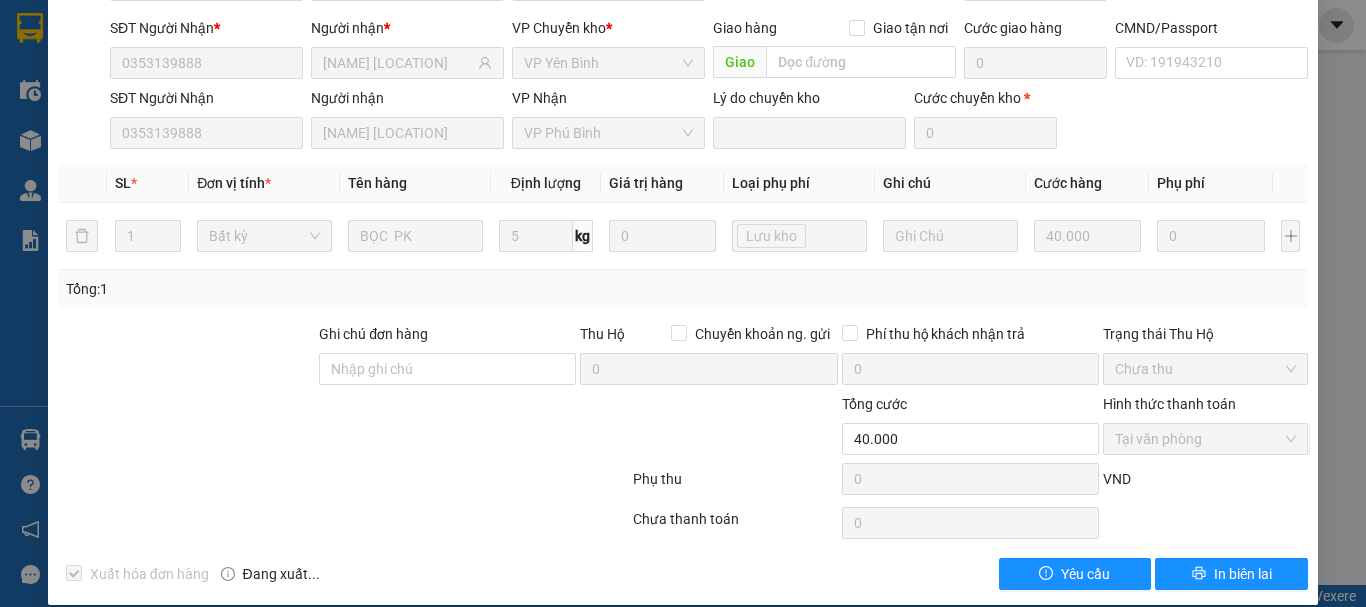 scroll, scrollTop: 0, scrollLeft: 0, axis: both 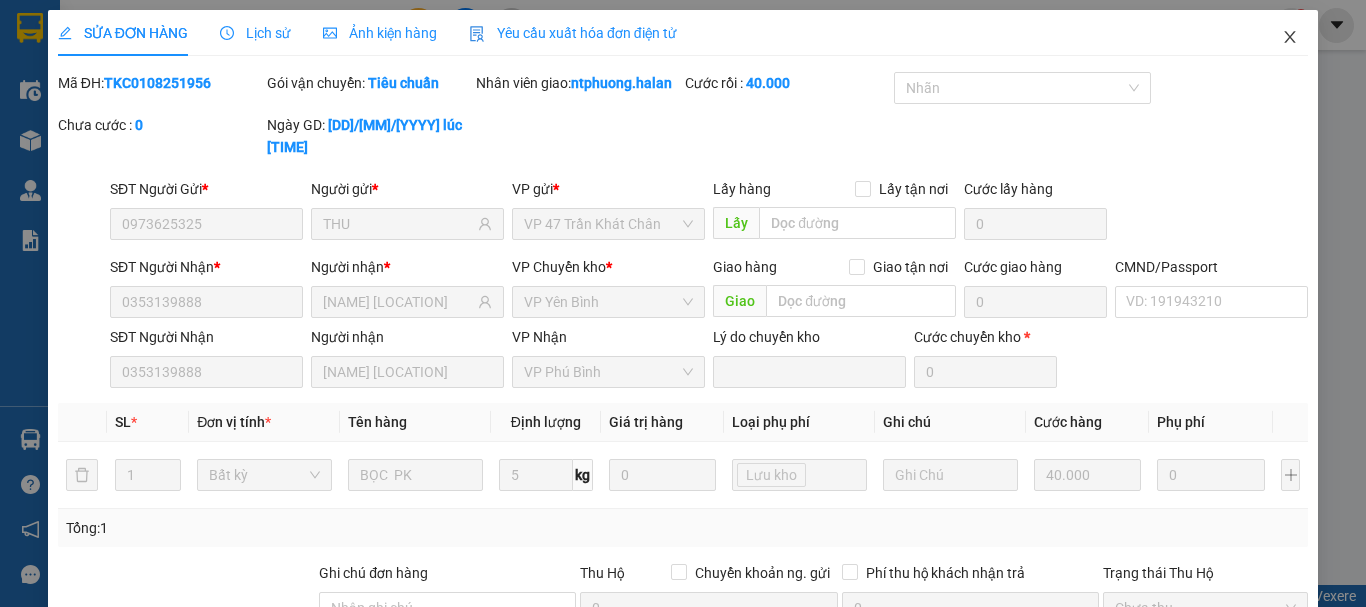 click 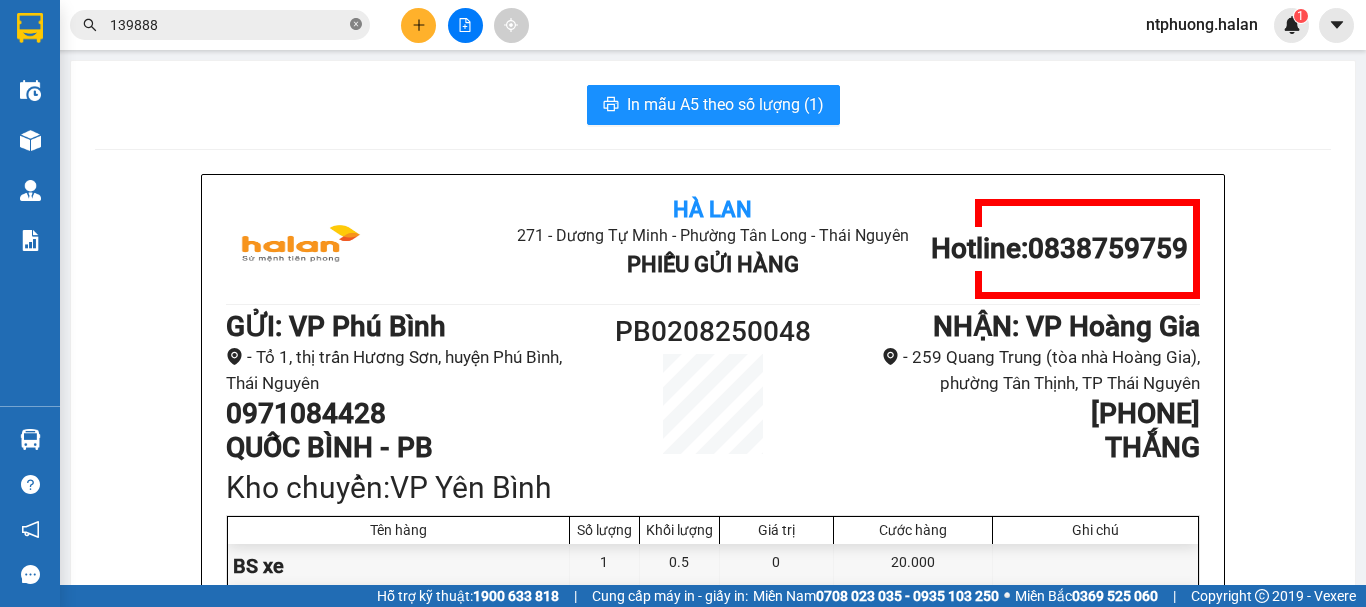 click 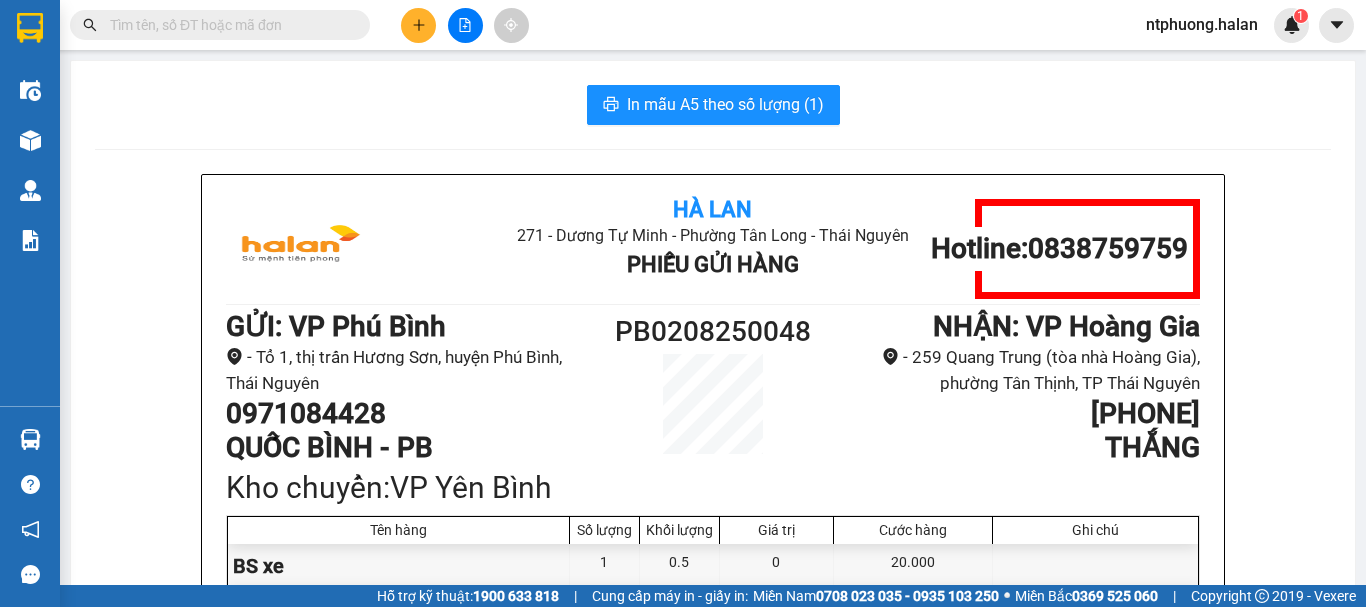 click at bounding box center (228, 25) 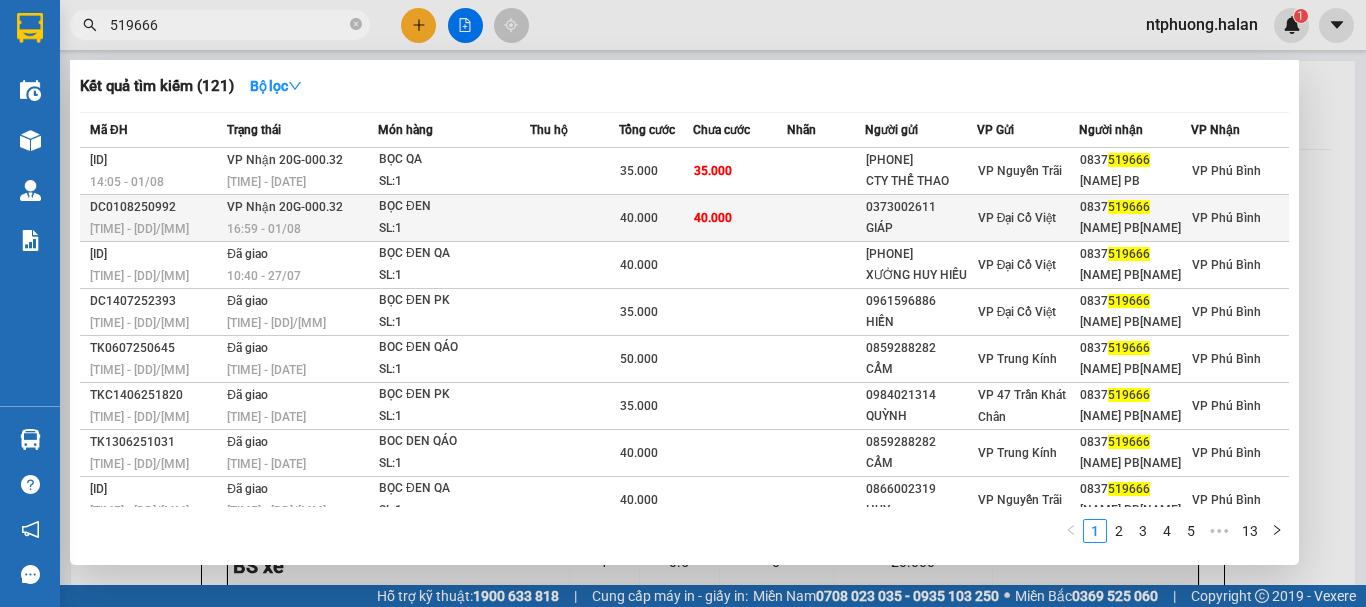 type on "519666" 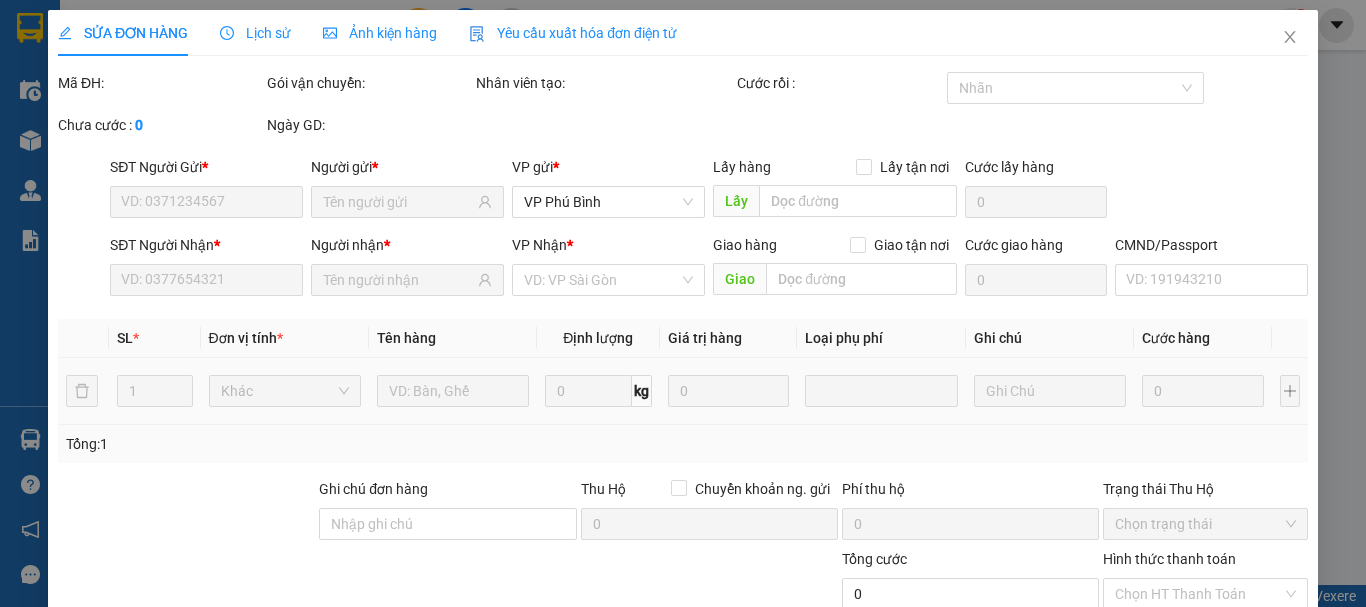 type on "0373002611" 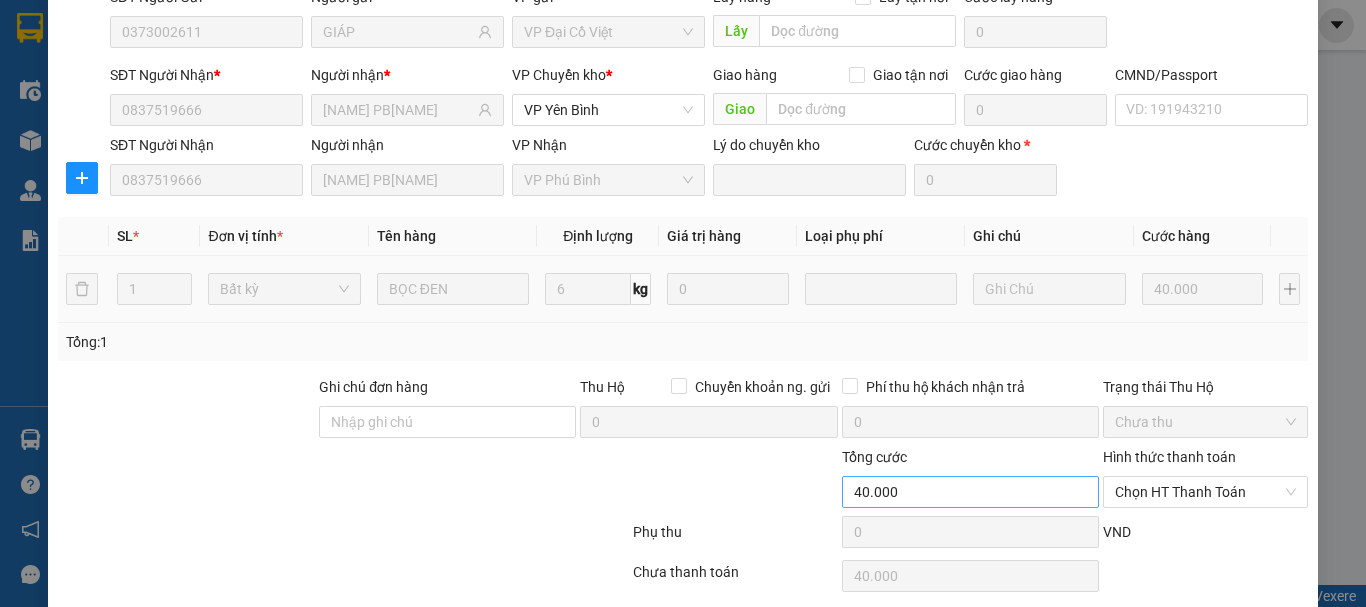 scroll, scrollTop: 245, scrollLeft: 0, axis: vertical 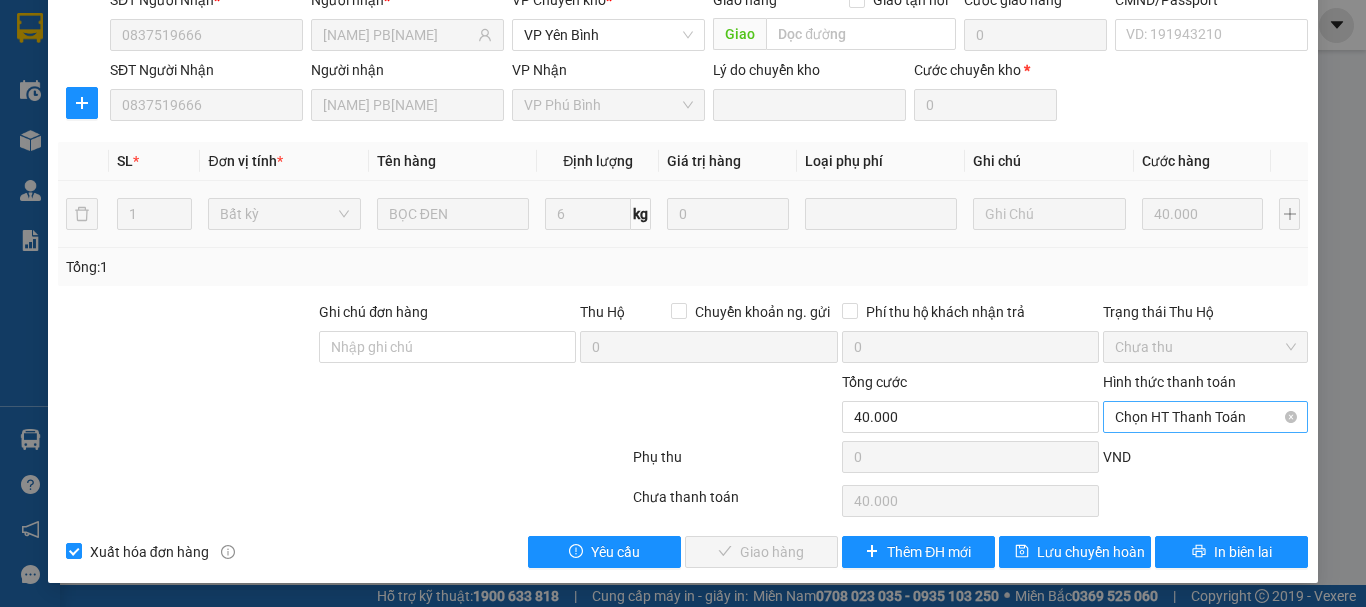 click on "Chọn HT Thanh Toán" at bounding box center (1205, 417) 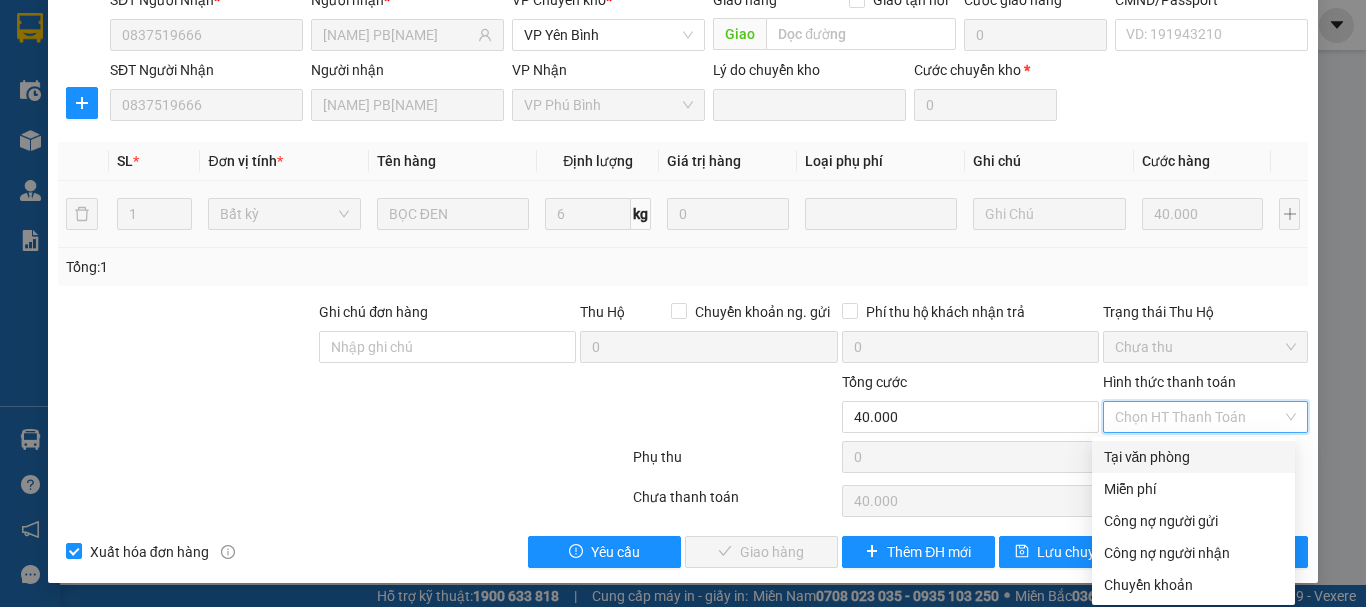 click on "Tại văn phòng" at bounding box center (1193, 457) 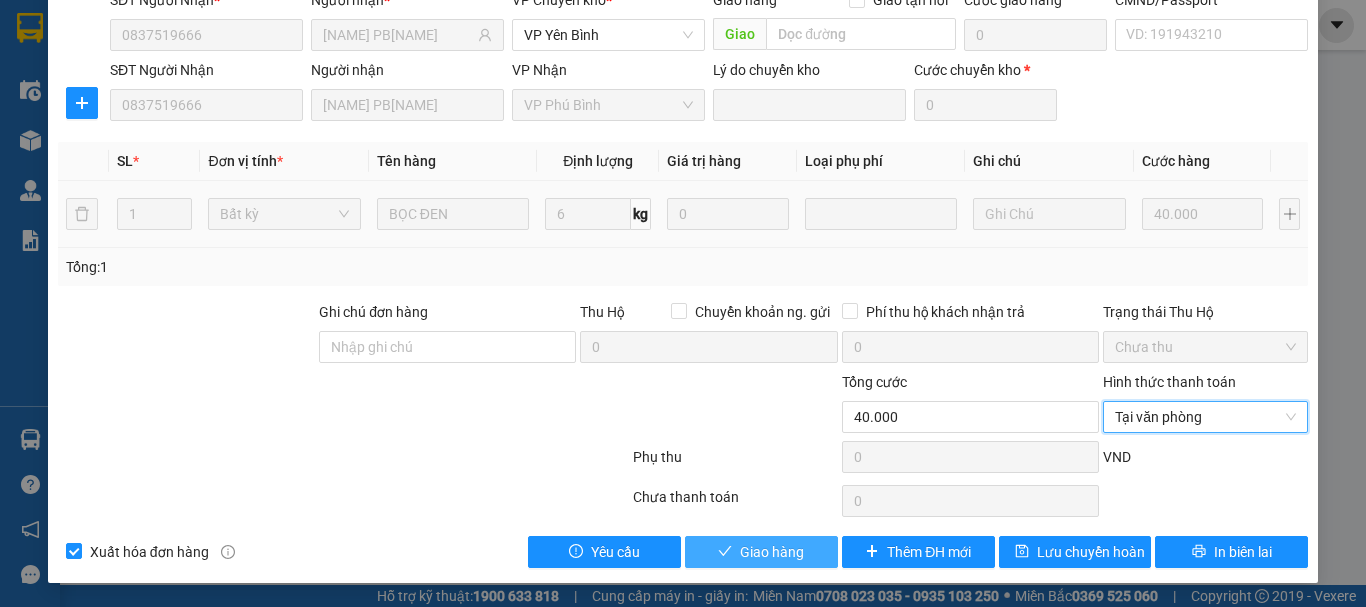 click on "Giao hàng" at bounding box center [772, 552] 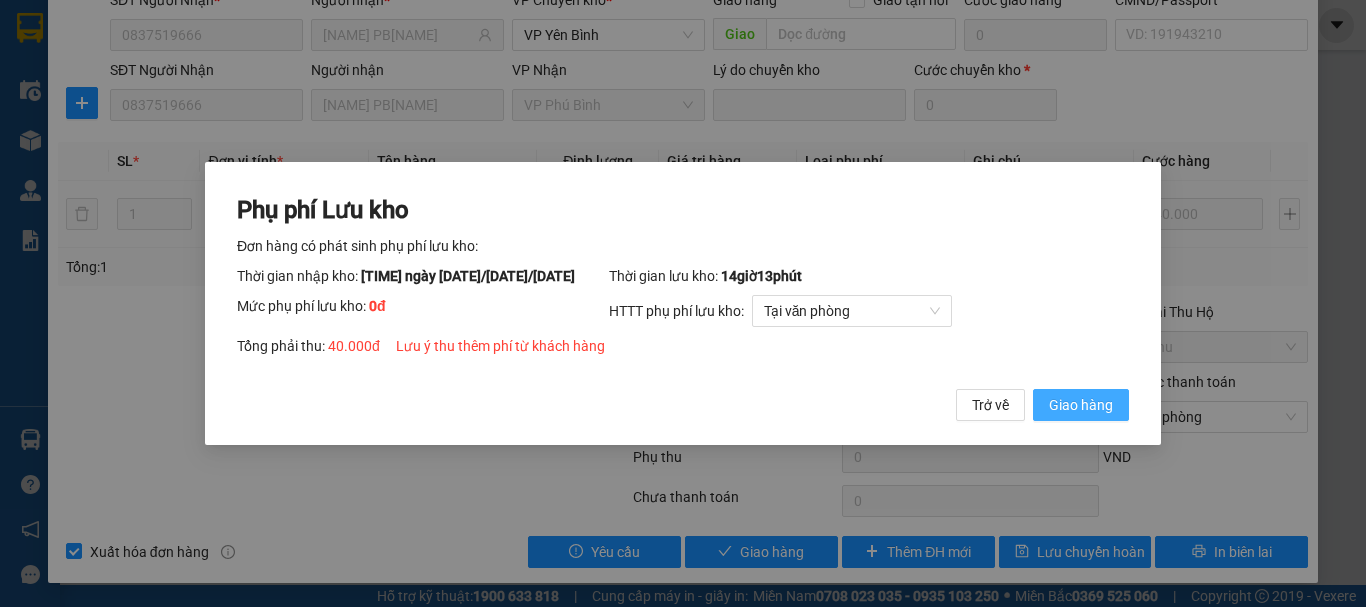 click on "Giao hàng" at bounding box center [1081, 405] 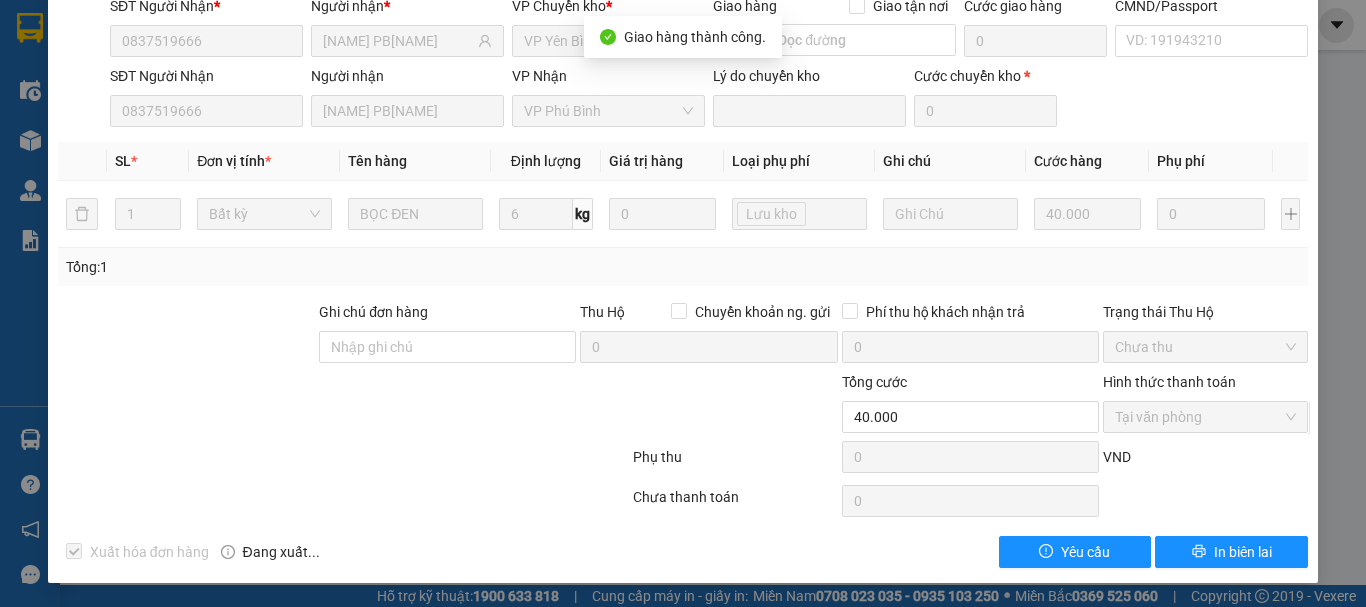 scroll, scrollTop: 0, scrollLeft: 0, axis: both 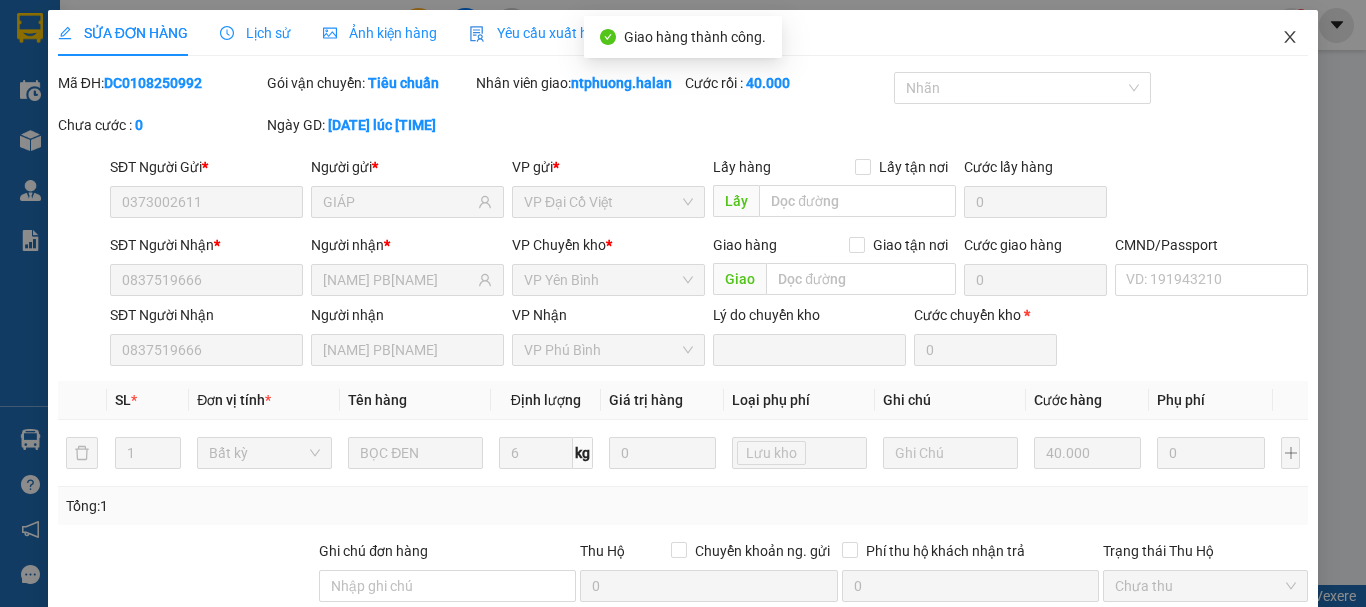 click 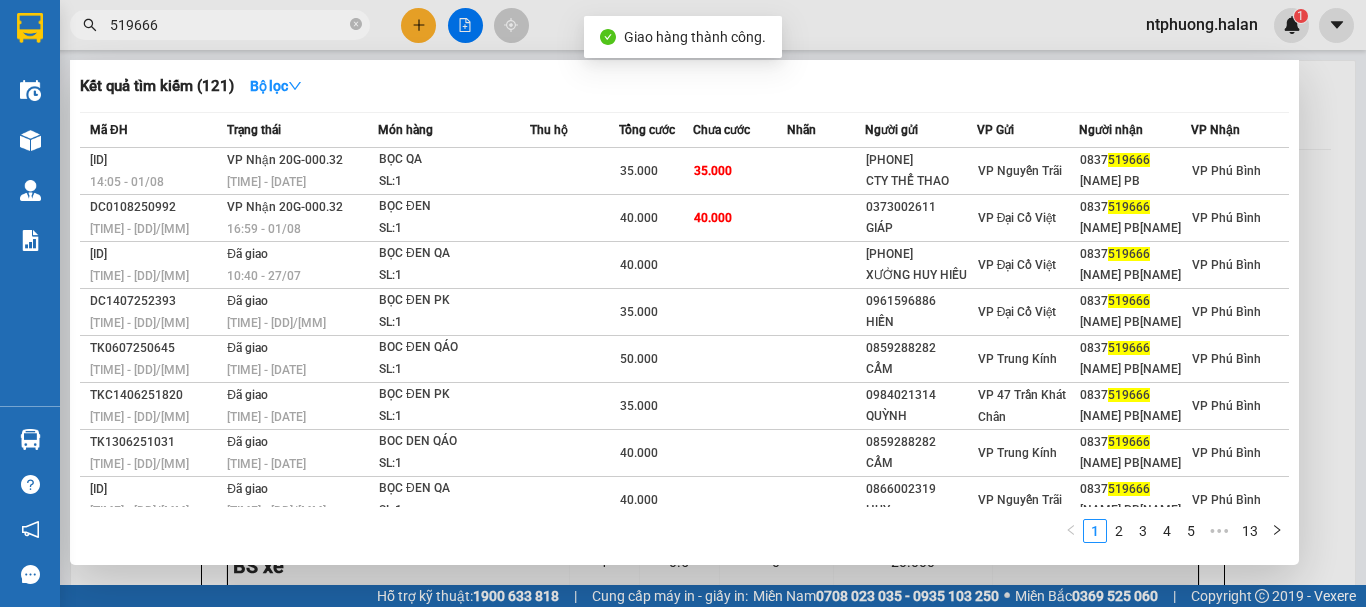 click on "519666" at bounding box center (228, 25) 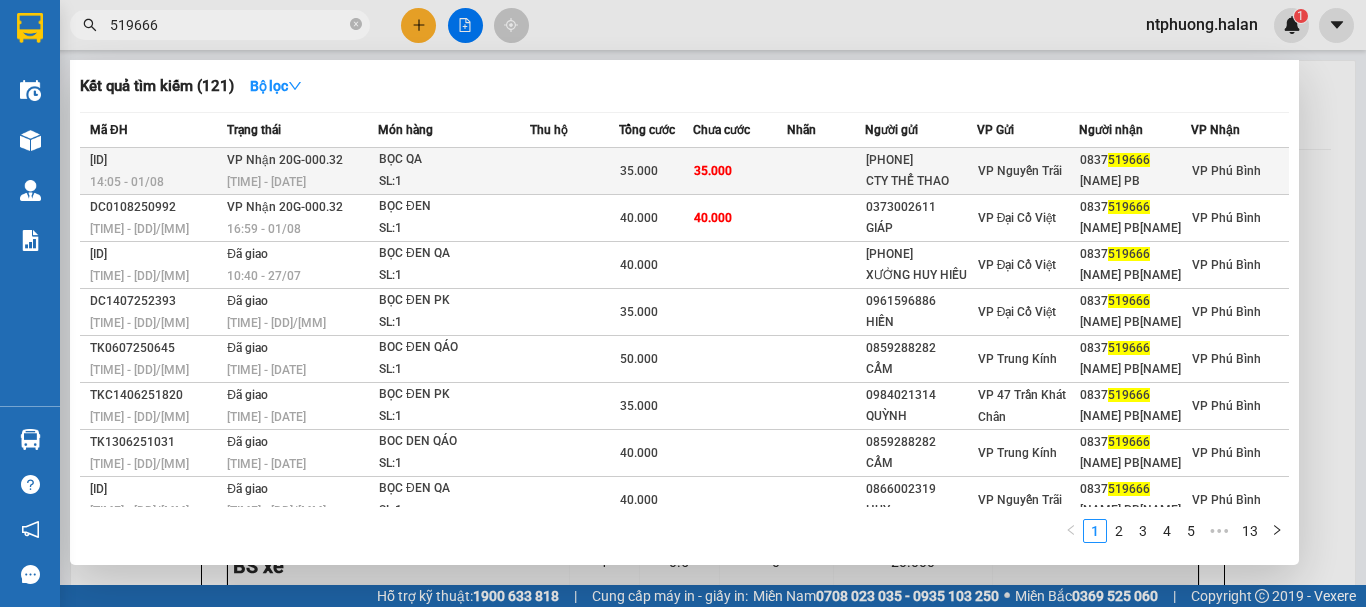 click at bounding box center [574, 171] 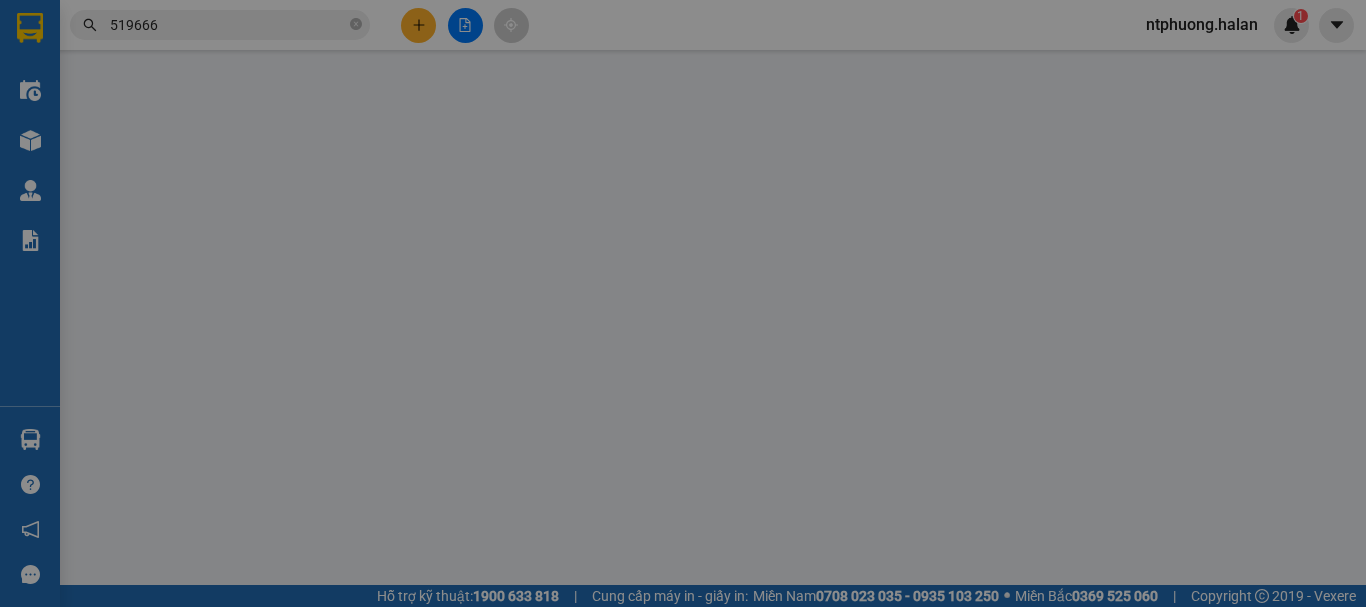 type on "[PHONE]" 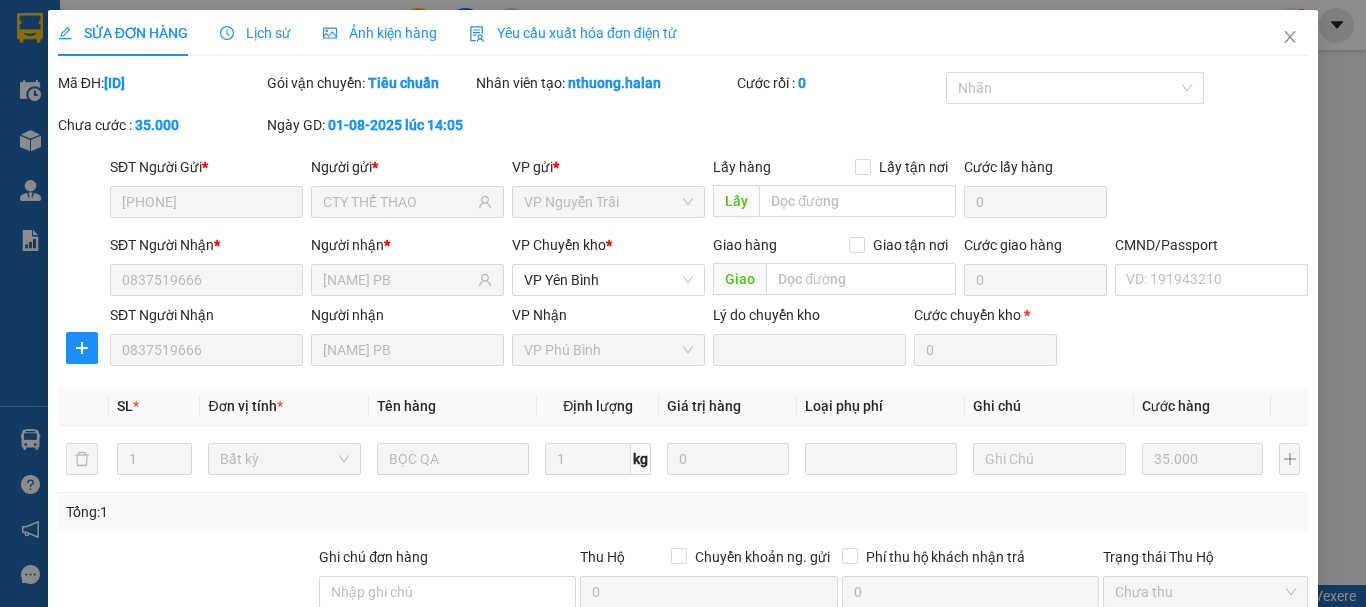 scroll, scrollTop: 245, scrollLeft: 0, axis: vertical 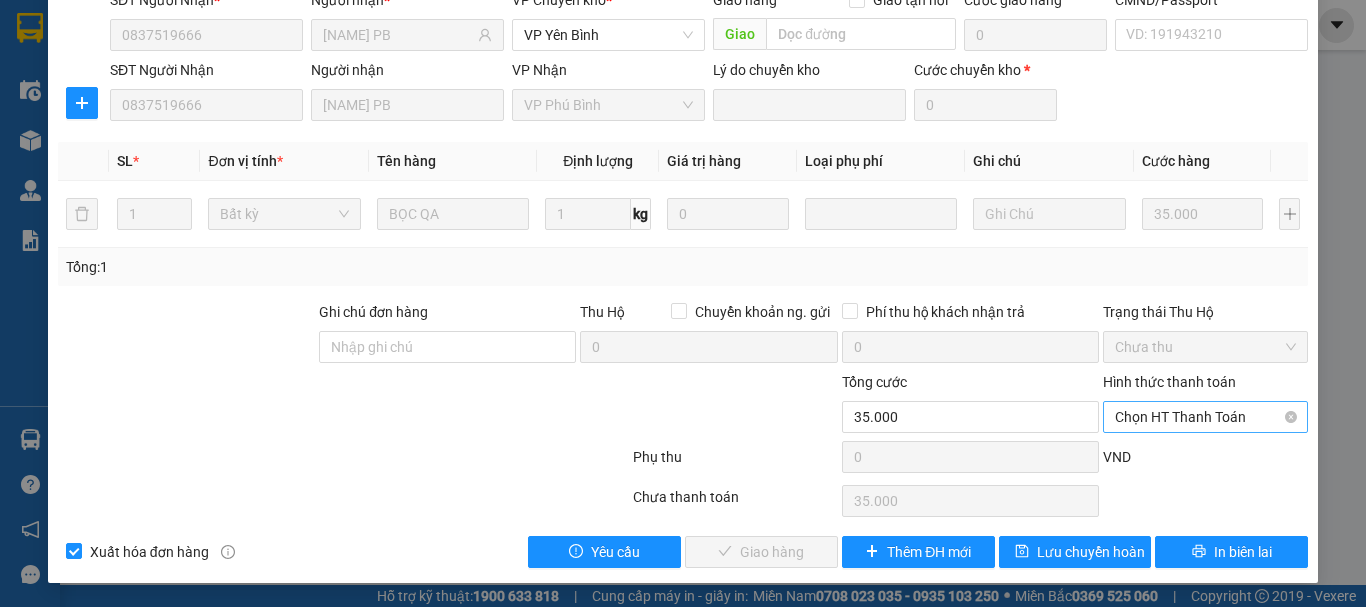 click on "Chọn HT Thanh Toán" at bounding box center [1205, 417] 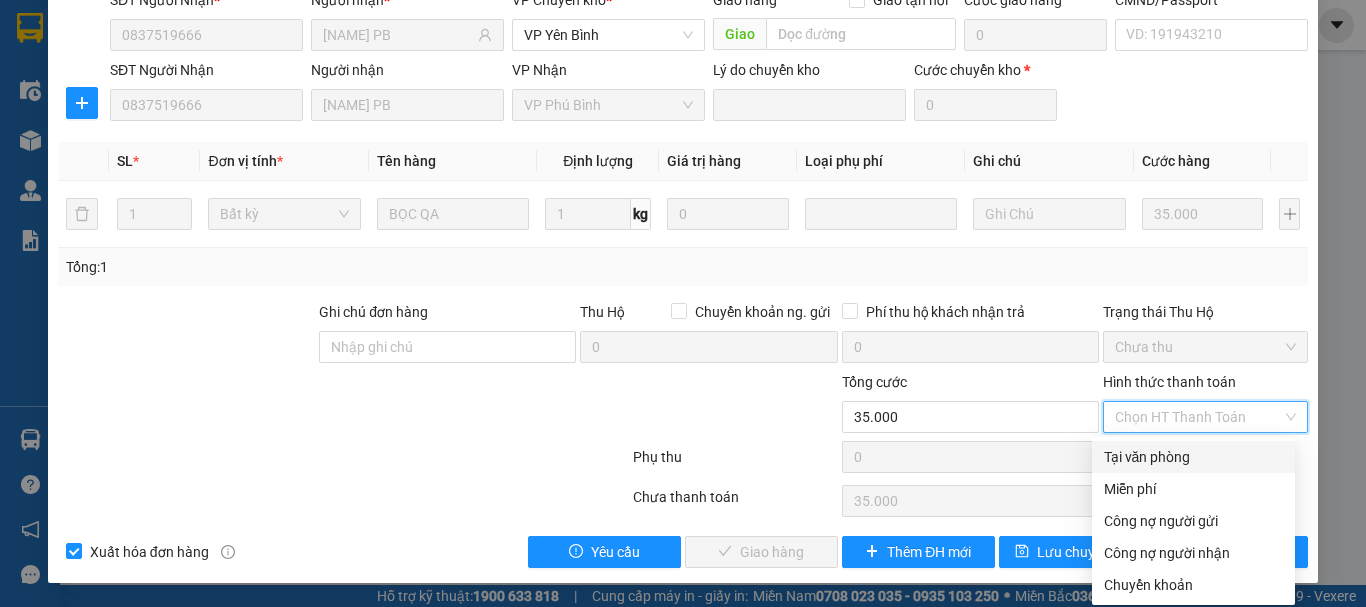 drag, startPoint x: 1173, startPoint y: 457, endPoint x: 1006, endPoint y: 476, distance: 168.07736 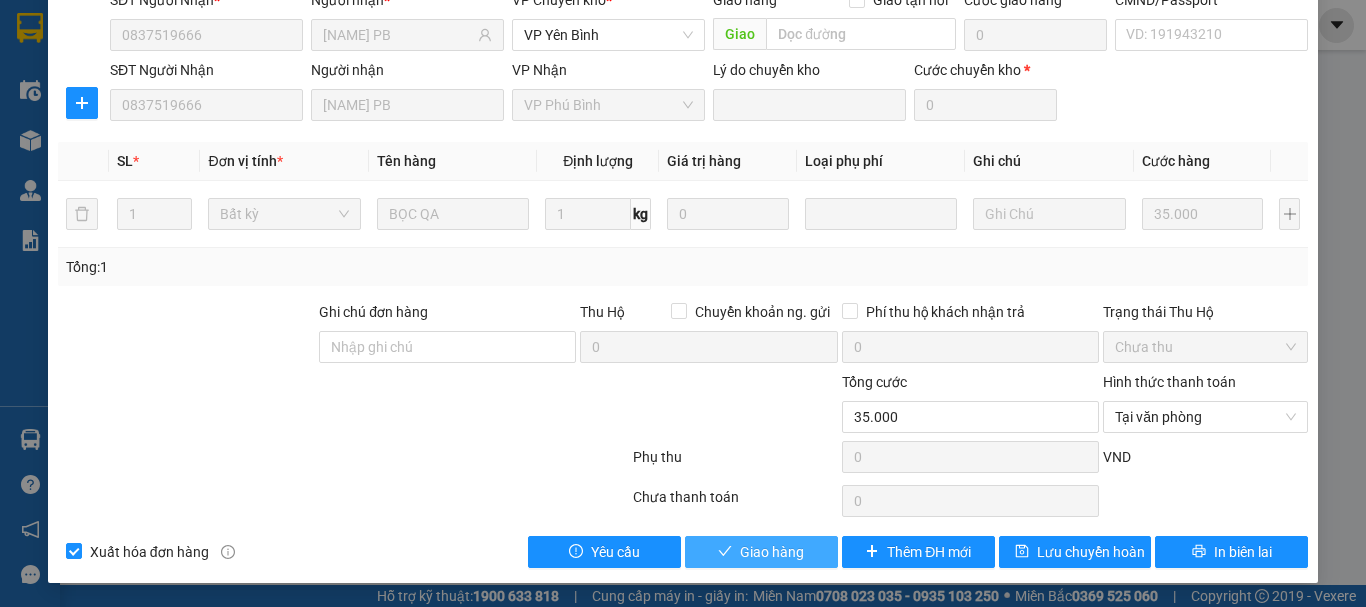 click on "Giao hàng" at bounding box center [772, 552] 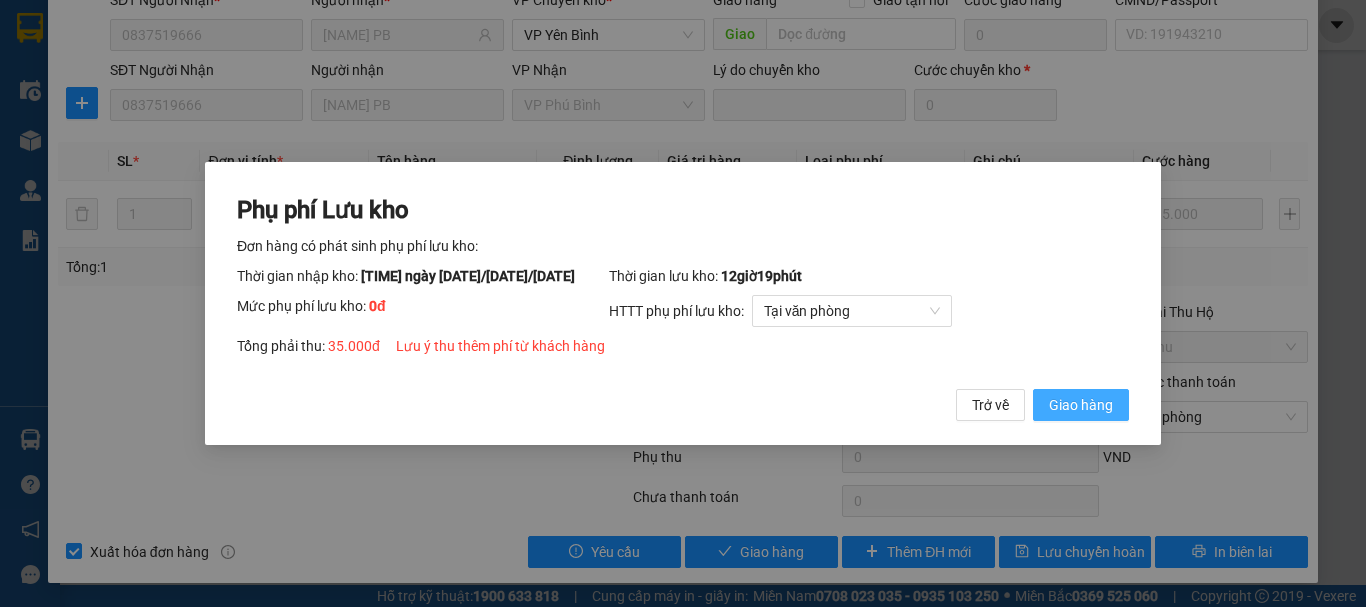 click on "Giao hàng" at bounding box center (1081, 405) 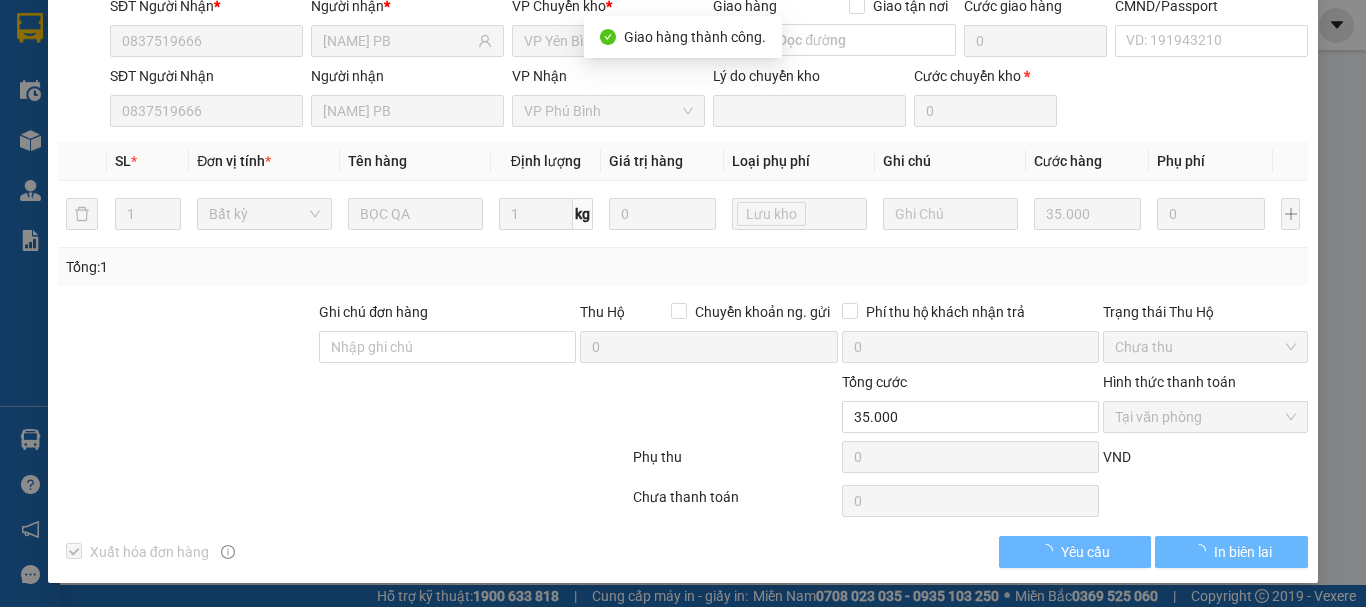 scroll, scrollTop: 239, scrollLeft: 0, axis: vertical 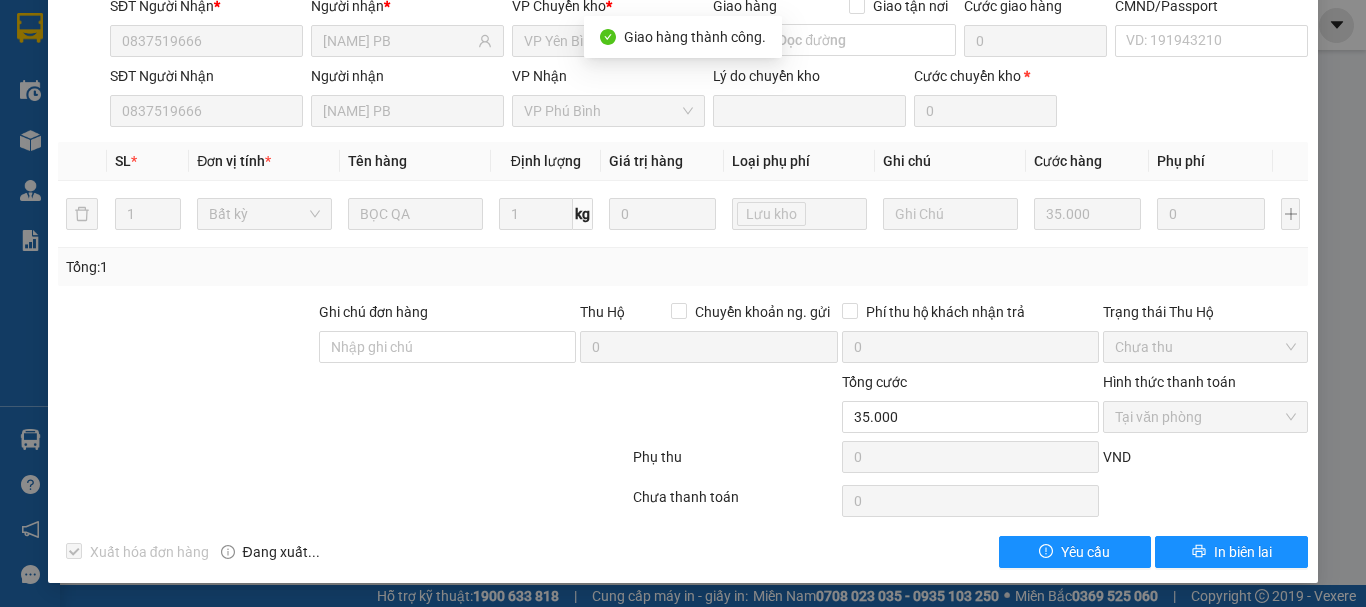 drag, startPoint x: 1252, startPoint y: 463, endPoint x: 1245, endPoint y: 421, distance: 42.579338 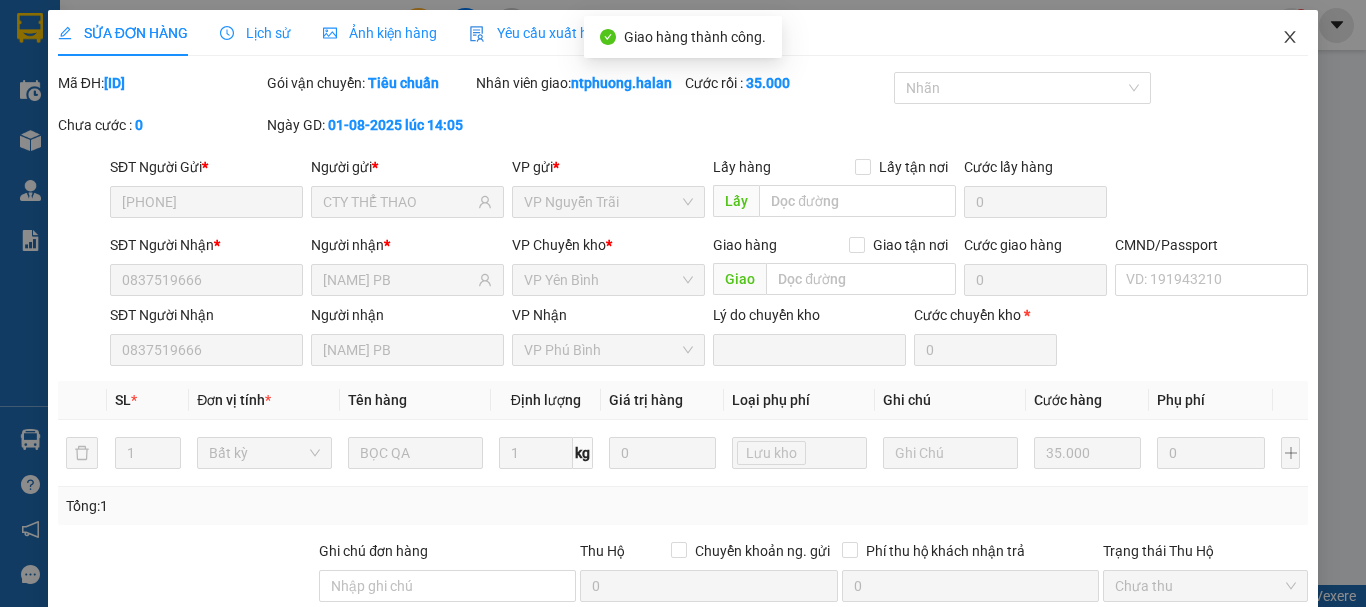click 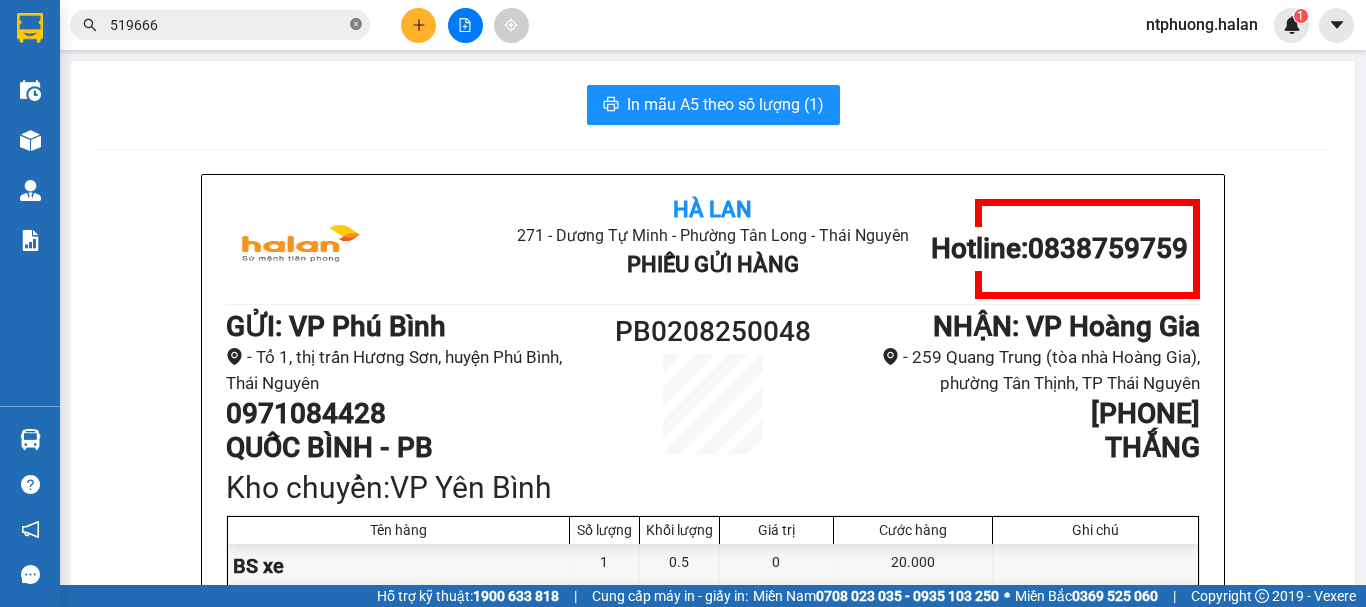 click 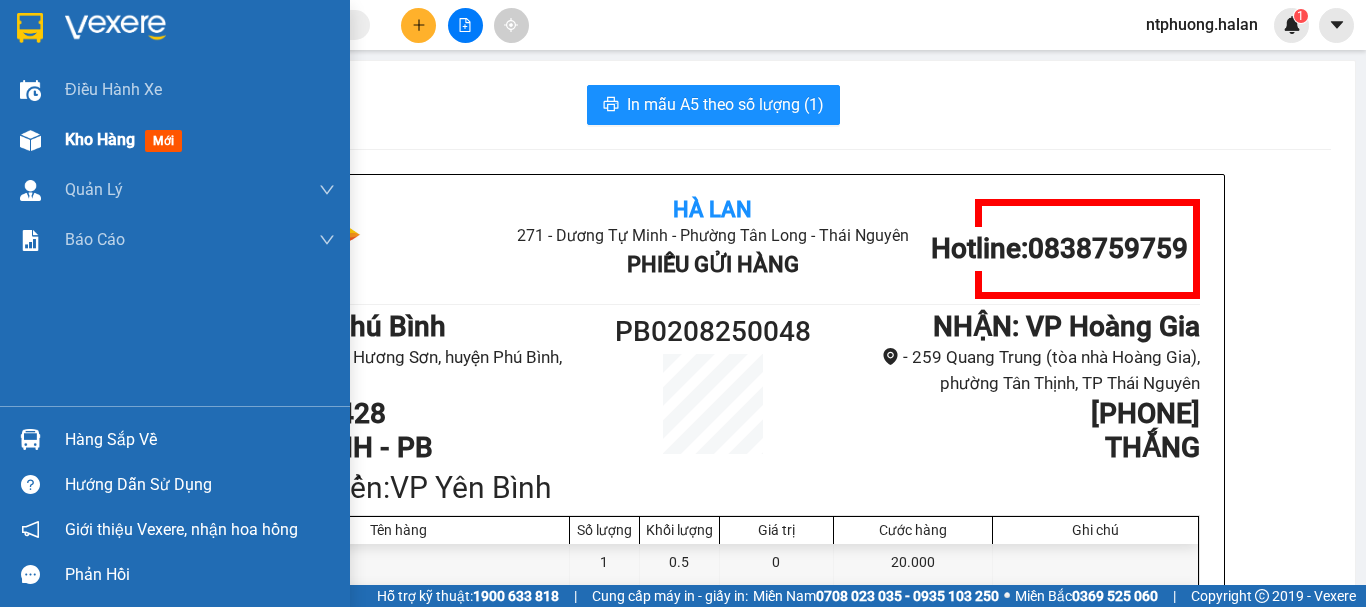 click on "Kho hàng mới" at bounding box center [127, 139] 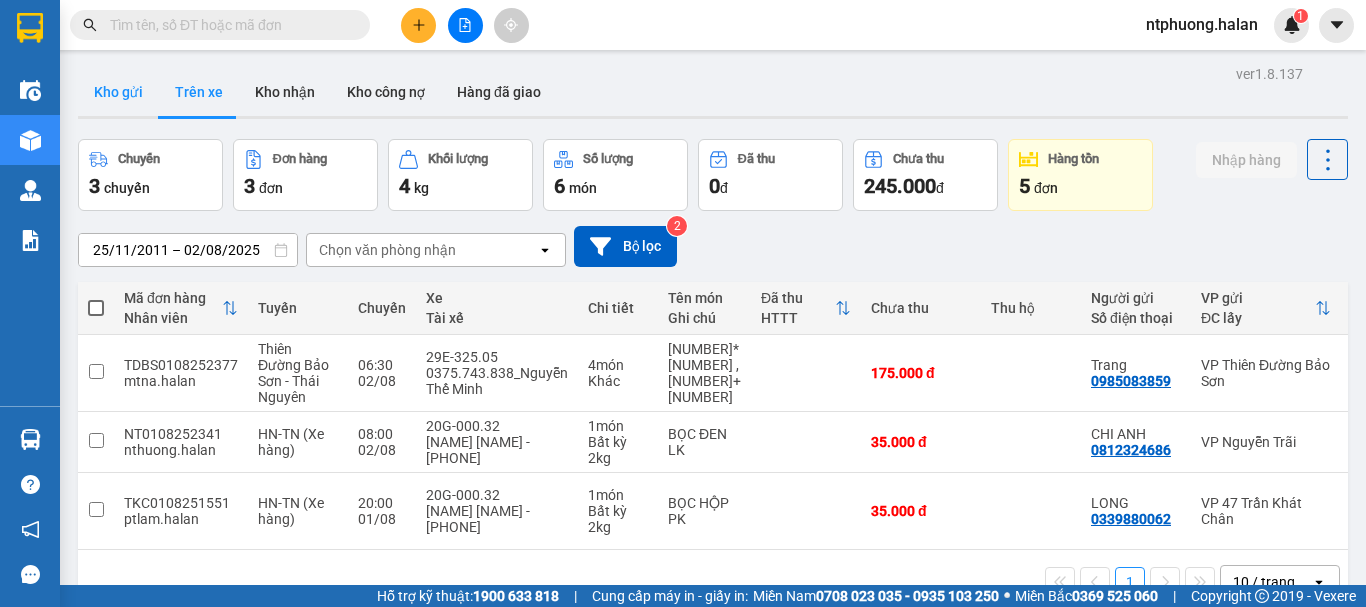 click on "Kho gửi" at bounding box center (118, 92) 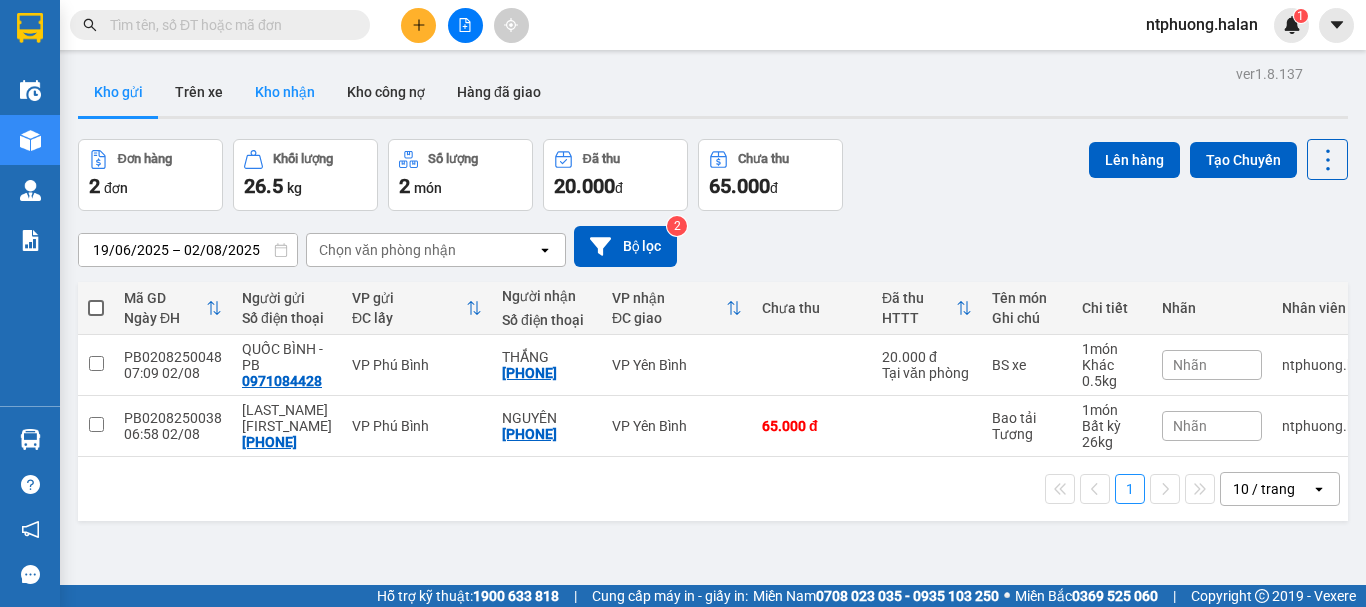 click on "Kho nhận" at bounding box center [285, 92] 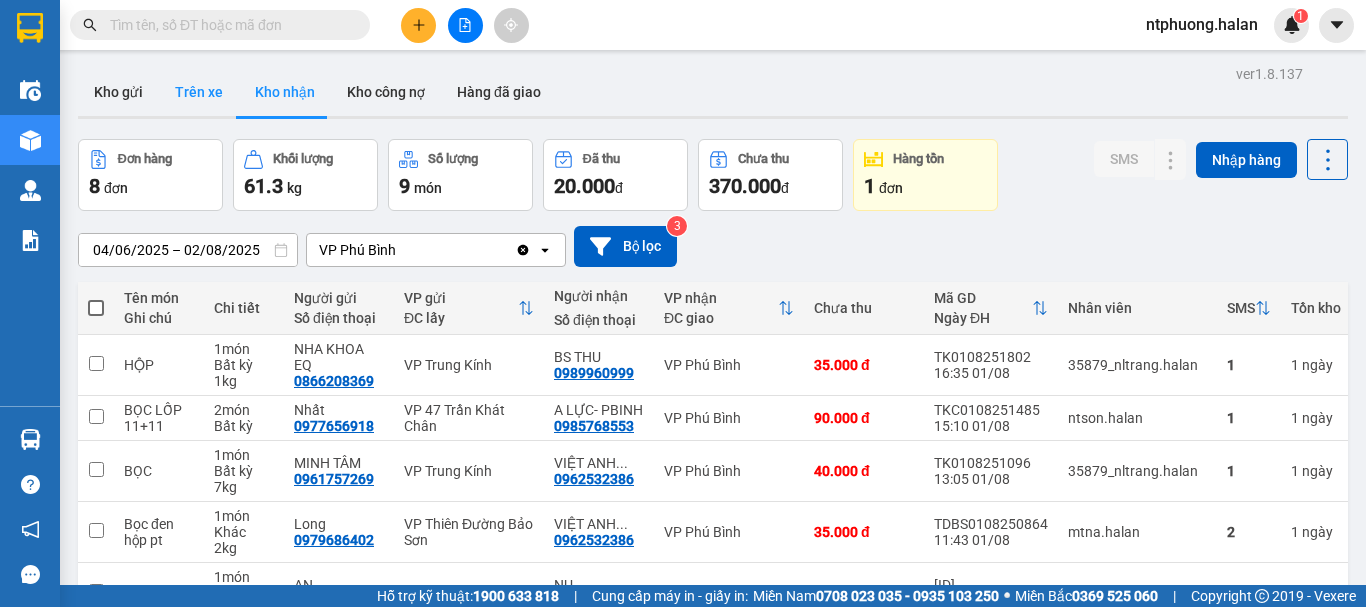 click on "Trên xe" at bounding box center [199, 92] 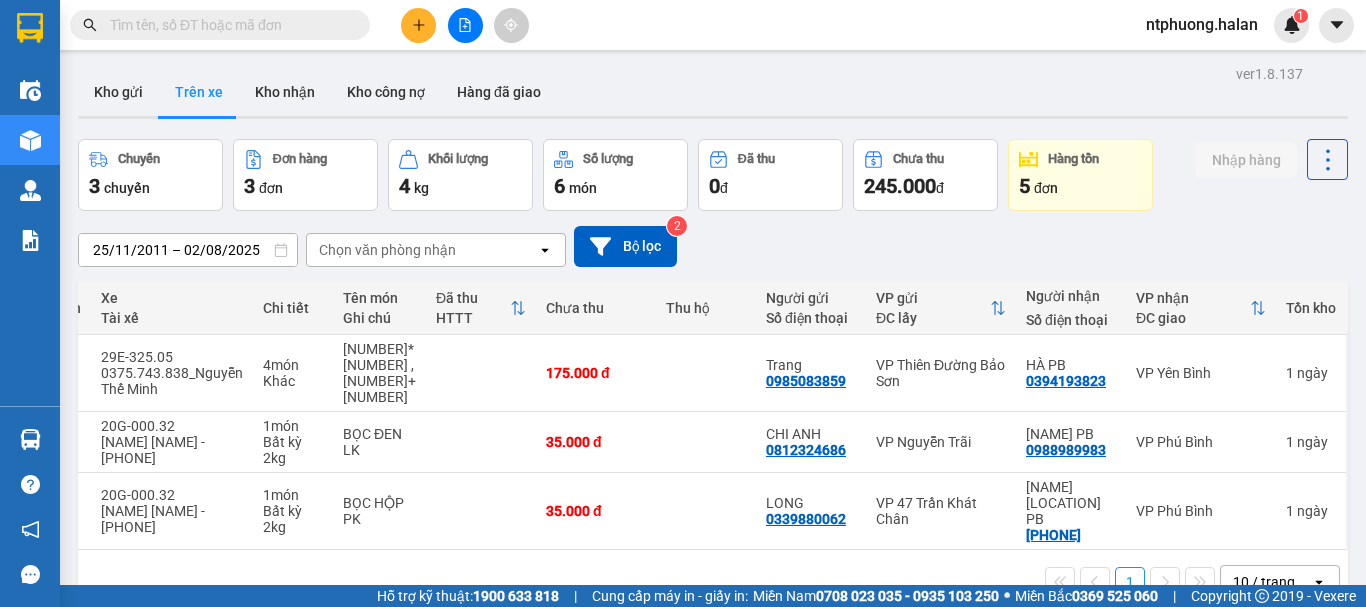 scroll, scrollTop: 0, scrollLeft: 0, axis: both 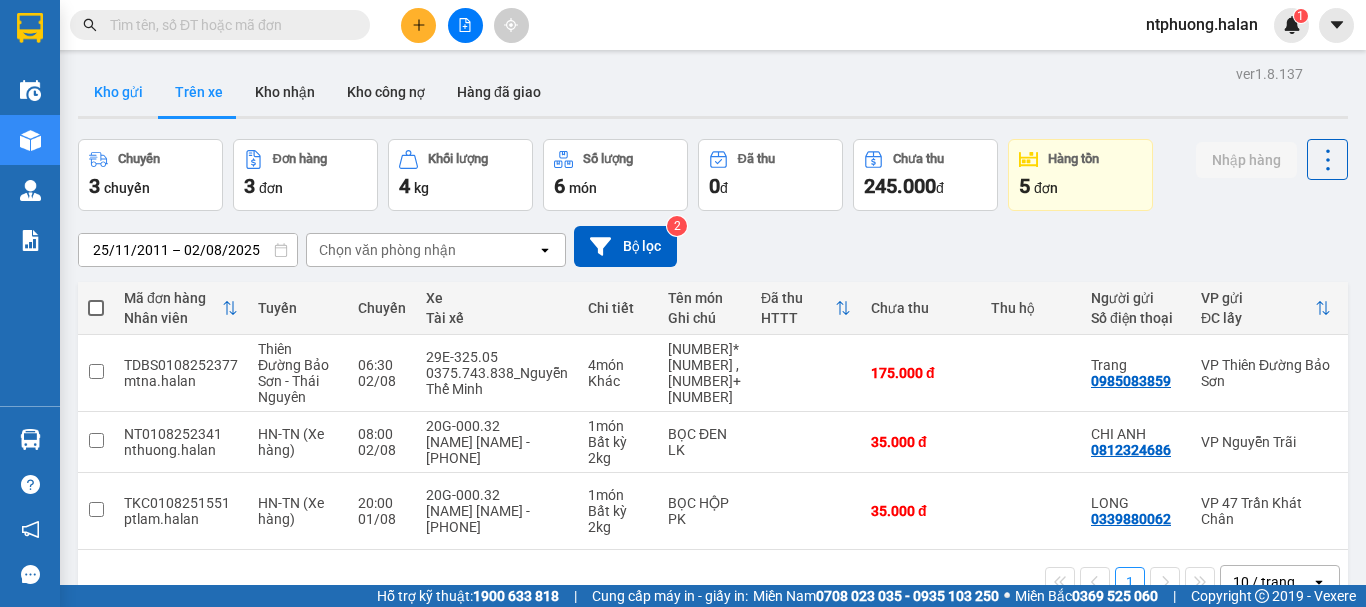 click on "Kho gửi" at bounding box center [118, 92] 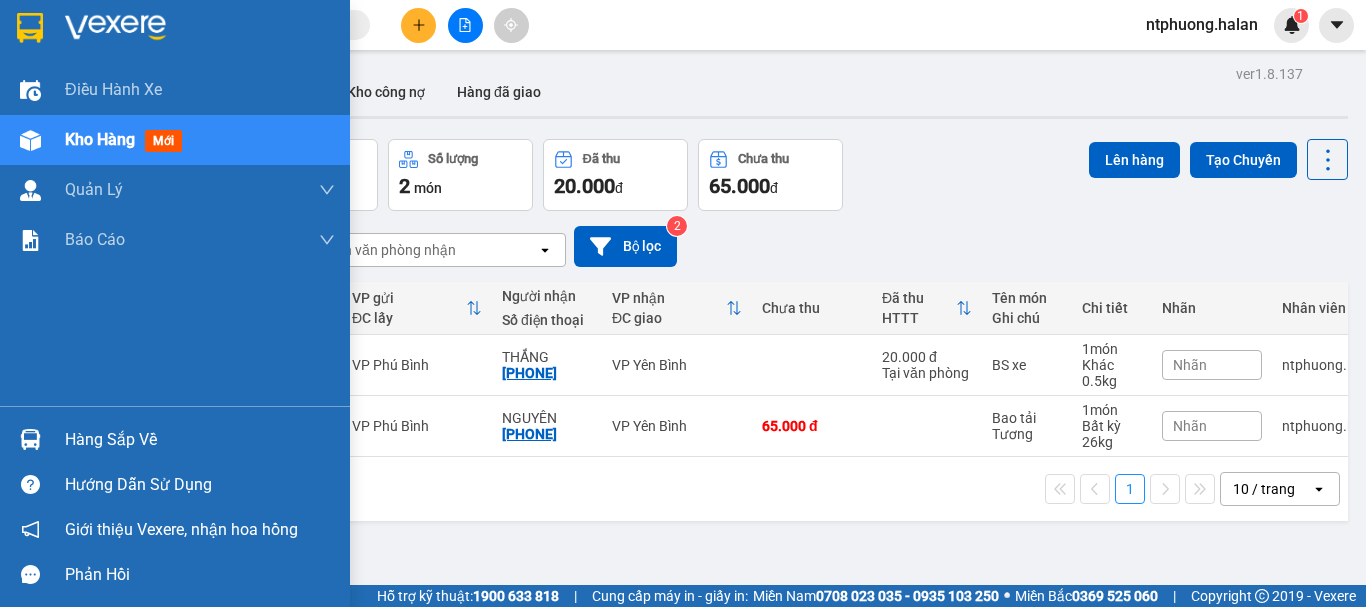 click on "Hàng sắp về" at bounding box center [200, 440] 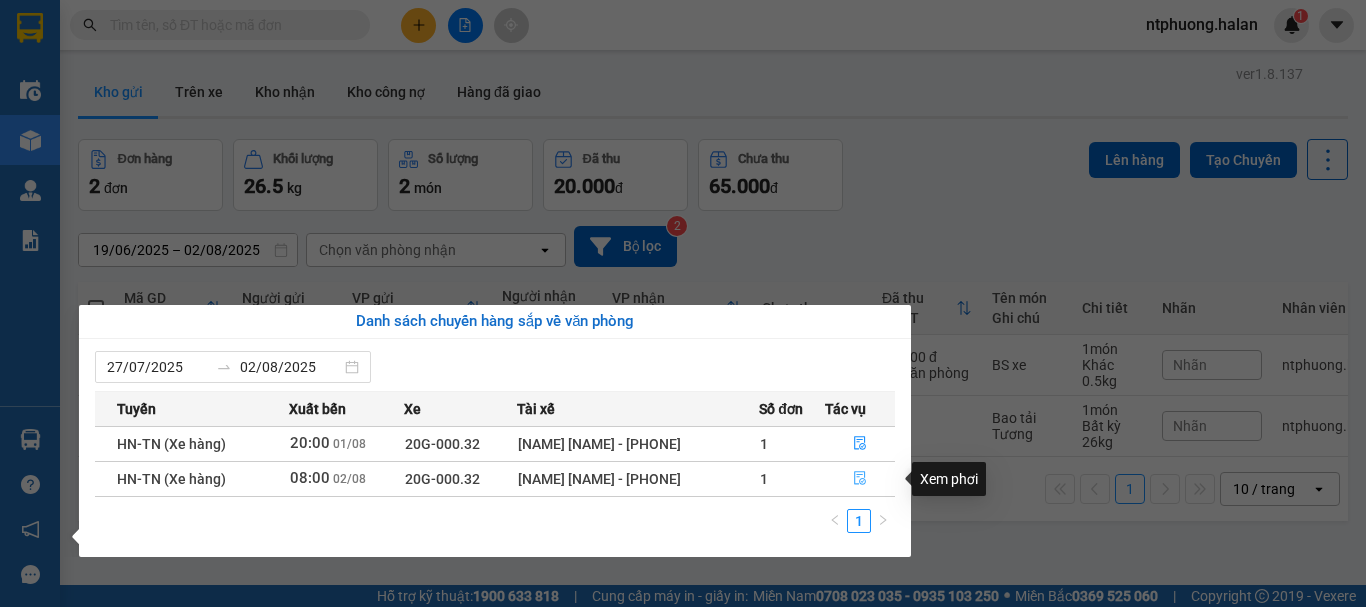 click 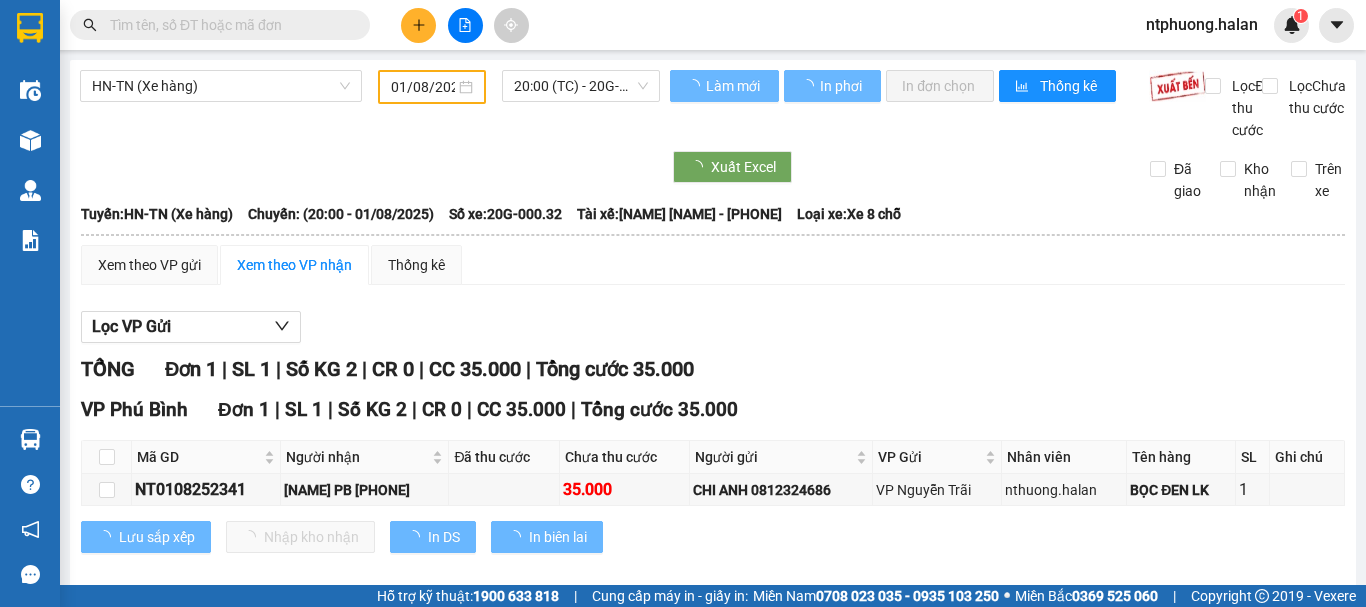 type on "02/08/2025" 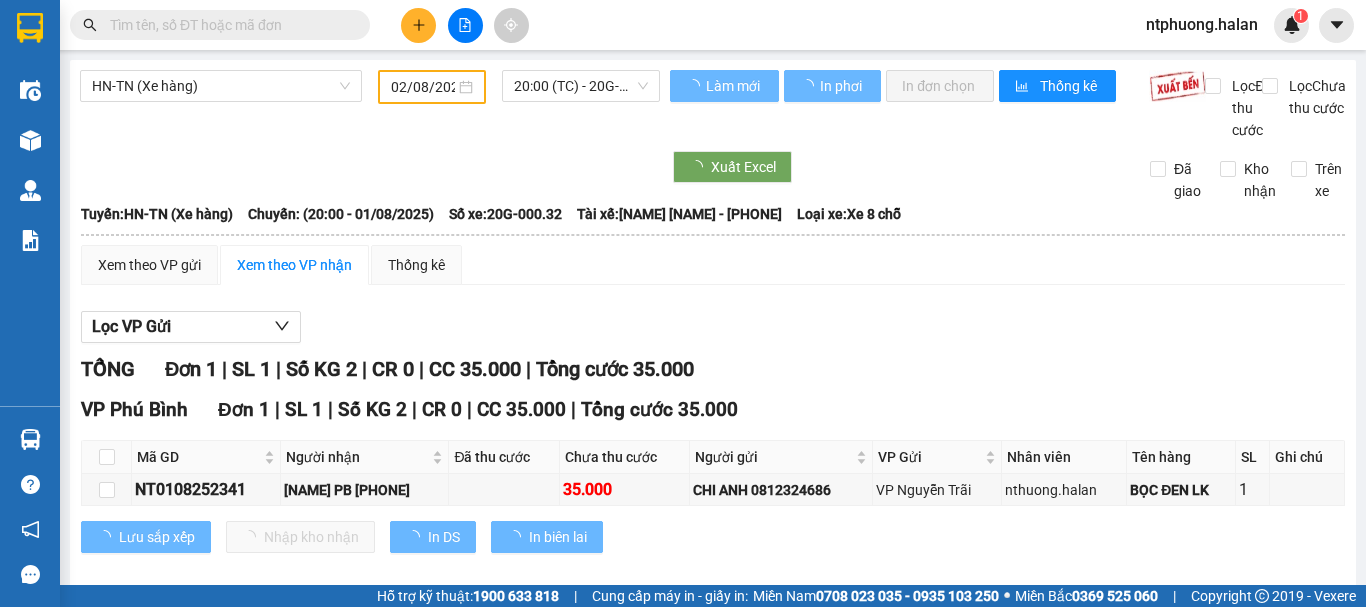 scroll, scrollTop: 46, scrollLeft: 0, axis: vertical 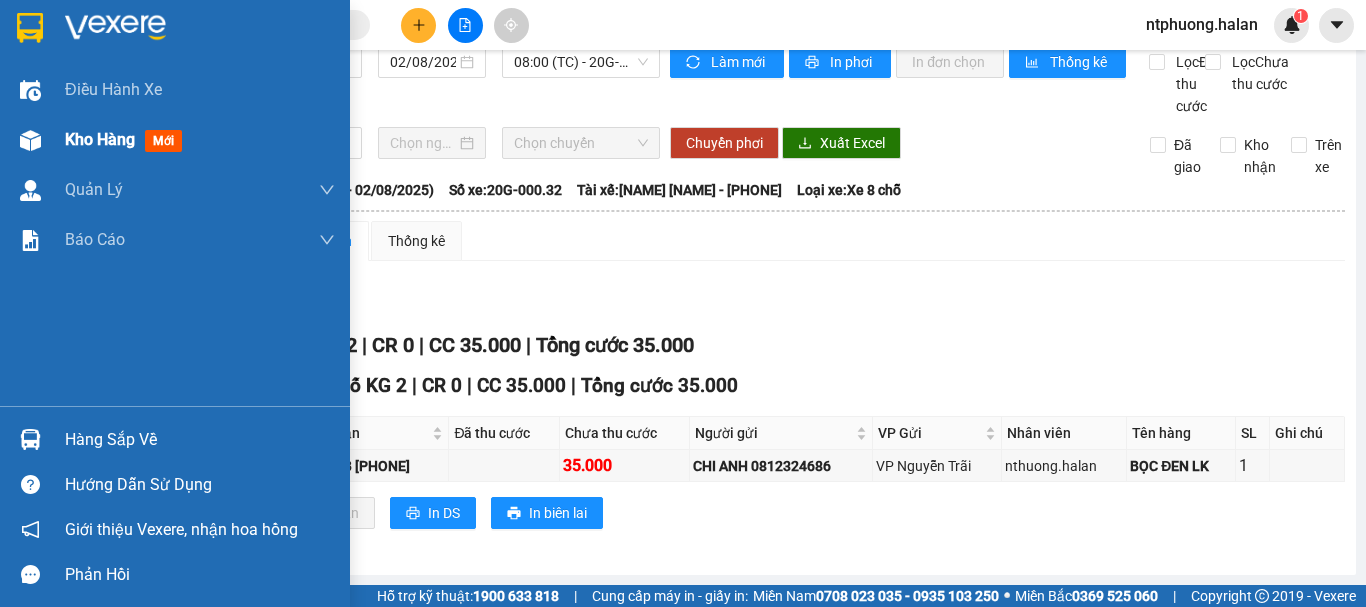 click on "Kho hàng" at bounding box center (100, 139) 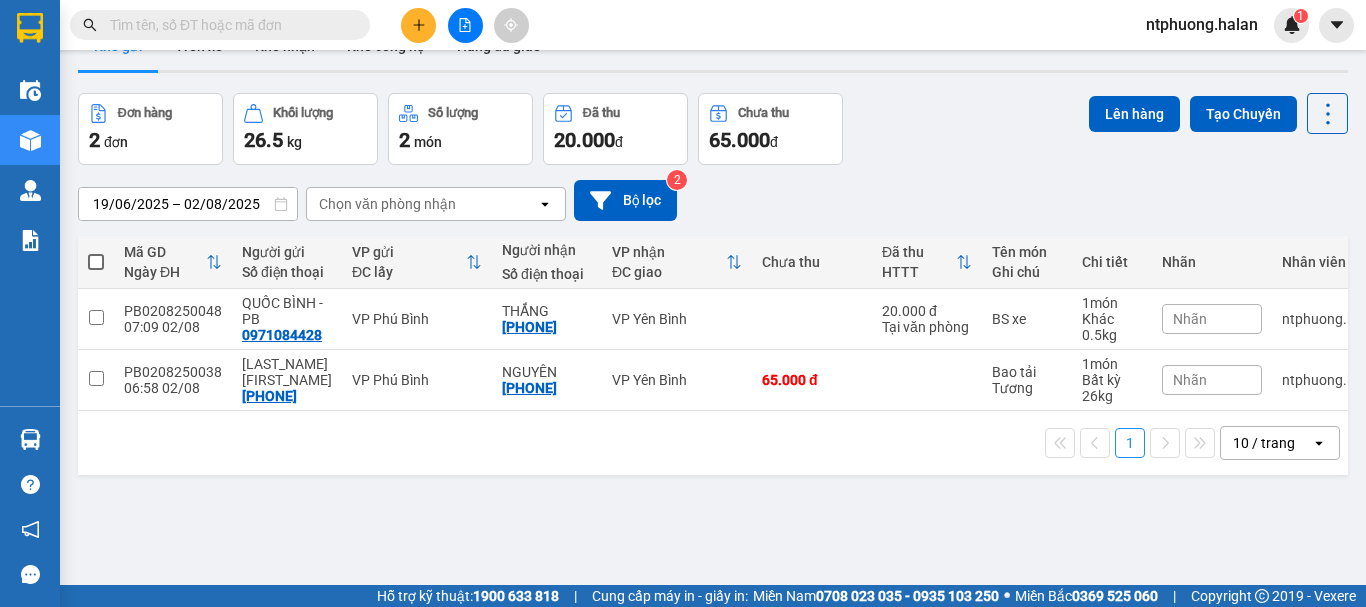 scroll, scrollTop: 0, scrollLeft: 0, axis: both 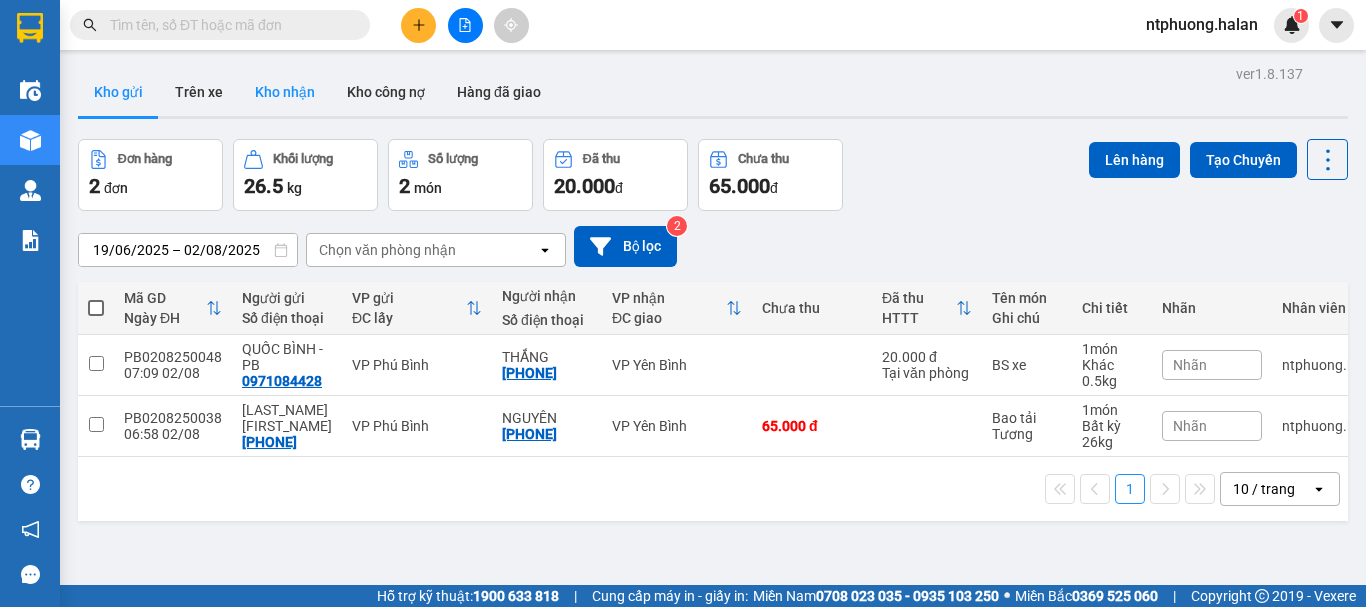 click on "Kho nhận" at bounding box center (285, 92) 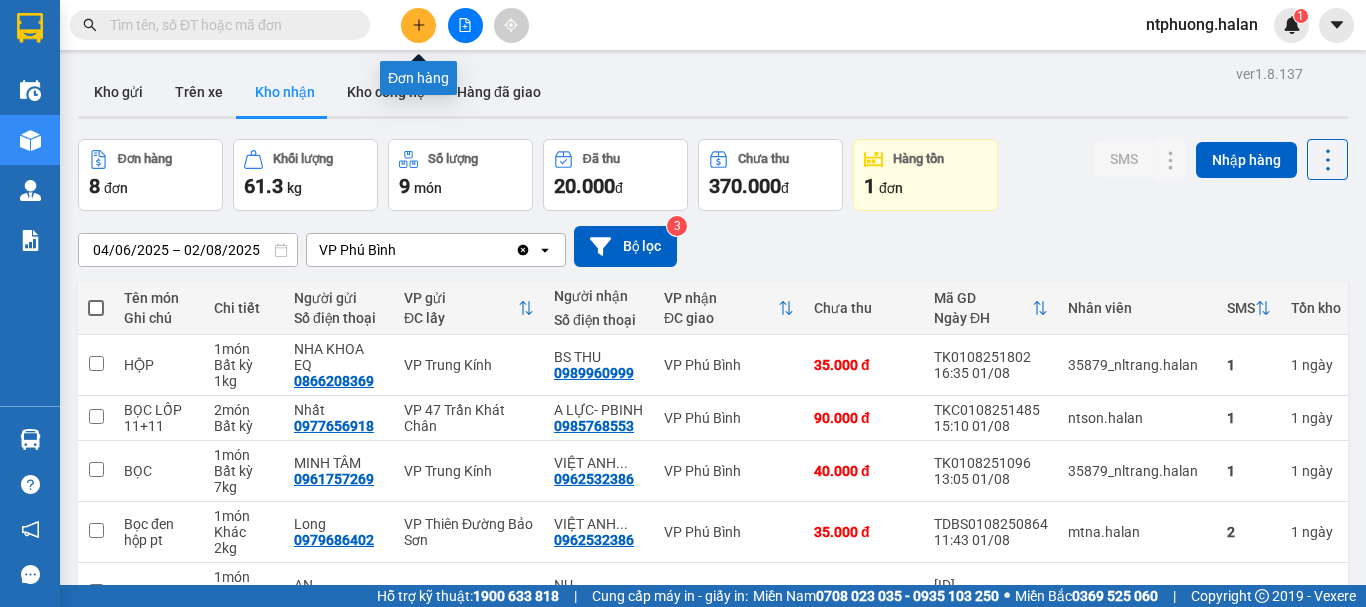 click at bounding box center [418, 25] 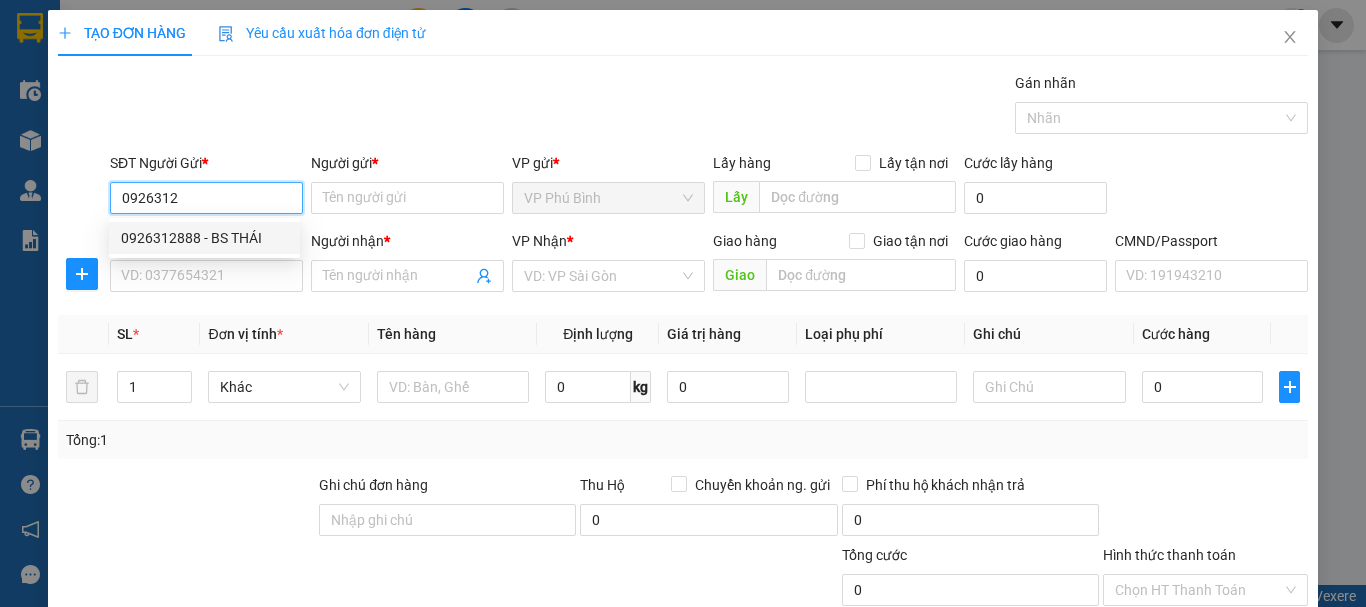 click on "0926312888 - BS THÁI" at bounding box center [204, 238] 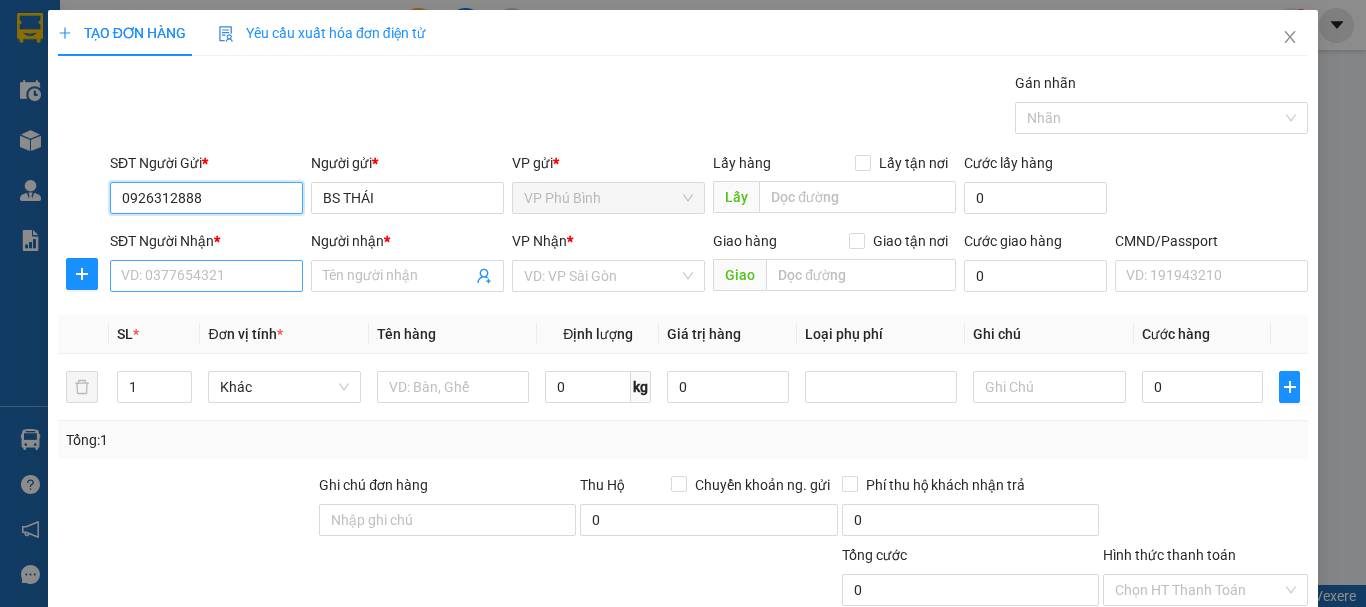 type on "0926312888" 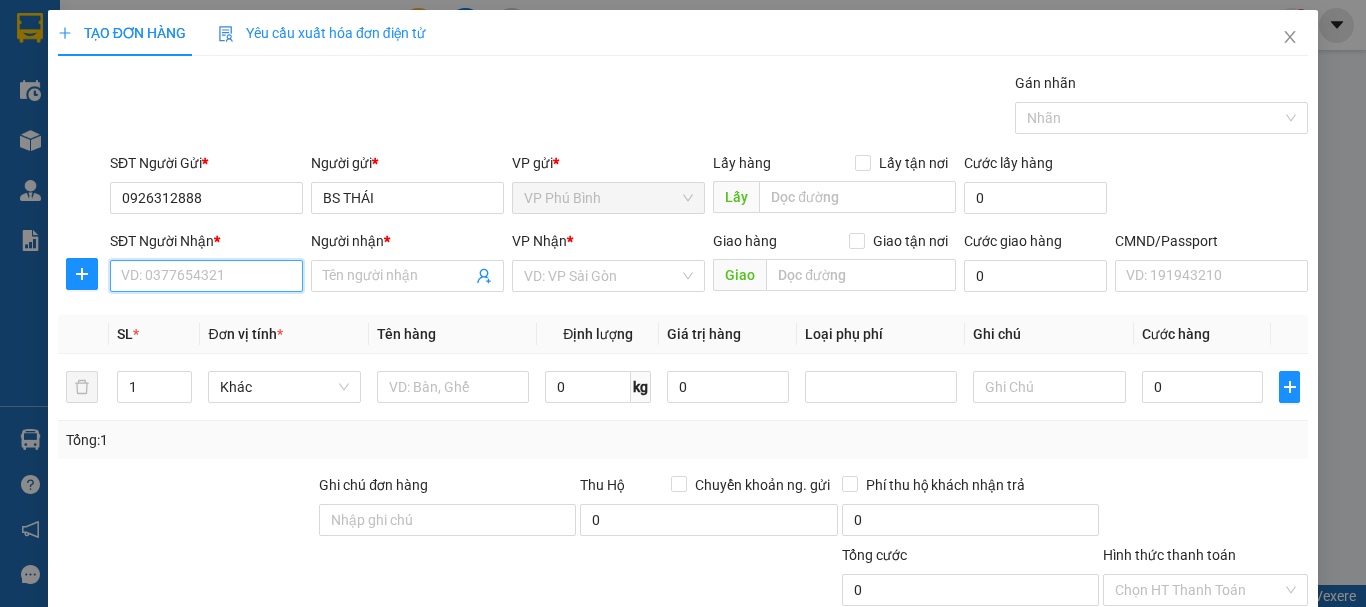 click on "SĐT Người Nhận  *" at bounding box center [206, 276] 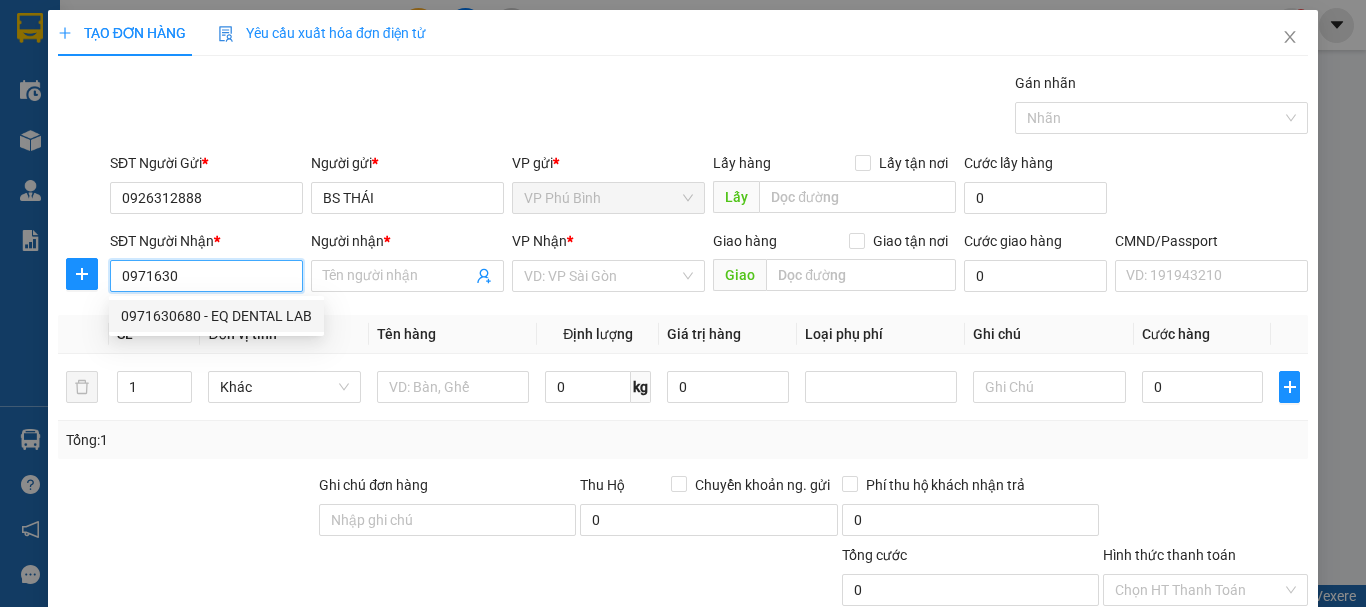 click on "0971630680 - EQ DENTAL LAB" at bounding box center [216, 316] 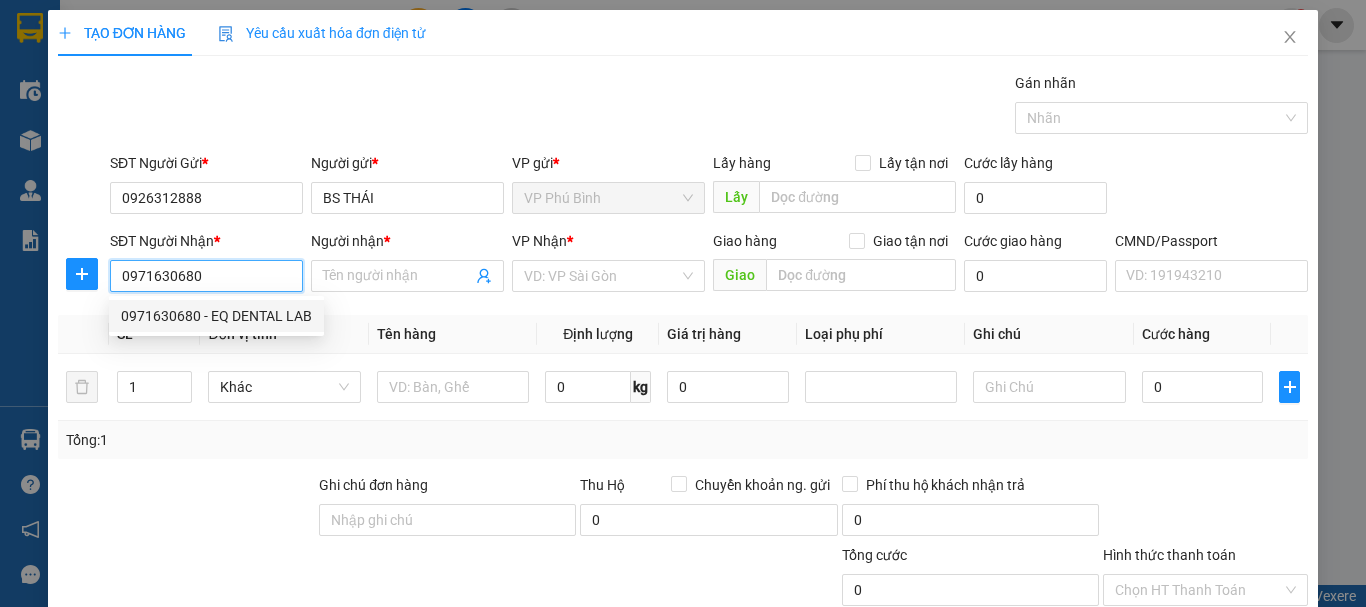 type on "EQ DENTAL LAB" 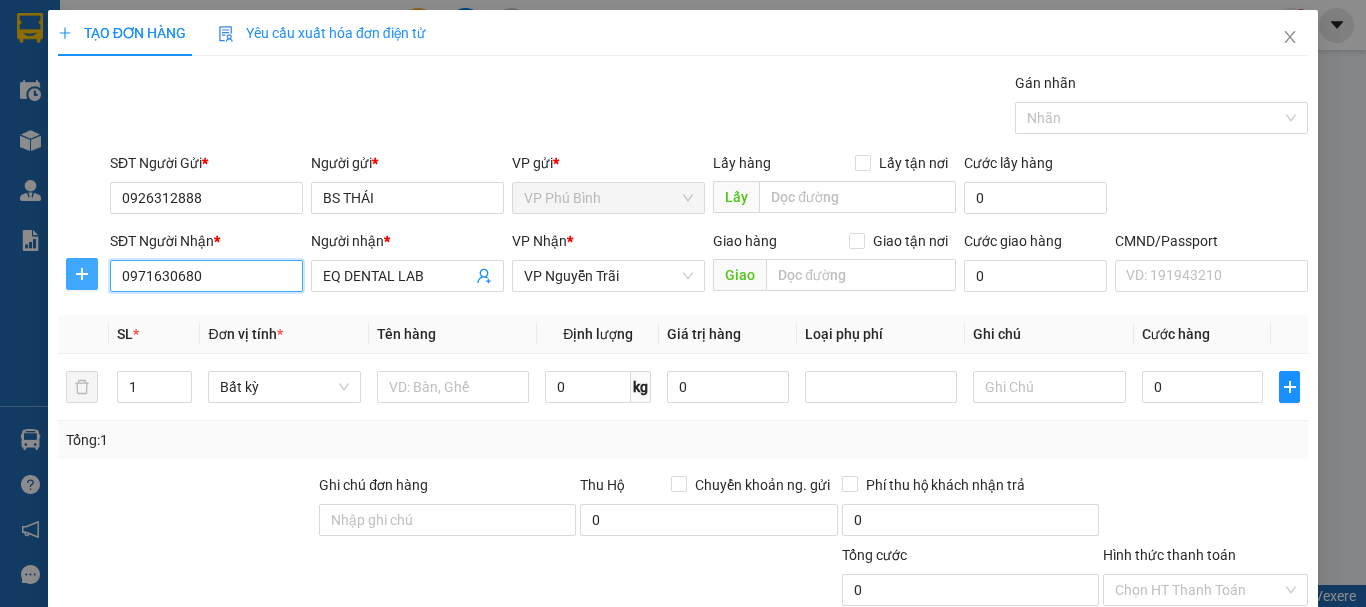 type on "0971630680" 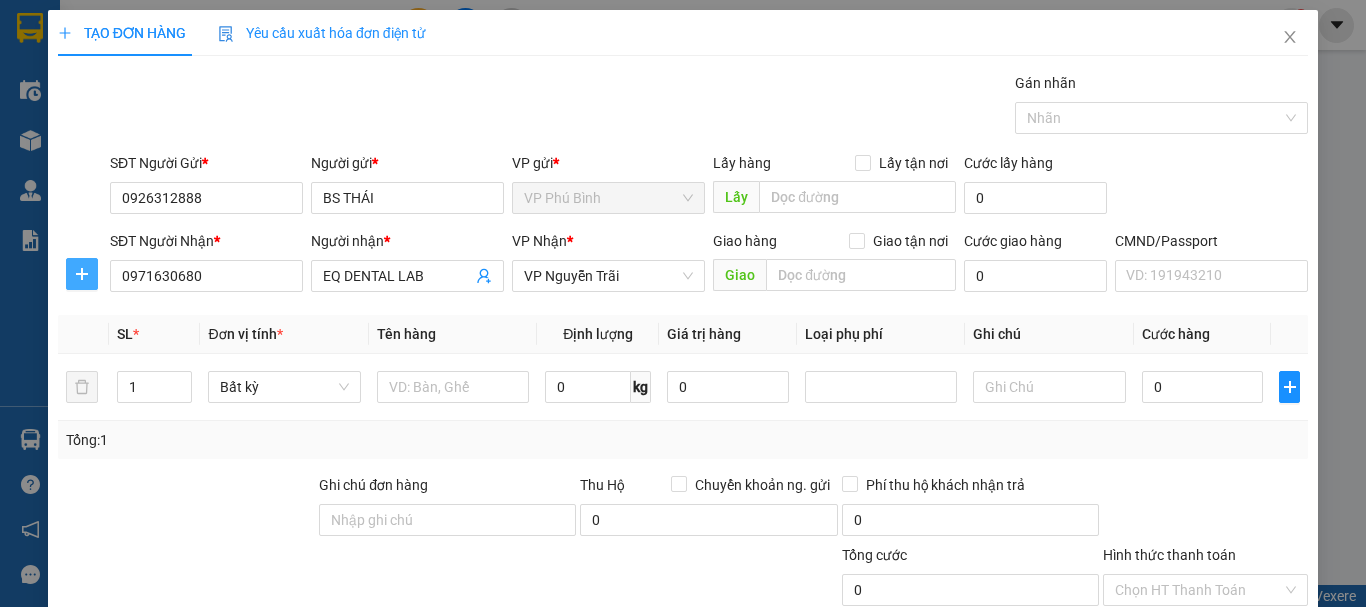 click 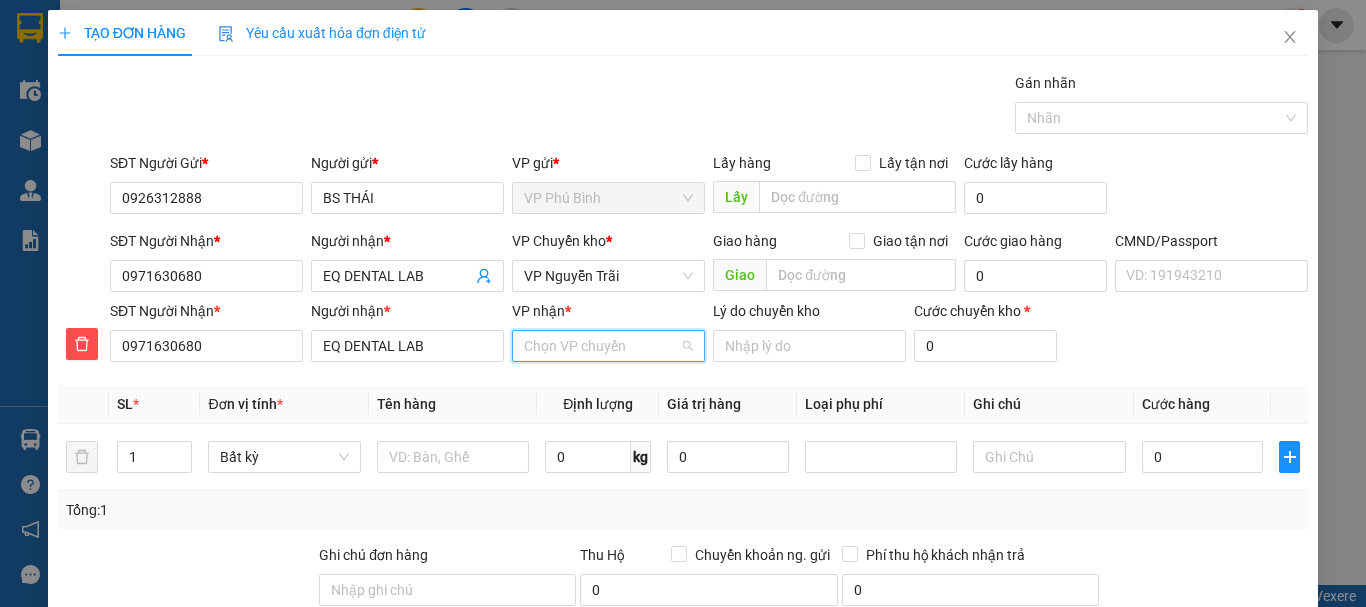 click on "VP nhận  *" at bounding box center [601, 346] 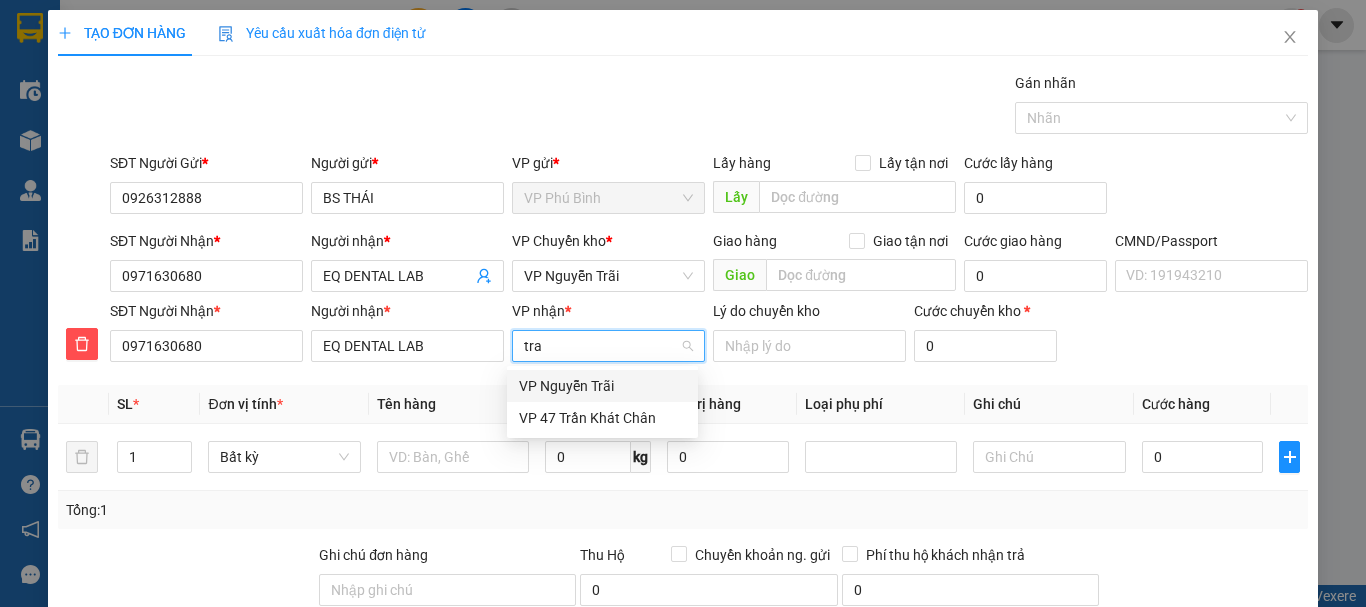 type on "trai" 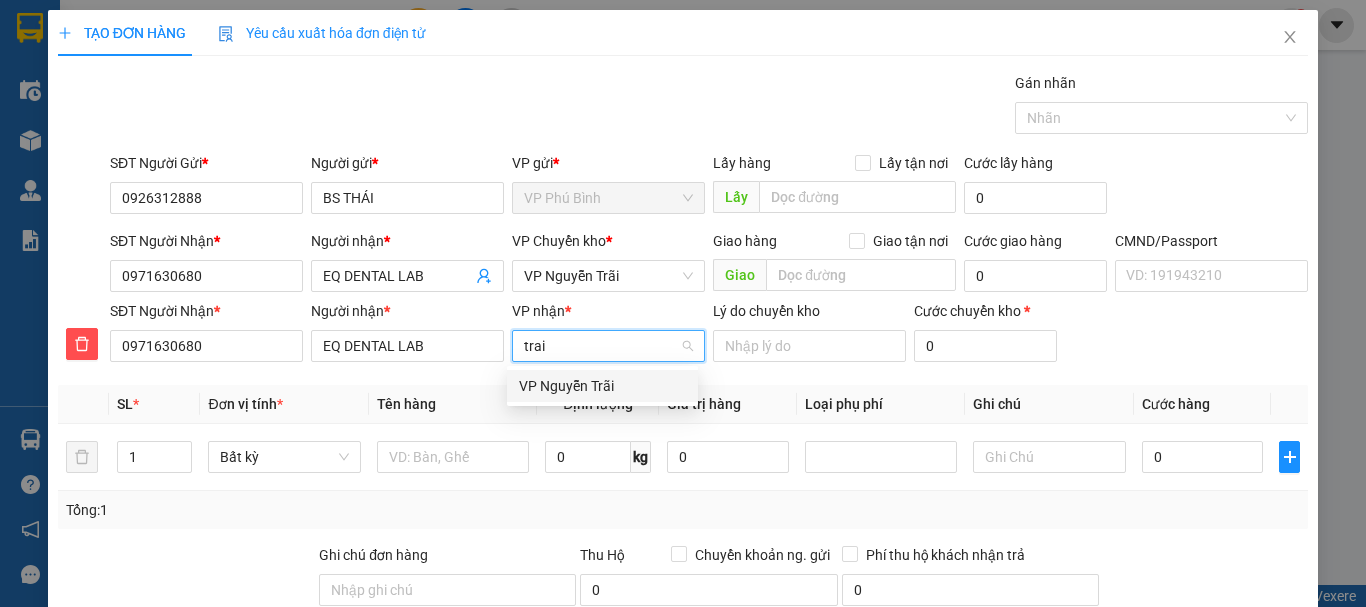 click on "VP Nguyễn Trãi" at bounding box center (602, 386) 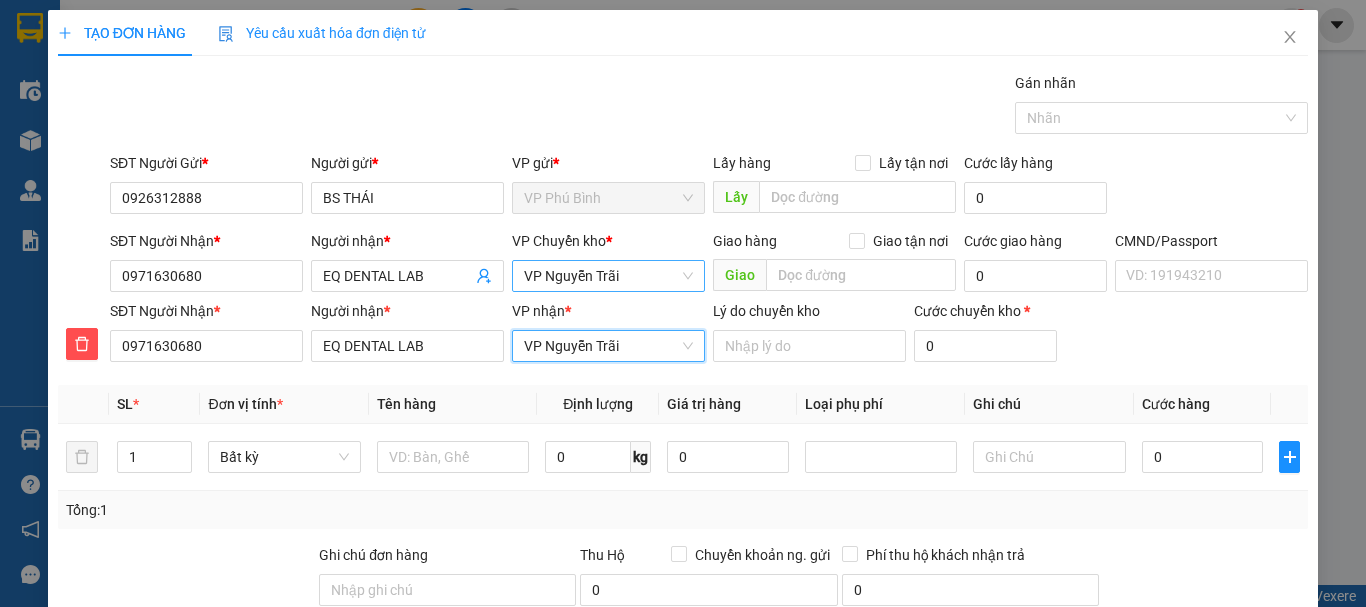 click on "VP Nguyễn Trãi" at bounding box center (608, 276) 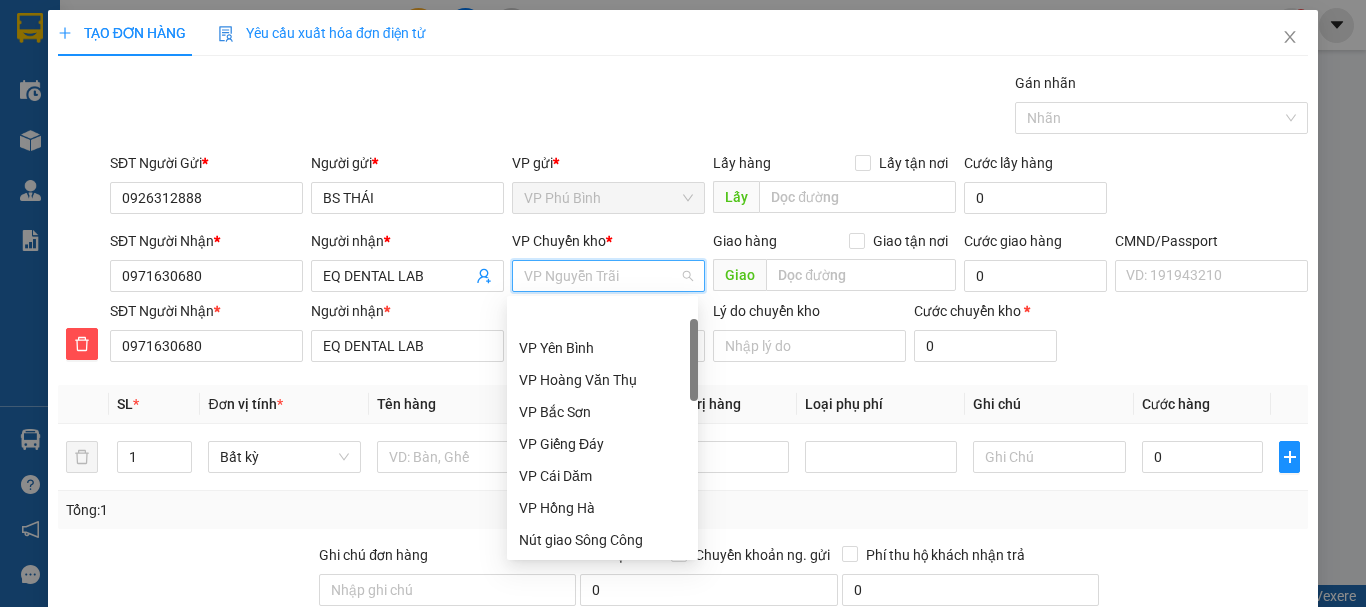 scroll, scrollTop: 64, scrollLeft: 0, axis: vertical 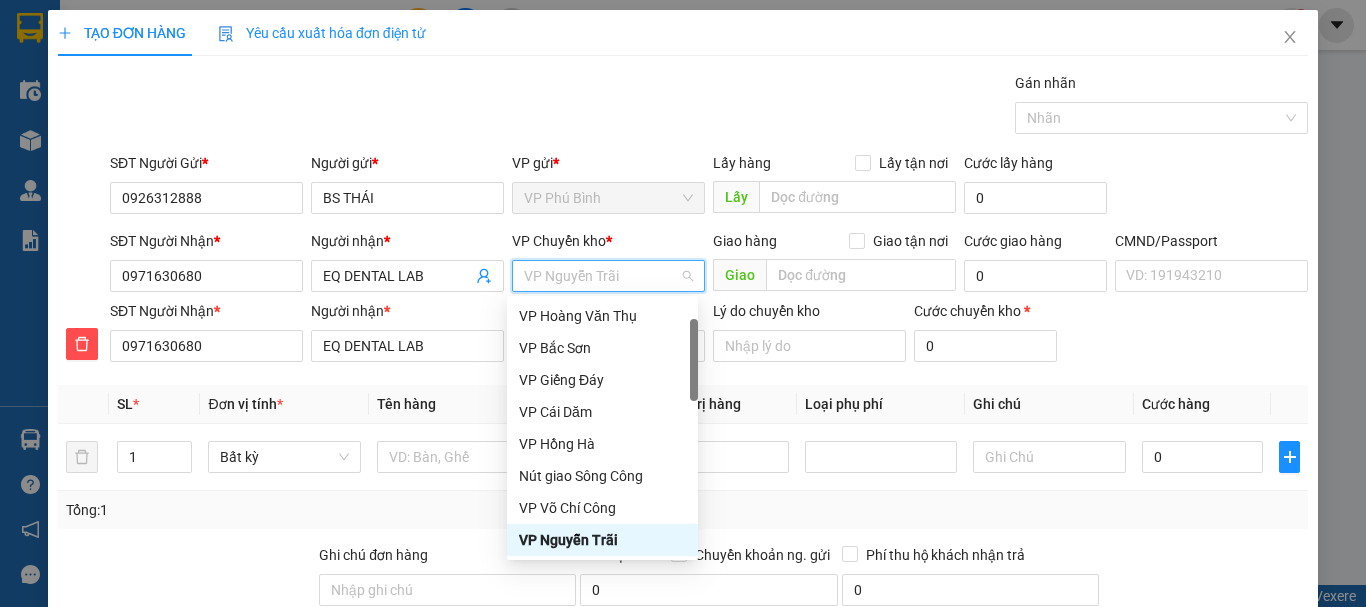 type on "y" 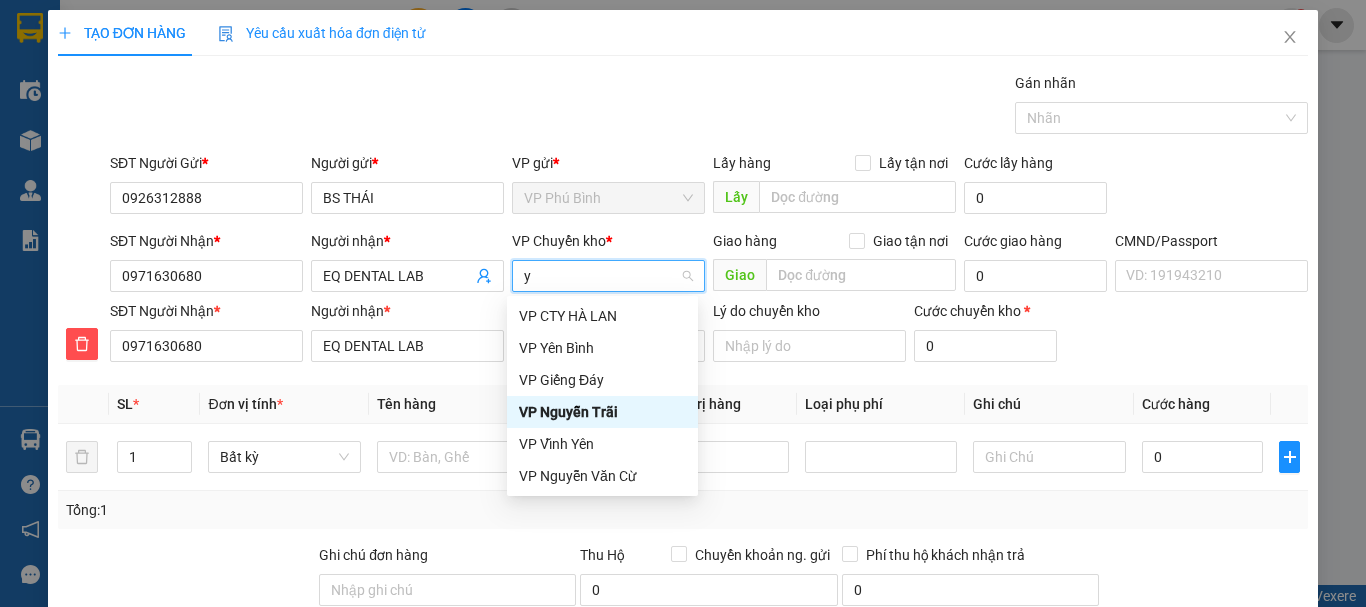 scroll, scrollTop: 0, scrollLeft: 0, axis: both 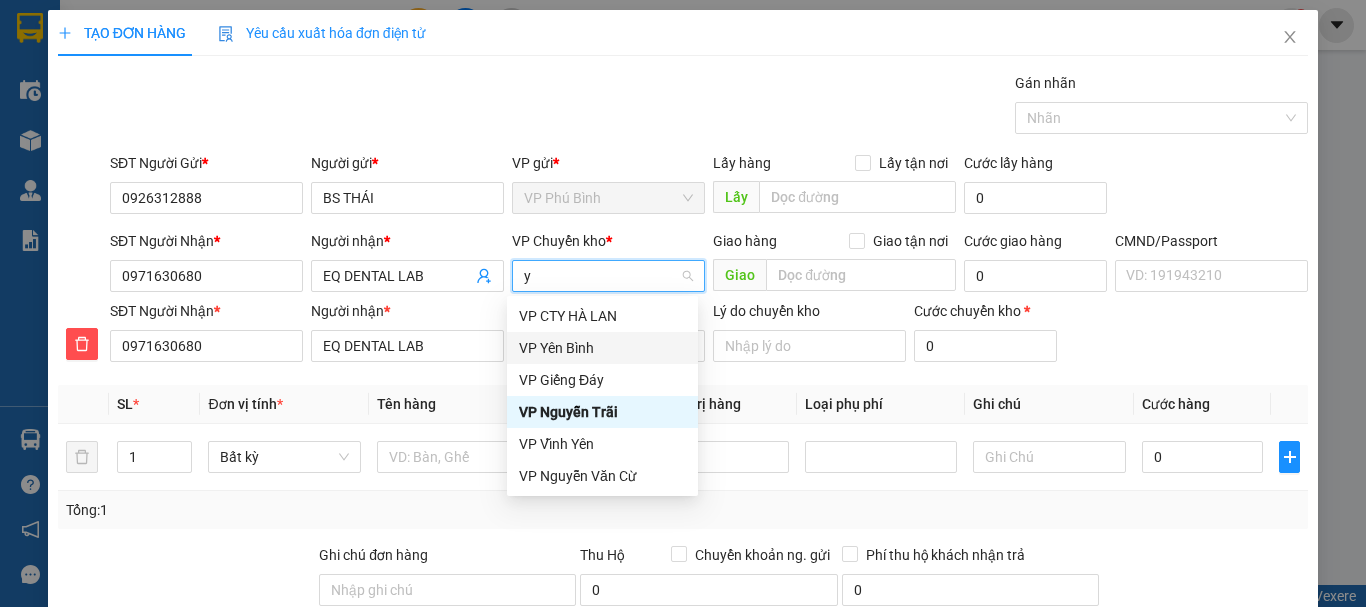 click on "VP Yên Bình" at bounding box center [602, 348] 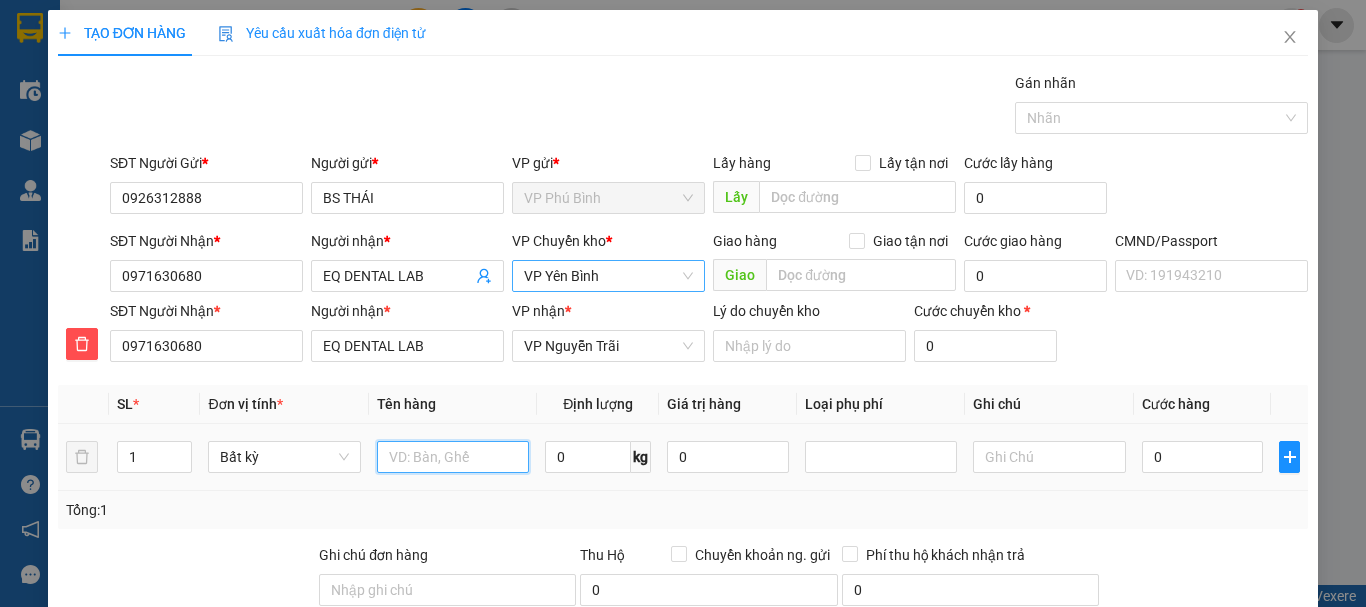 click at bounding box center [453, 457] 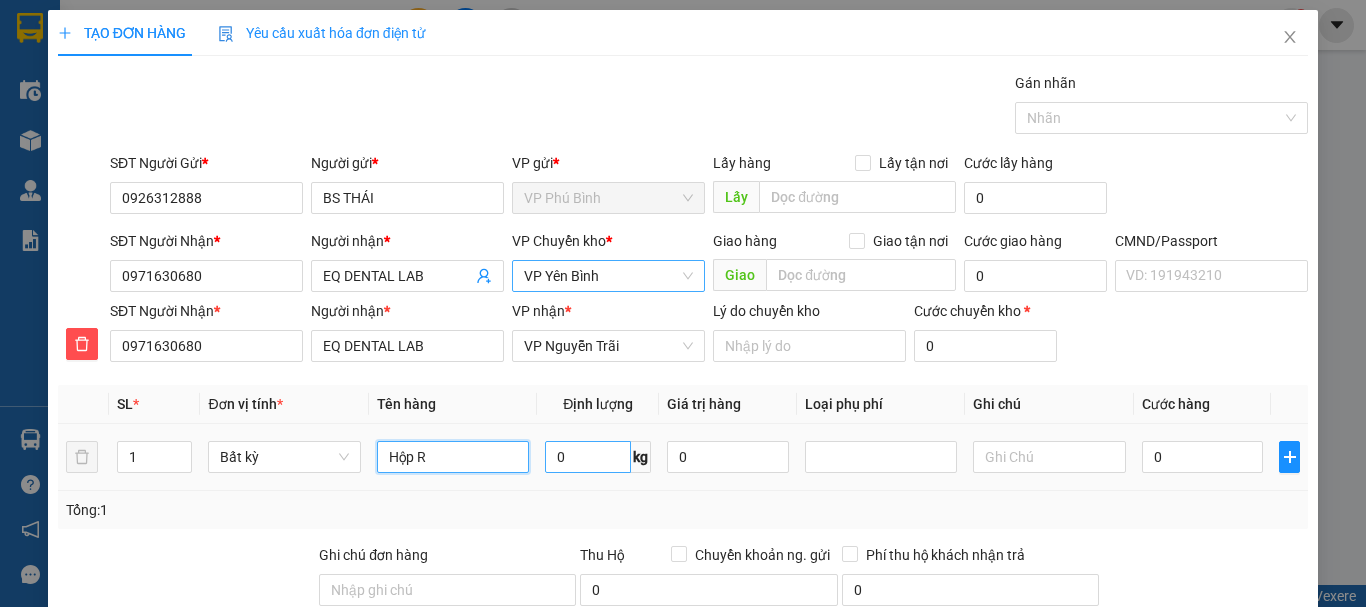 type on "Hộp R" 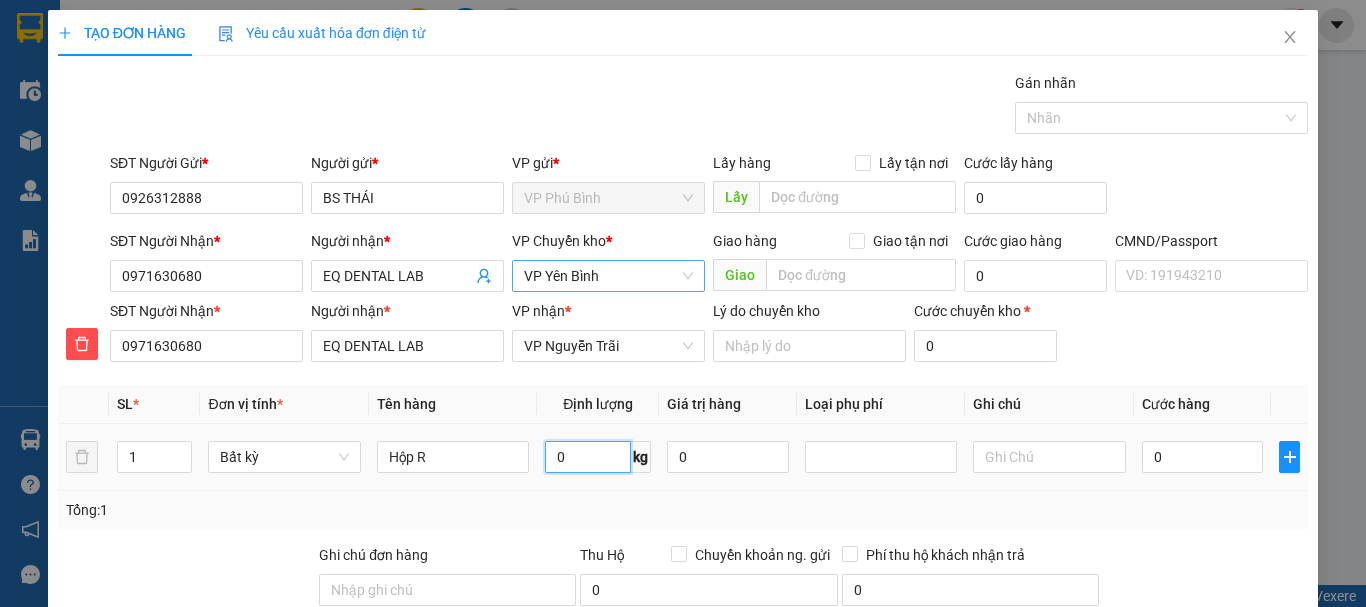 click on "0" at bounding box center (588, 457) 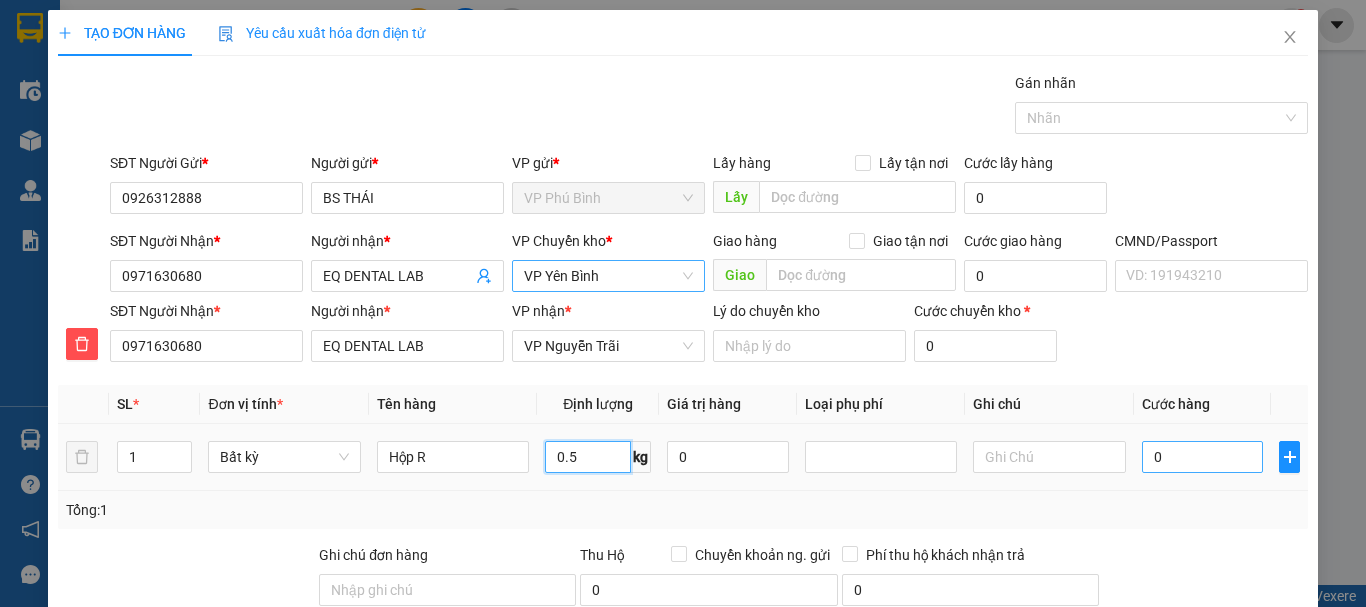 type on "0.5" 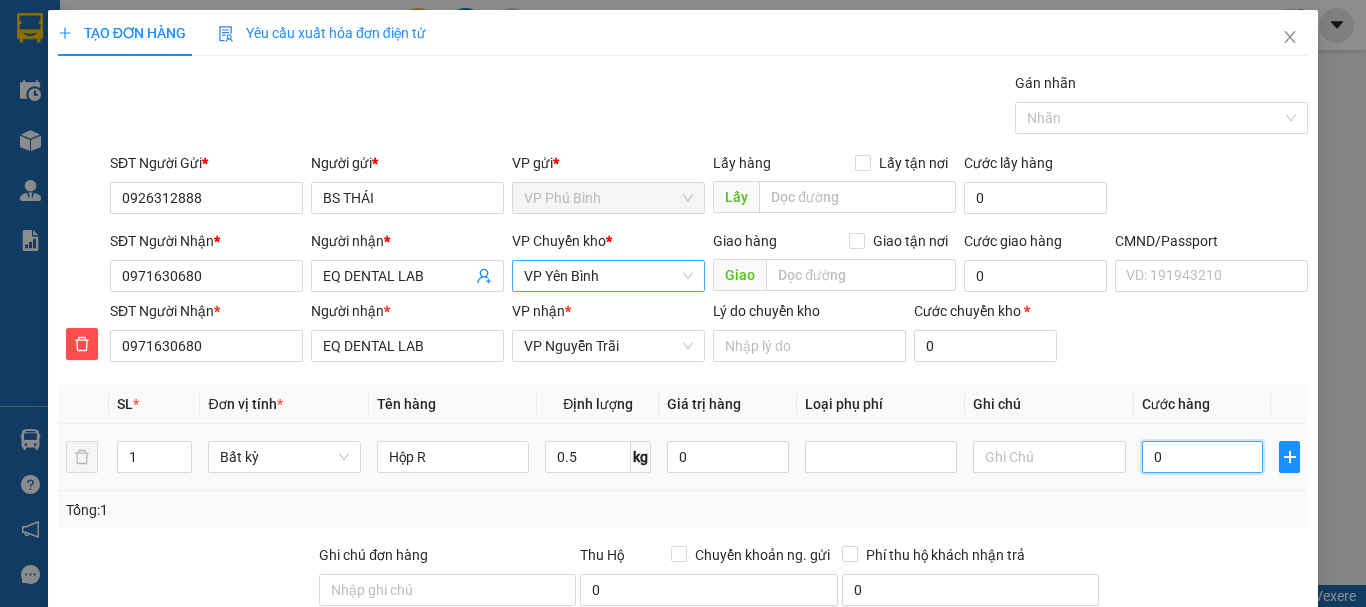click on "0" at bounding box center (1203, 457) 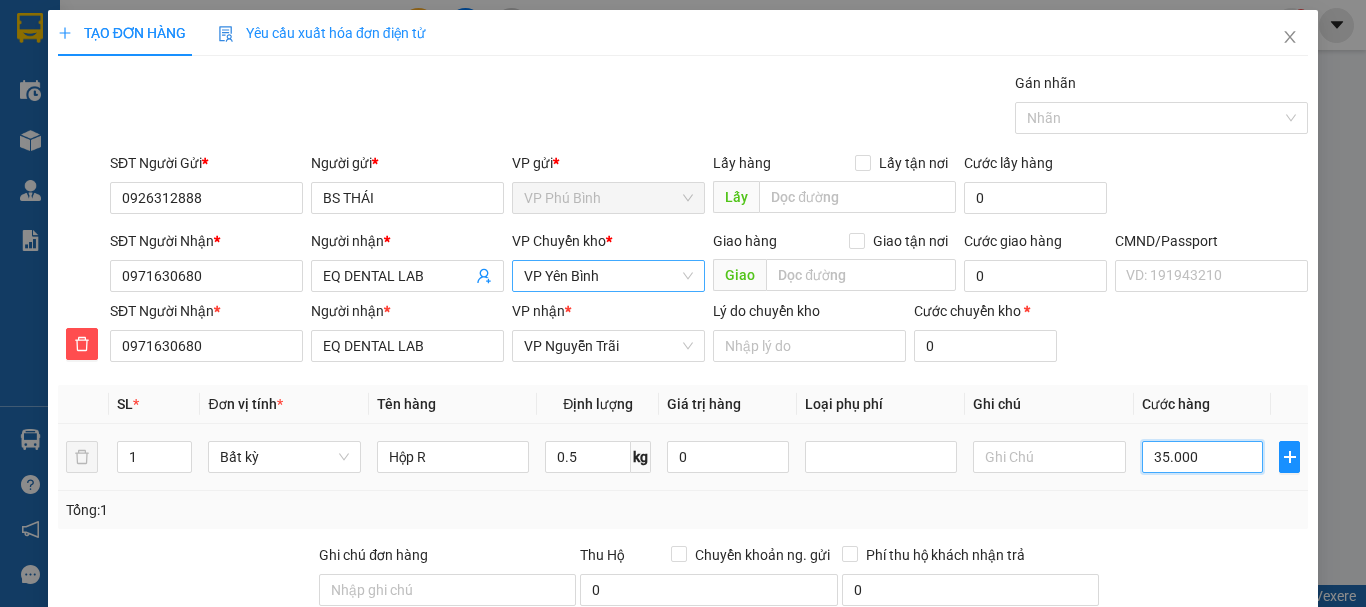 scroll, scrollTop: 243, scrollLeft: 0, axis: vertical 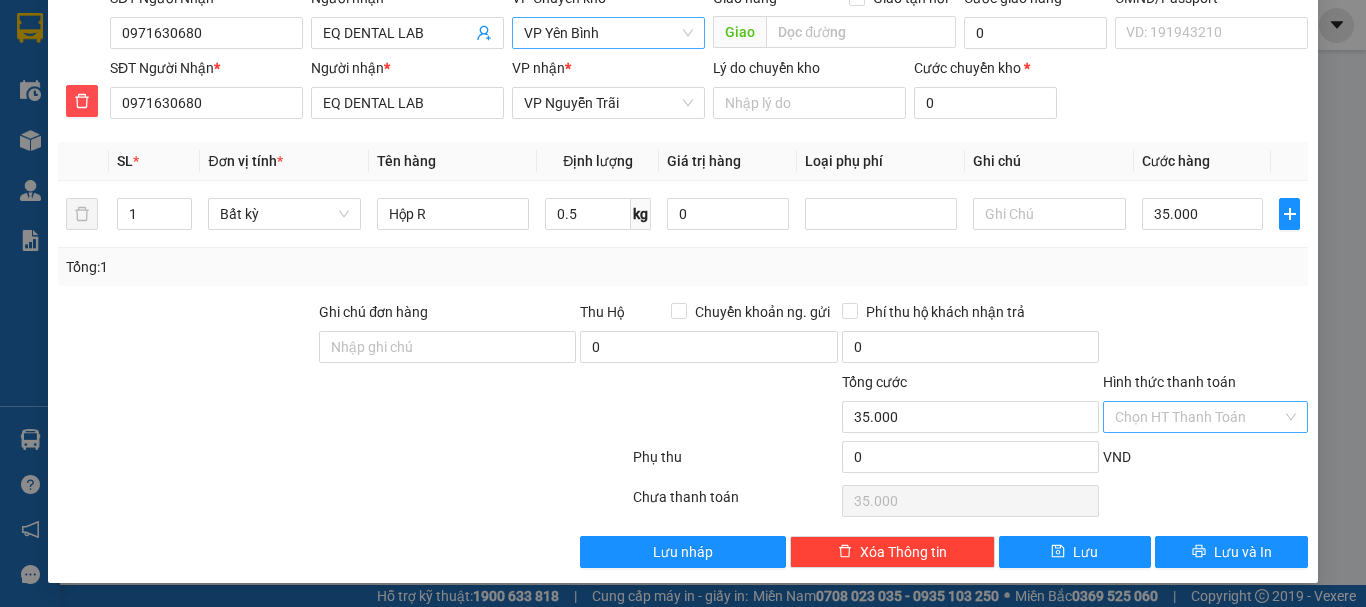 click on "Hình thức thanh toán" at bounding box center [1198, 417] 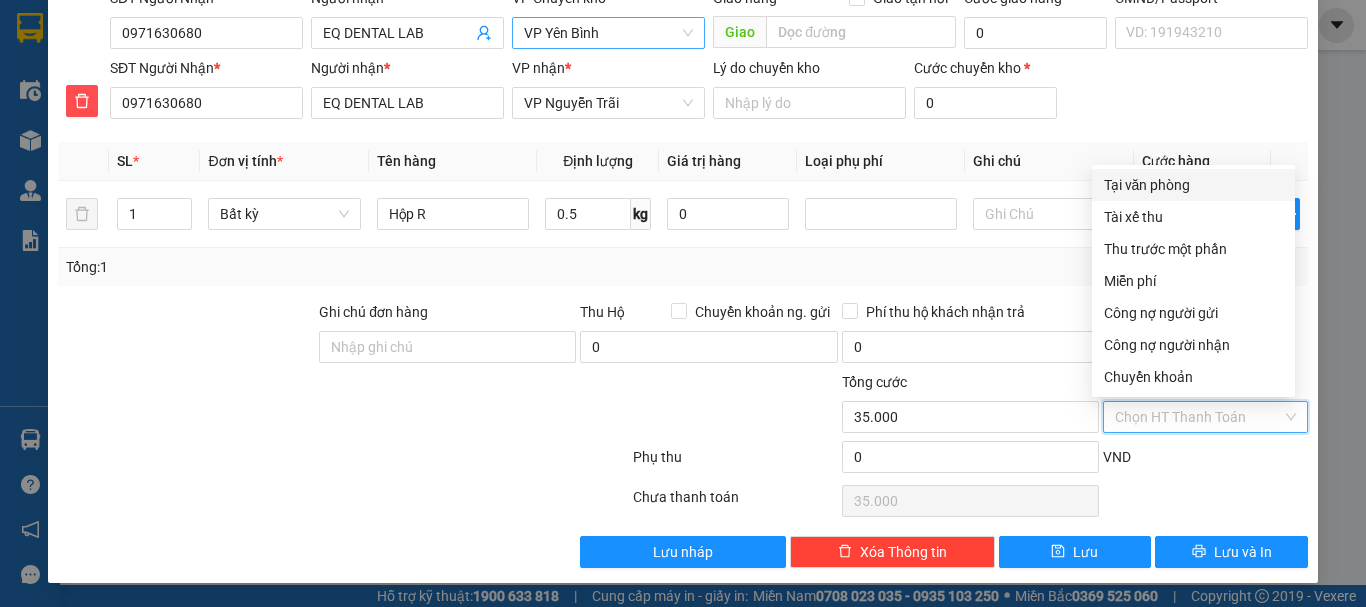 click on "Tại văn phòng" at bounding box center (1193, 185) 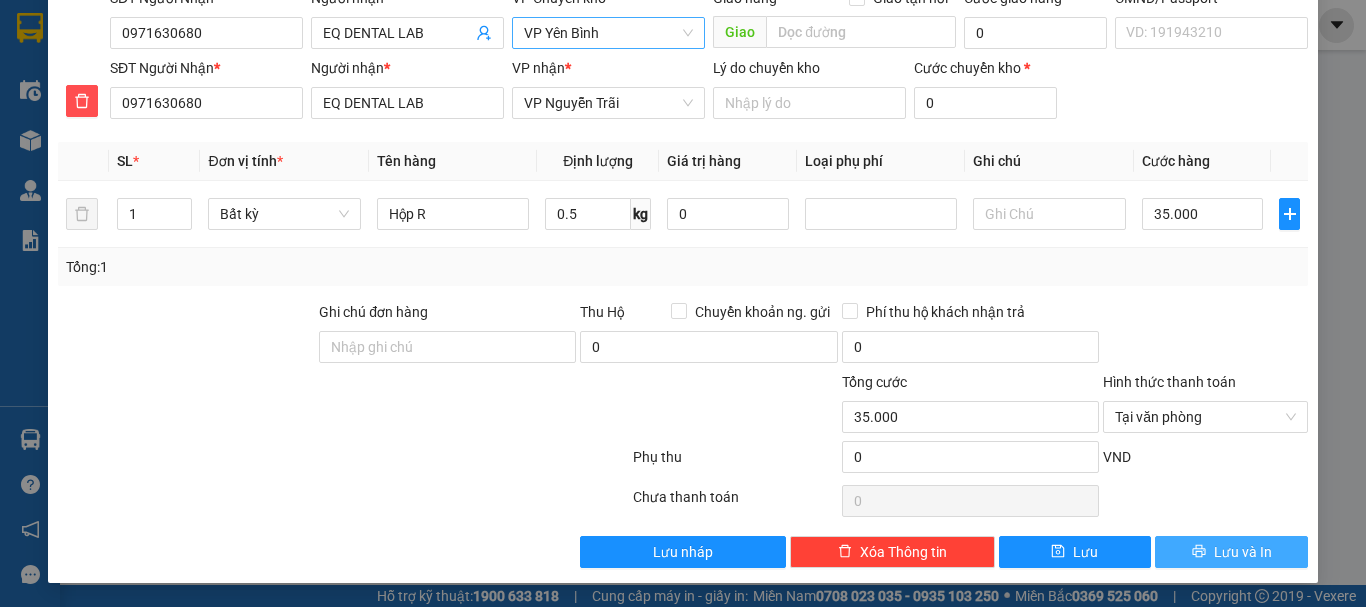click on "Lưu và In" at bounding box center (1243, 552) 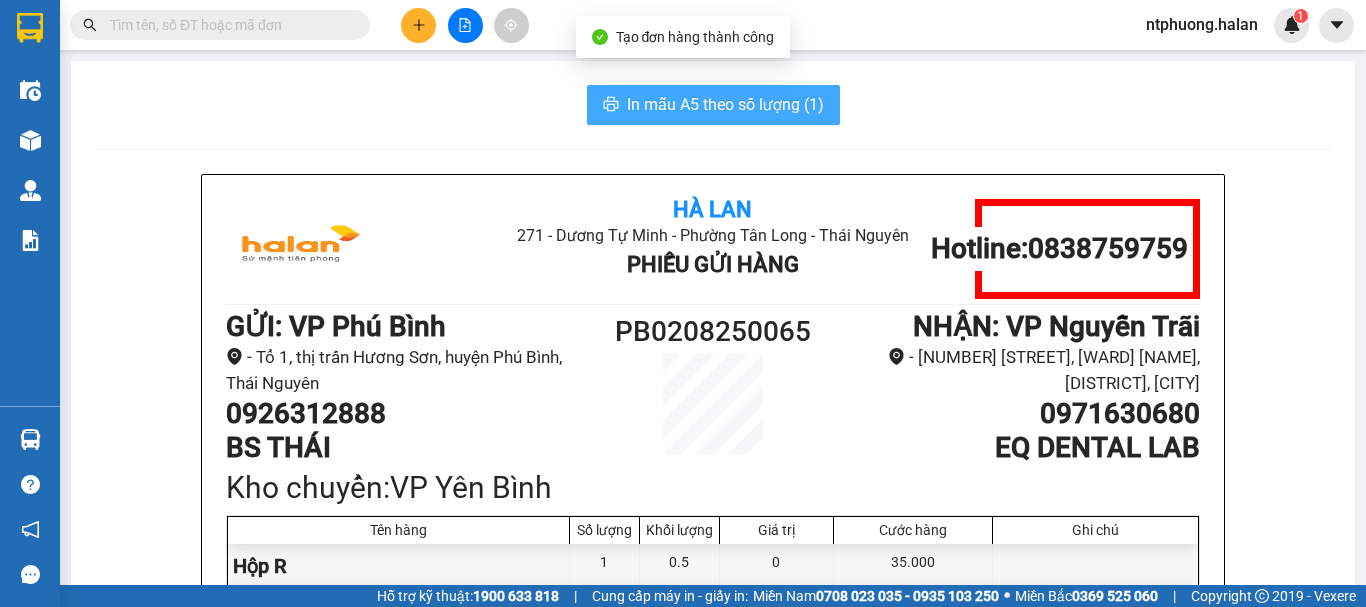 click on "In mẫu A5 theo số lượng
(1)" at bounding box center [725, 104] 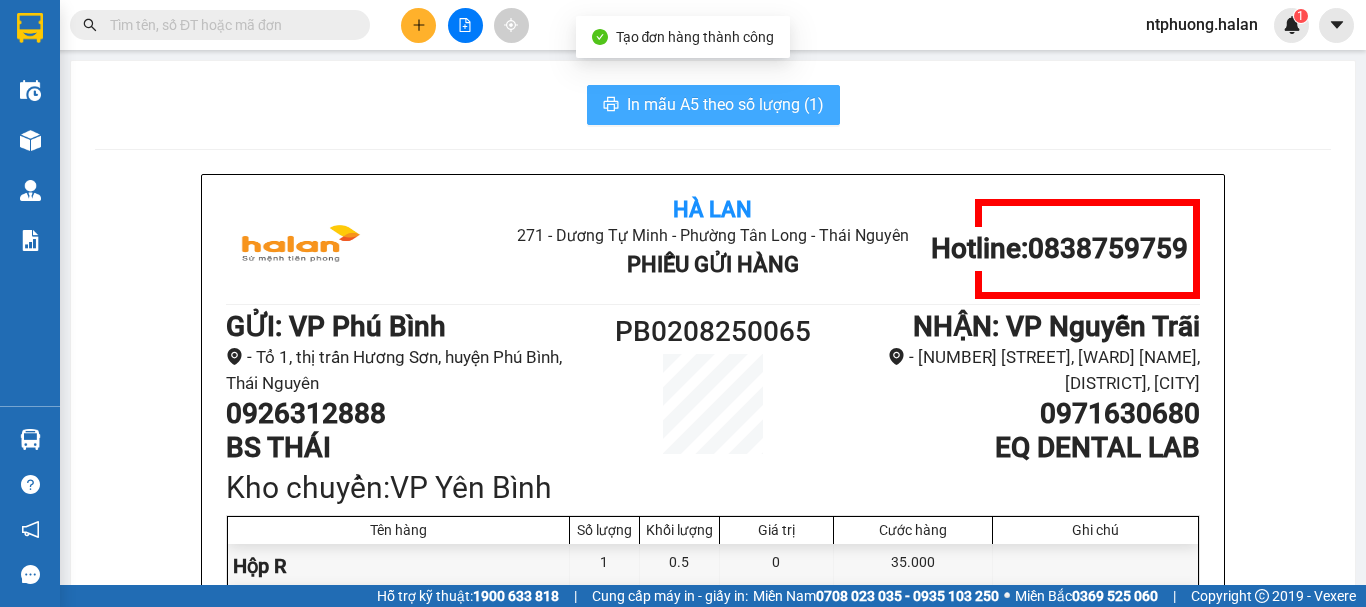 scroll, scrollTop: 0, scrollLeft: 0, axis: both 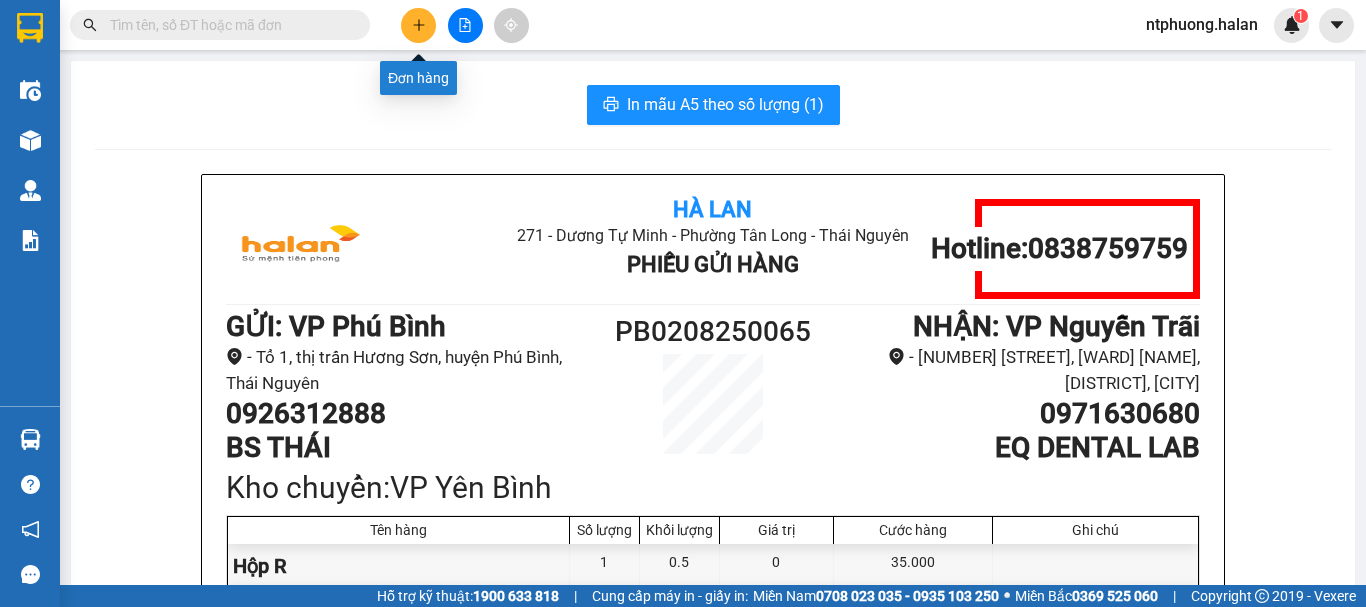 click 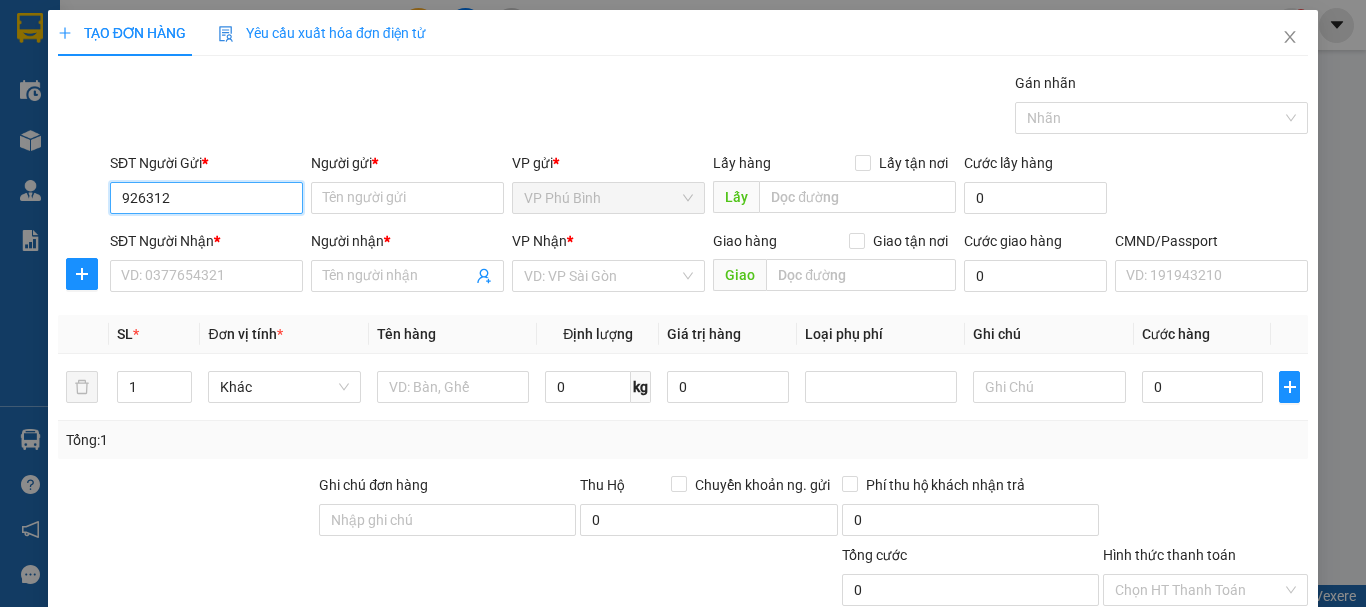 click on "926312" at bounding box center (206, 198) 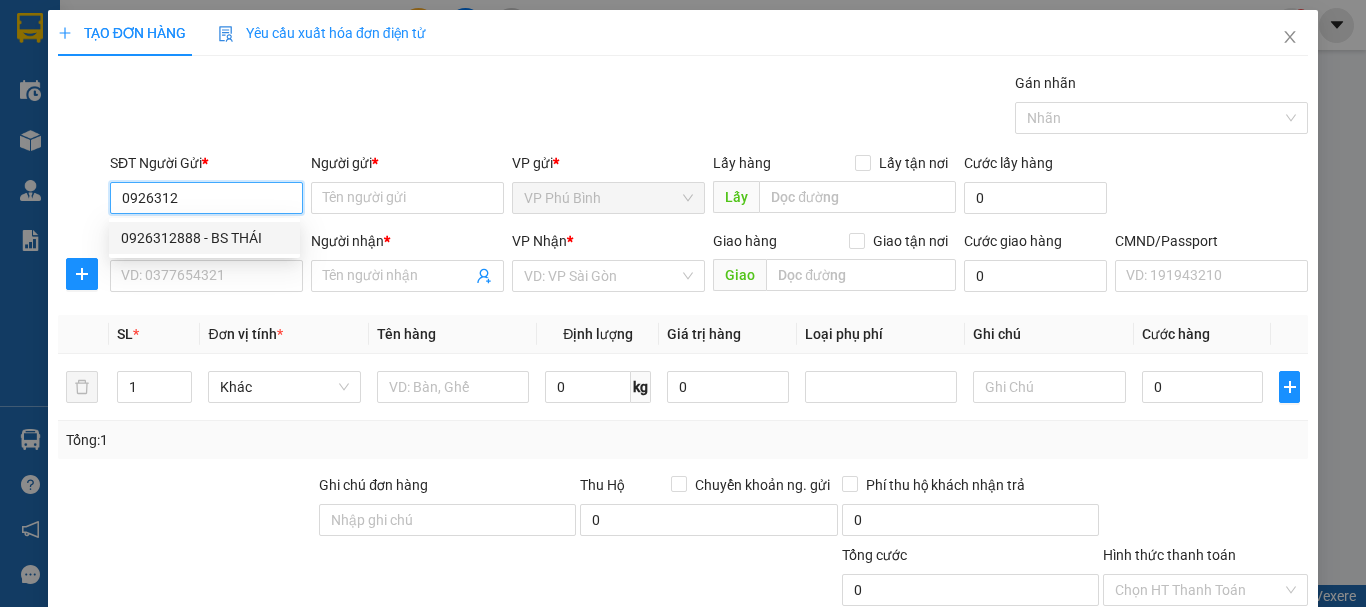 click on "0926312888 - BS THÁI" at bounding box center [204, 238] 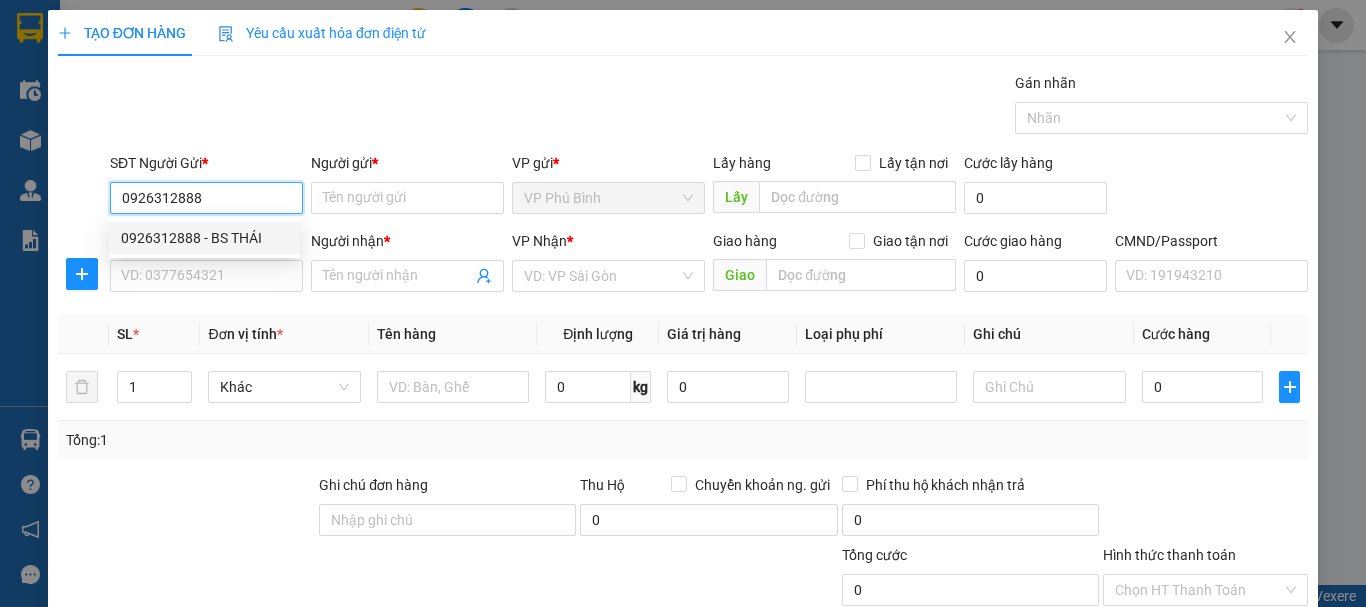 type on "BS THÁI" 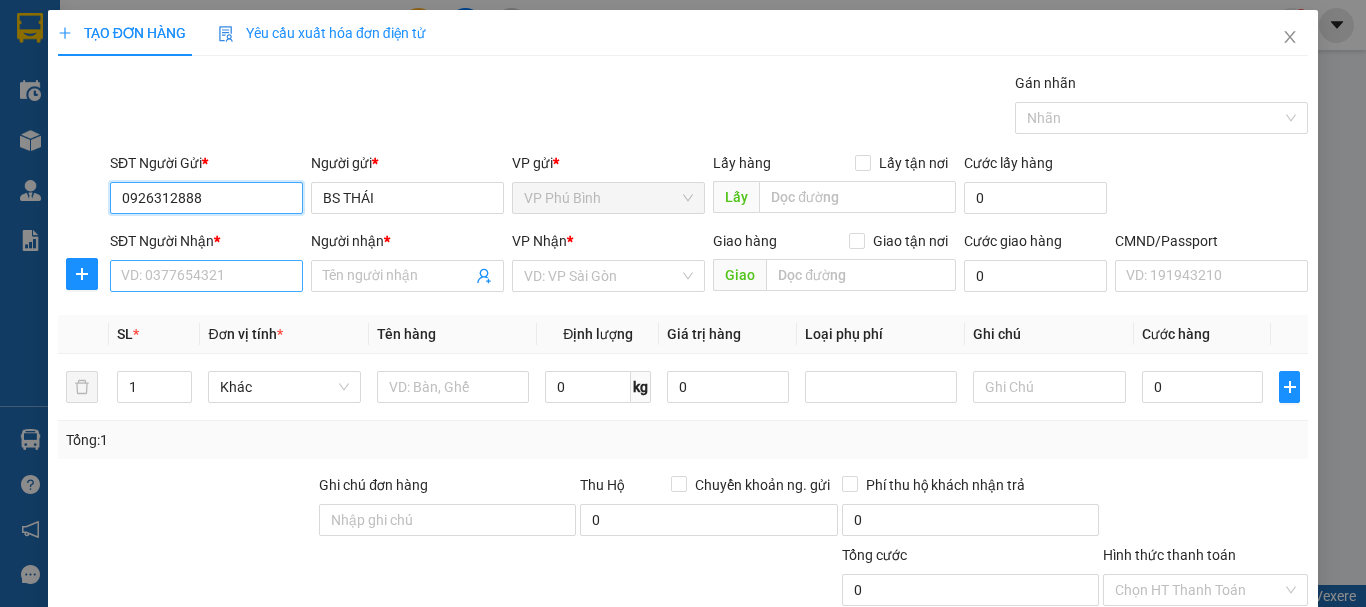 type on "0926312888" 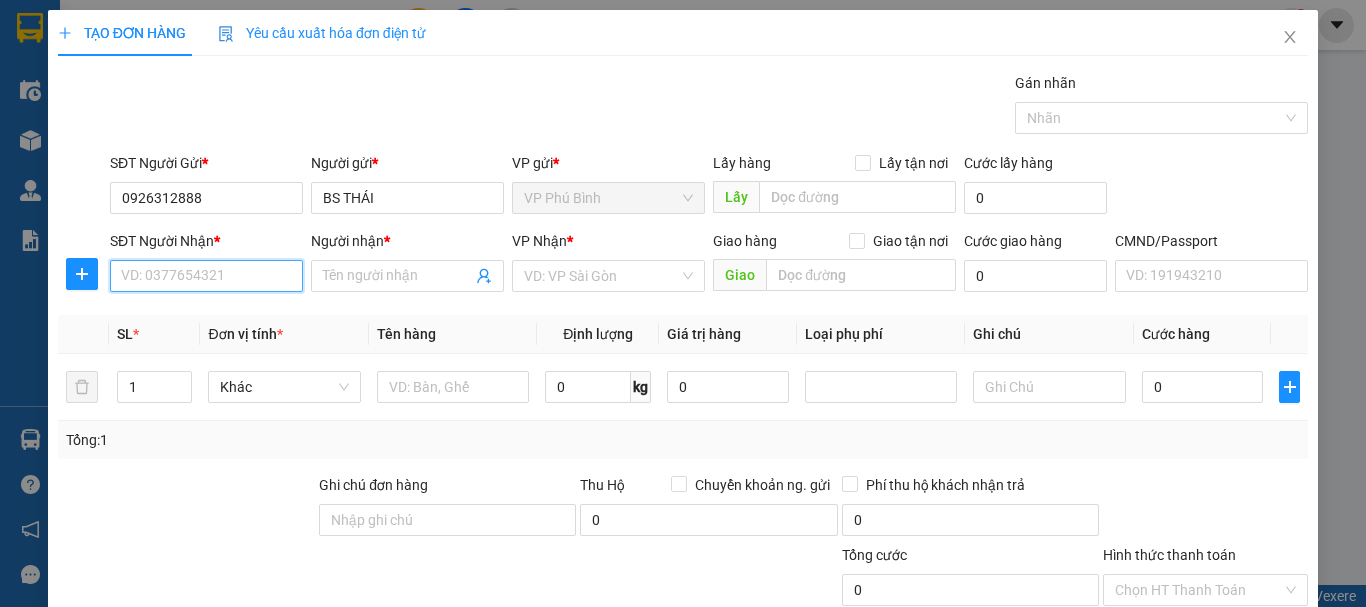 click on "SĐT Người Nhận  *" at bounding box center (206, 276) 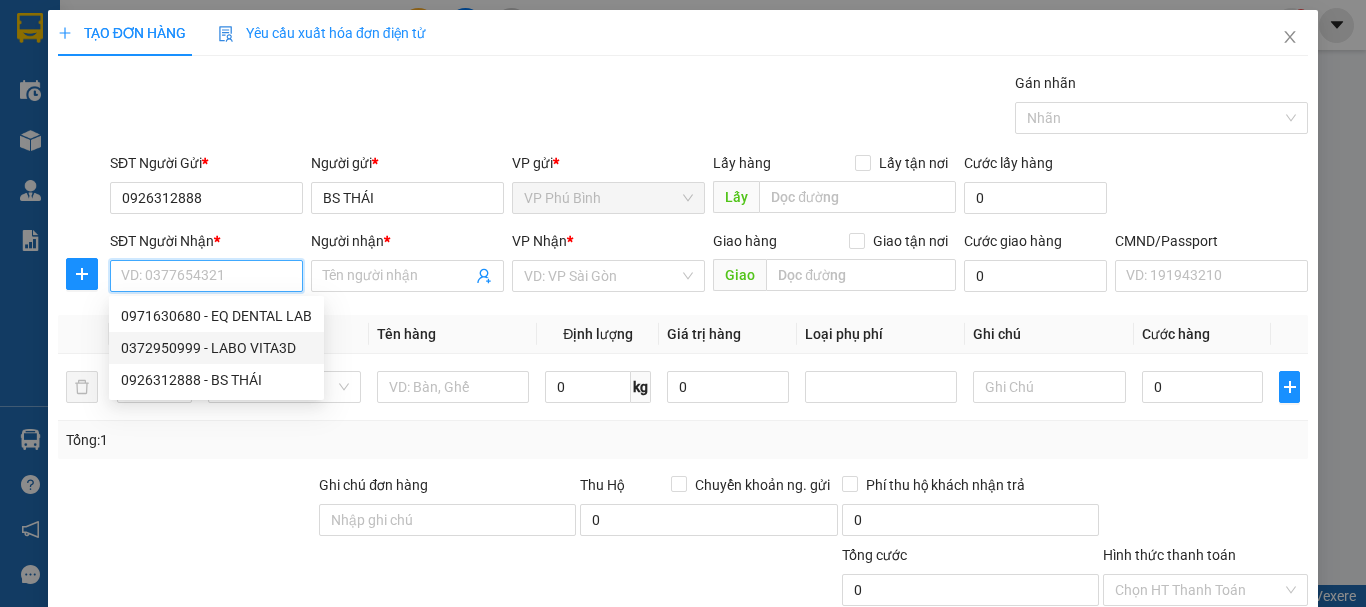 click on "0372950999 - LABO VITA3D" at bounding box center [216, 348] 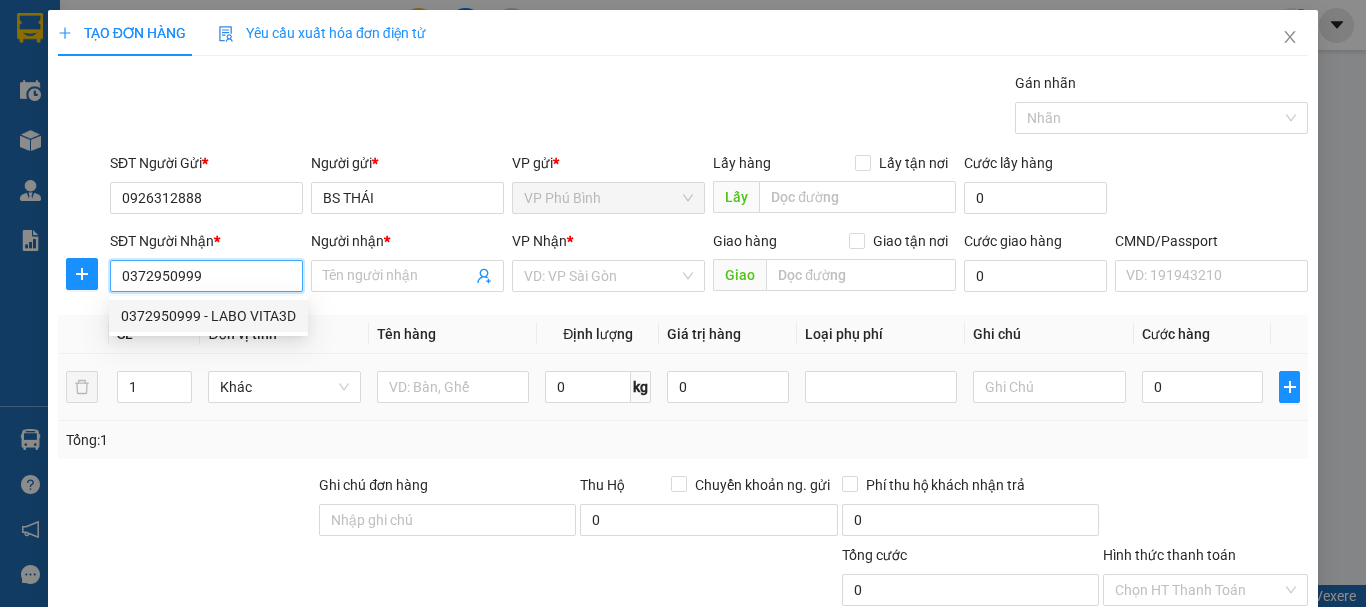 type on "LABO VITA3D" 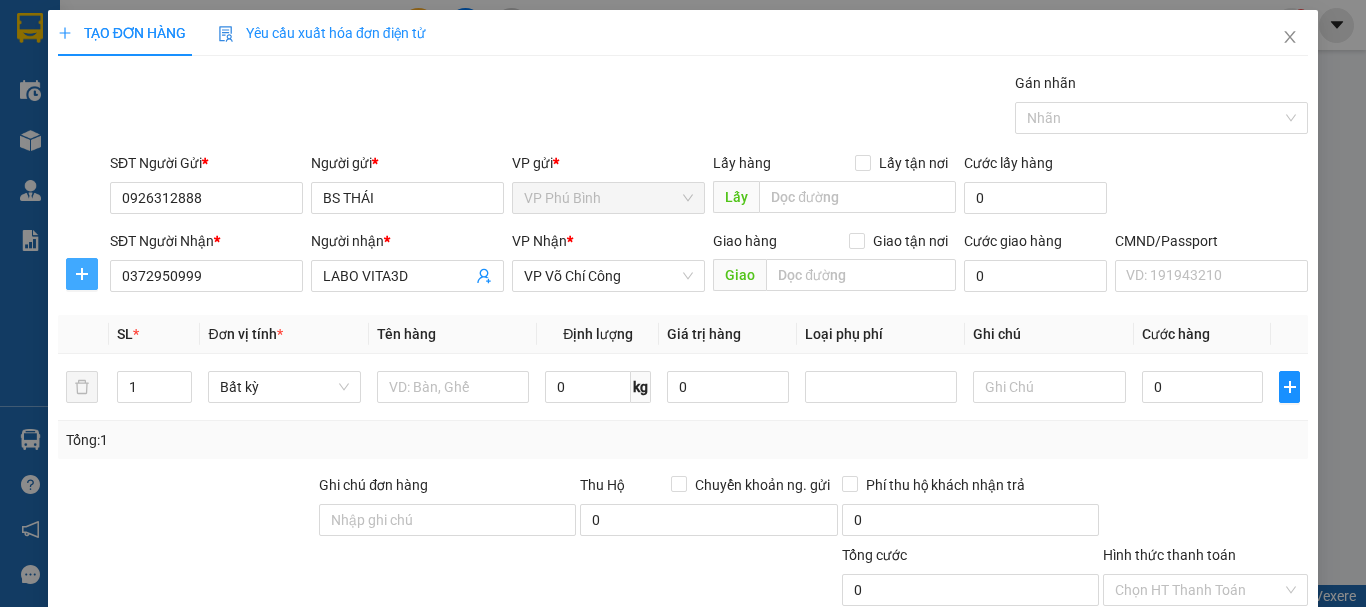 click 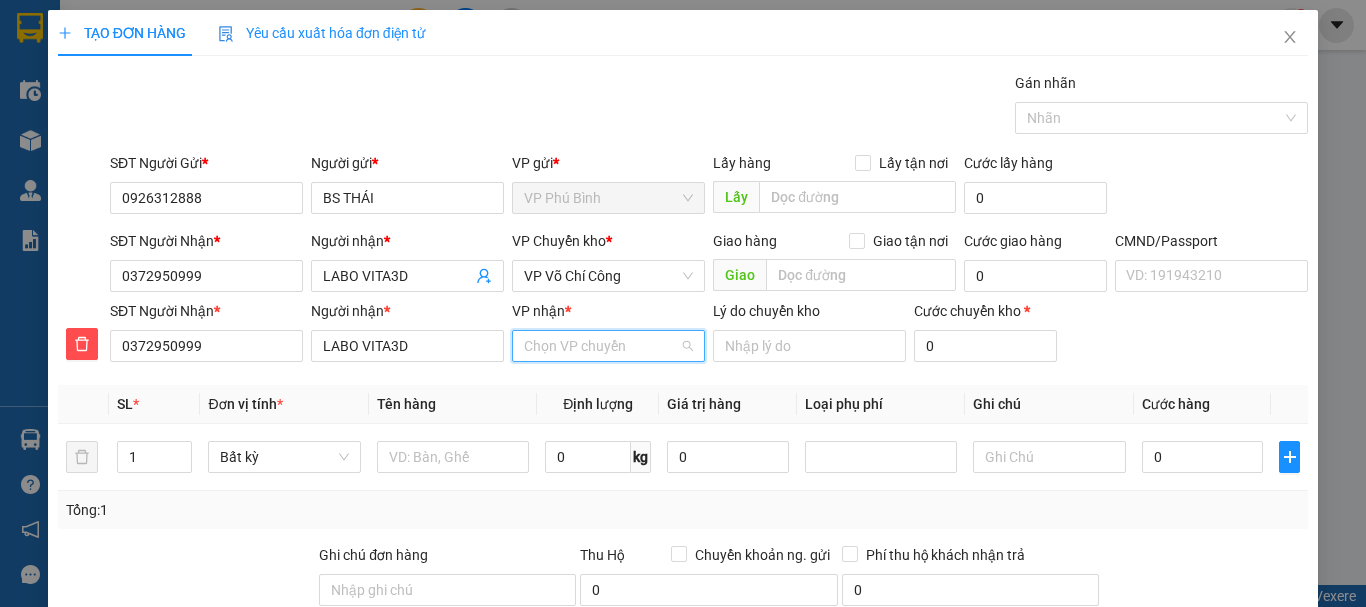 click on "VP nhận  *" at bounding box center [601, 346] 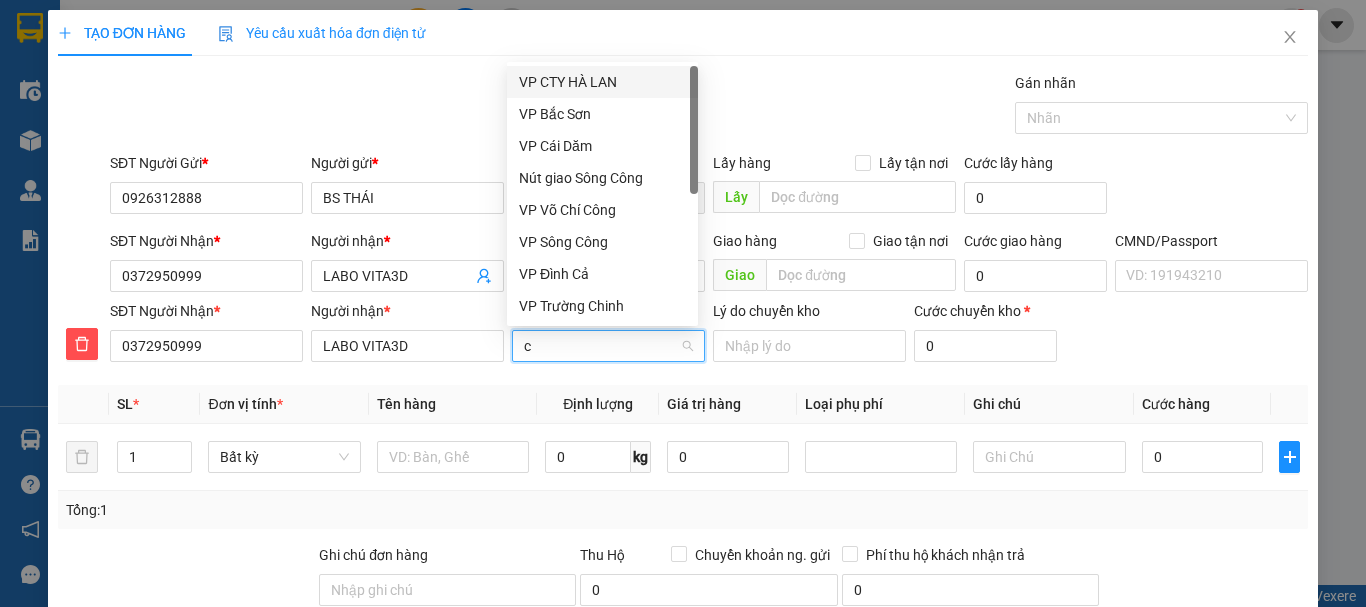 type on "cc" 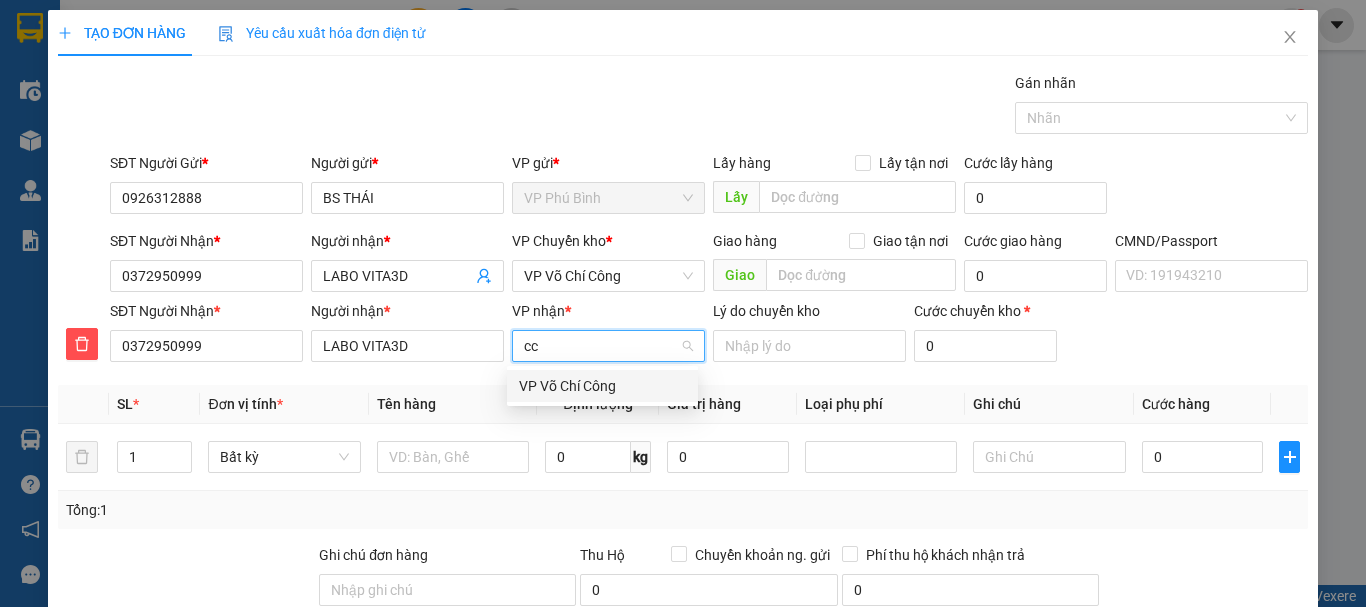 click on "VP Võ Chí Công" at bounding box center (602, 386) 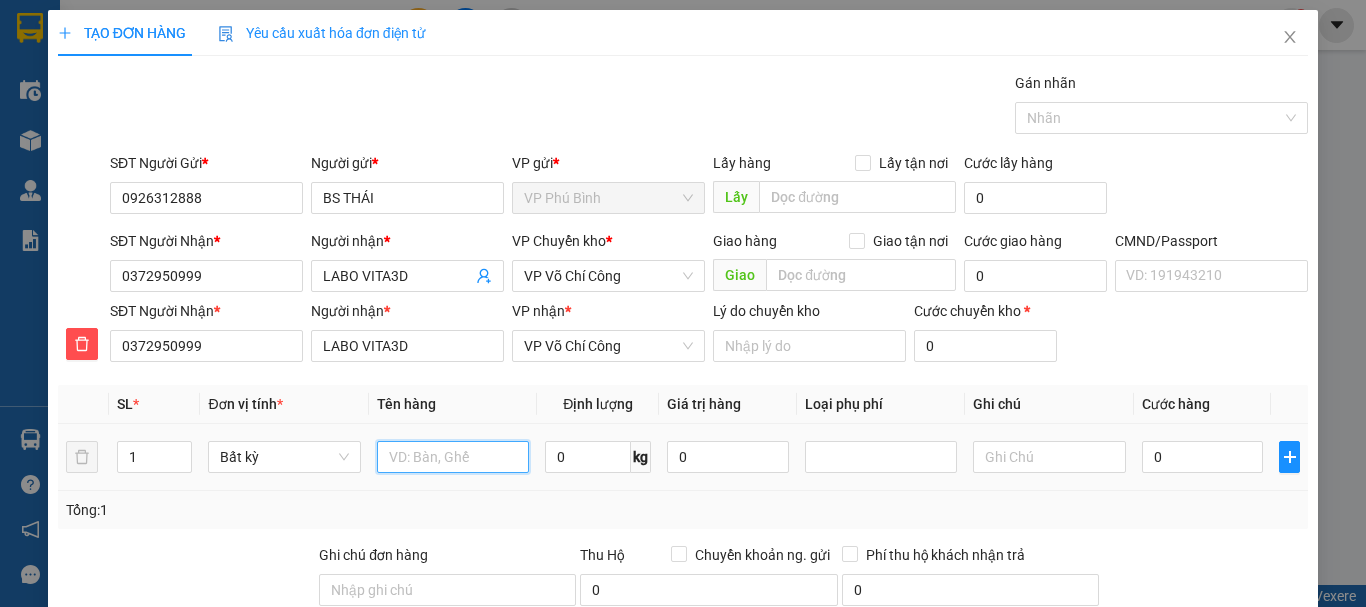 click at bounding box center [453, 457] 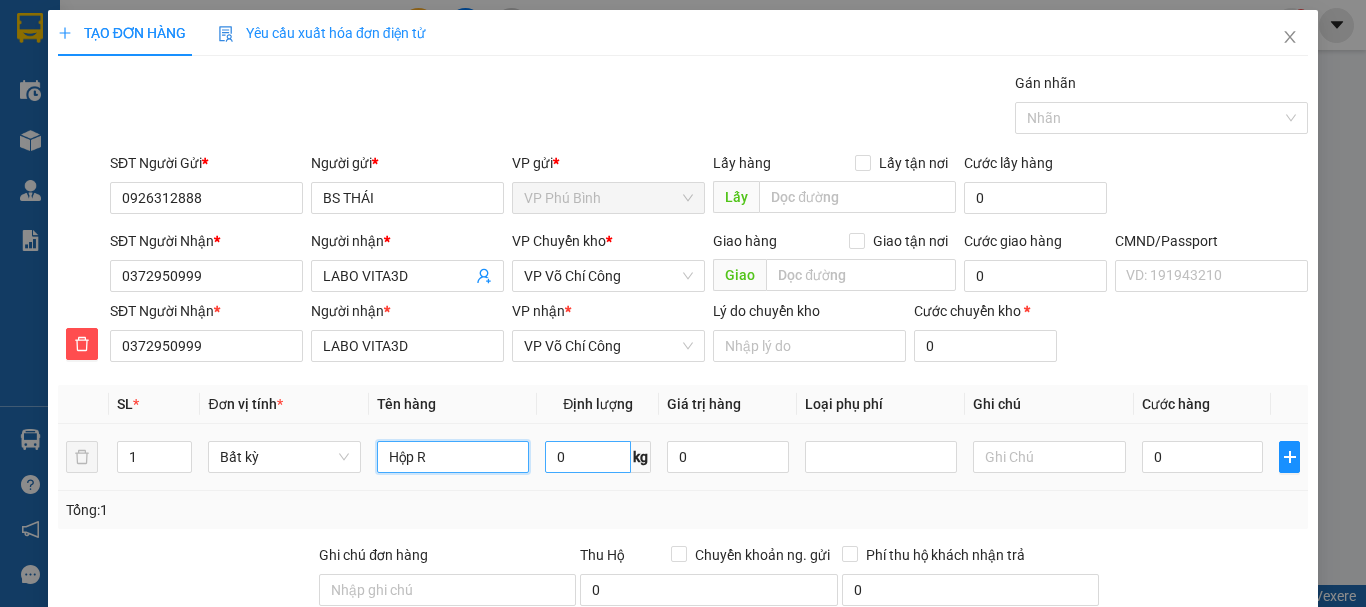 type on "Hộp R" 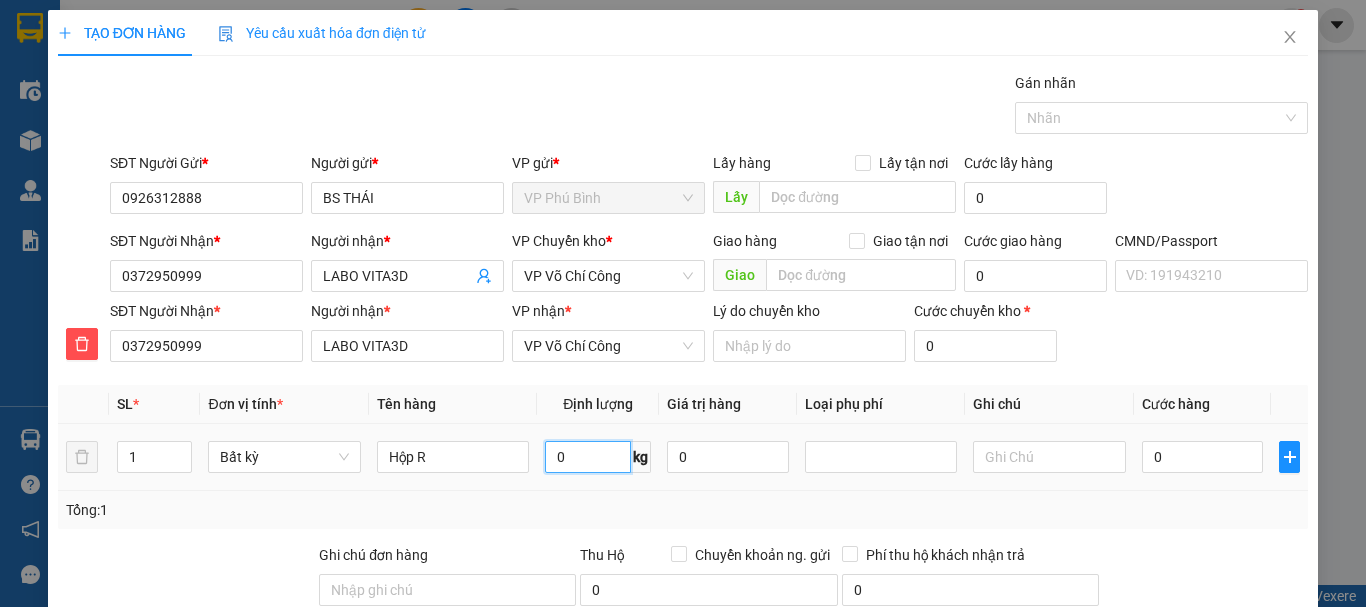 click on "0" at bounding box center (588, 457) 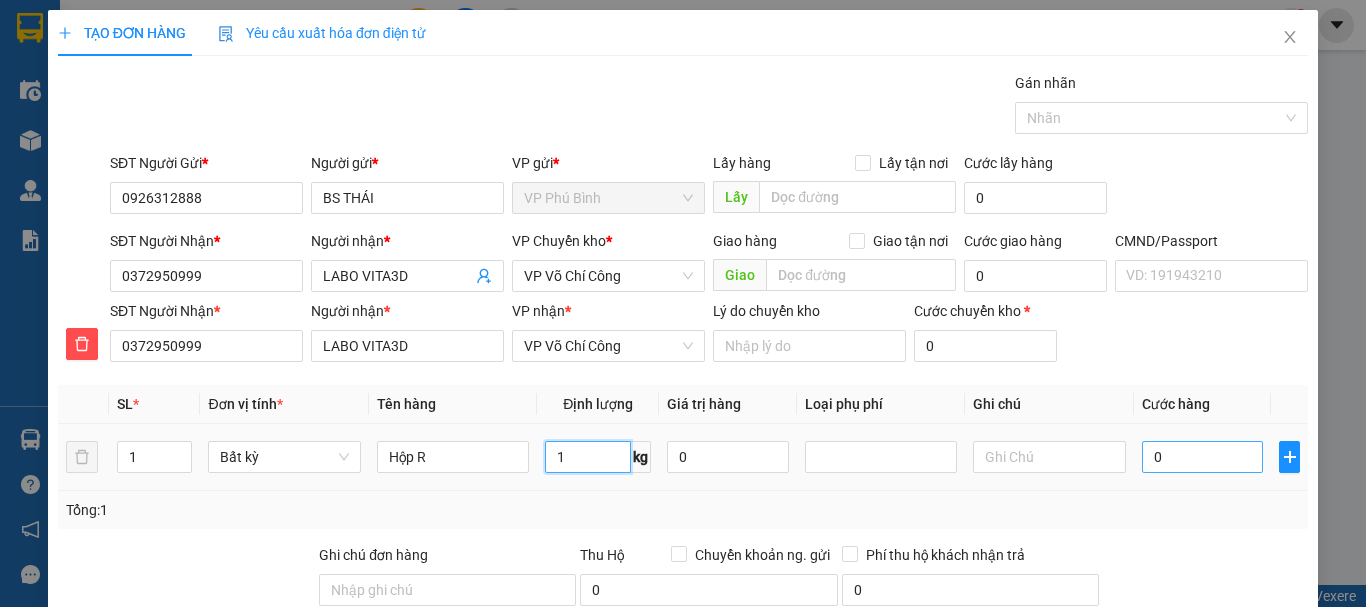 type on "1" 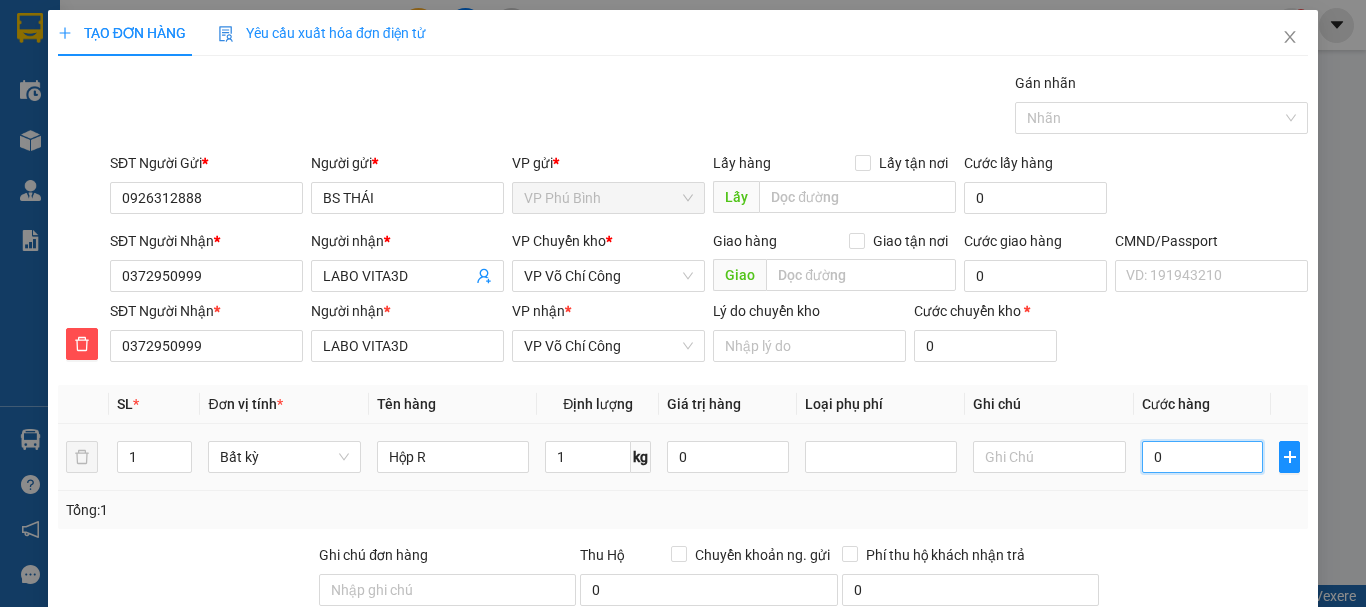 click on "0" at bounding box center [1203, 457] 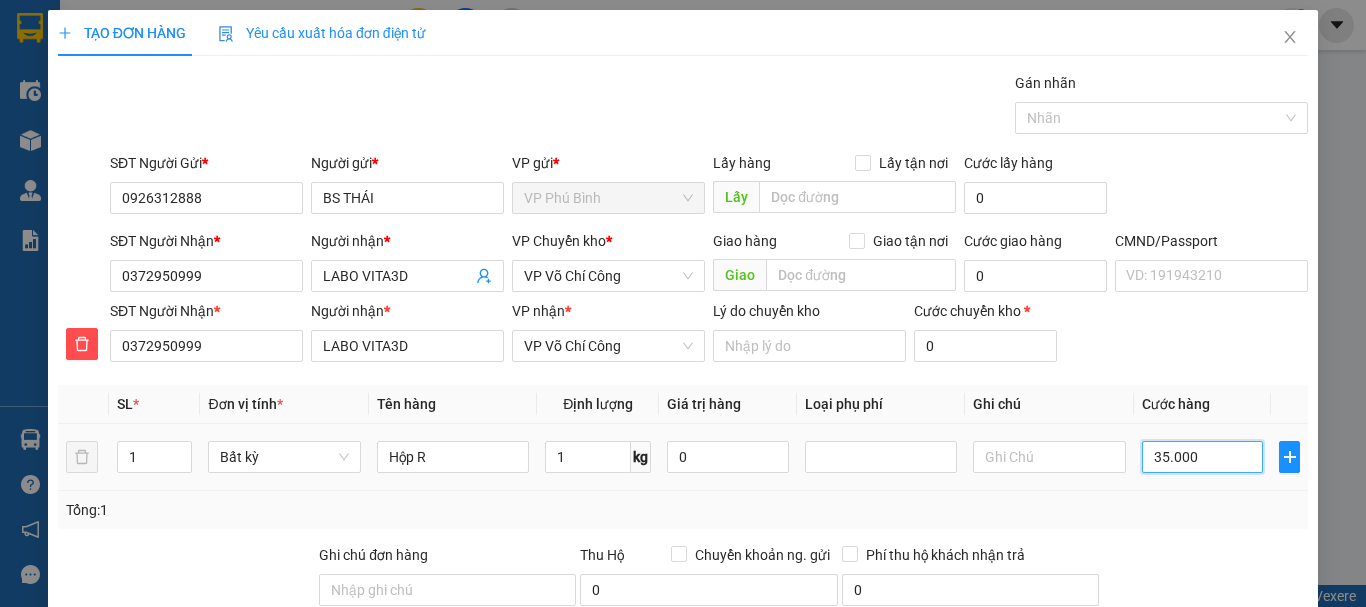 scroll, scrollTop: 243, scrollLeft: 0, axis: vertical 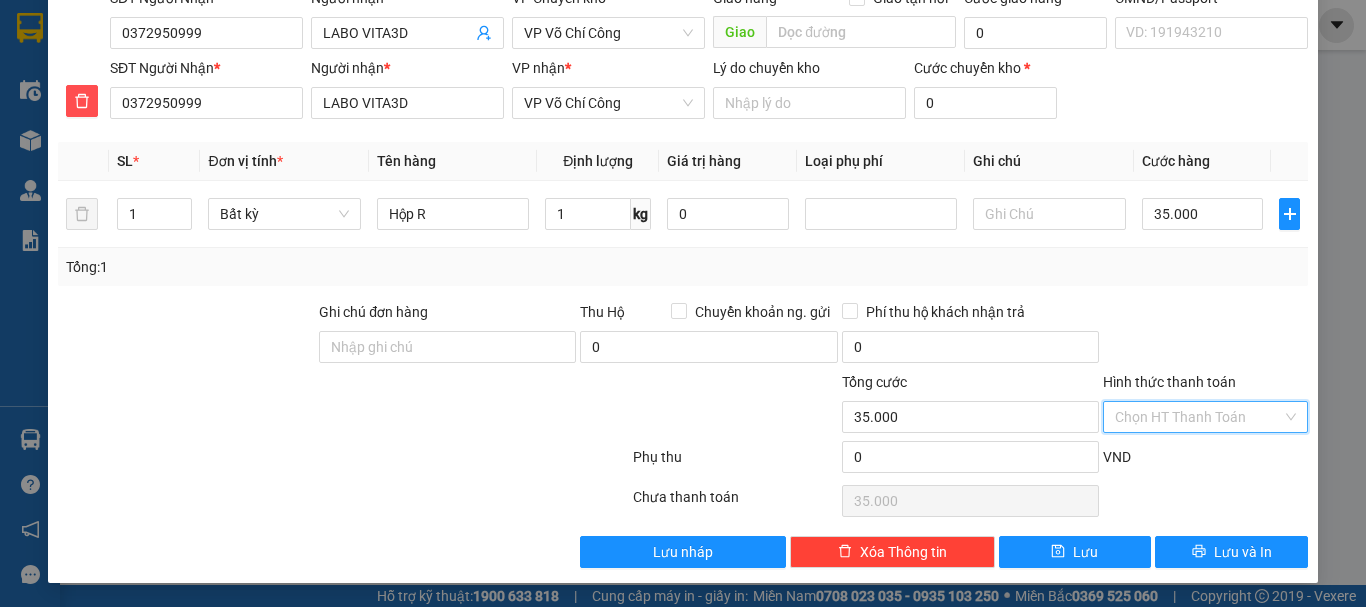 click on "Hình thức thanh toán" at bounding box center (1198, 417) 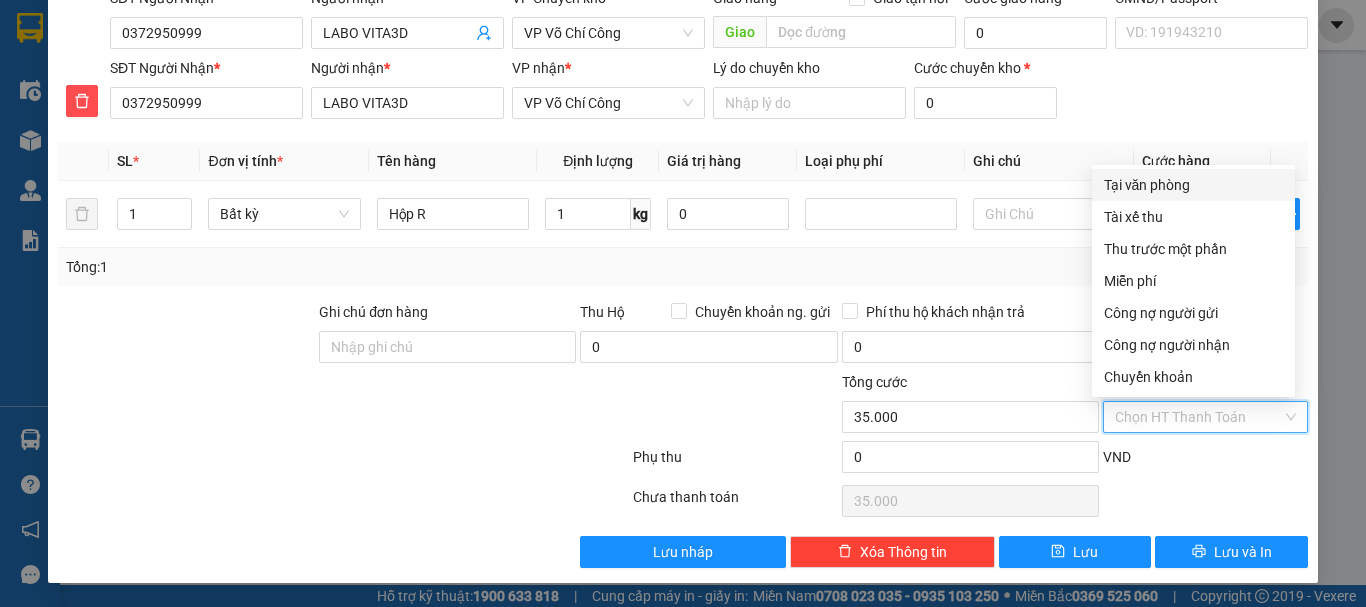 click on "Tại văn phòng" at bounding box center [1193, 185] 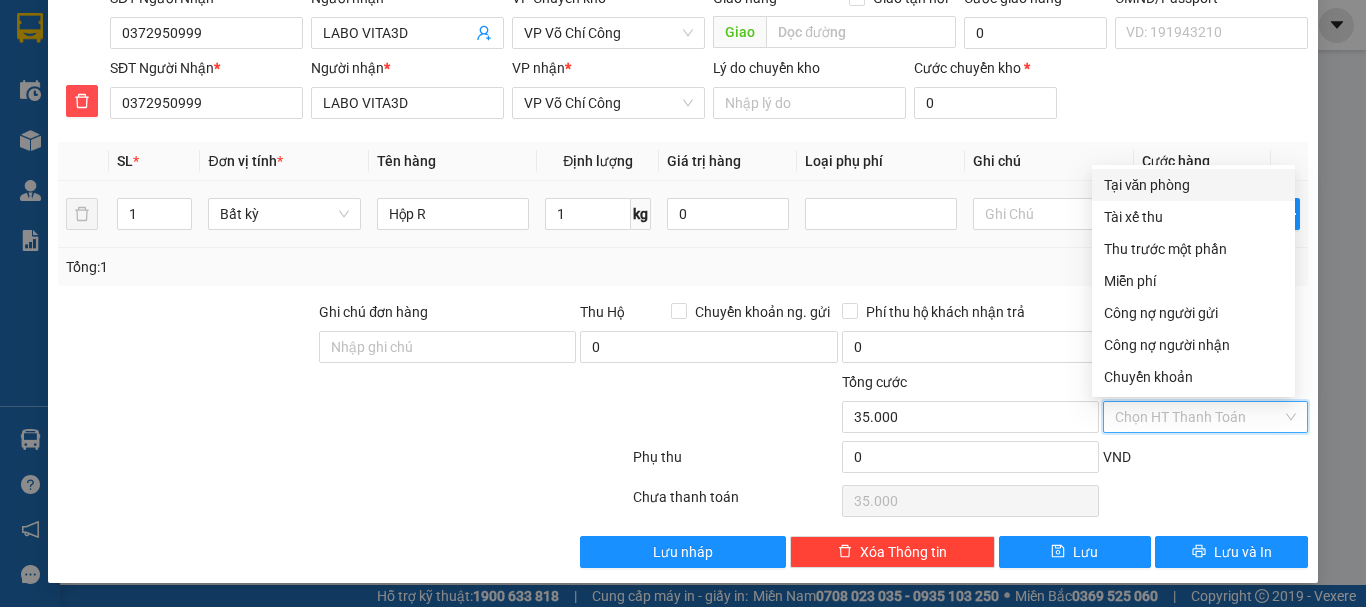 type on "0" 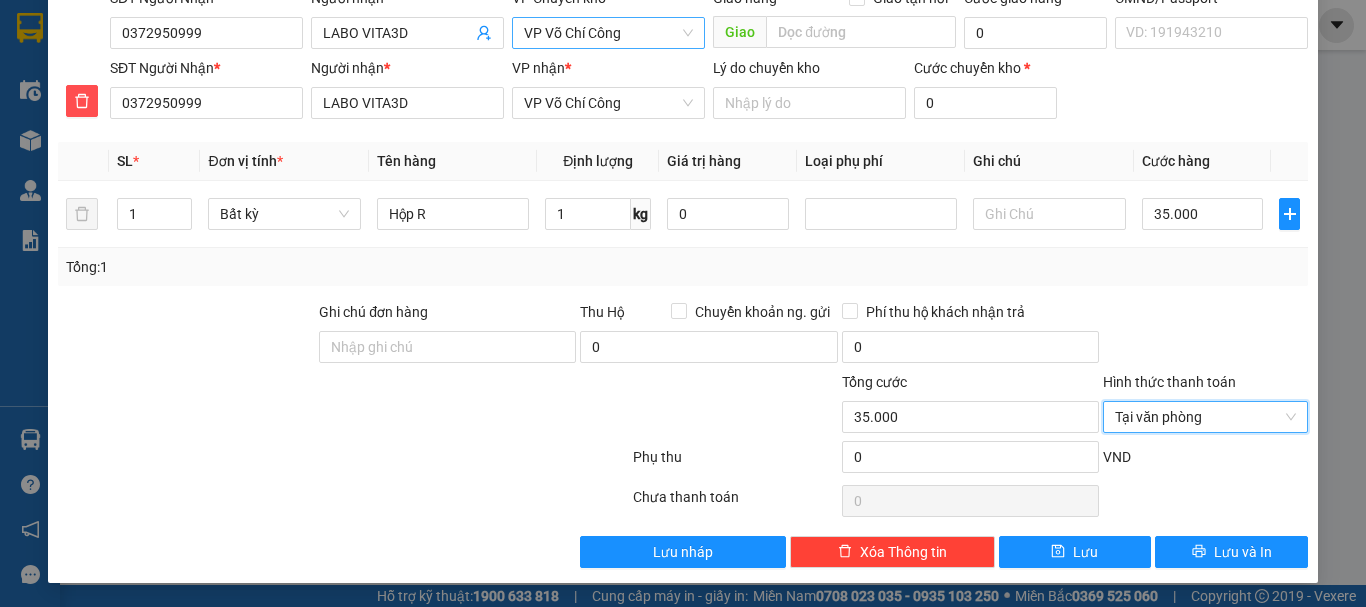 click on "VP Võ Chí Công" at bounding box center (608, 33) 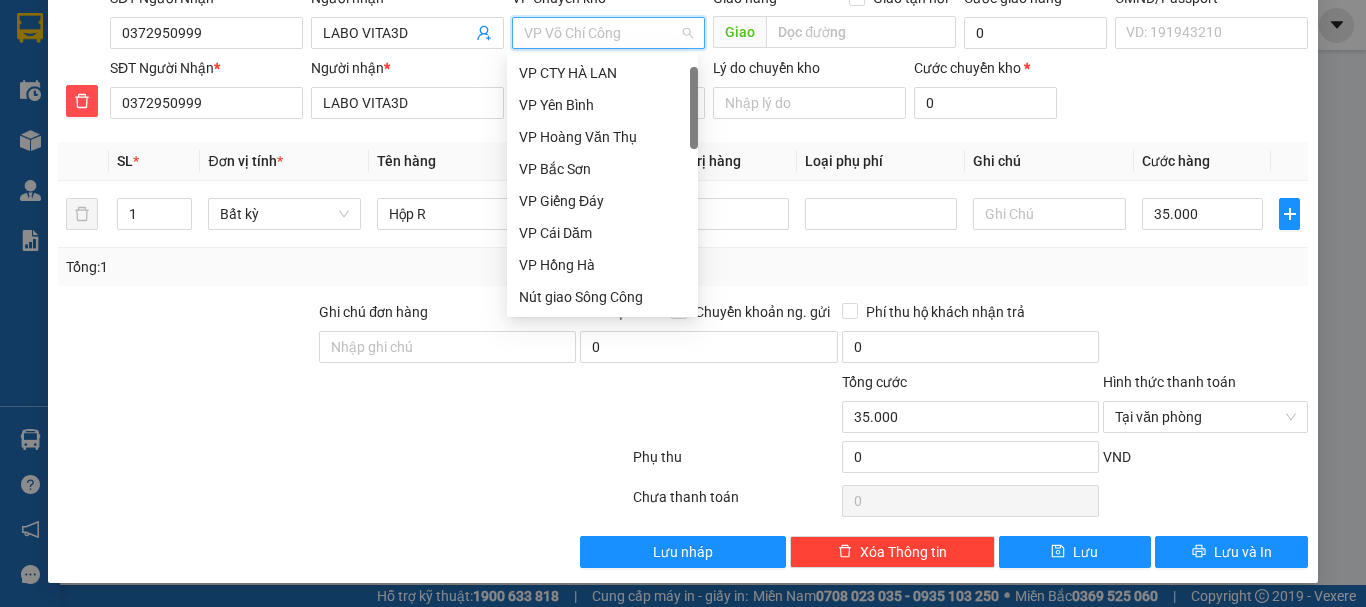 scroll, scrollTop: 32, scrollLeft: 0, axis: vertical 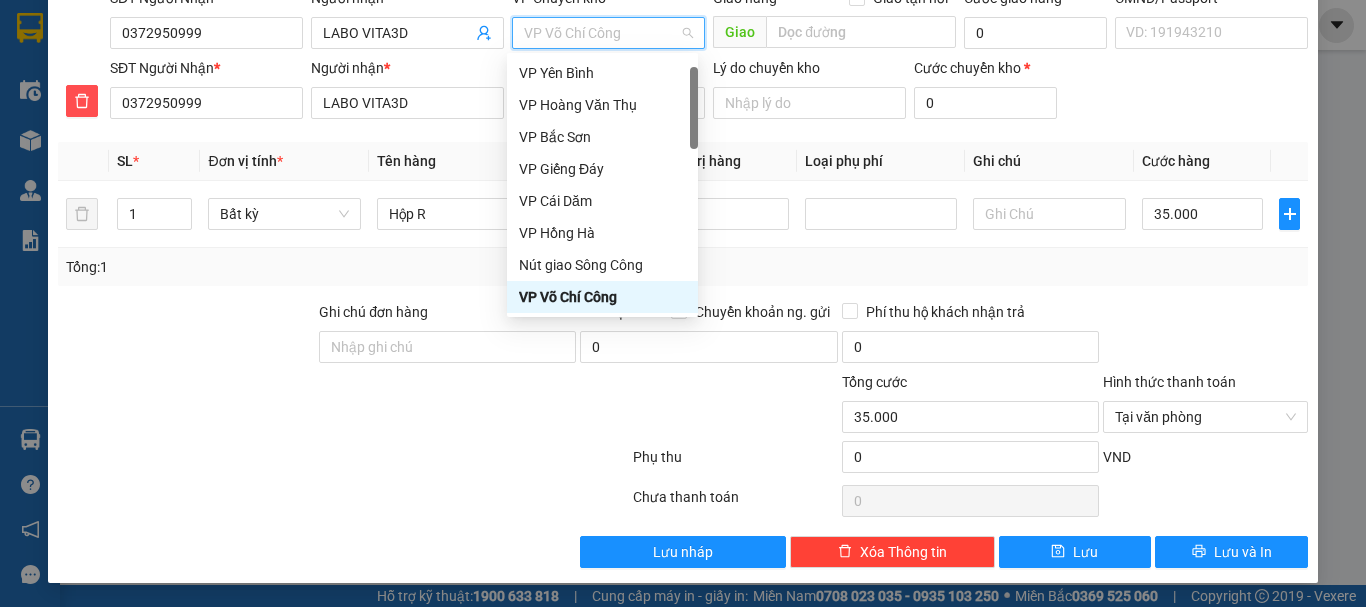 type on "b" 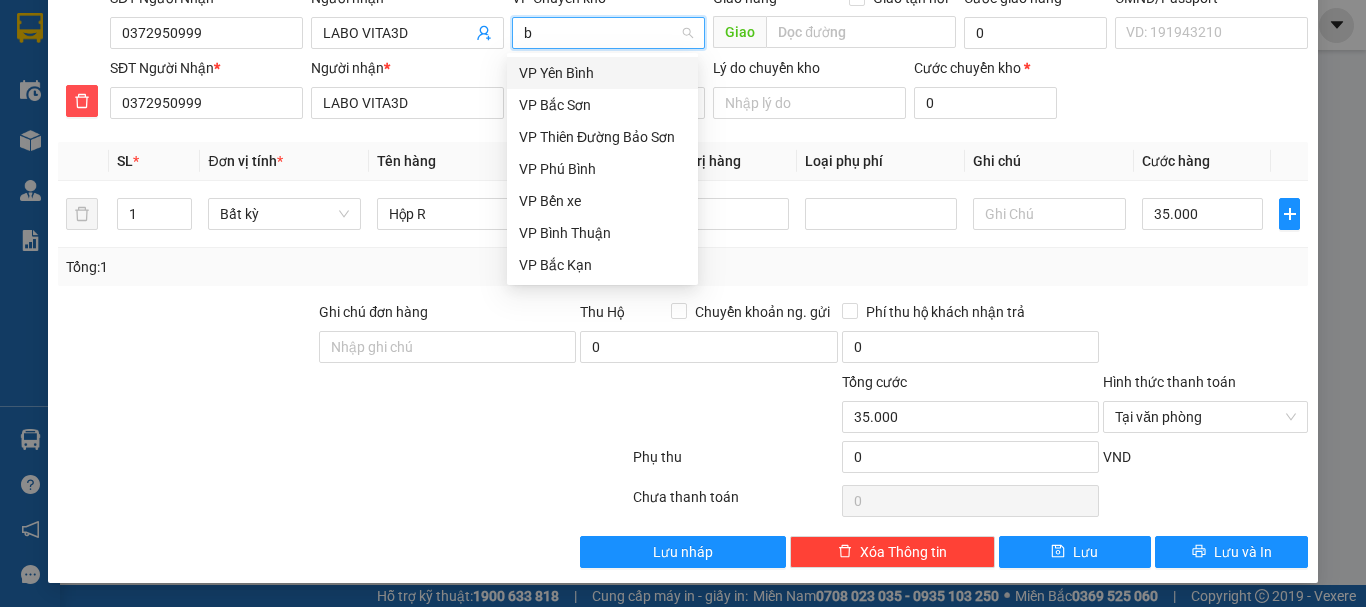 scroll, scrollTop: 0, scrollLeft: 0, axis: both 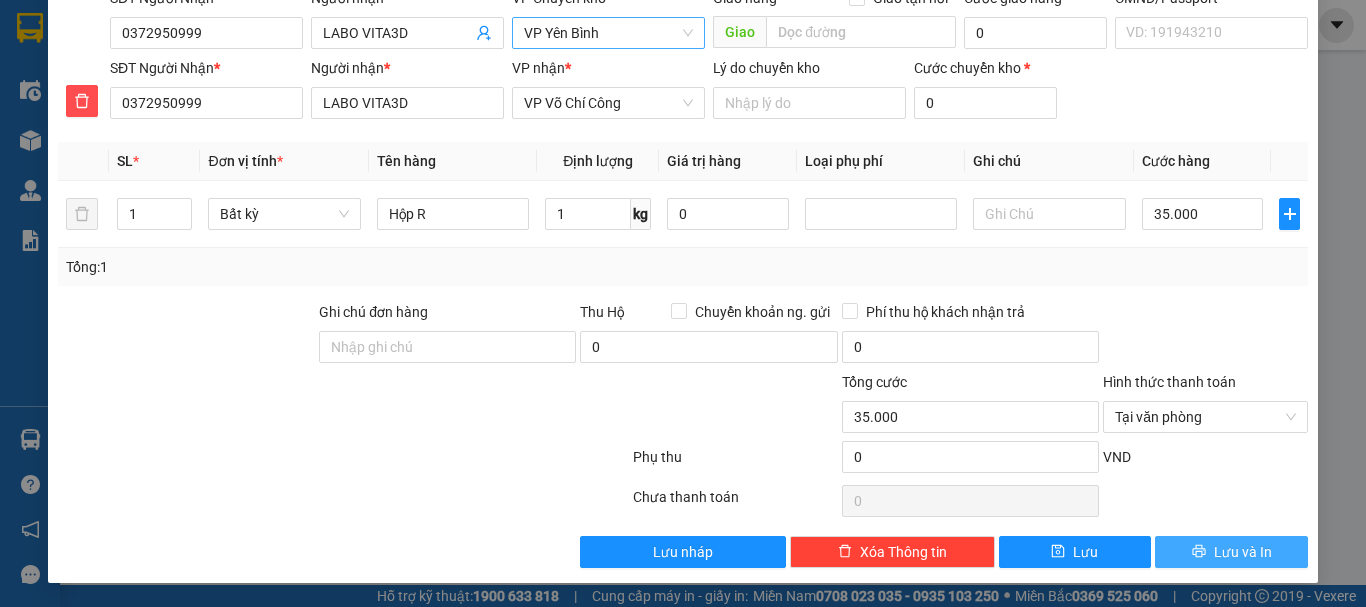 click on "Lưu và In" at bounding box center [1243, 552] 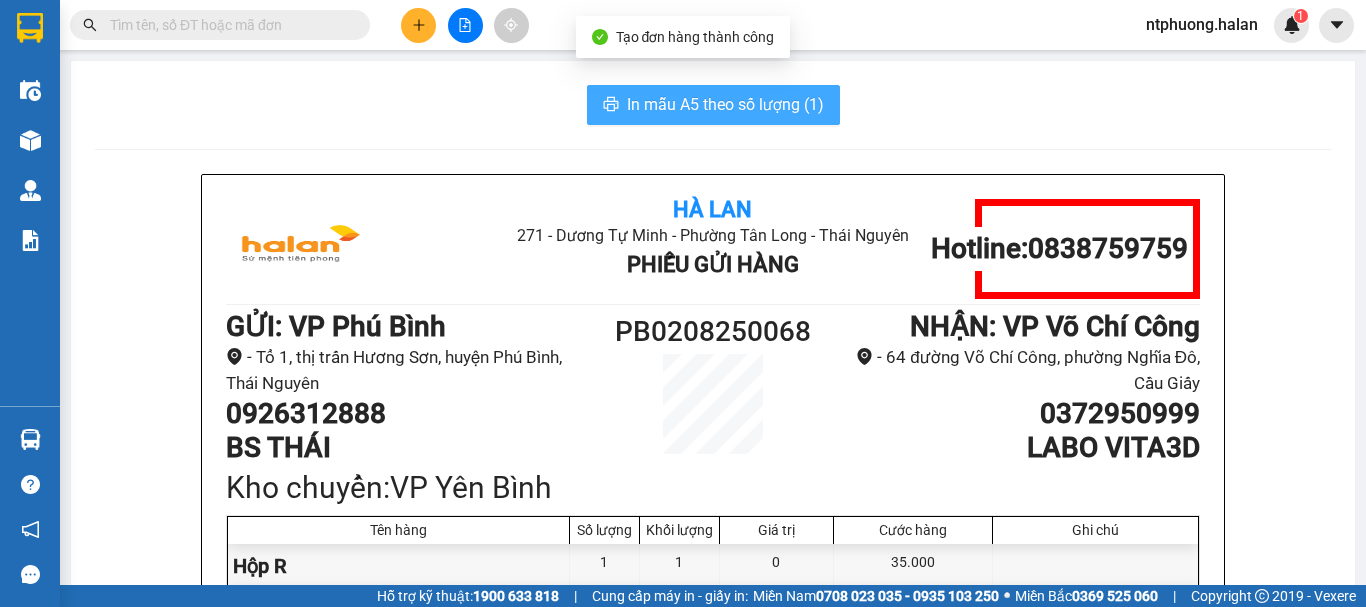 click on "In mẫu A5 theo số lượng
(1)" at bounding box center (725, 104) 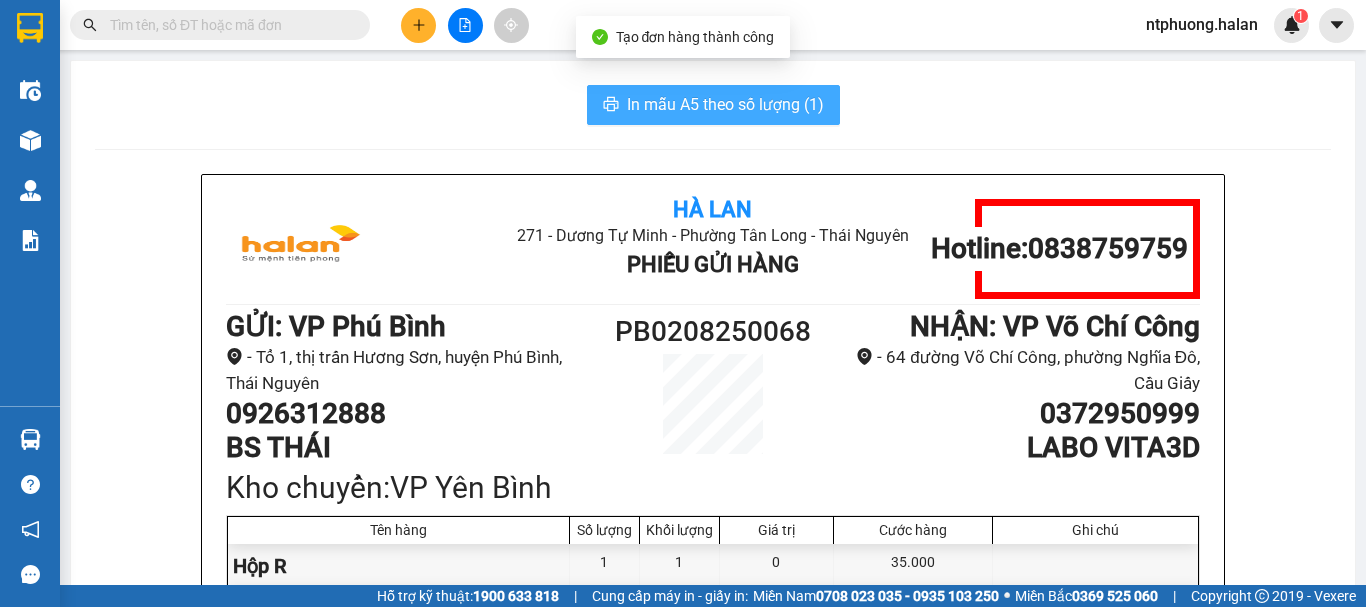 scroll, scrollTop: 0, scrollLeft: 0, axis: both 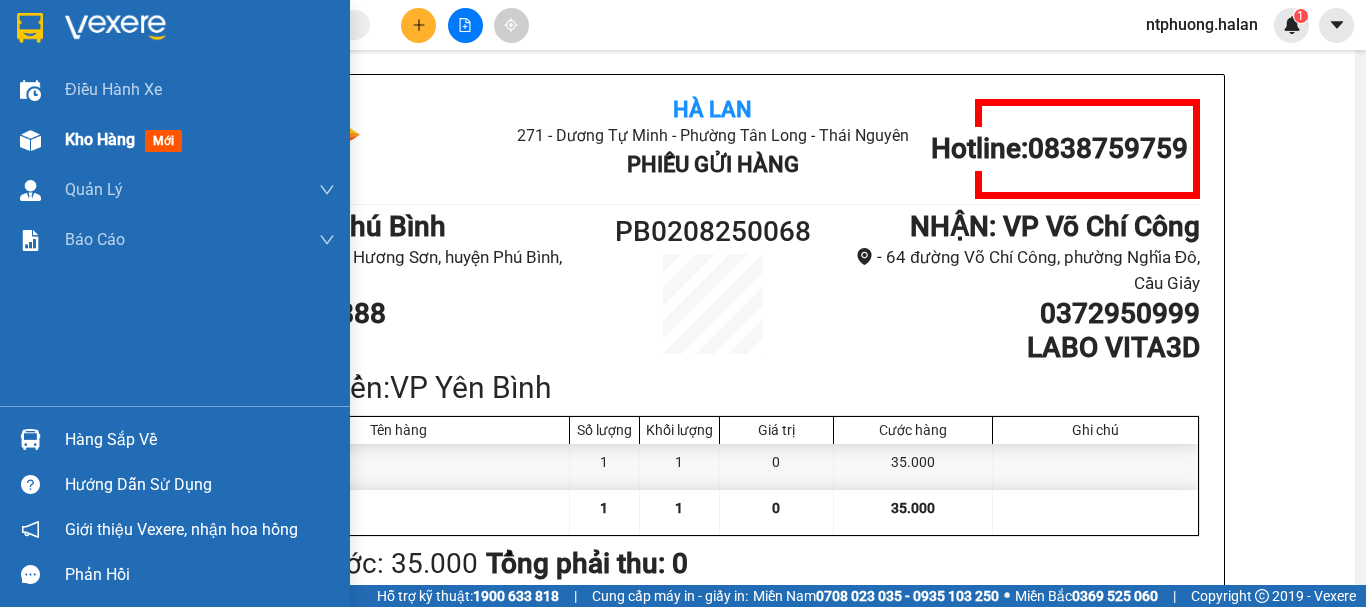 click on "Kho hàng mới" at bounding box center [127, 139] 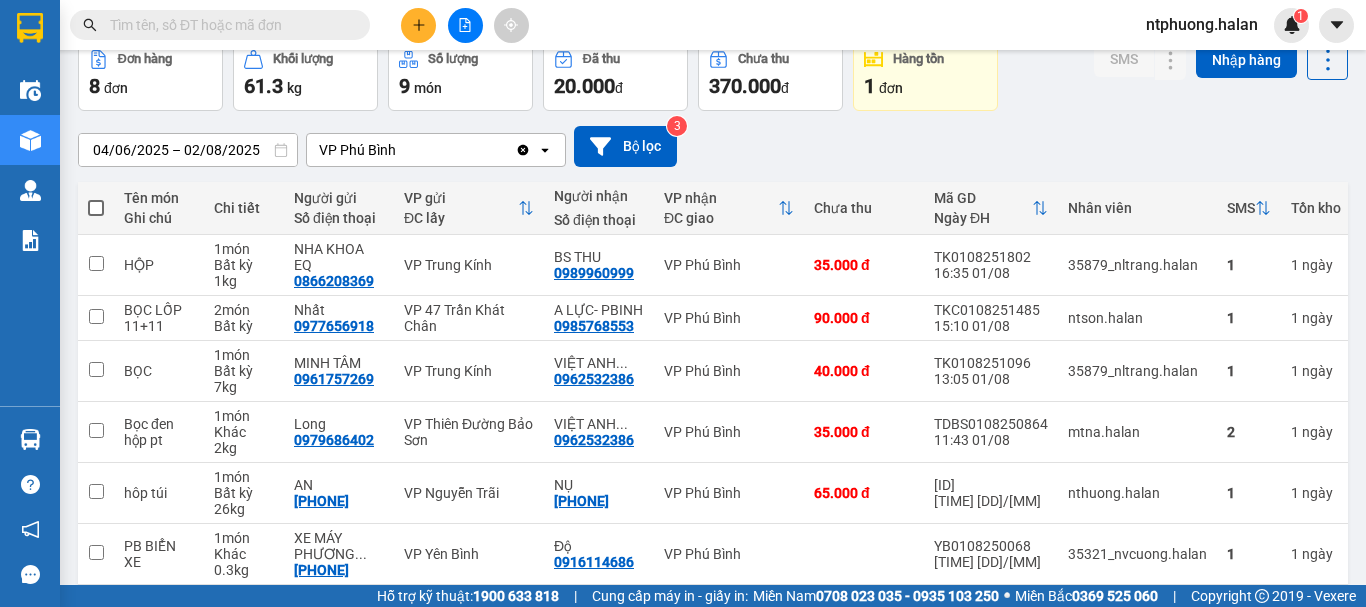 scroll, scrollTop: 0, scrollLeft: 0, axis: both 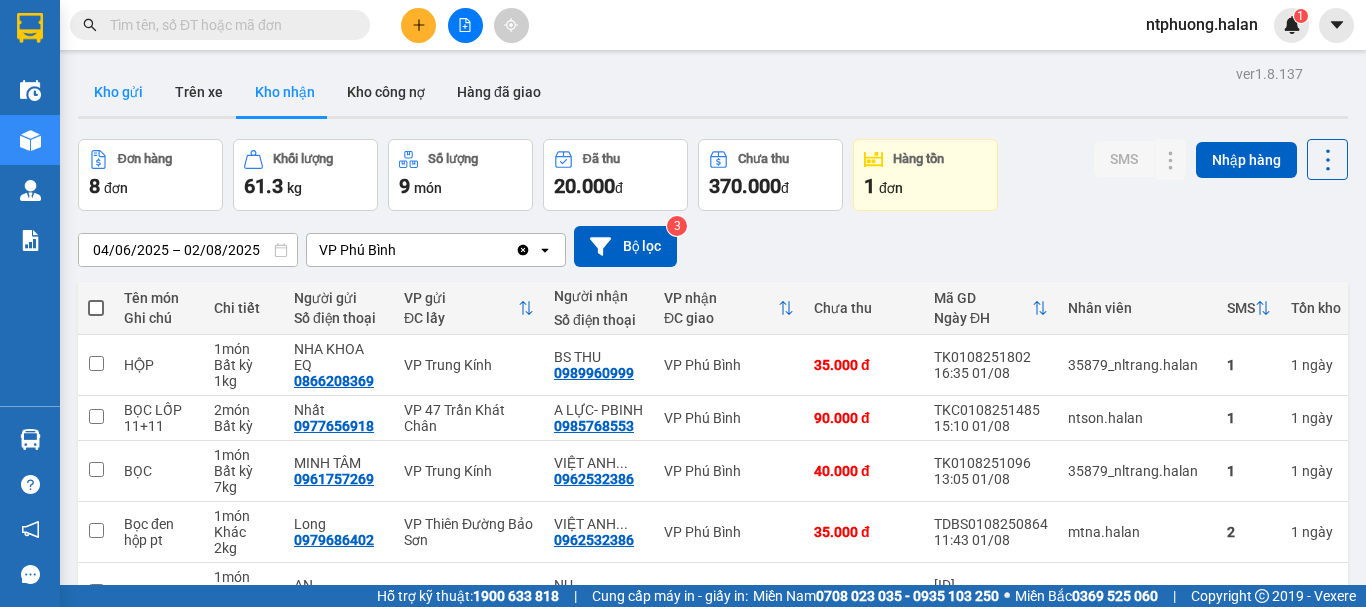 click on "Kho gửi" at bounding box center (118, 92) 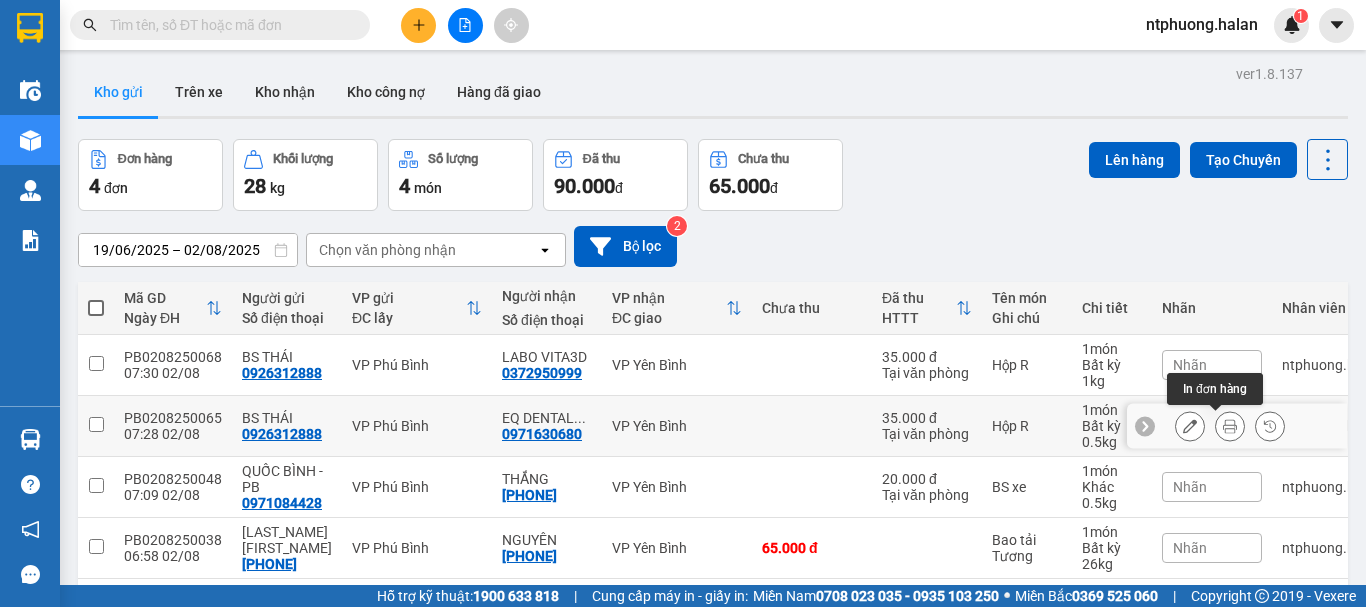 click at bounding box center [1230, 426] 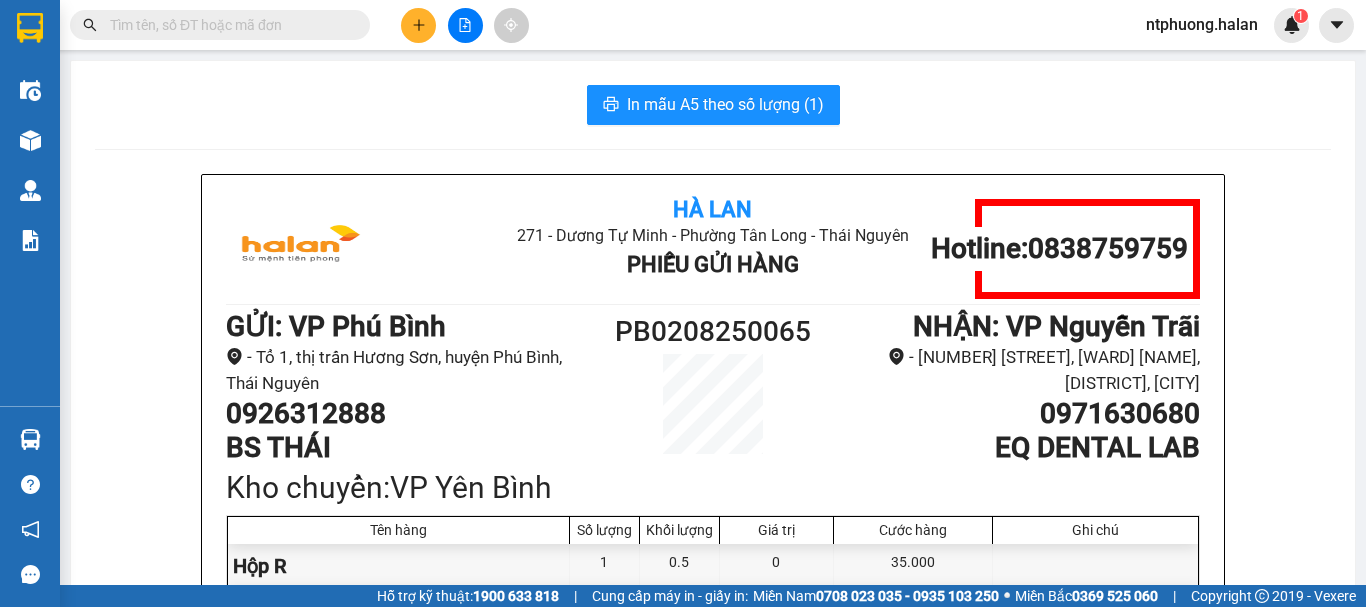 scroll, scrollTop: 200, scrollLeft: 0, axis: vertical 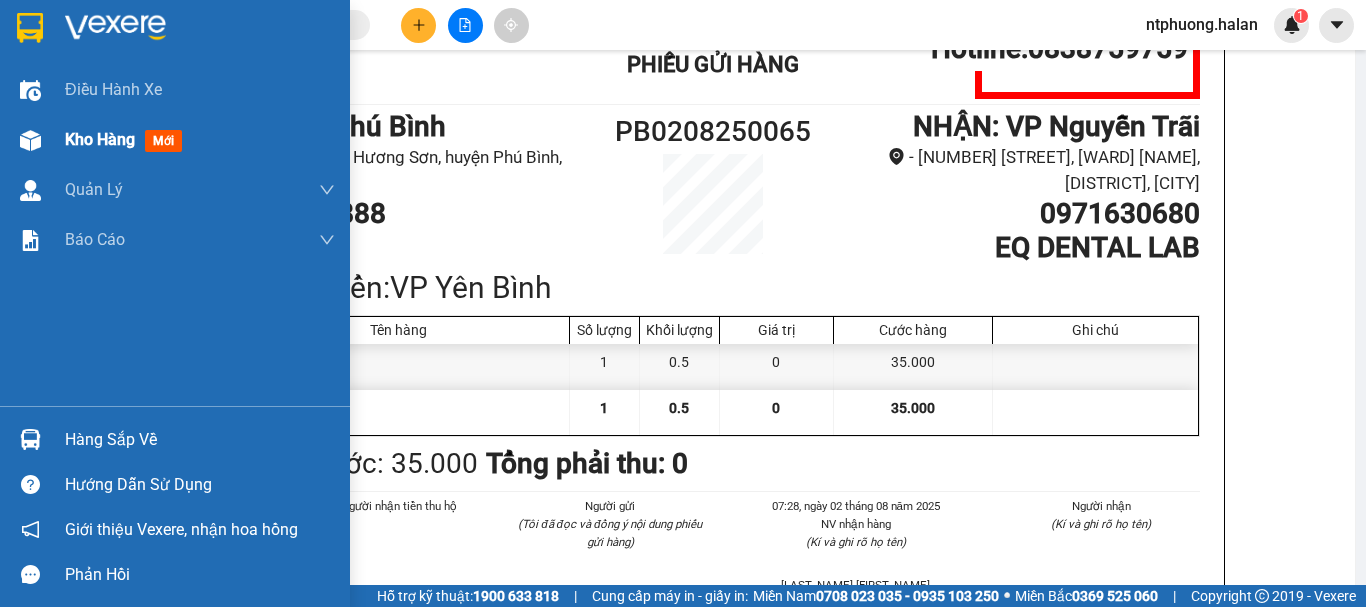 drag, startPoint x: 121, startPoint y: 145, endPoint x: 234, endPoint y: 131, distance: 113.86395 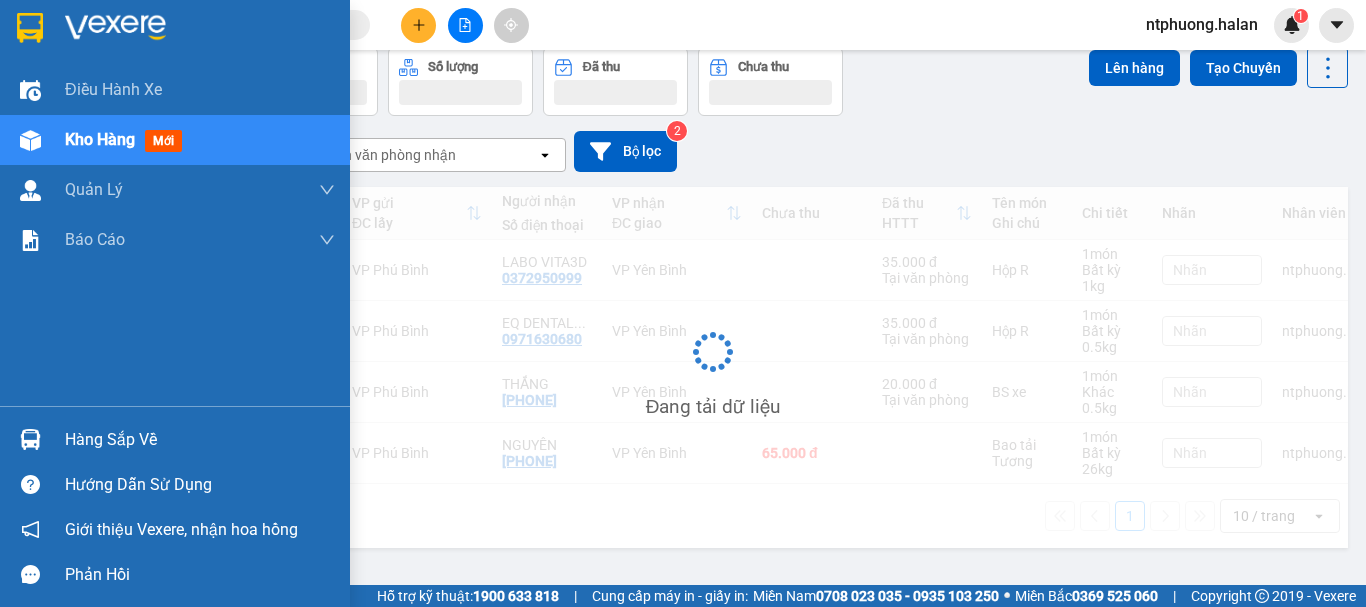 scroll, scrollTop: 92, scrollLeft: 0, axis: vertical 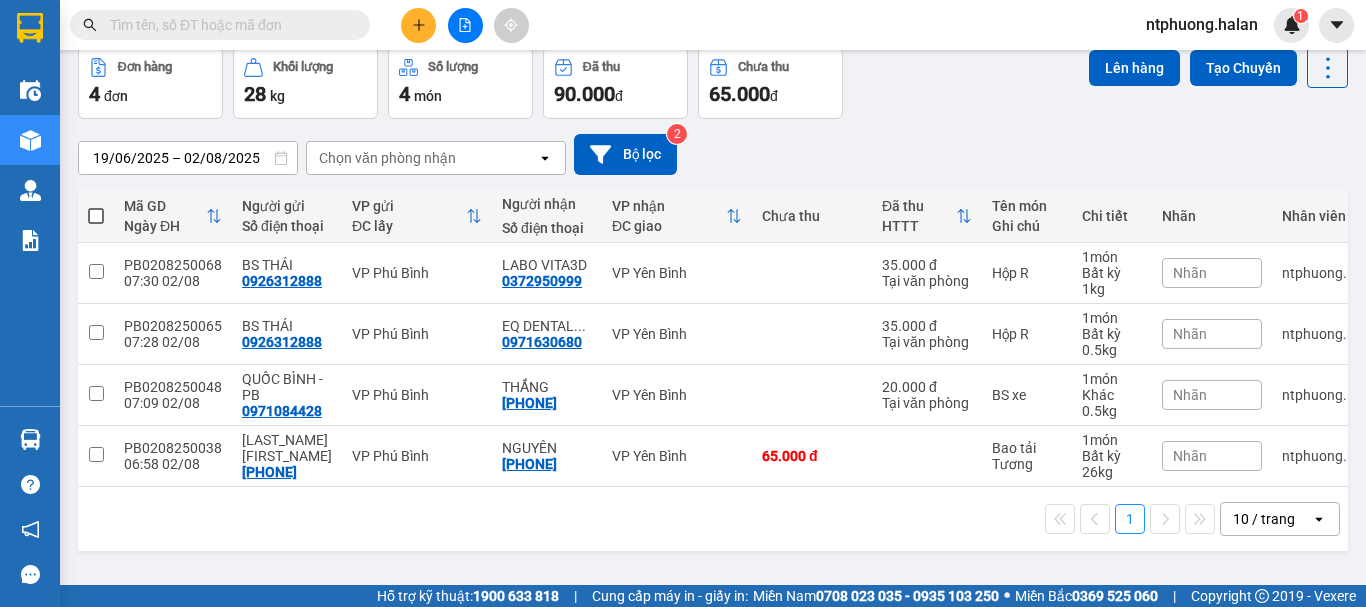 click at bounding box center (228, 25) 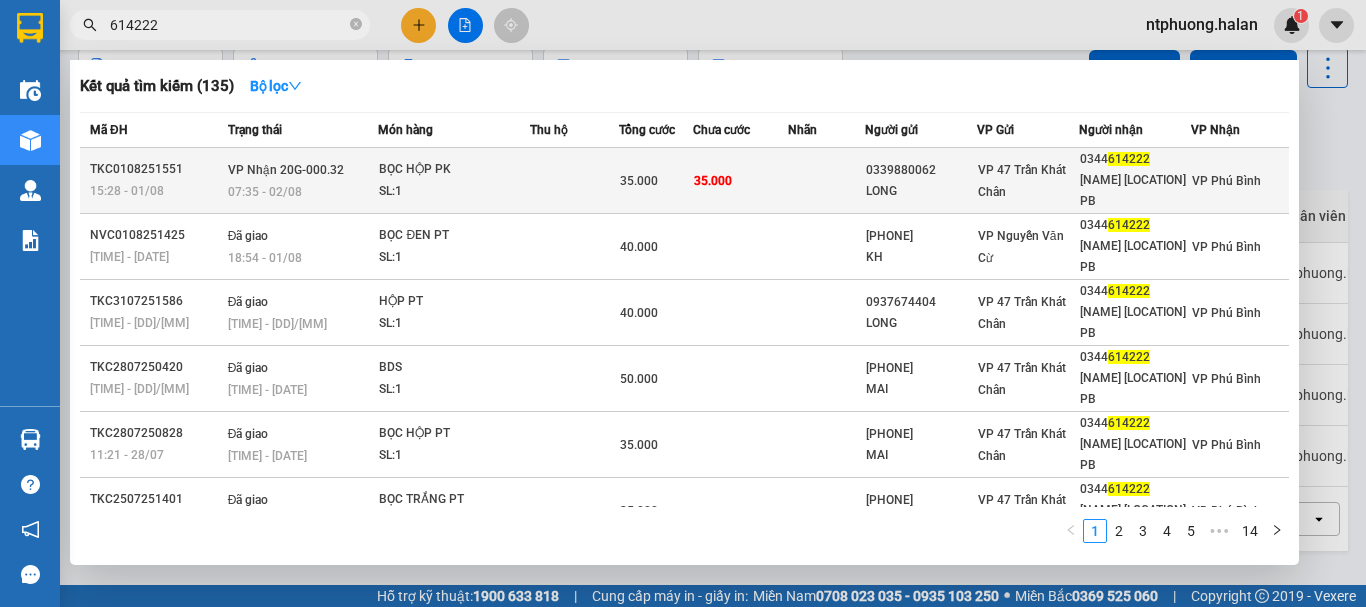type on "614222" 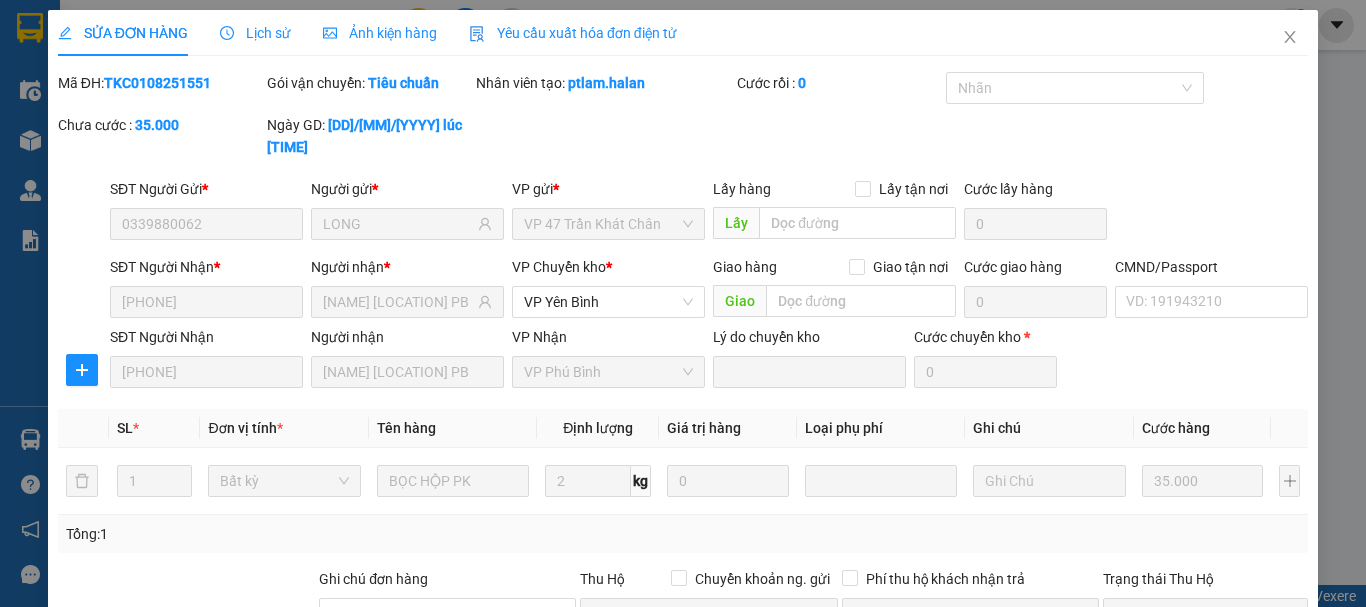 type on "0339880062" 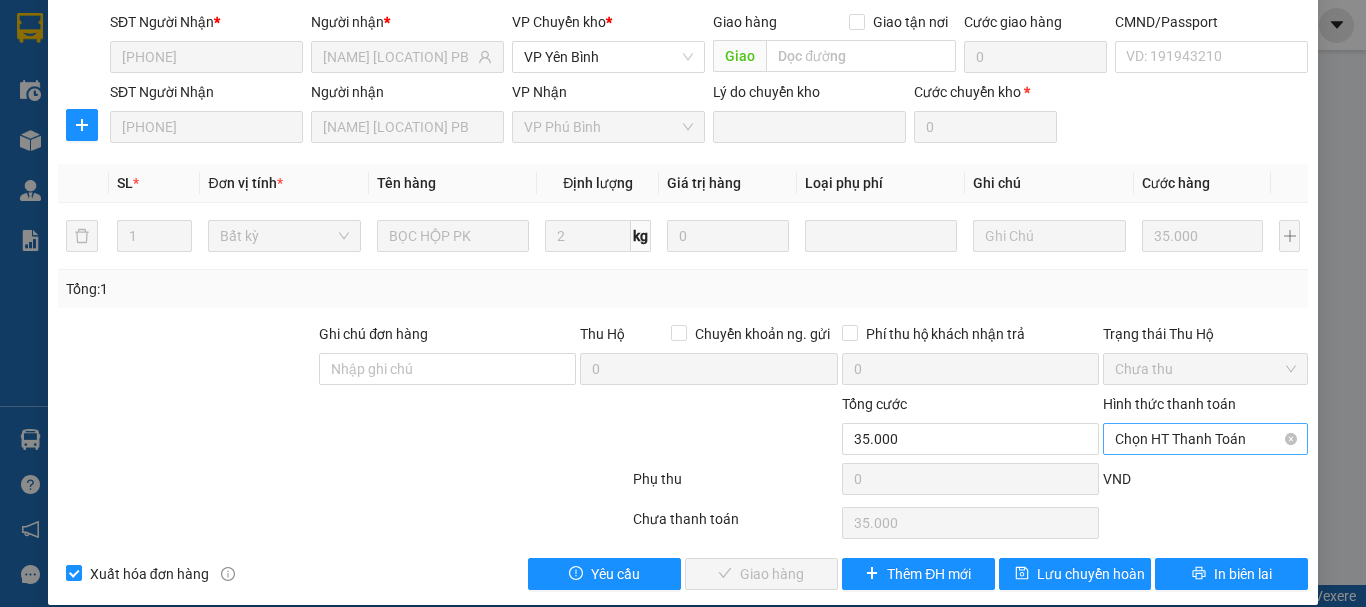 click on "Chọn HT Thanh Toán" at bounding box center [1205, 439] 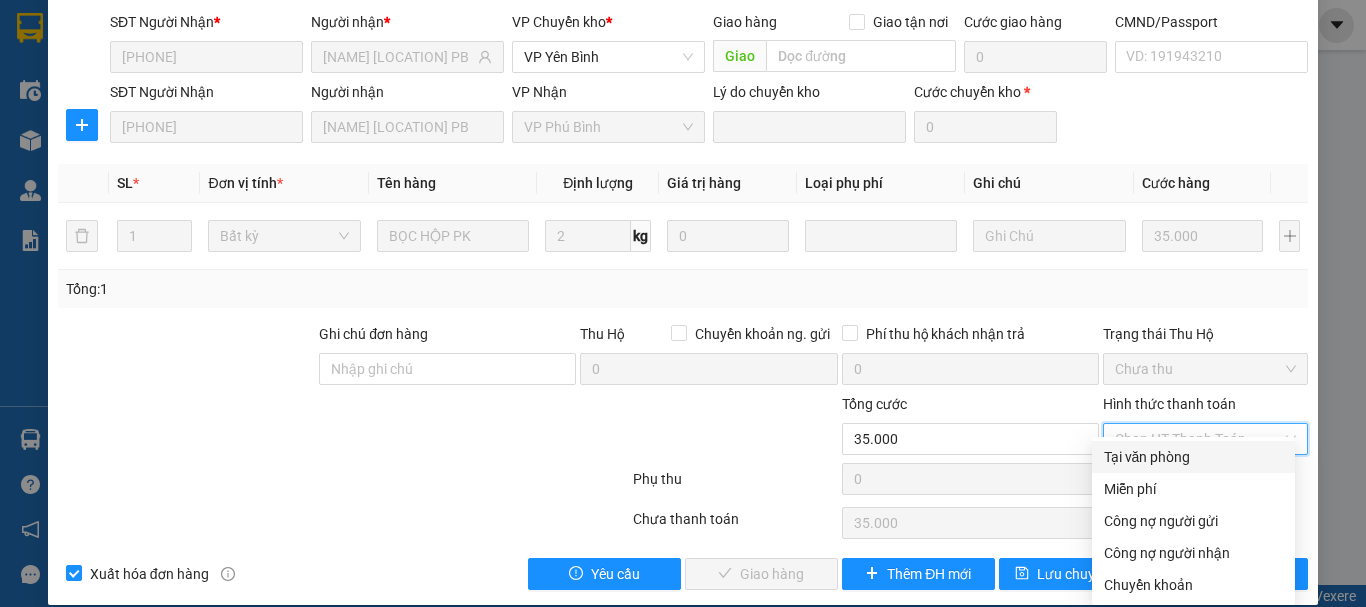 drag, startPoint x: 1172, startPoint y: 453, endPoint x: 1117, endPoint y: 467, distance: 56.753853 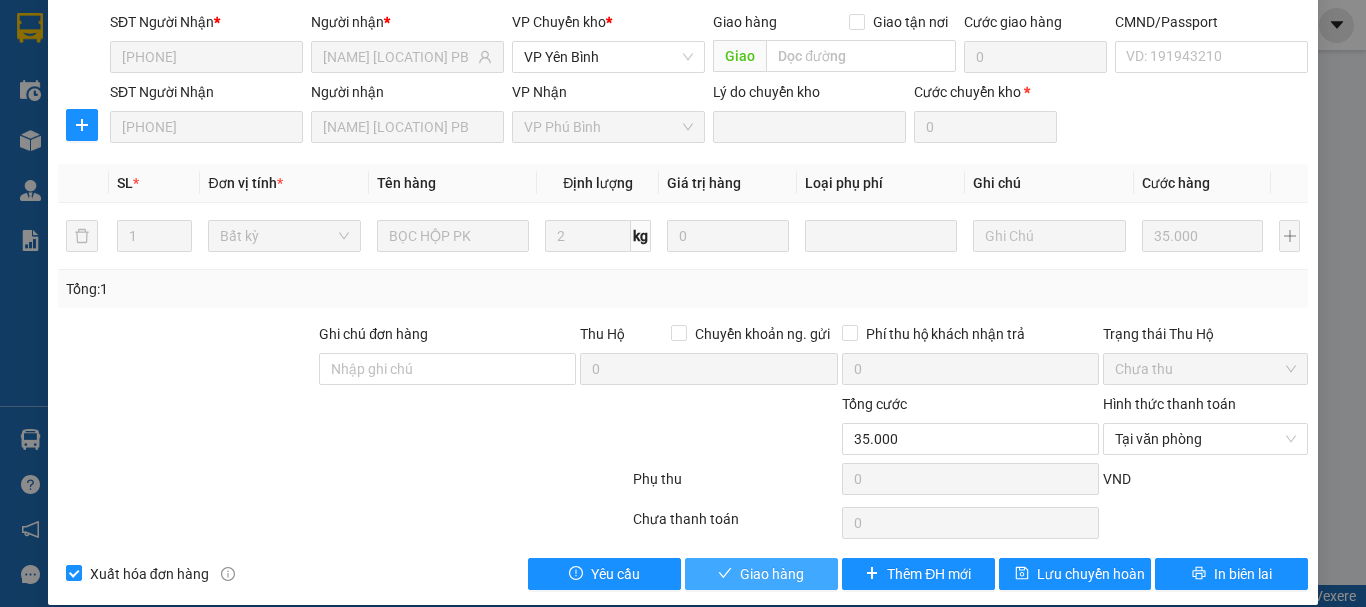 click on "Giao hàng" at bounding box center [761, 574] 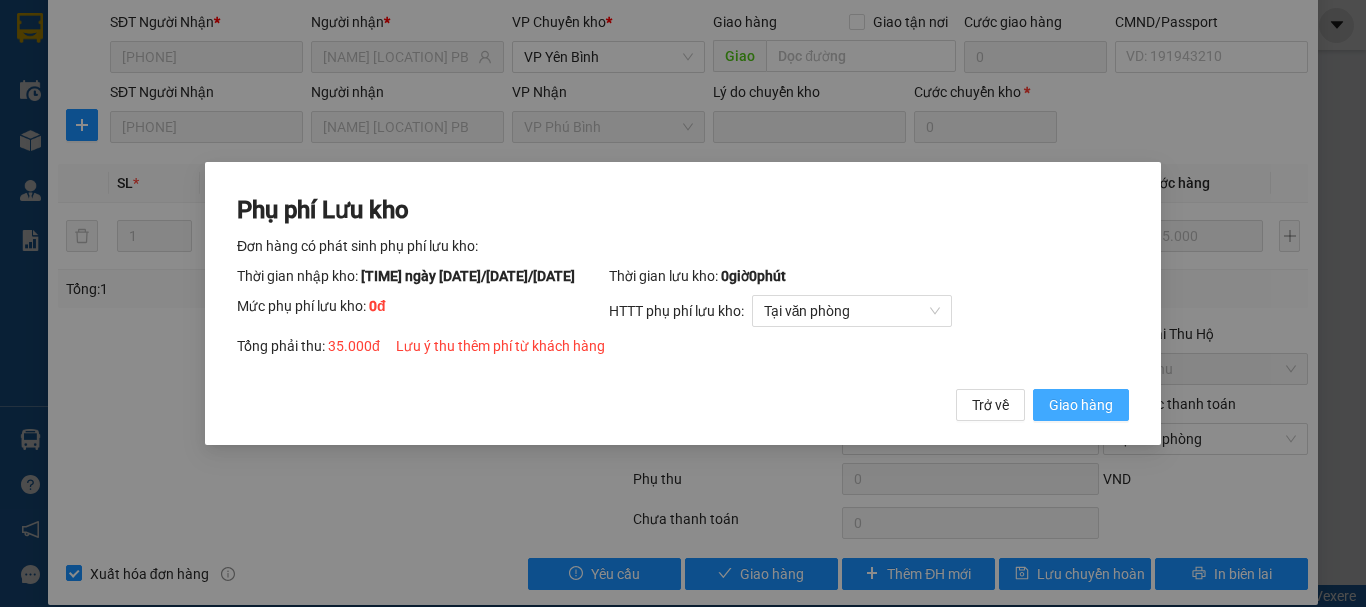 click on "Giao hàng" at bounding box center (1081, 405) 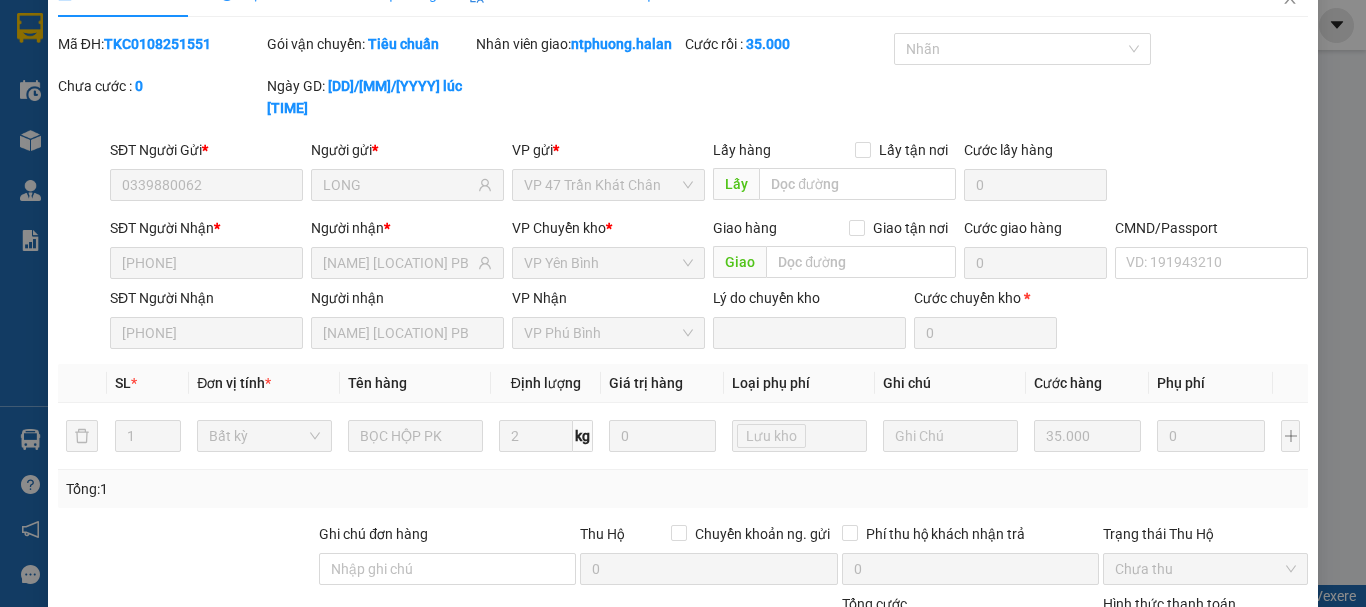 scroll, scrollTop: 0, scrollLeft: 0, axis: both 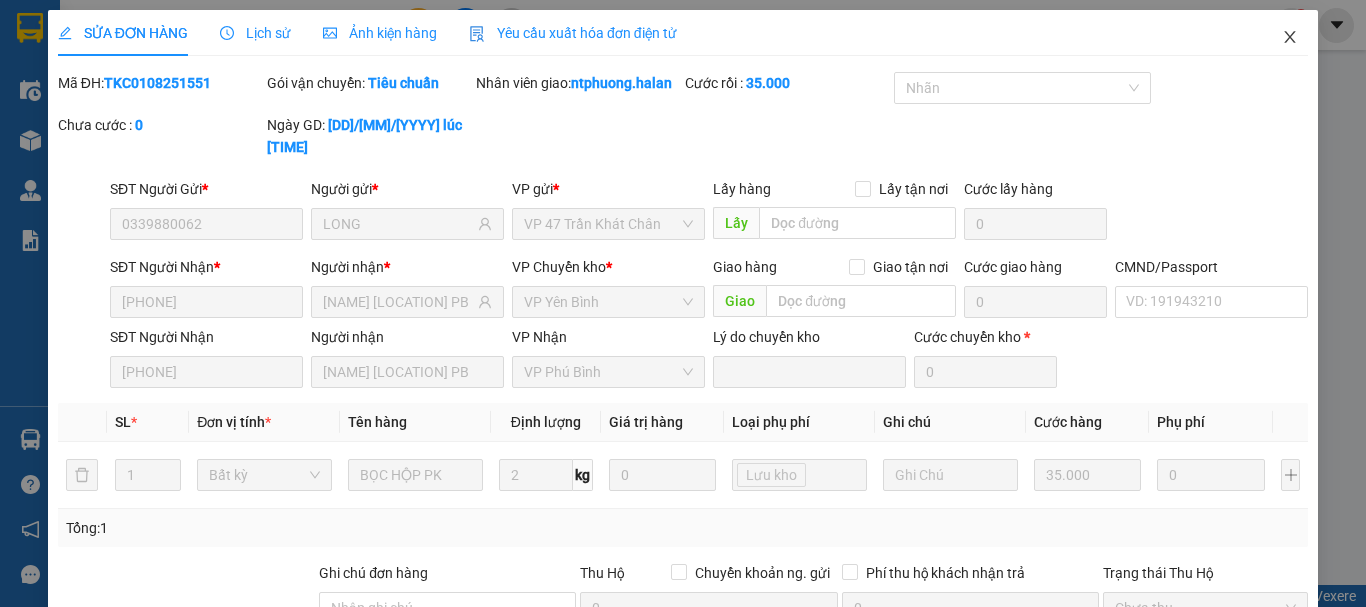 click 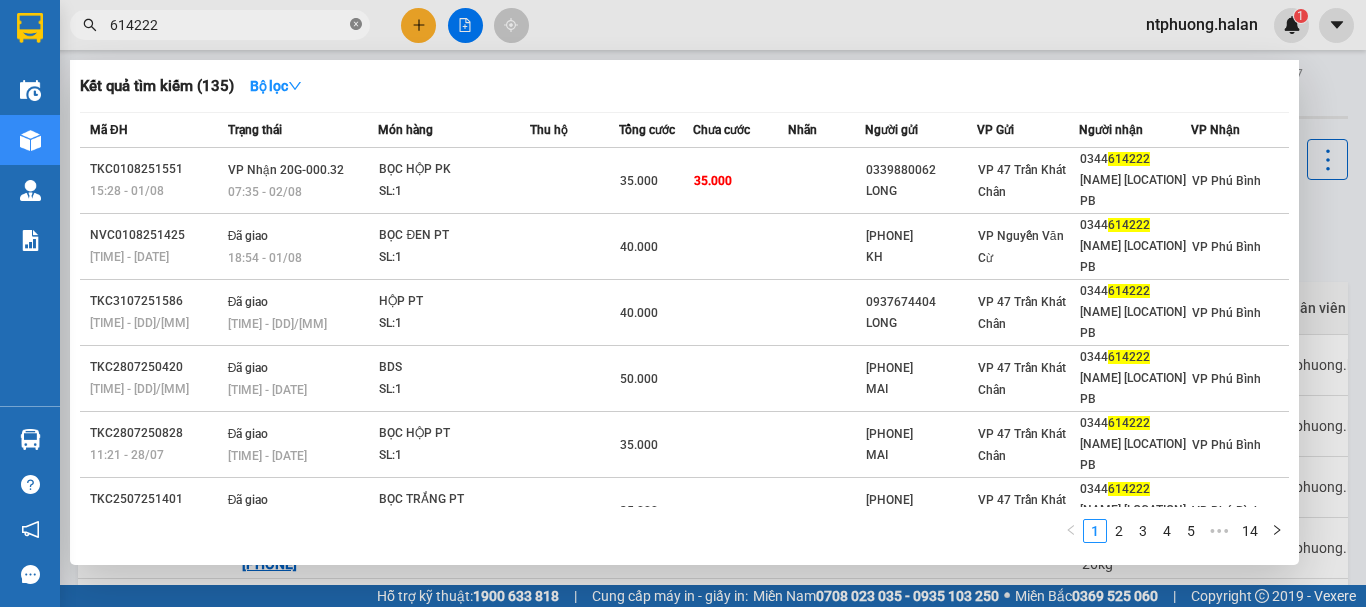 drag, startPoint x: 353, startPoint y: 22, endPoint x: 300, endPoint y: 26, distance: 53.15073 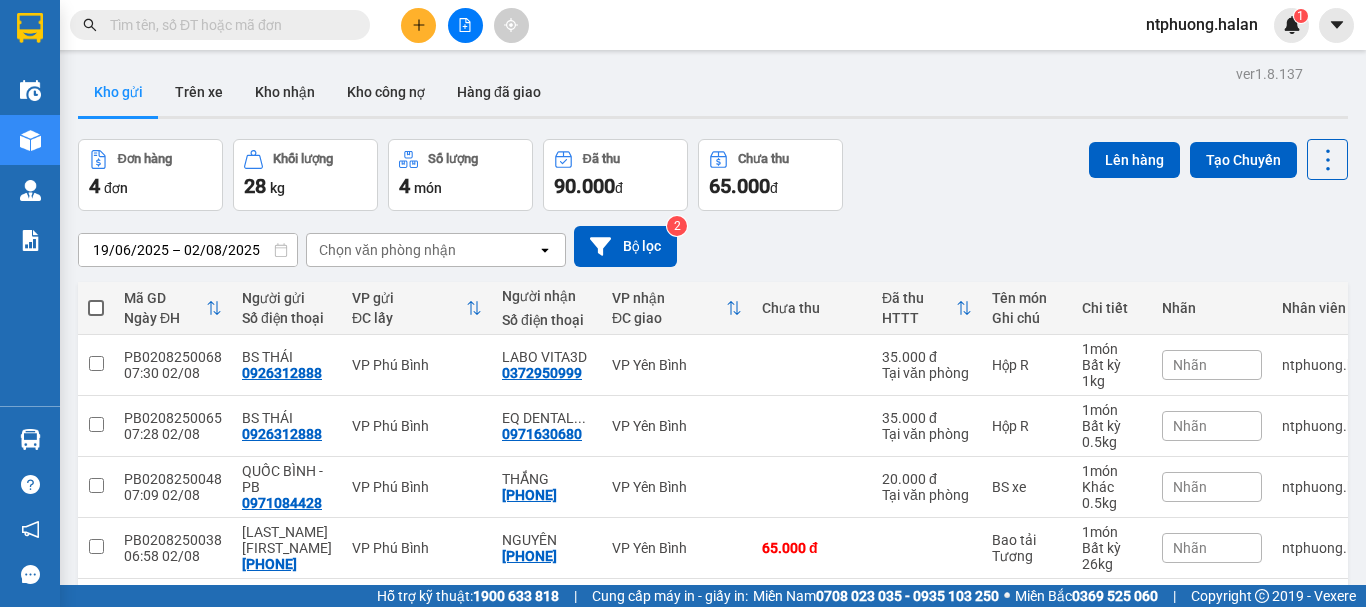click at bounding box center (228, 25) 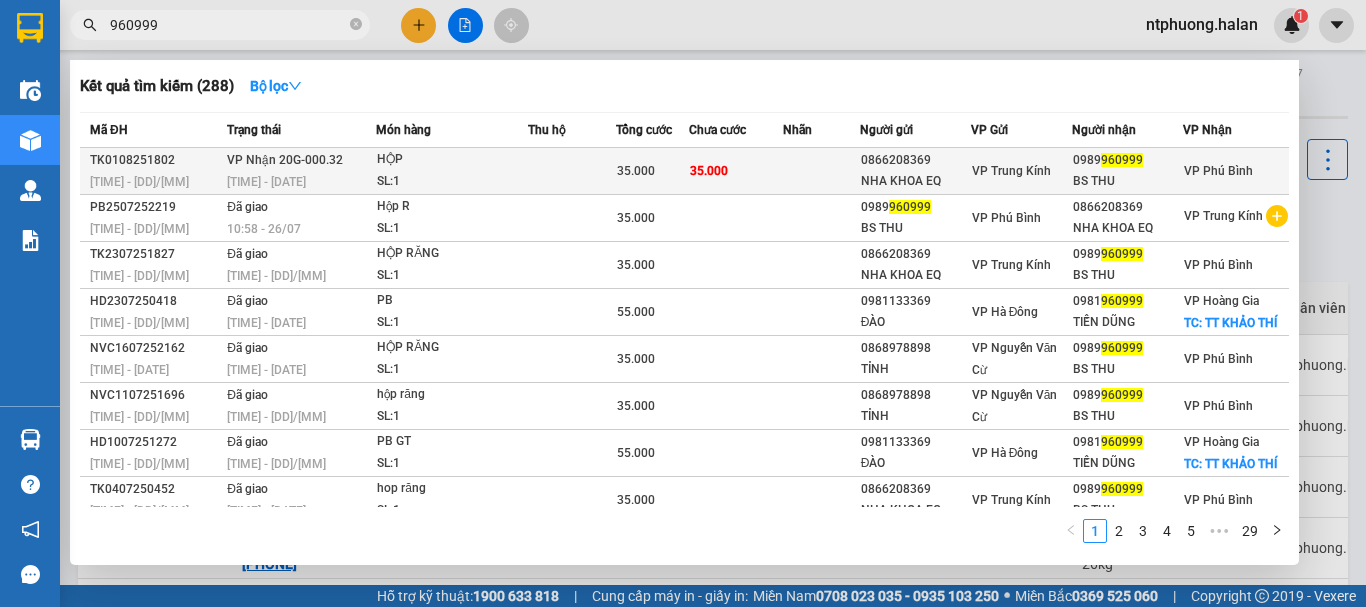 type on "960999" 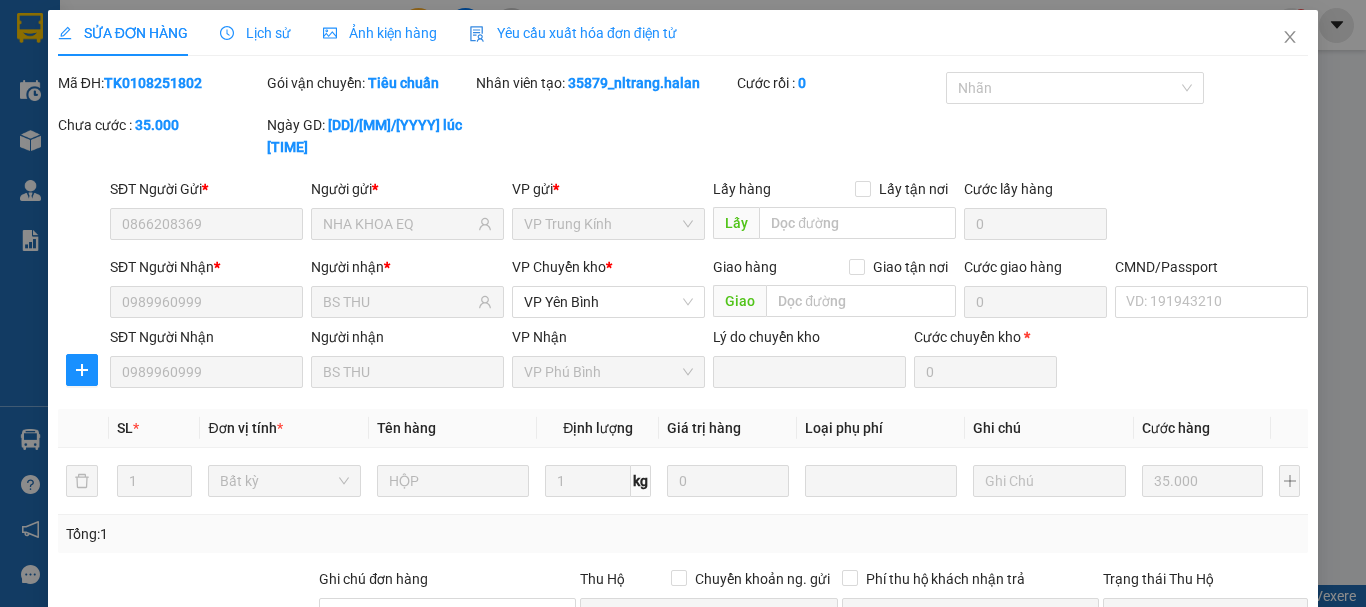 type on "0866208369" 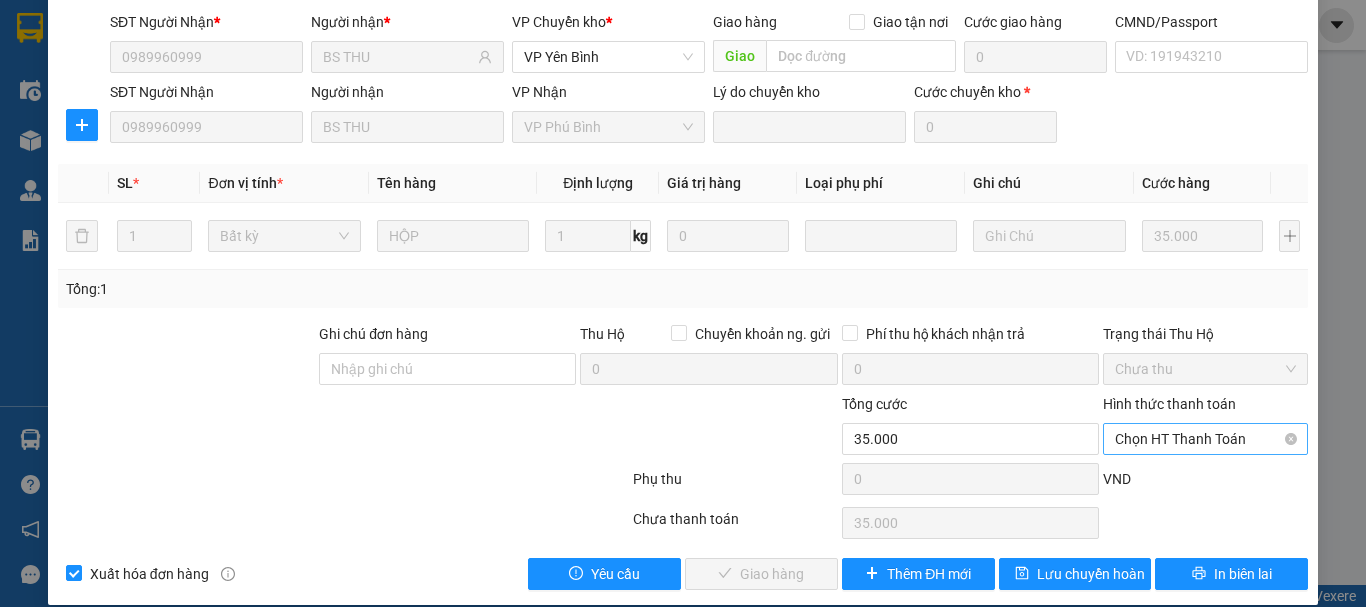 click on "Chọn HT Thanh Toán" at bounding box center [1205, 439] 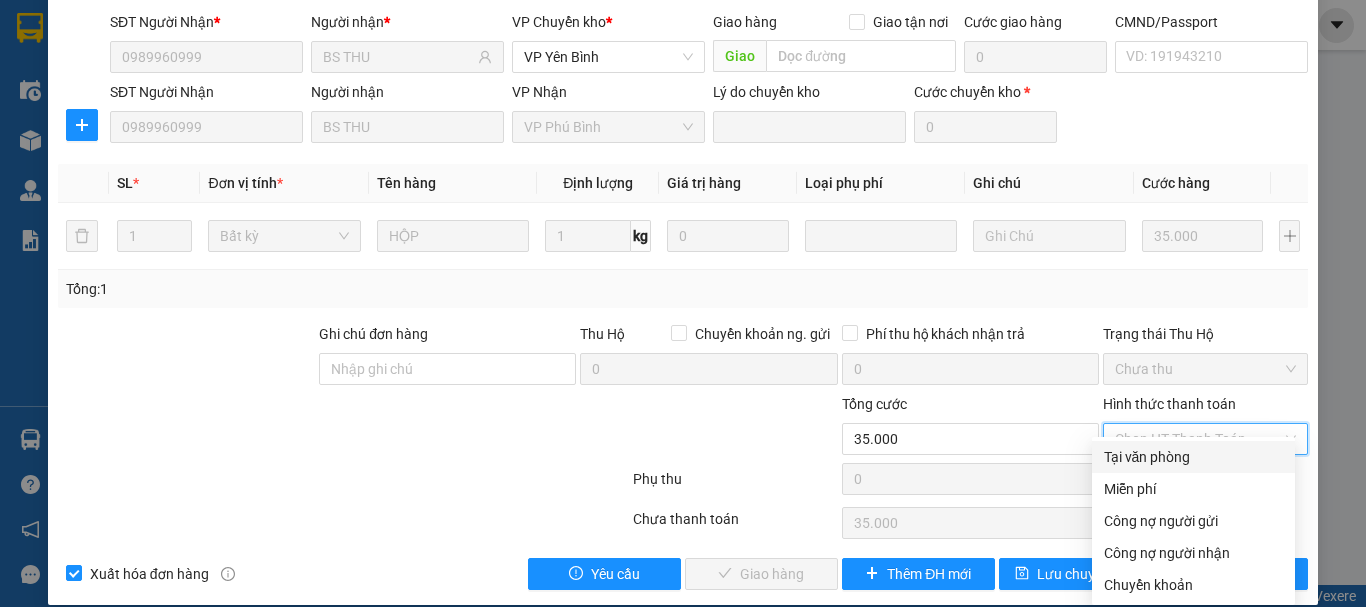 drag, startPoint x: 1162, startPoint y: 445, endPoint x: 1084, endPoint y: 472, distance: 82.5409 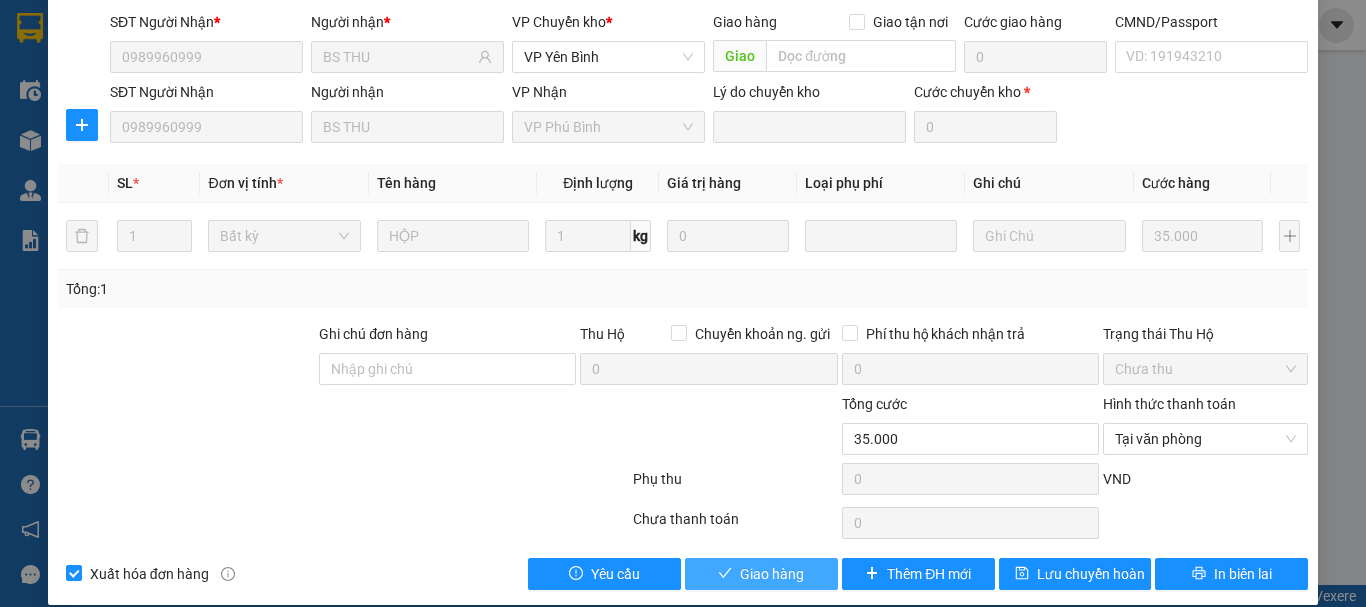 click on "Giao hàng" at bounding box center [772, 574] 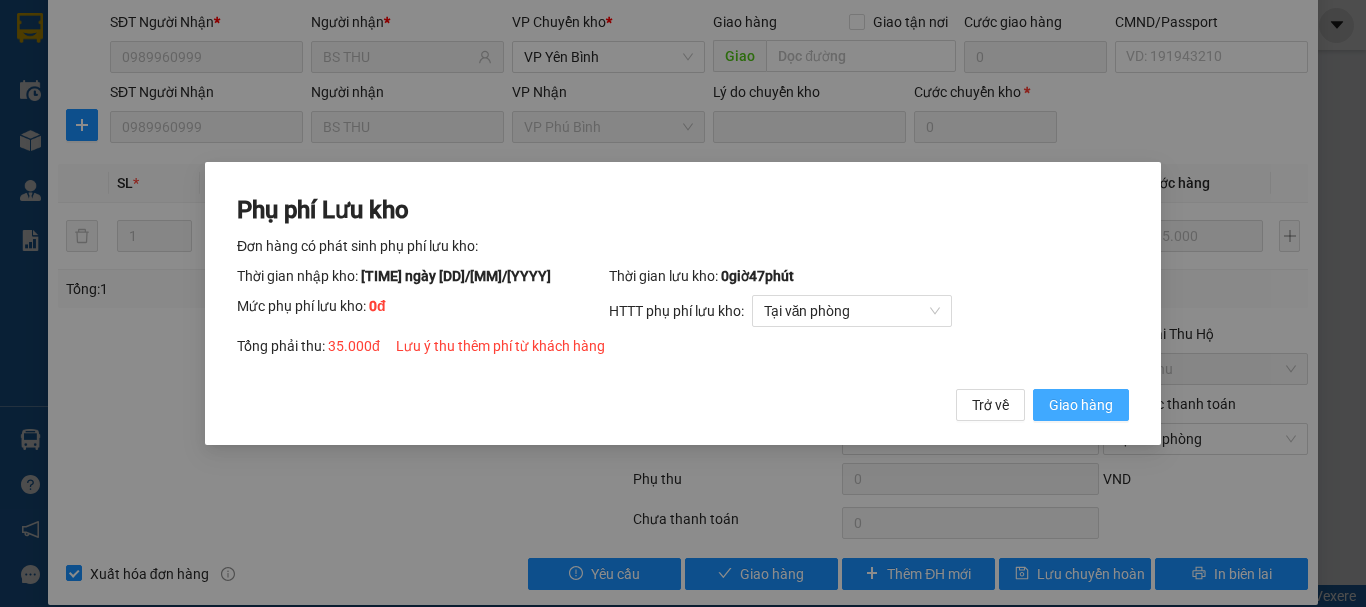click on "Giao hàng" at bounding box center (1081, 405) 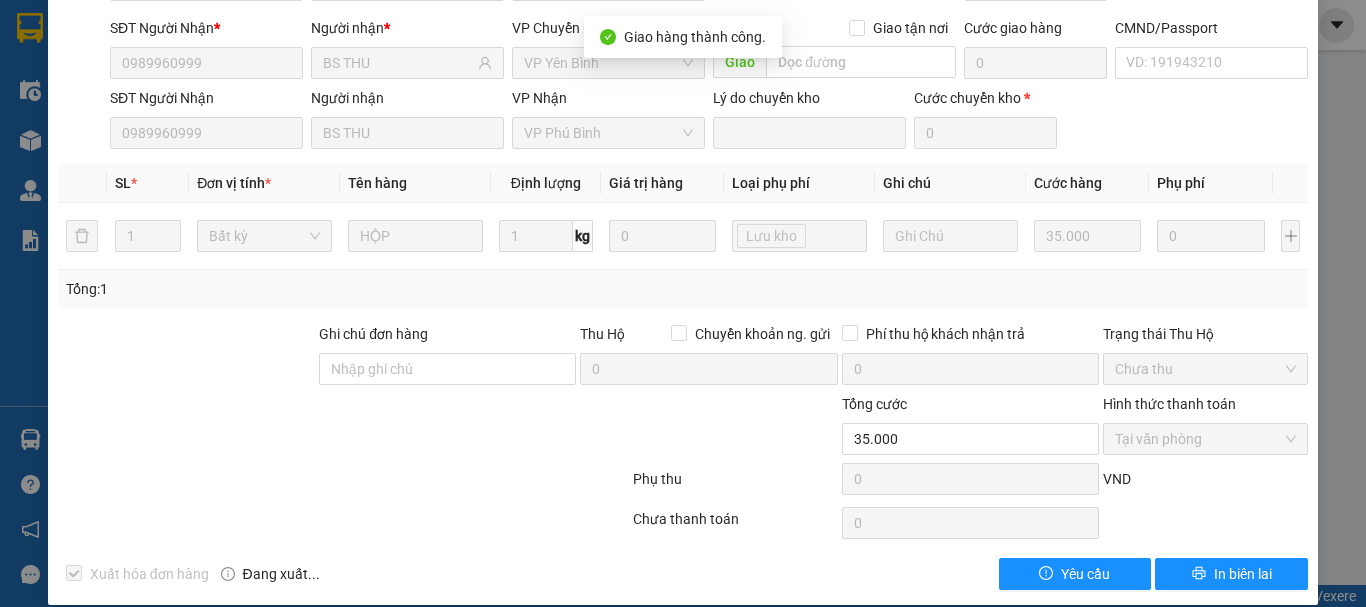 scroll, scrollTop: 0, scrollLeft: 0, axis: both 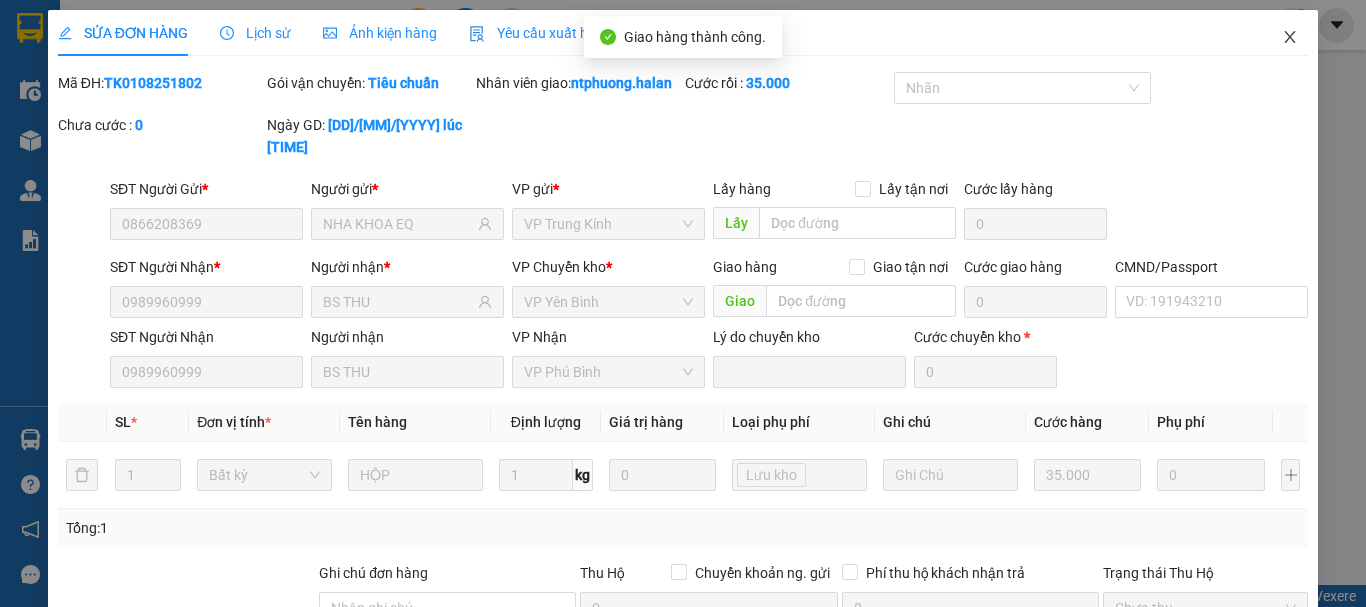 click 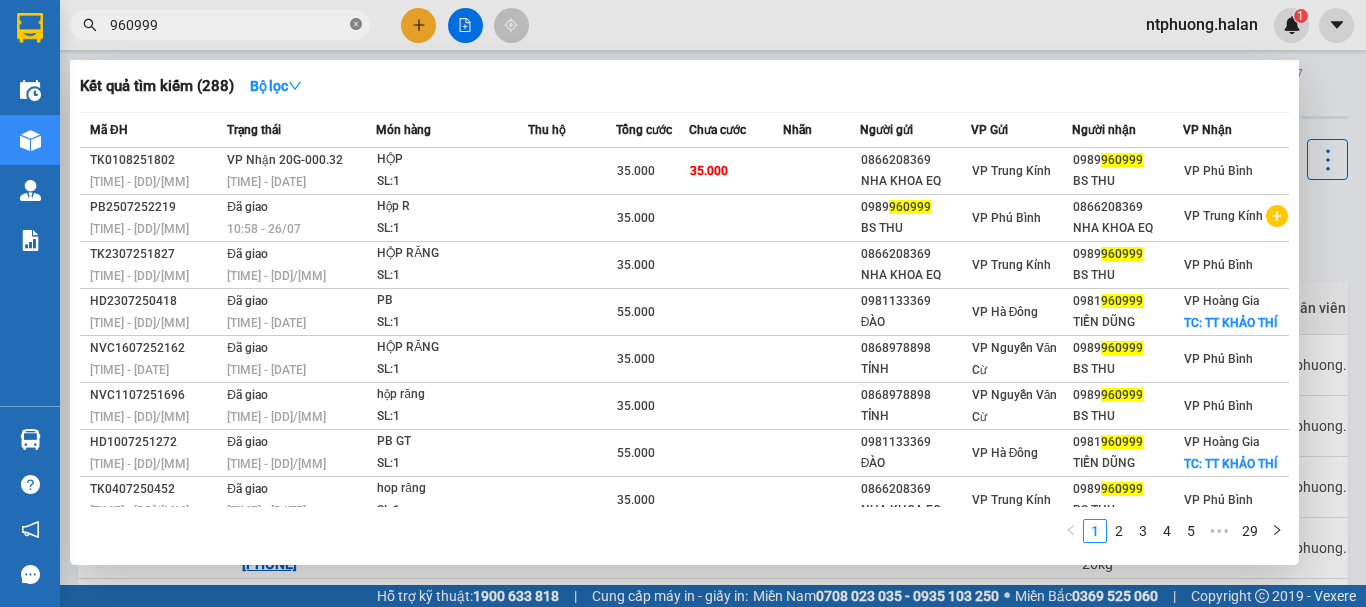 click 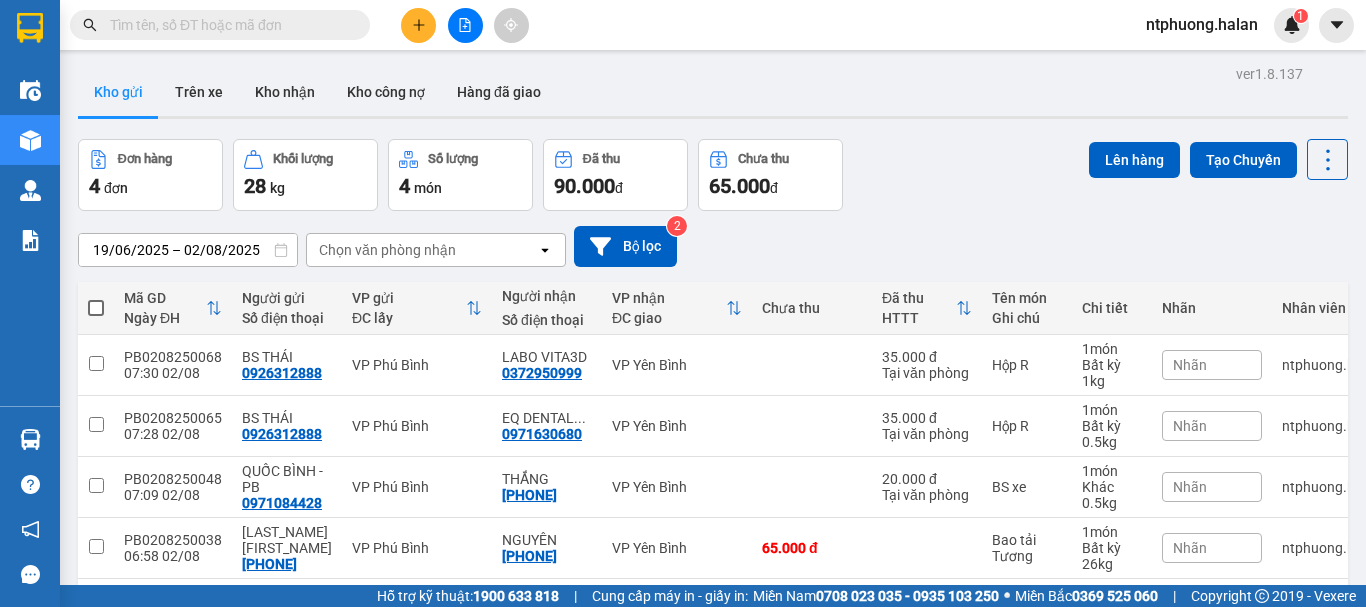 click at bounding box center [228, 25] 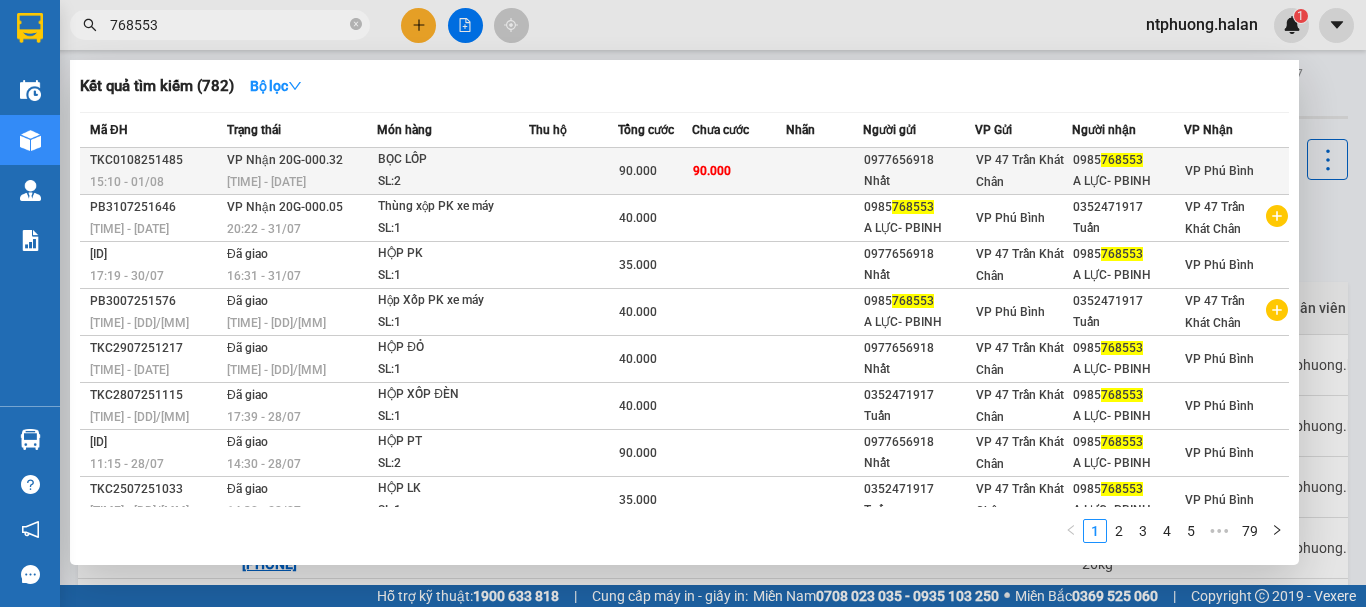type on "768553" 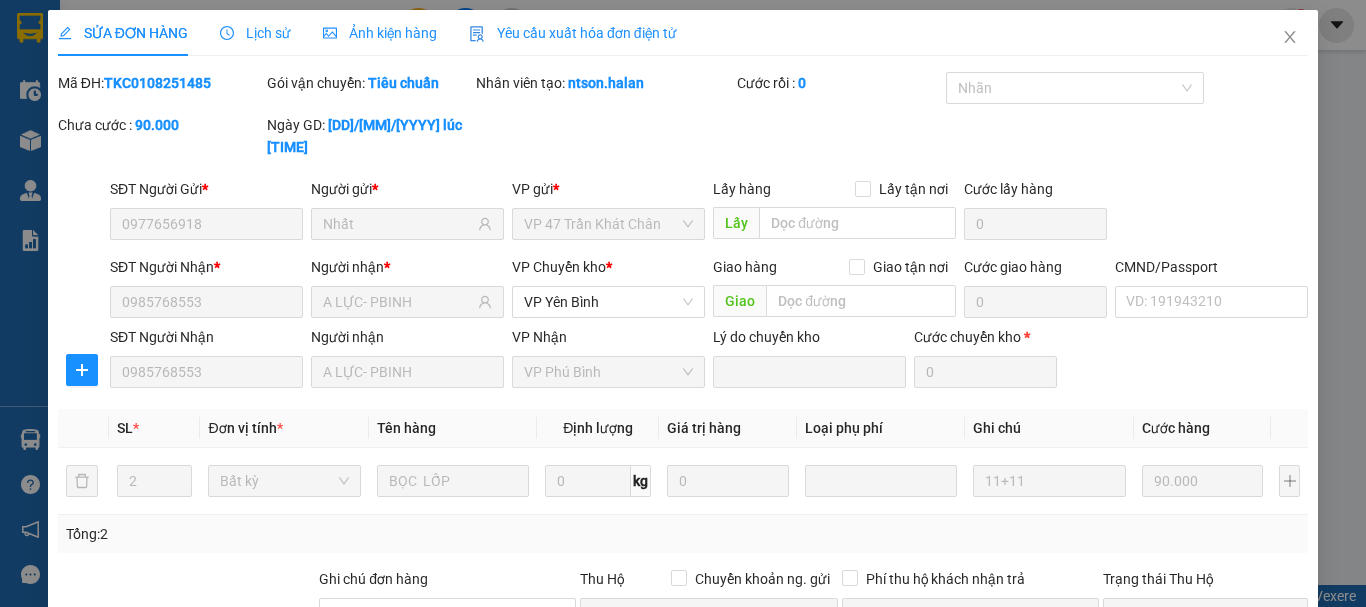 type on "0977656918" 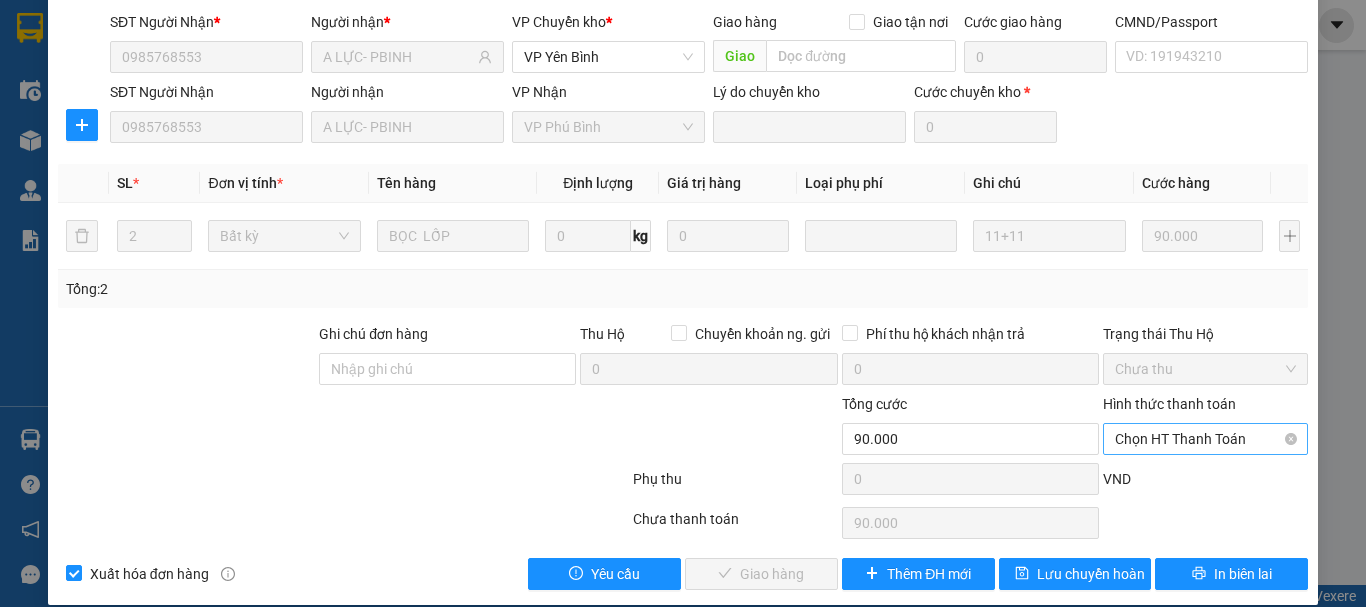 click on "Chọn HT Thanh Toán" at bounding box center [1205, 439] 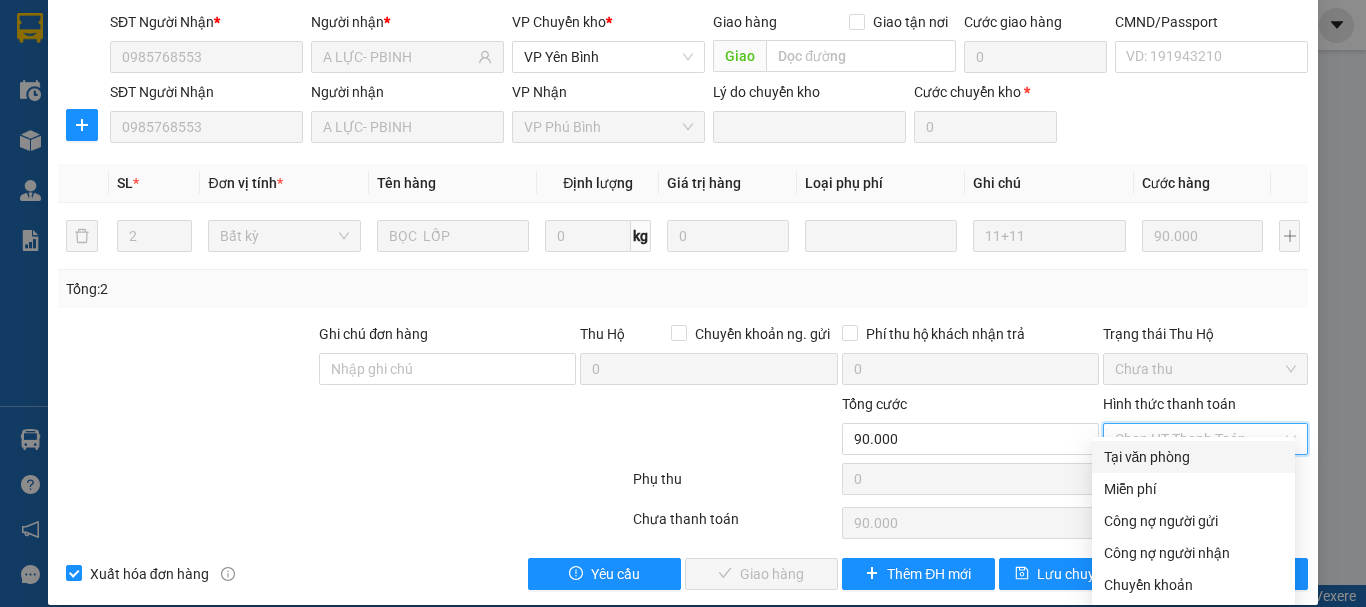 click on "Tại văn phòng" at bounding box center [1193, 457] 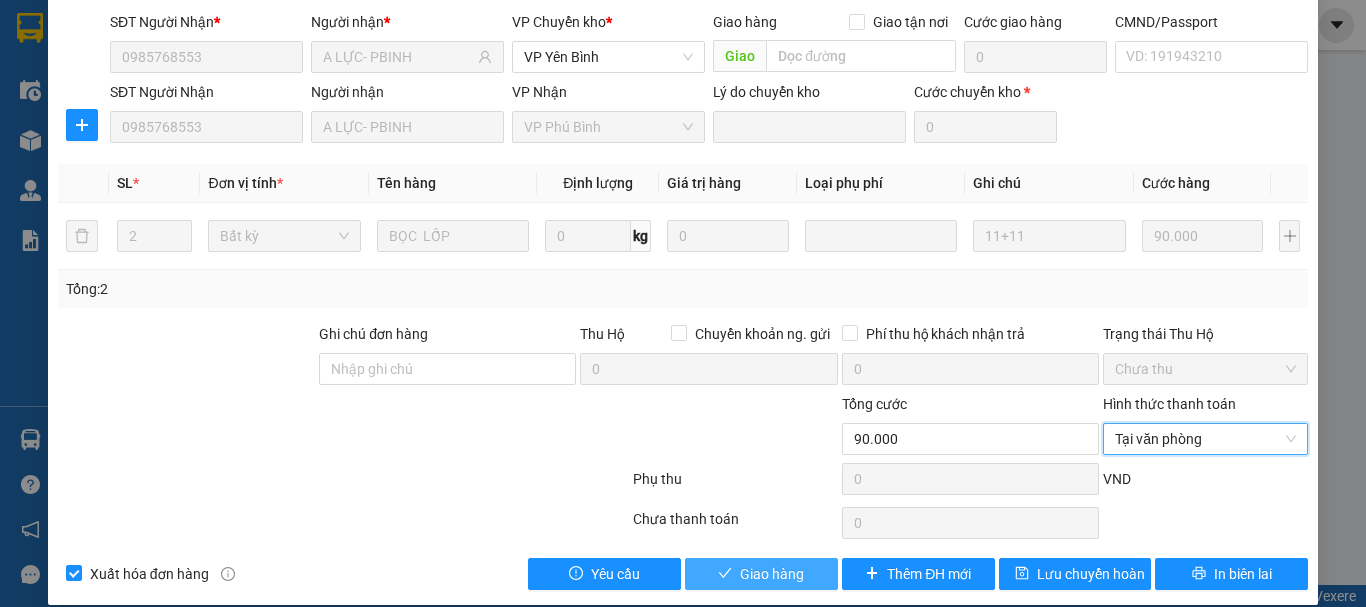 click on "Giao hàng" at bounding box center [772, 574] 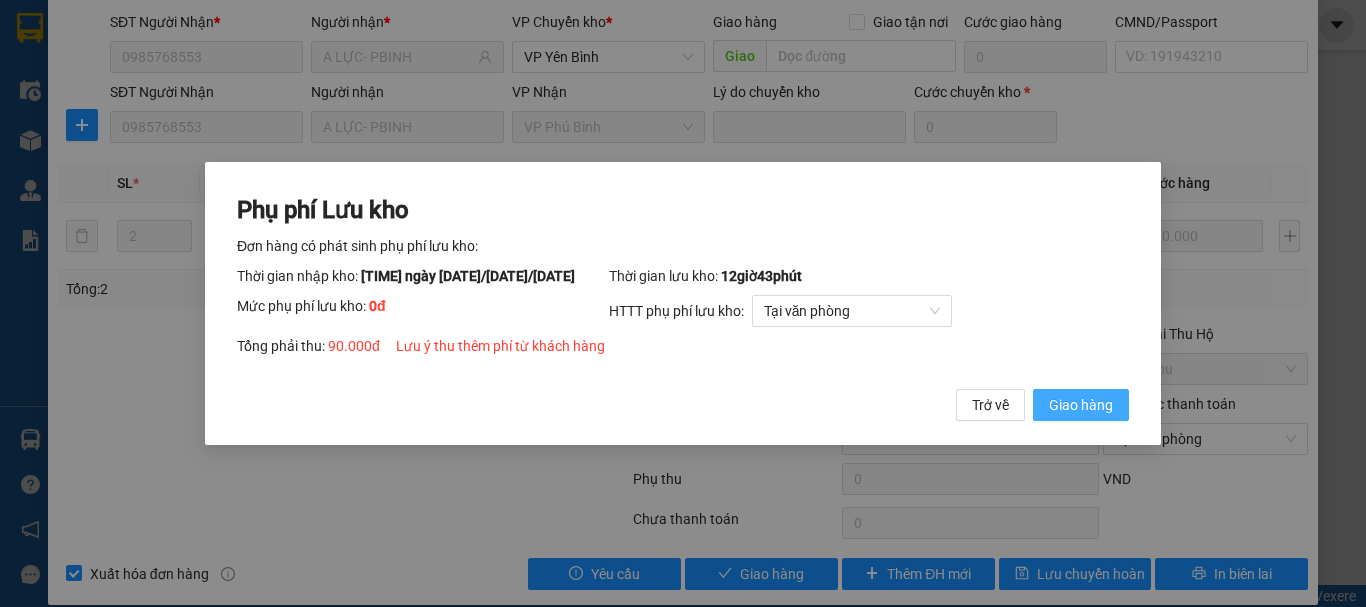 click on "Giao hàng" at bounding box center [1081, 405] 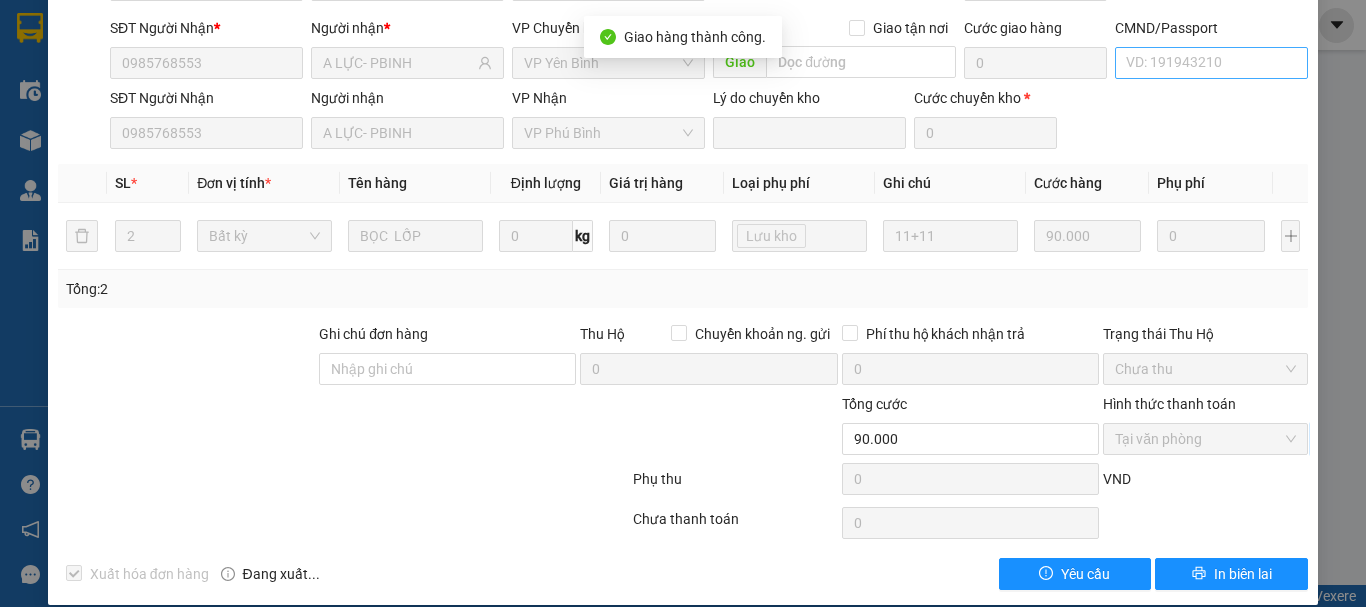 scroll, scrollTop: 0, scrollLeft: 0, axis: both 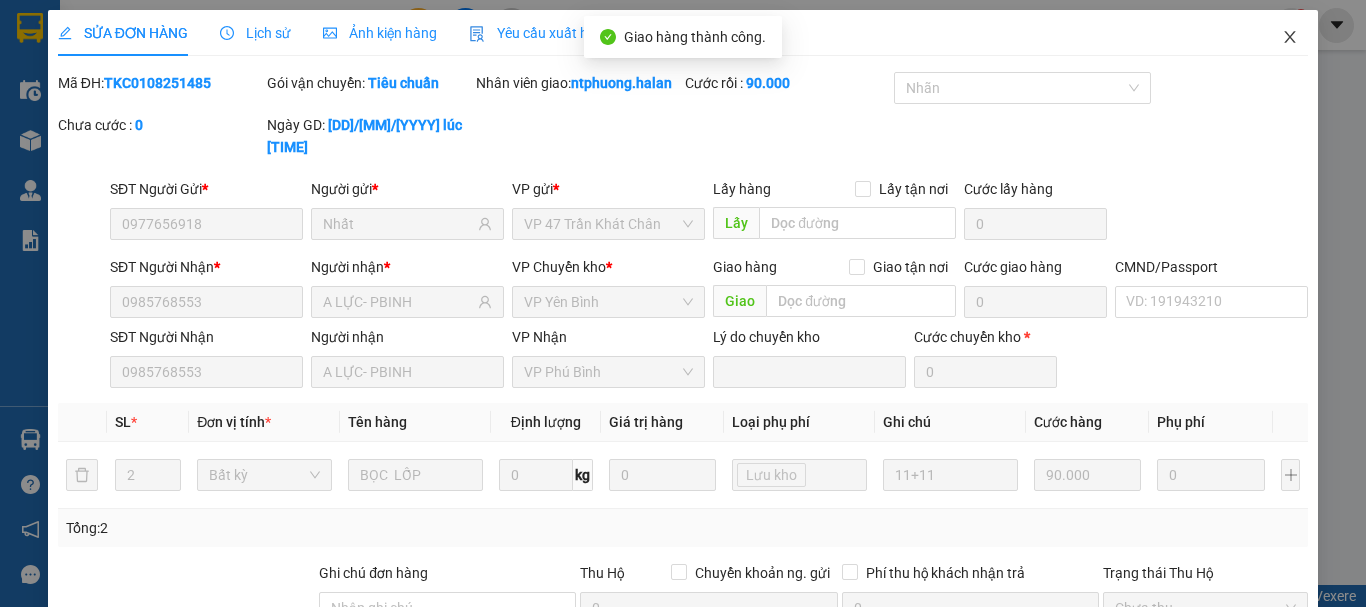 click 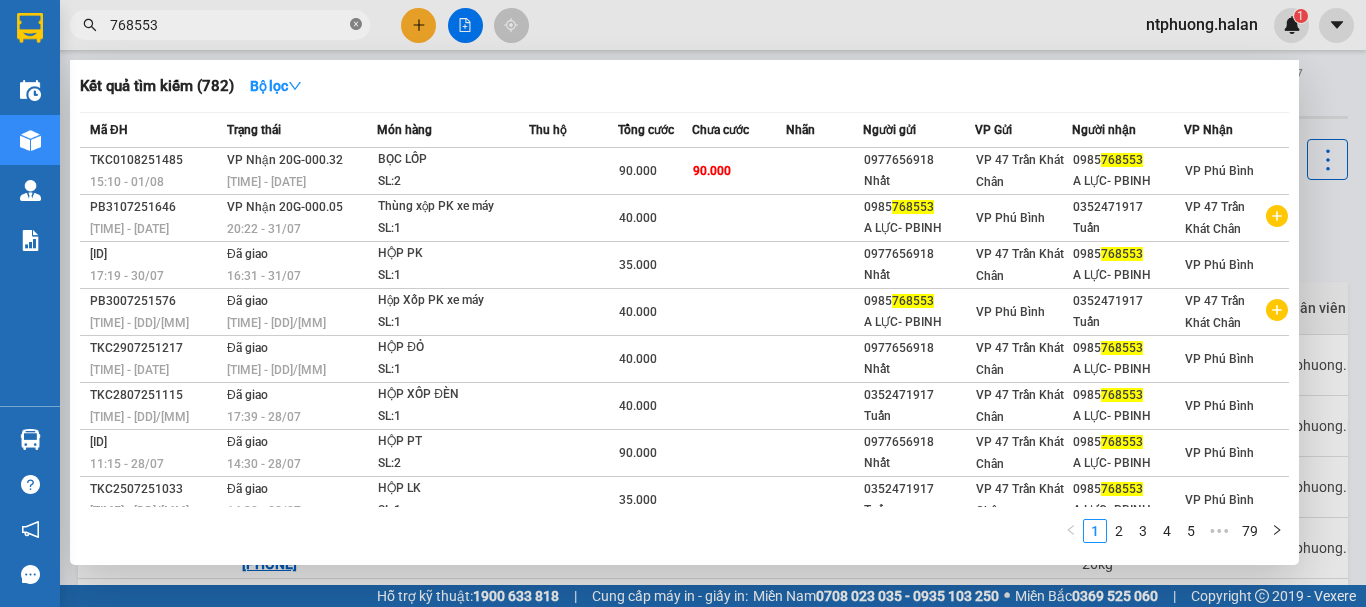 click at bounding box center [356, 25] 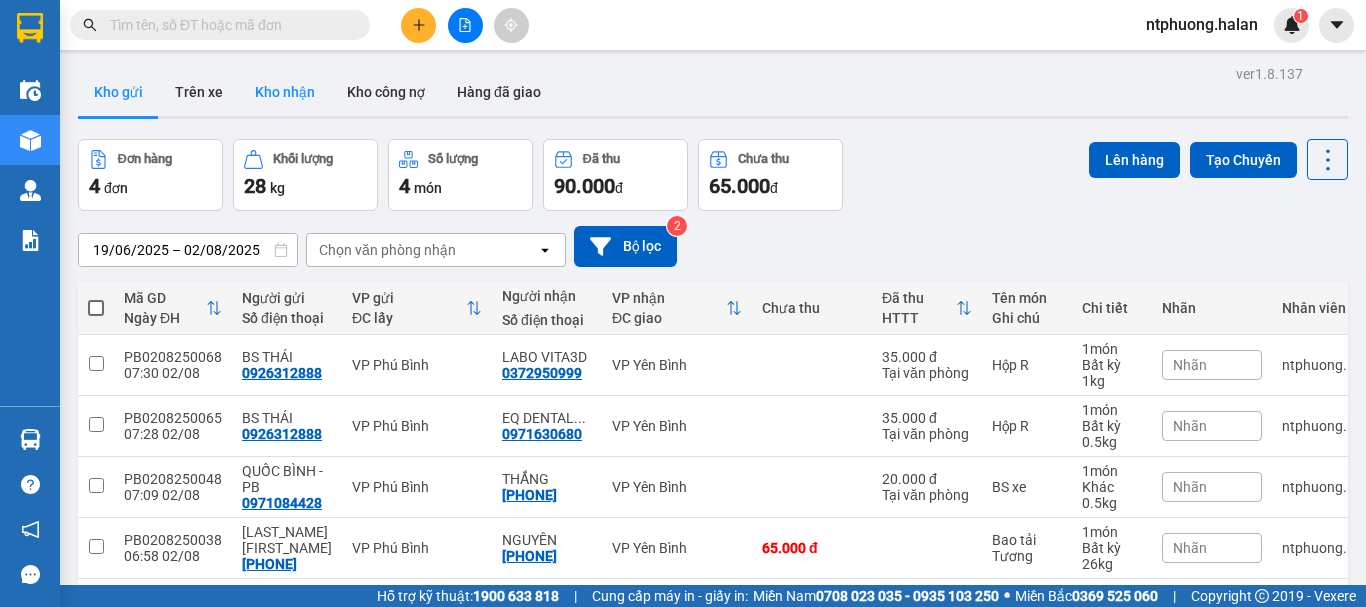 click on "Kho nhận" at bounding box center [285, 92] 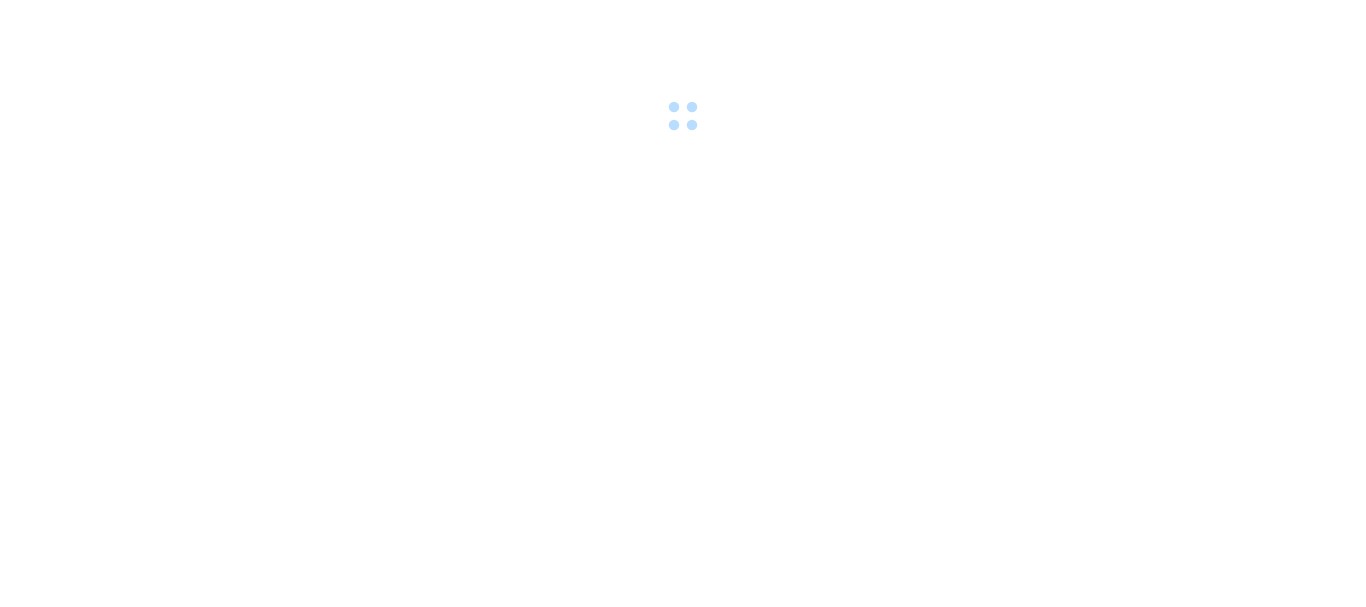 scroll, scrollTop: 0, scrollLeft: 0, axis: both 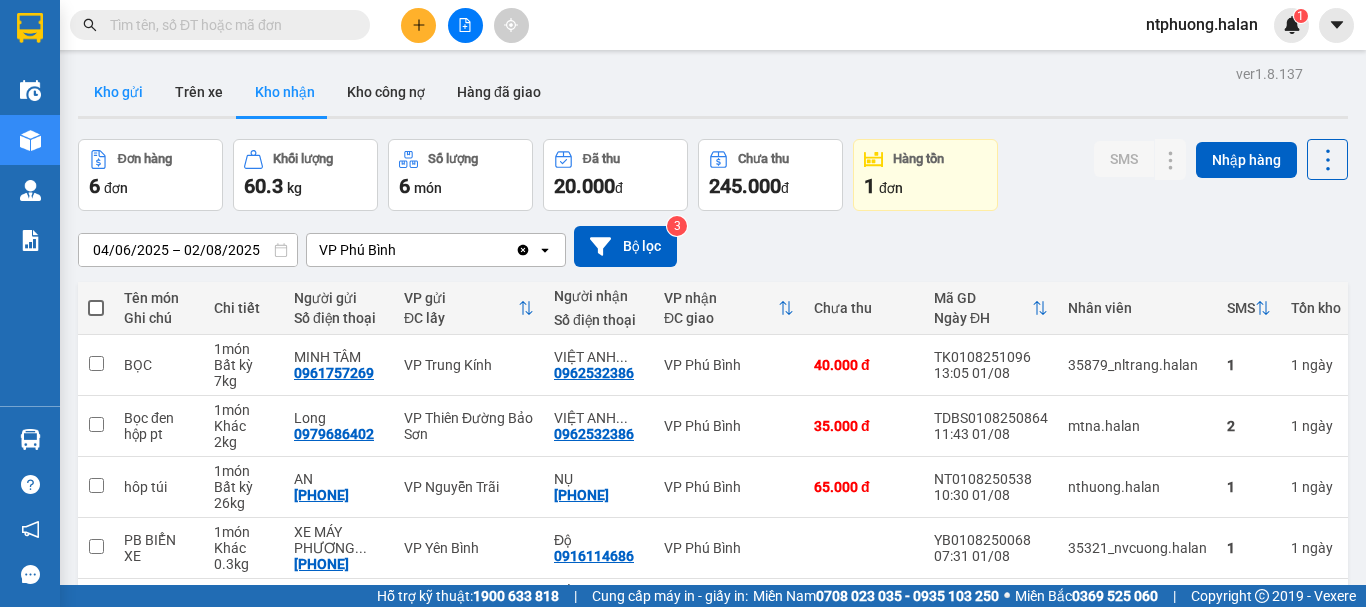 click on "ver 1.8.137 Kho gửi Trên xe Kho nhận Kho công nợ Hàng đã giao Đơn hàng 6 đơn Khối lượng 60.3 kg Số lượng 6 món Đã thu 20.000 đ Chưa thu 245.000 đ Hàng tồn 1 đơn SMS Nhập hàng 04/06/2025 – 02/08/2025 Press the down arrow key to interact with the calendar and select a date. Press the escape button to close the calendar. Selected date range is from 04/06/2025 to 02/08/2025. VP Phú Bình Clear value open Bộ lọc 3 Tên món Ghi chú Chi tiết Người gửi Số điện thoại VP gửi ĐC lấy Người nhận Số điện thoại VP nhận ĐC giao Chưa thu Mã GD Ngày ĐH Nhân viên SMS Tồn kho Biển số xe BỌC 1 món Bất kỳ 7 kg [NAME] [PHONE] VP Trung Kính [NAME] ... [PHONE] VP Phú Bình 40.000 đ TK0108251096 13:05 01/08 35879_nltrang.halan 1 1 ngày 20G-000.32 Bọc đen hộp pt 1 món Khác 2 kg [NAME] [PHONE] VP Thiên Đường Bảo Sơn [NAME] ... [PHONE] VP Phú Bình 35.000 đ TDBS0108250864 11:43 01/08 2" at bounding box center (683, 292) 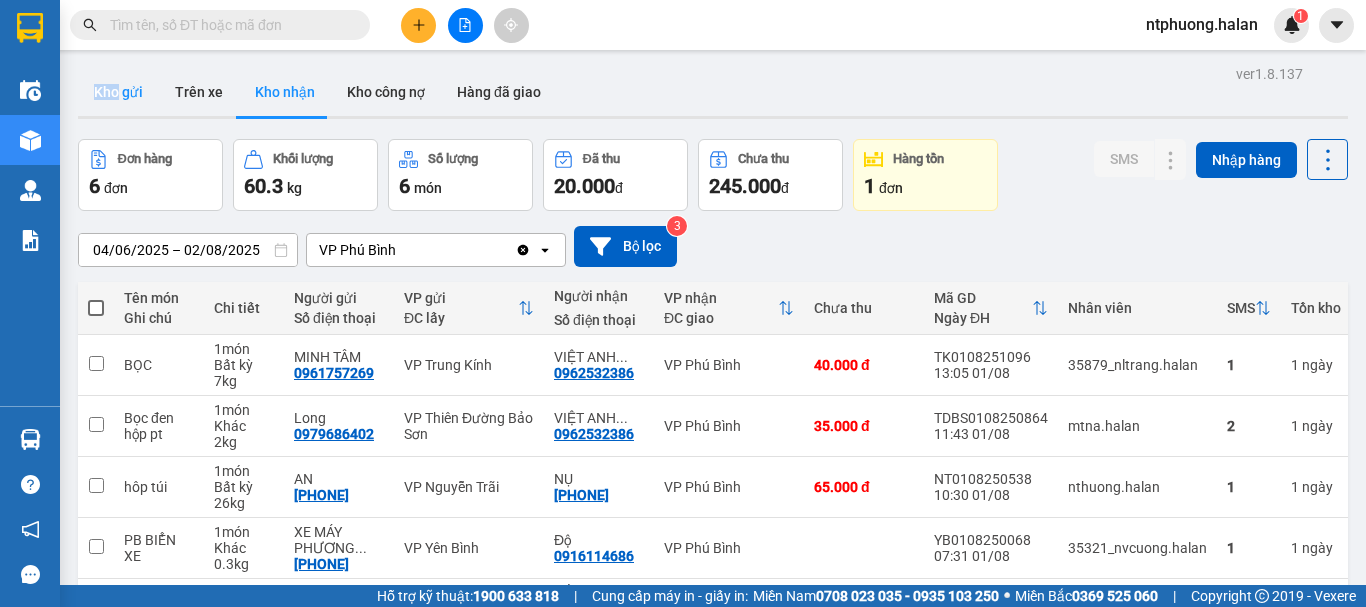 click on "Kho gửi" at bounding box center [118, 92] 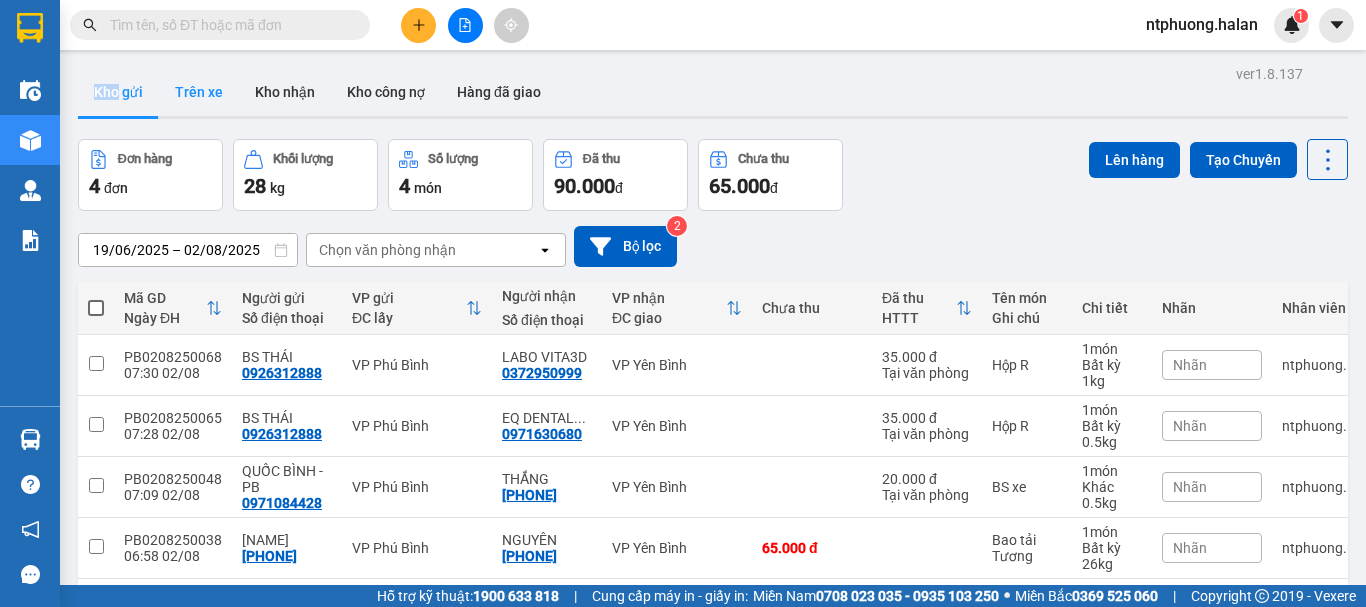 click on "Trên xe" at bounding box center [199, 92] 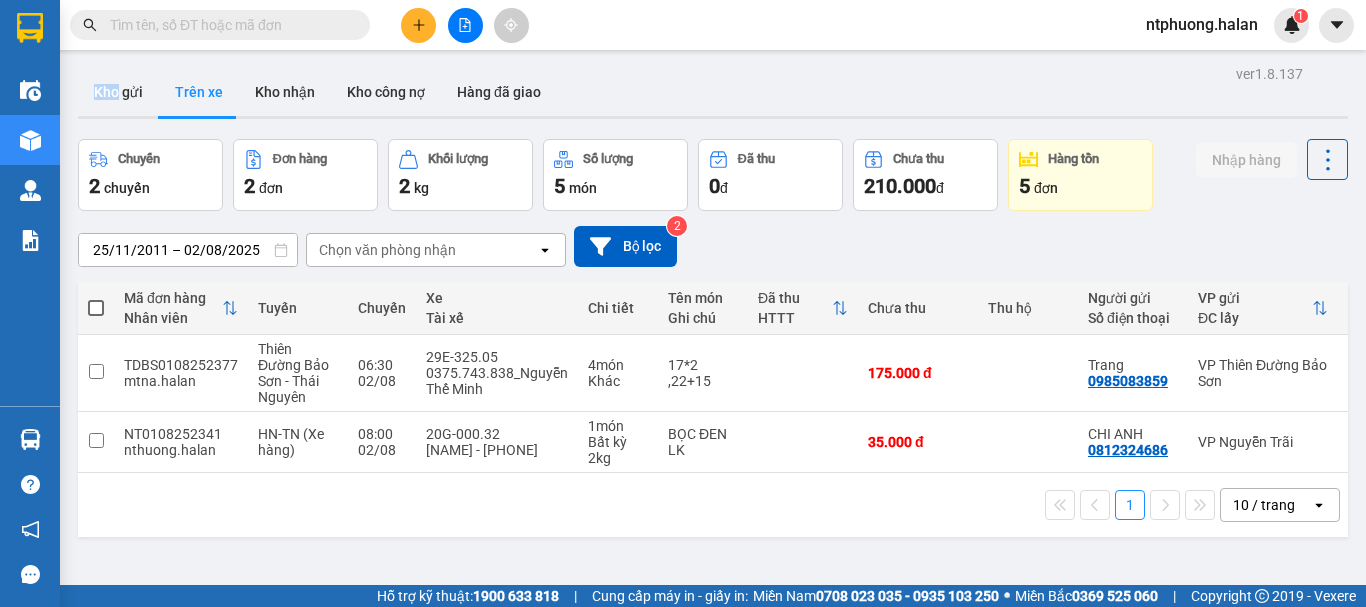 scroll, scrollTop: 0, scrollLeft: 327, axis: horizontal 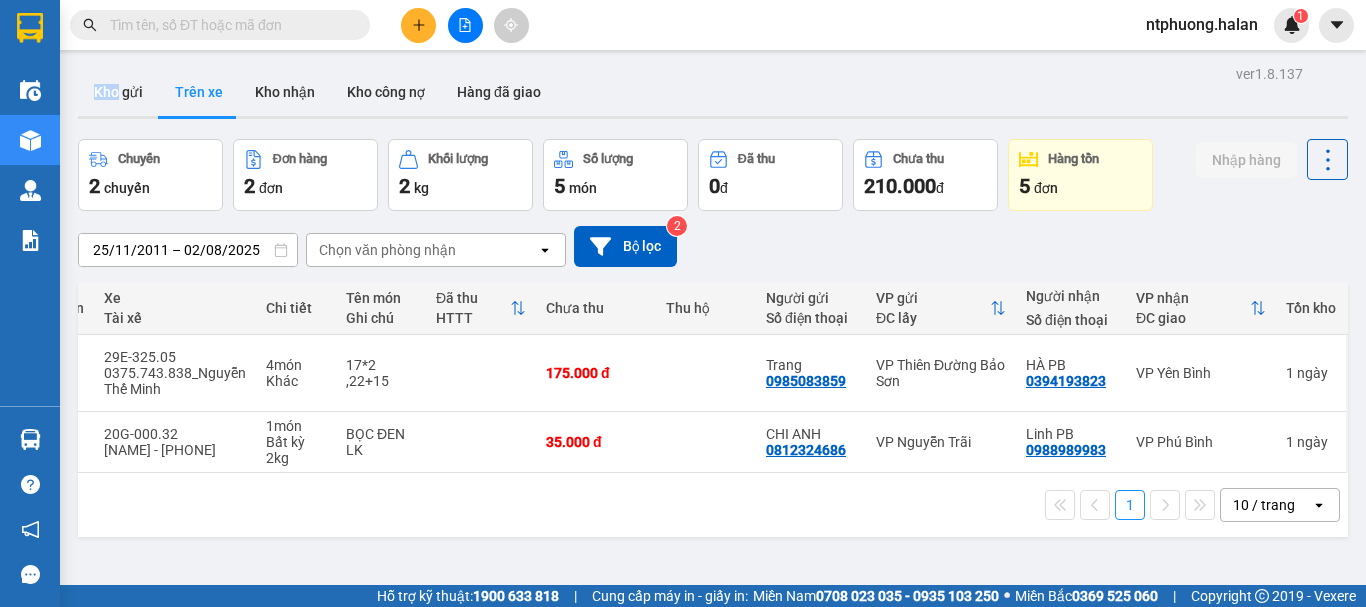 click on "1 10 / trang open" at bounding box center [713, 505] 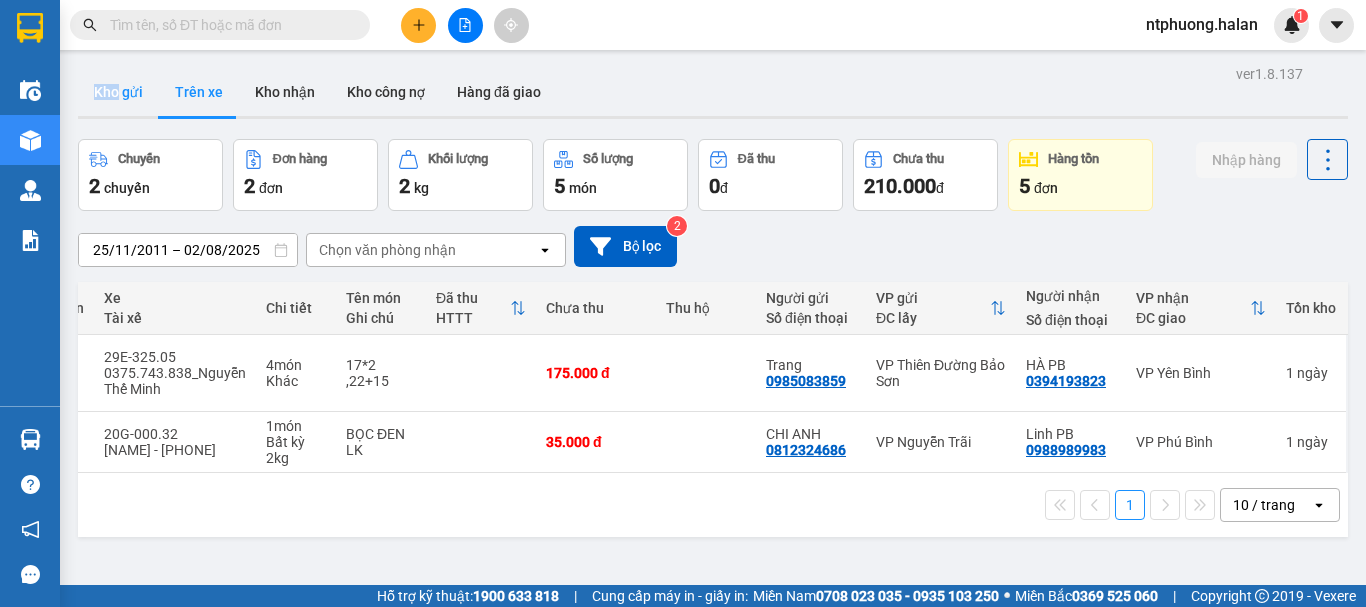 click on "Kho gửi" at bounding box center (118, 92) 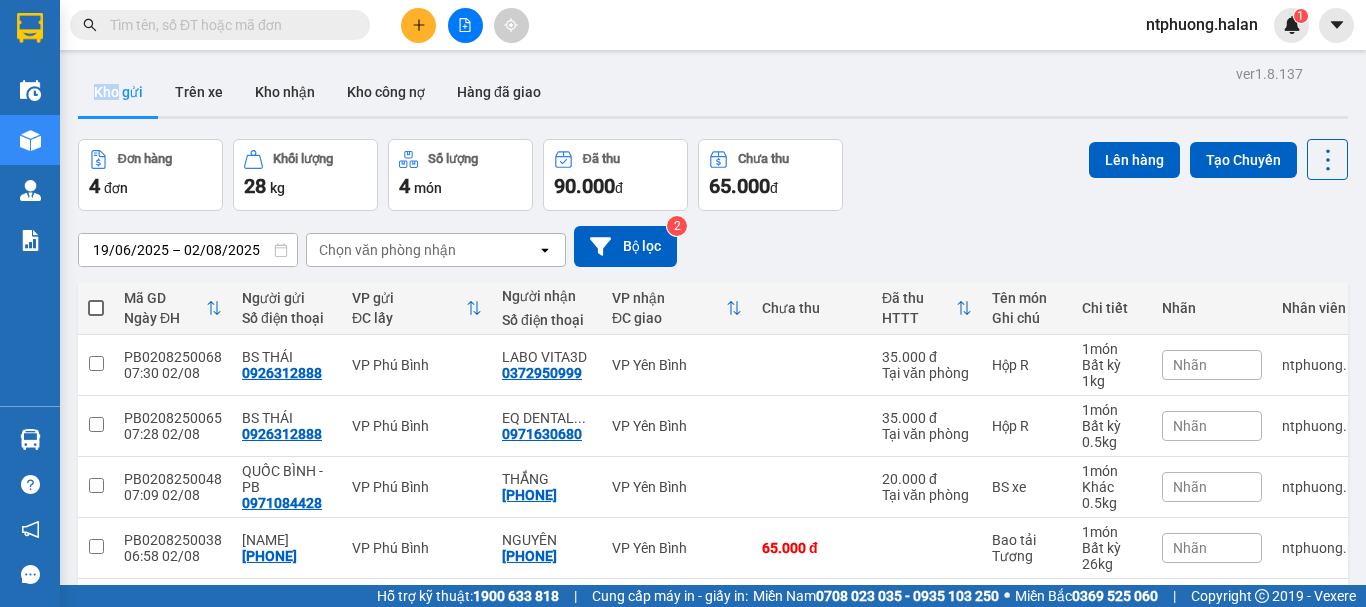 click at bounding box center [96, 308] 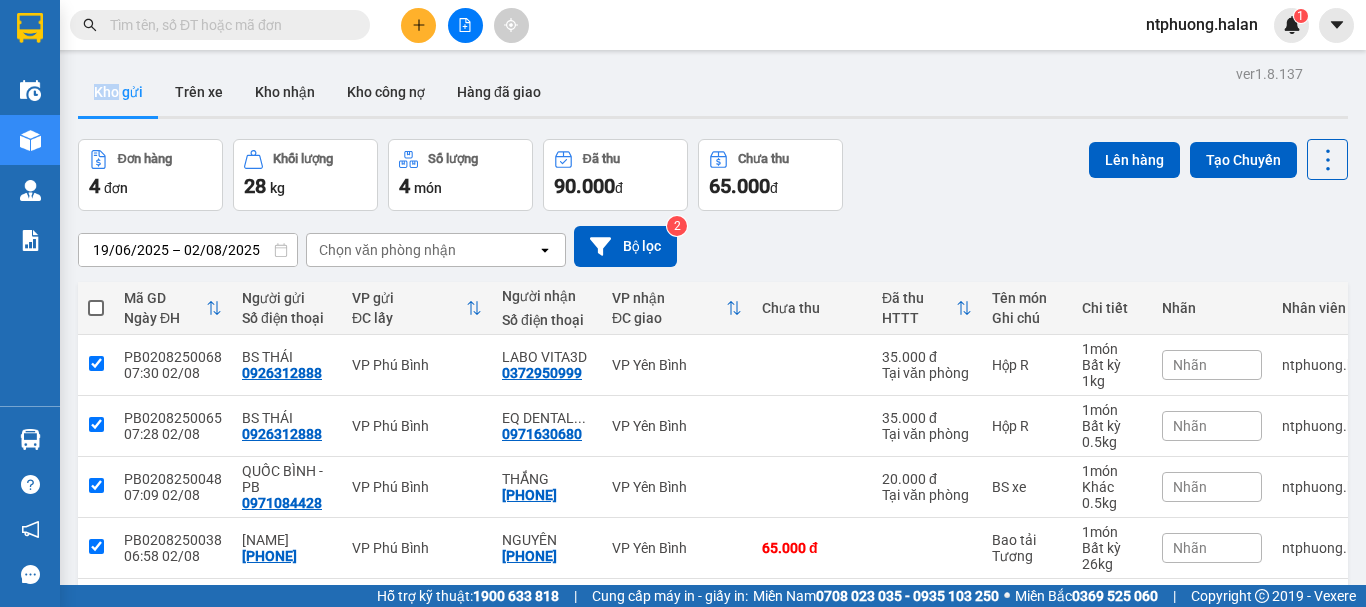 checkbox on "true" 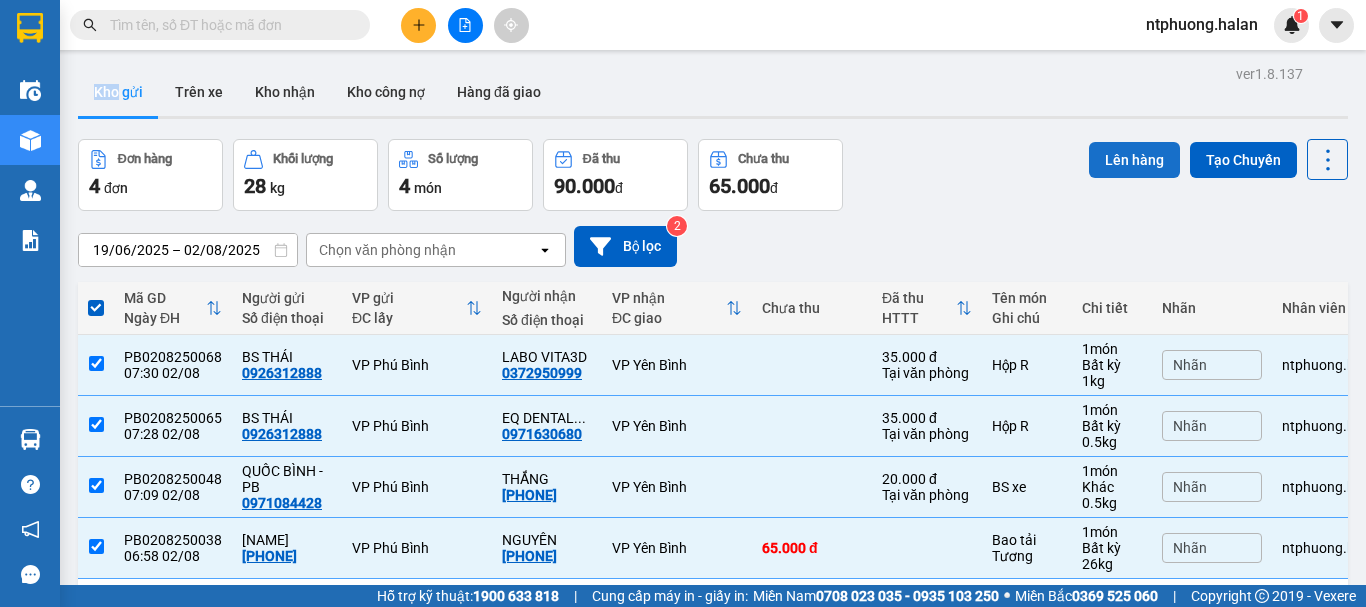 click on "Lên hàng" at bounding box center [1134, 160] 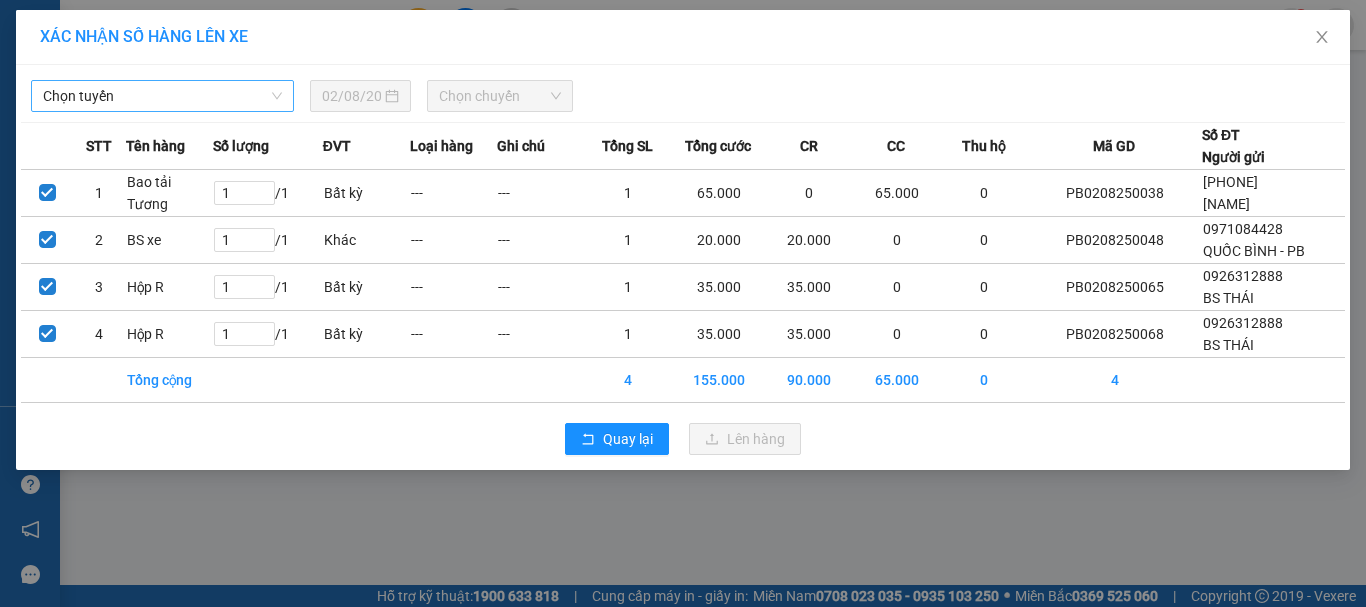 click on "Chọn tuyến" at bounding box center [162, 96] 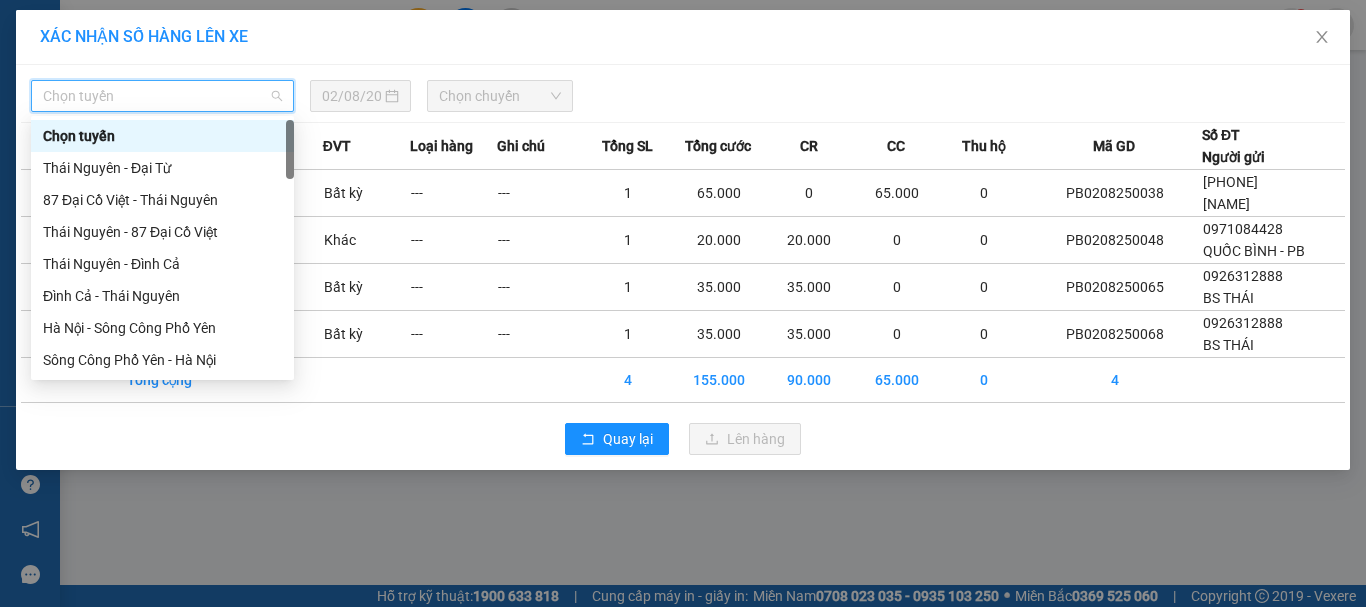 type on "x" 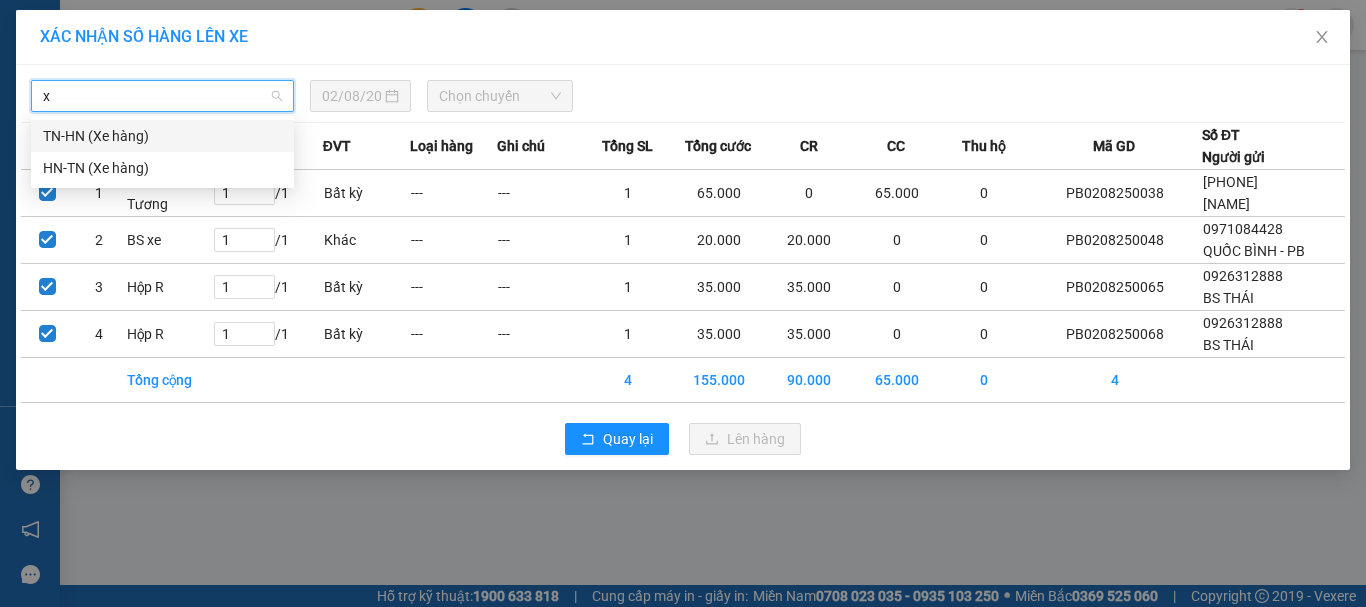 click on "TN-HN (Xe hàng)" at bounding box center [162, 136] 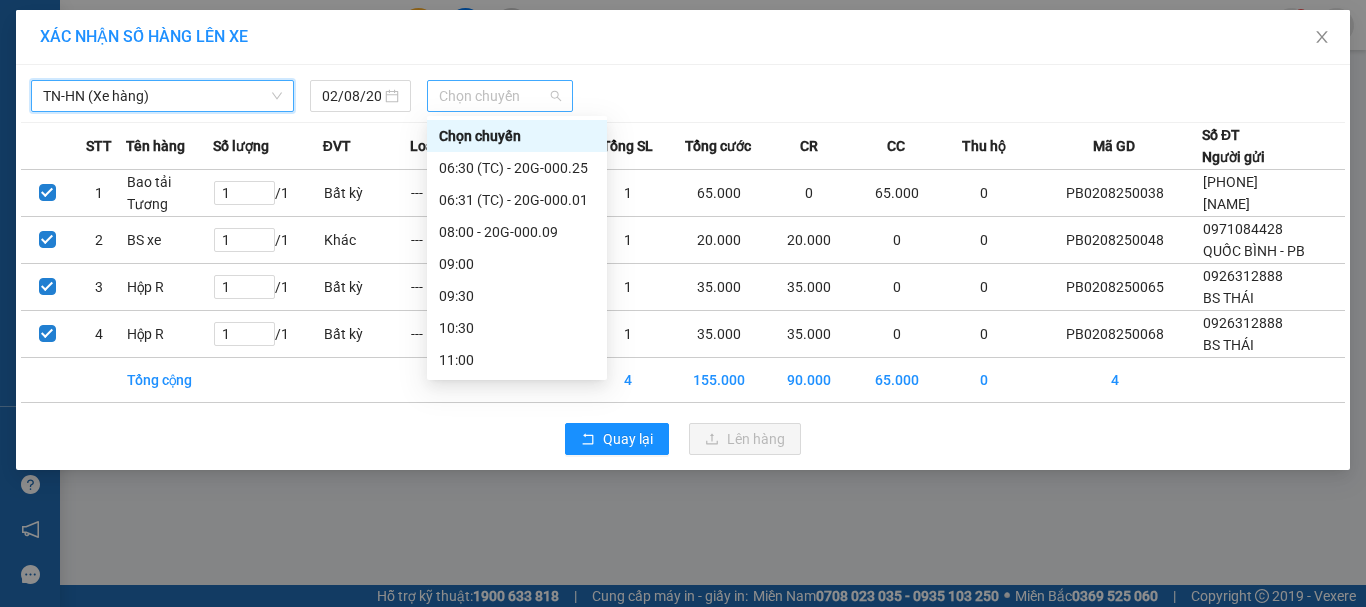 click on "Chọn chuyến" at bounding box center (500, 96) 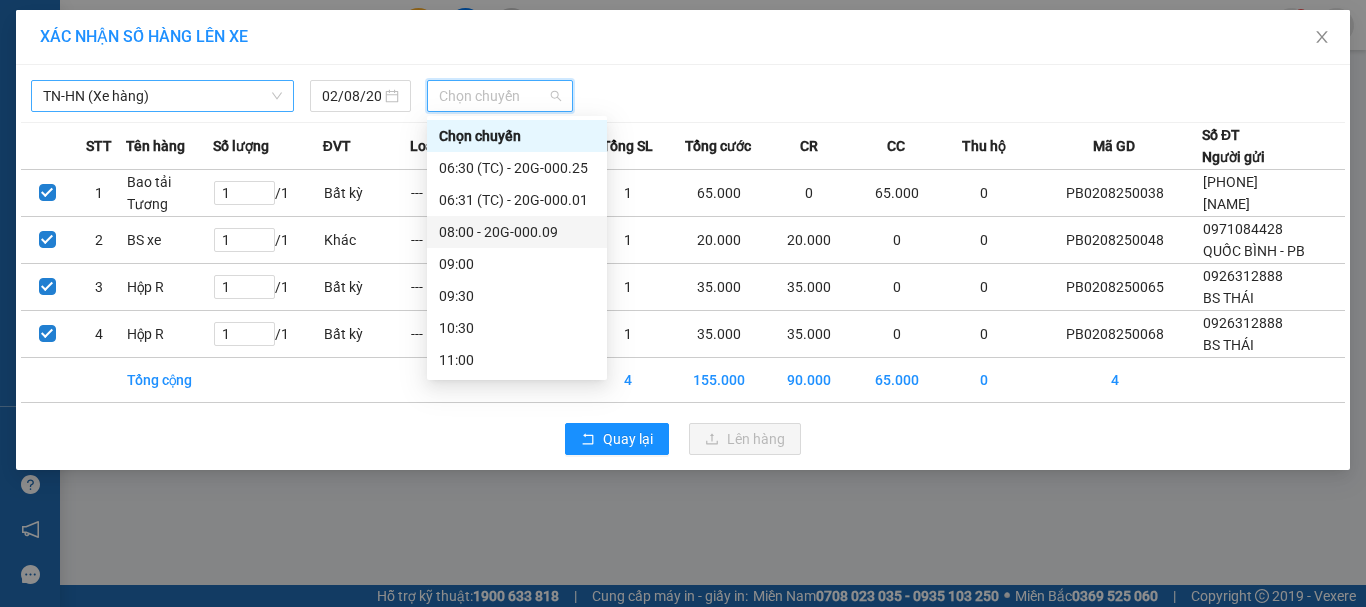 click on "08:00     - 20G-000.09" at bounding box center [517, 232] 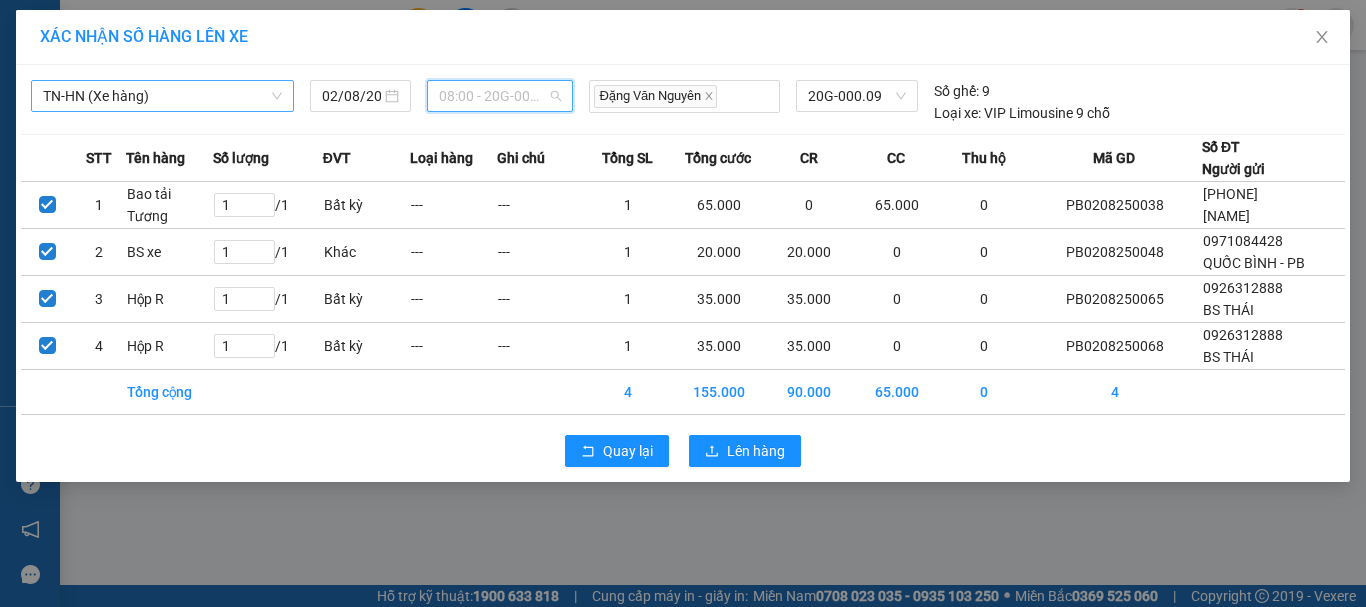 click on "08:00     - 20G-000.09" at bounding box center [500, 96] 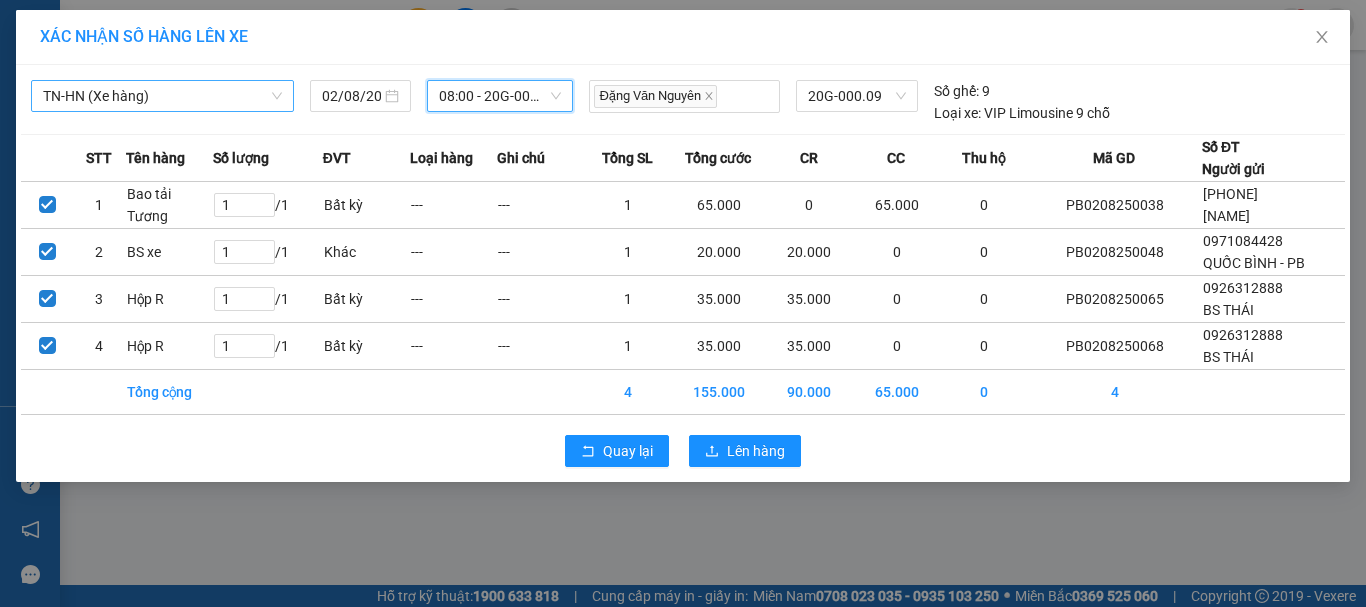 click on "08:00     - 20G-000.09" at bounding box center (500, 96) 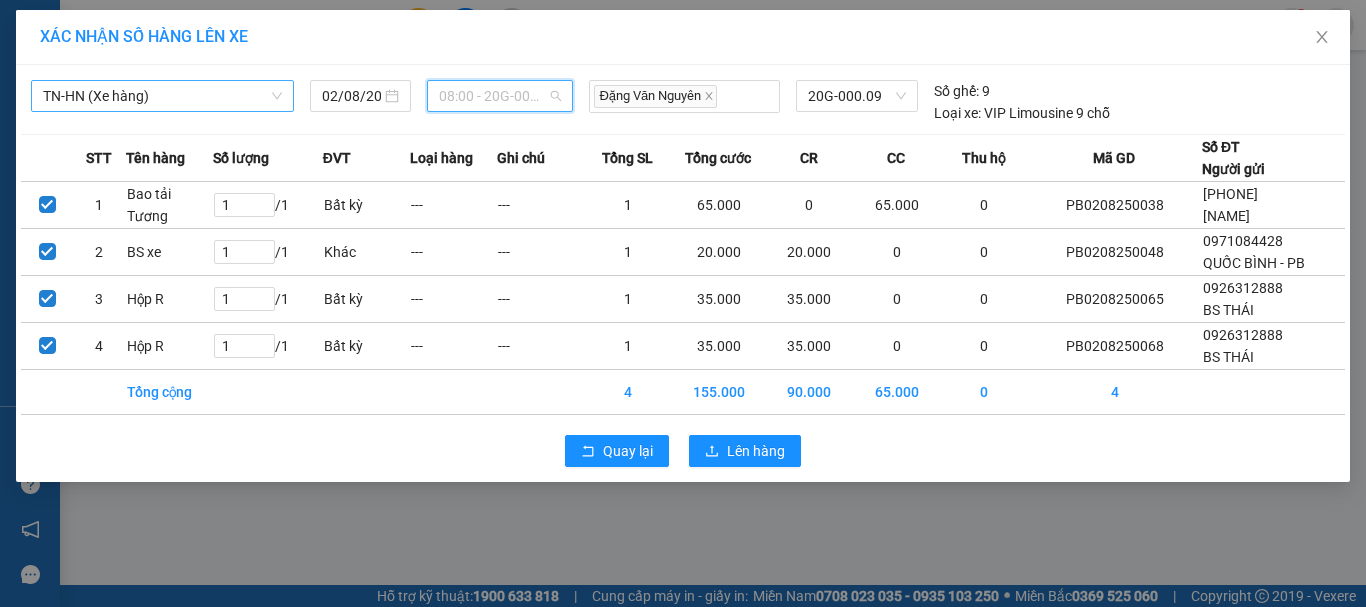 click on "08:00     - 20G-000.09" at bounding box center (500, 96) 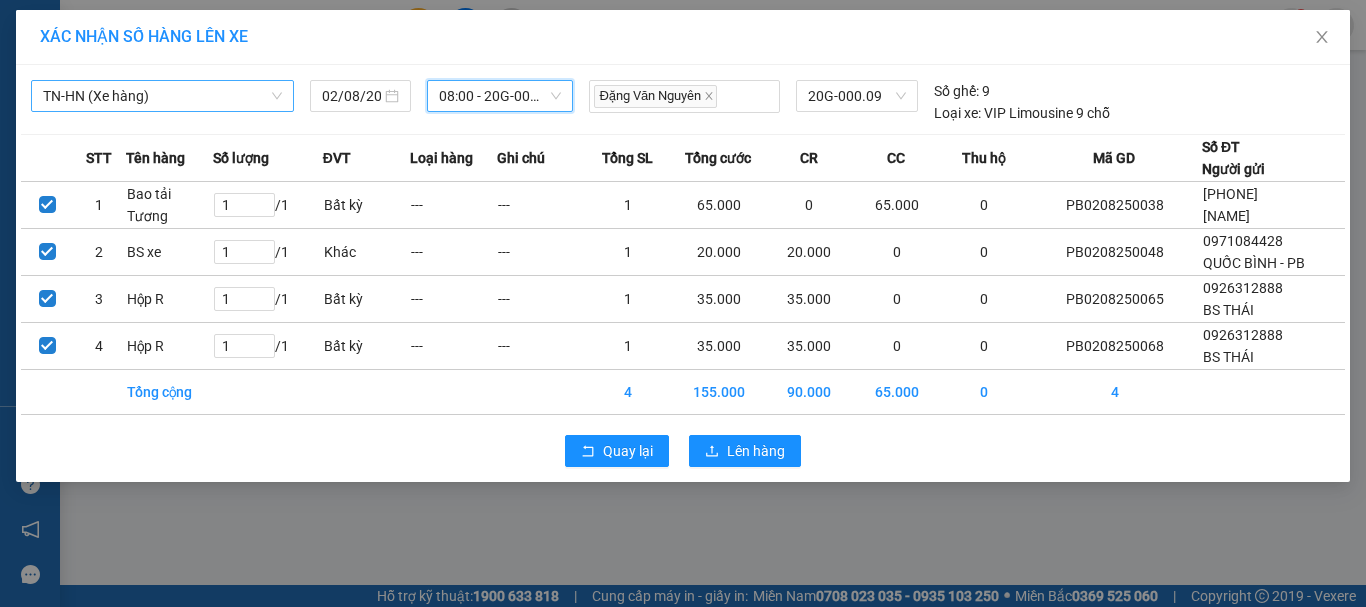 click on "08:00     - 20G-000.09" at bounding box center (500, 96) 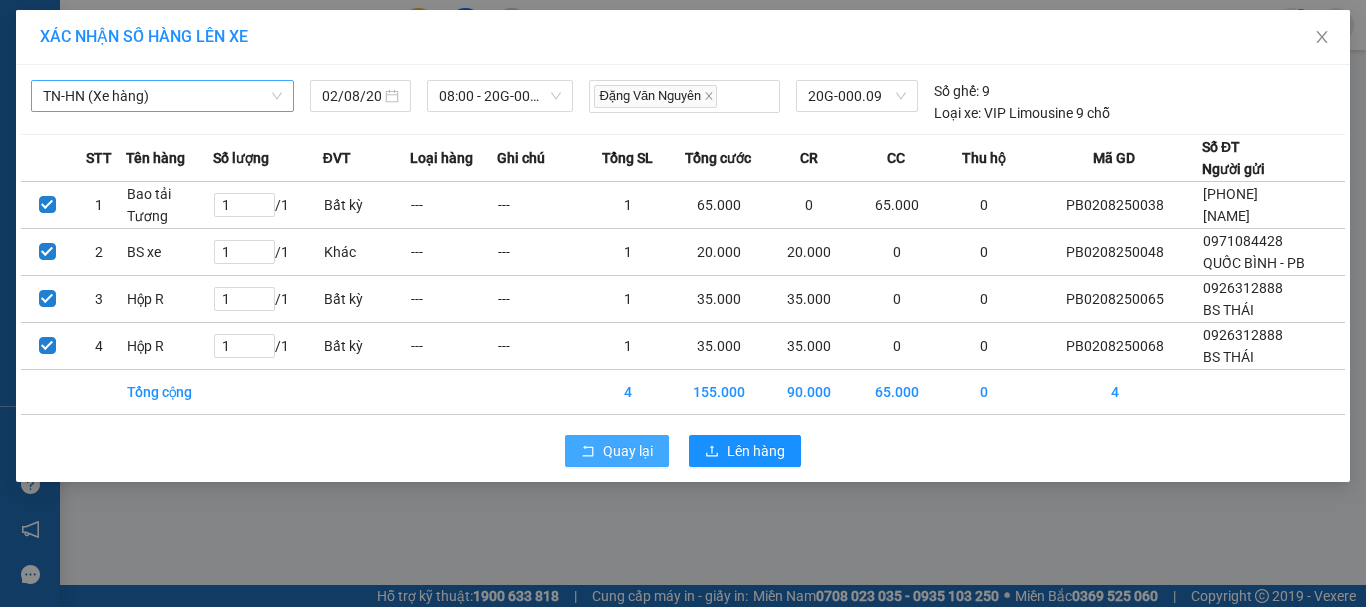 click on "Quay lại" at bounding box center (628, 451) 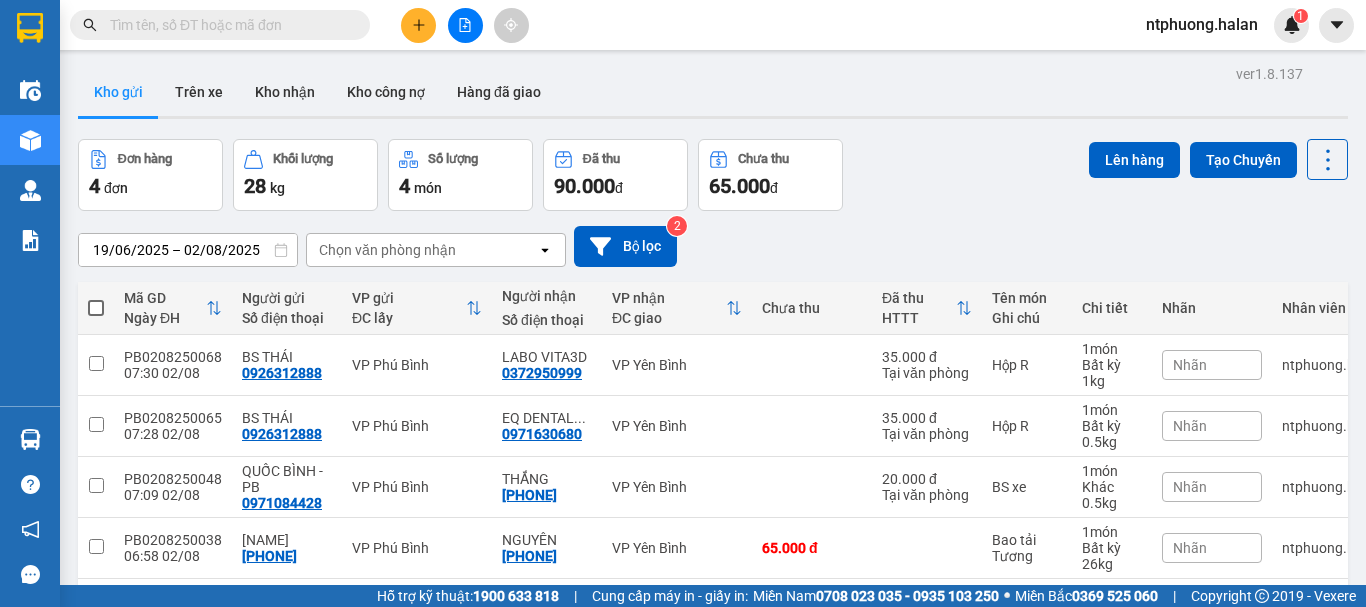 click at bounding box center [96, 308] 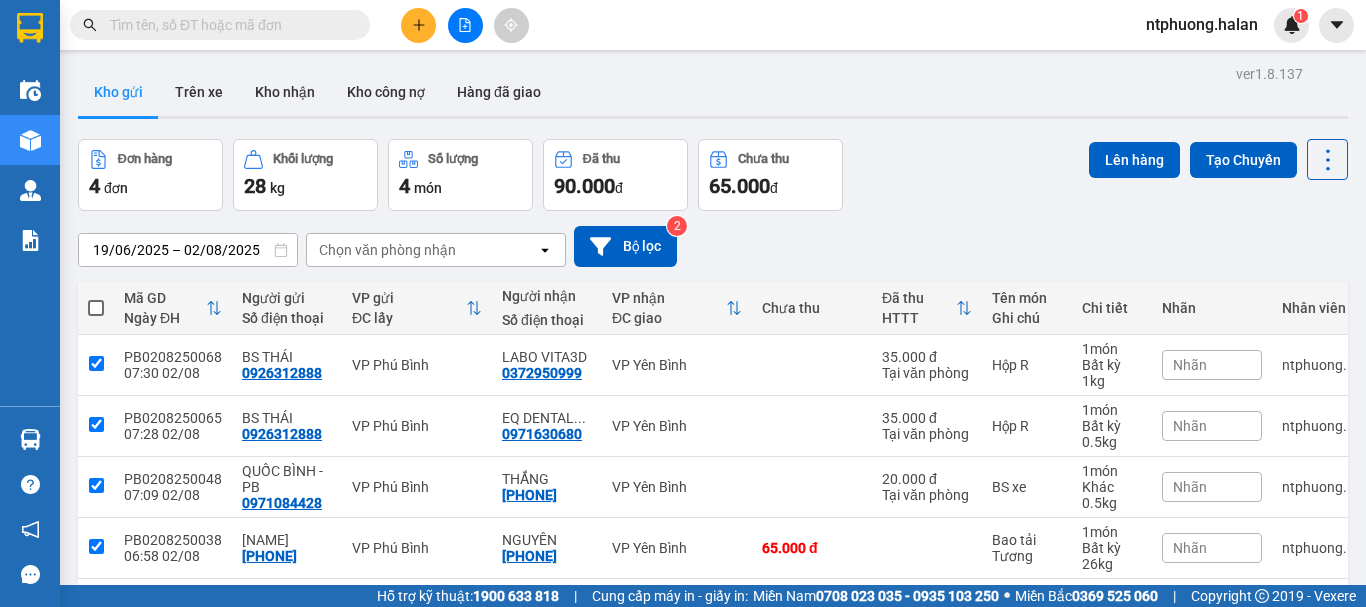 checkbox on "true" 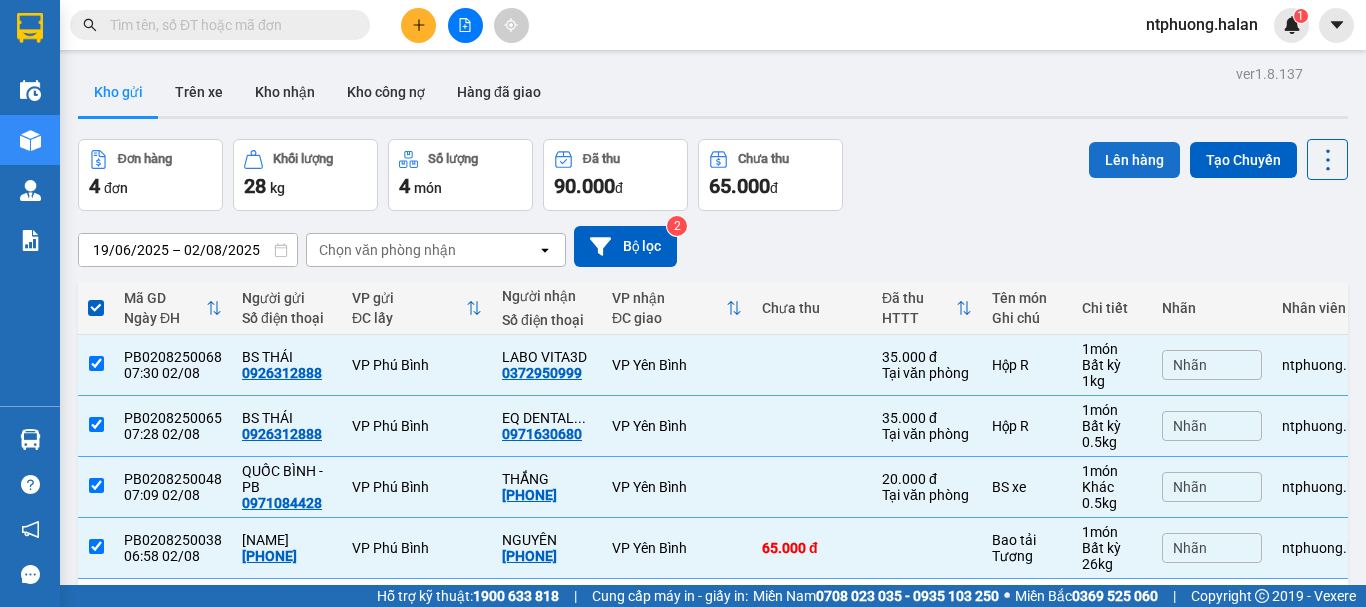click on "Lên hàng" at bounding box center (1134, 160) 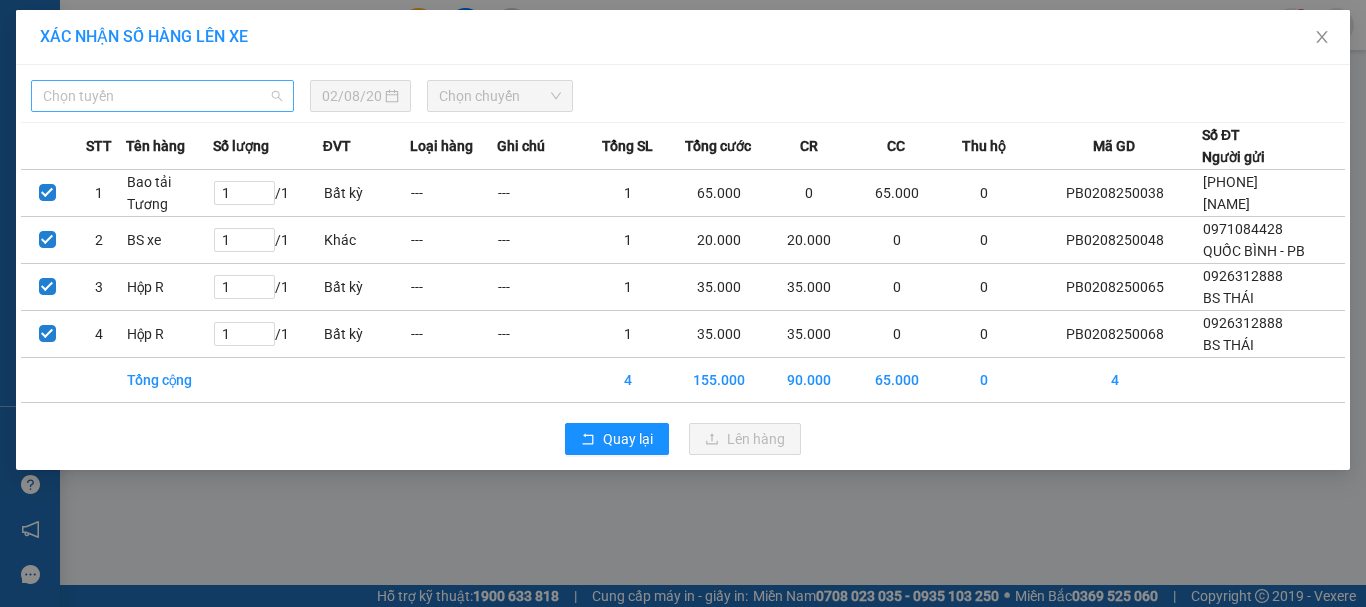 click on "Chọn tuyến" at bounding box center [162, 96] 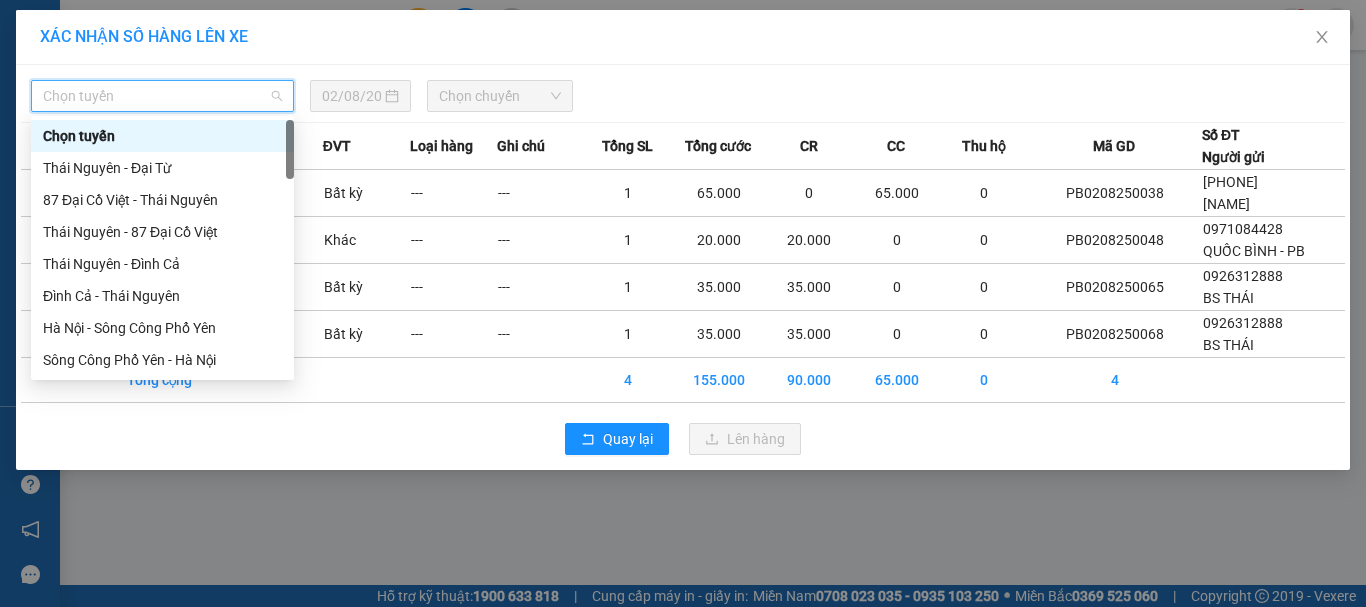 type on "x" 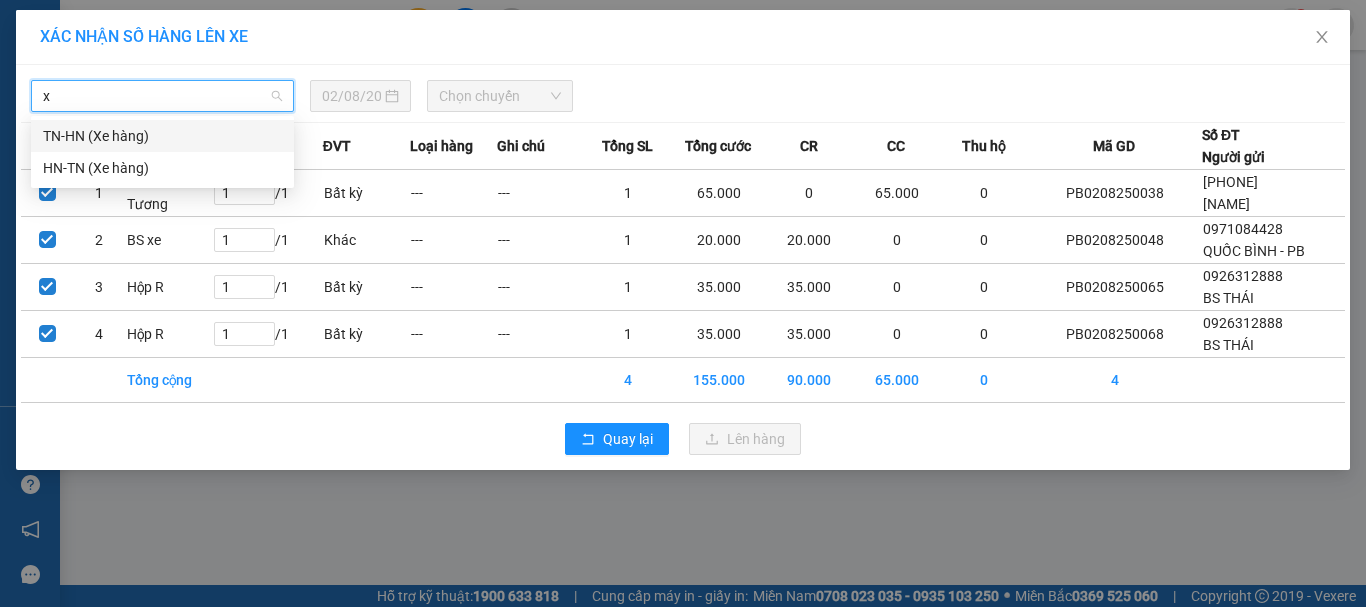 click on "TN-HN (Xe hàng)" at bounding box center (162, 136) 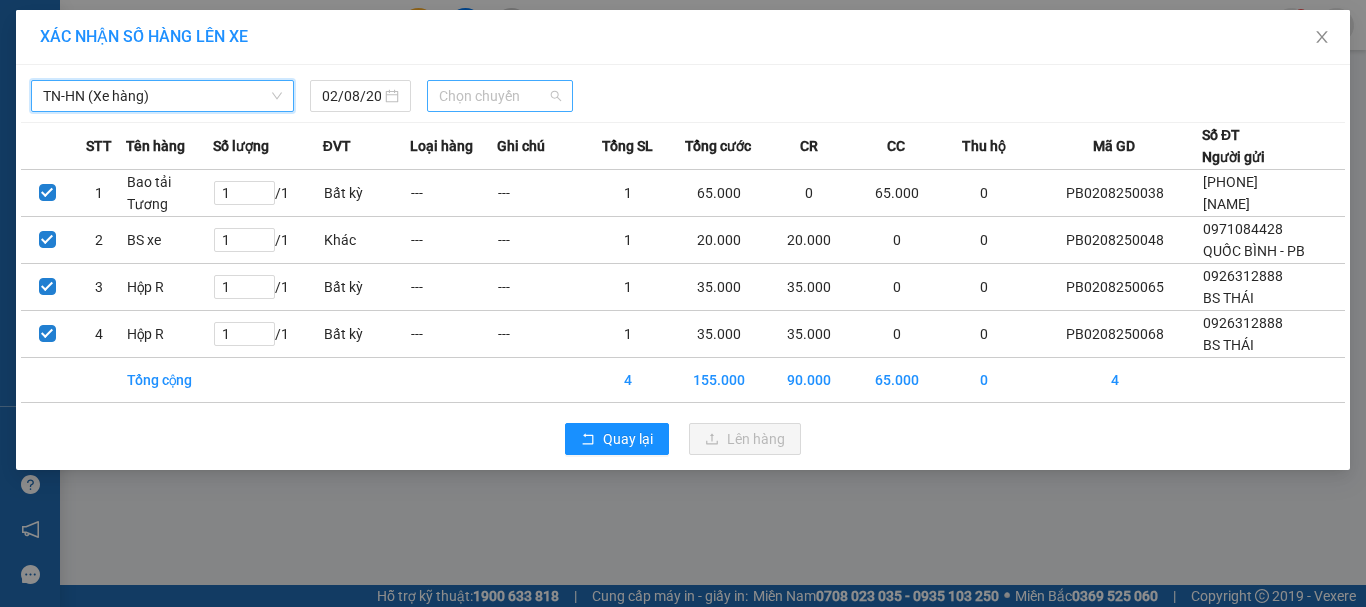 click on "Chọn chuyến" at bounding box center [500, 96] 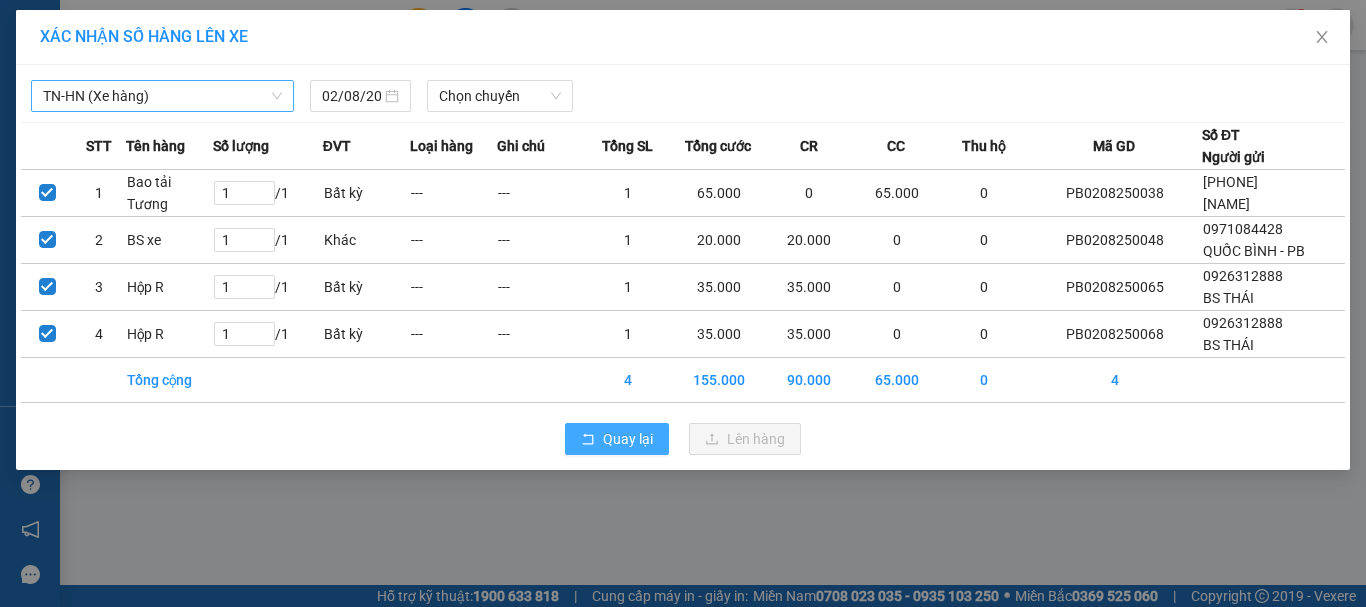 click 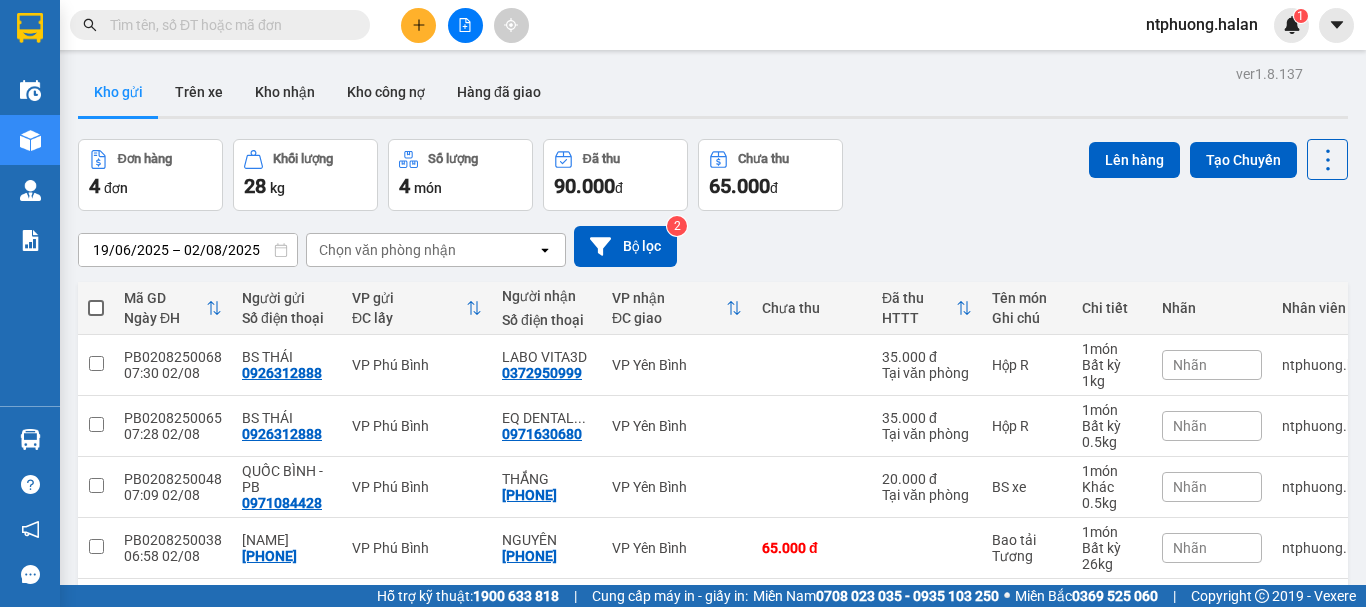 click at bounding box center (96, 308) 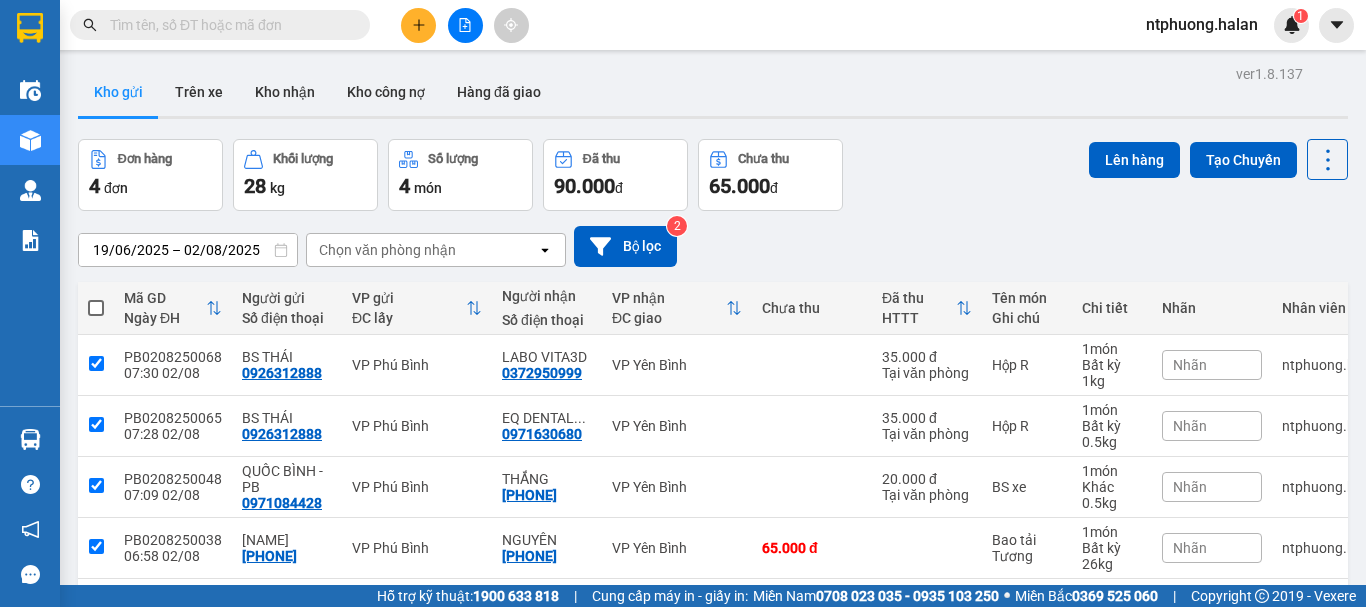 checkbox on "true" 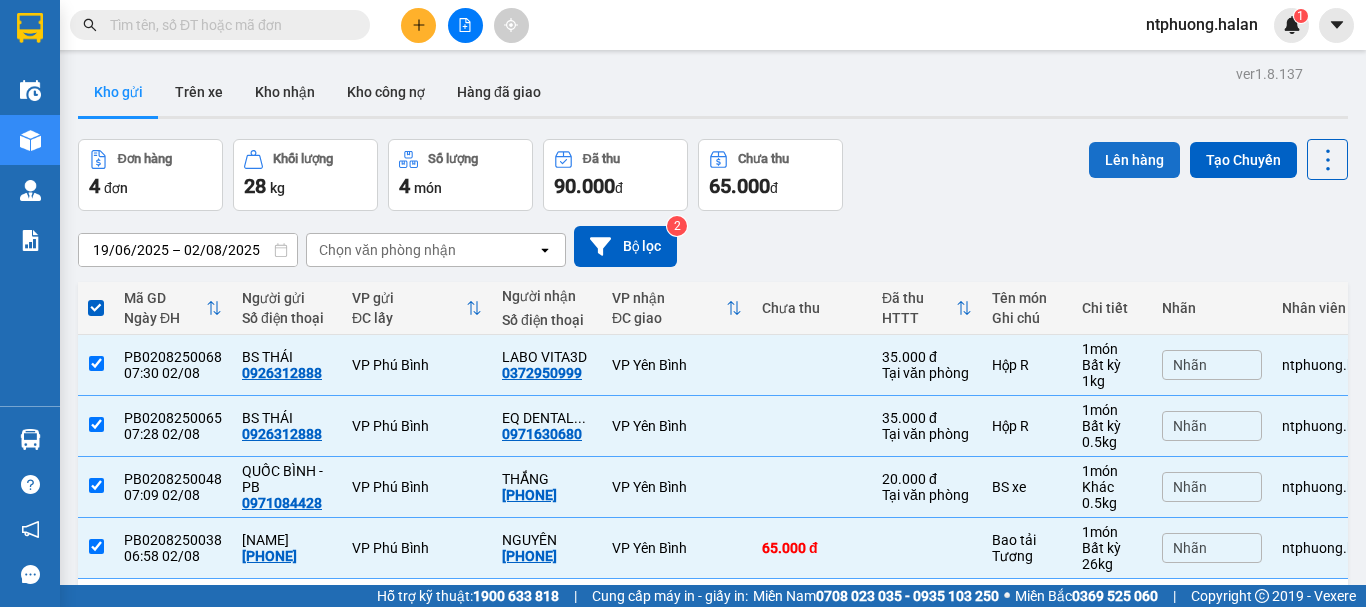 click on "Lên hàng" at bounding box center (1134, 160) 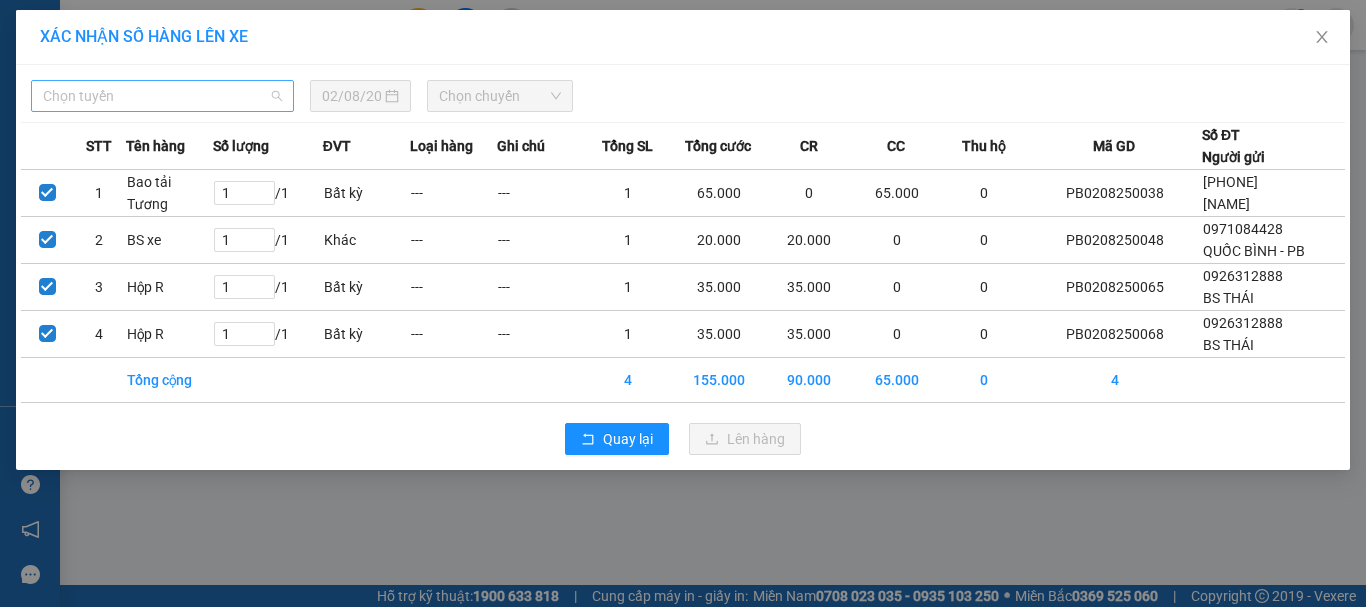 click on "Chọn tuyến" at bounding box center (162, 96) 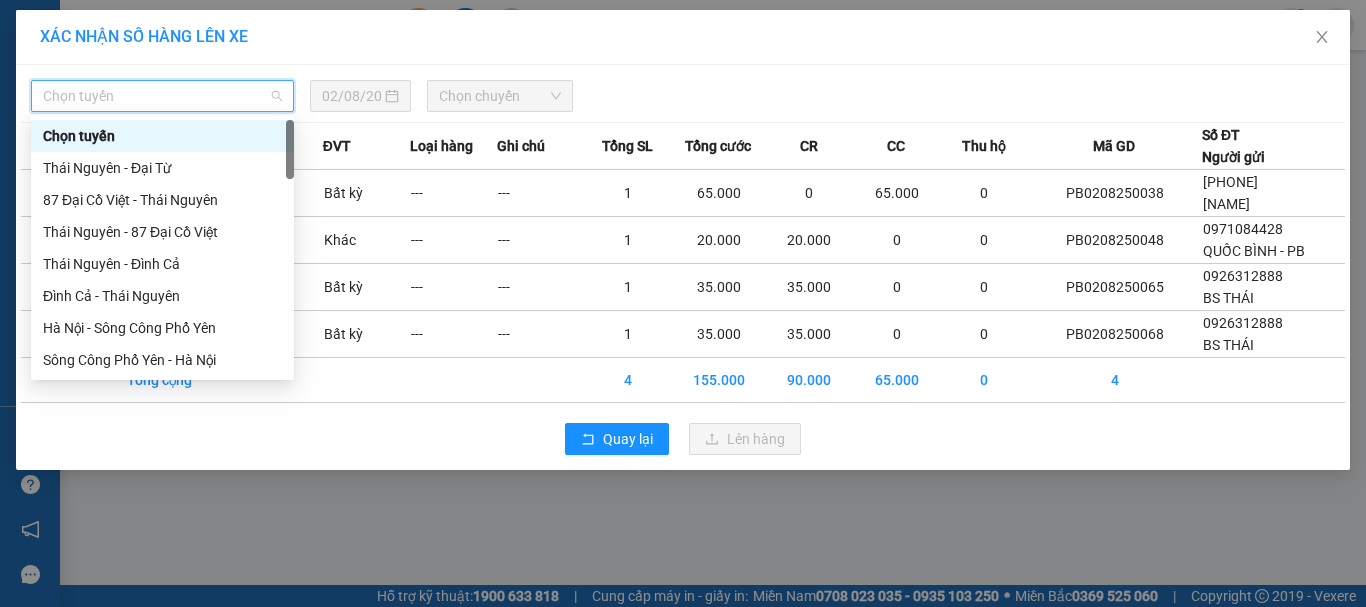 type on "x" 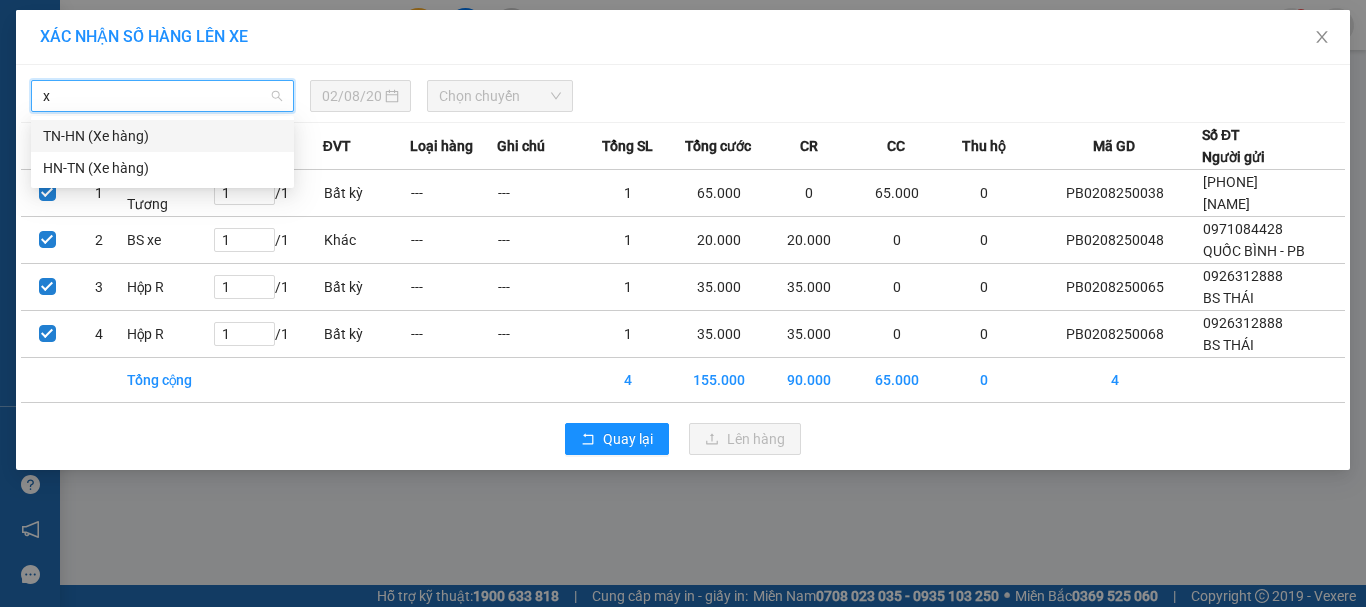click on "TN-HN (Xe hàng)" at bounding box center (162, 136) 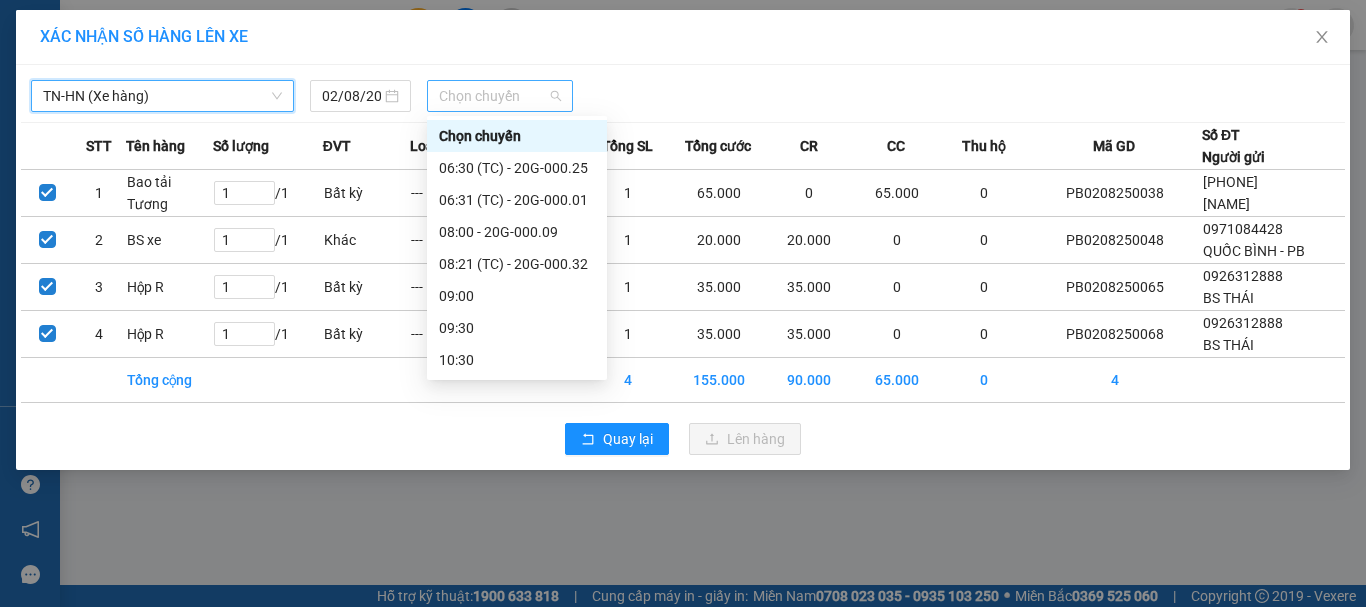 click on "Chọn chuyến" at bounding box center [500, 96] 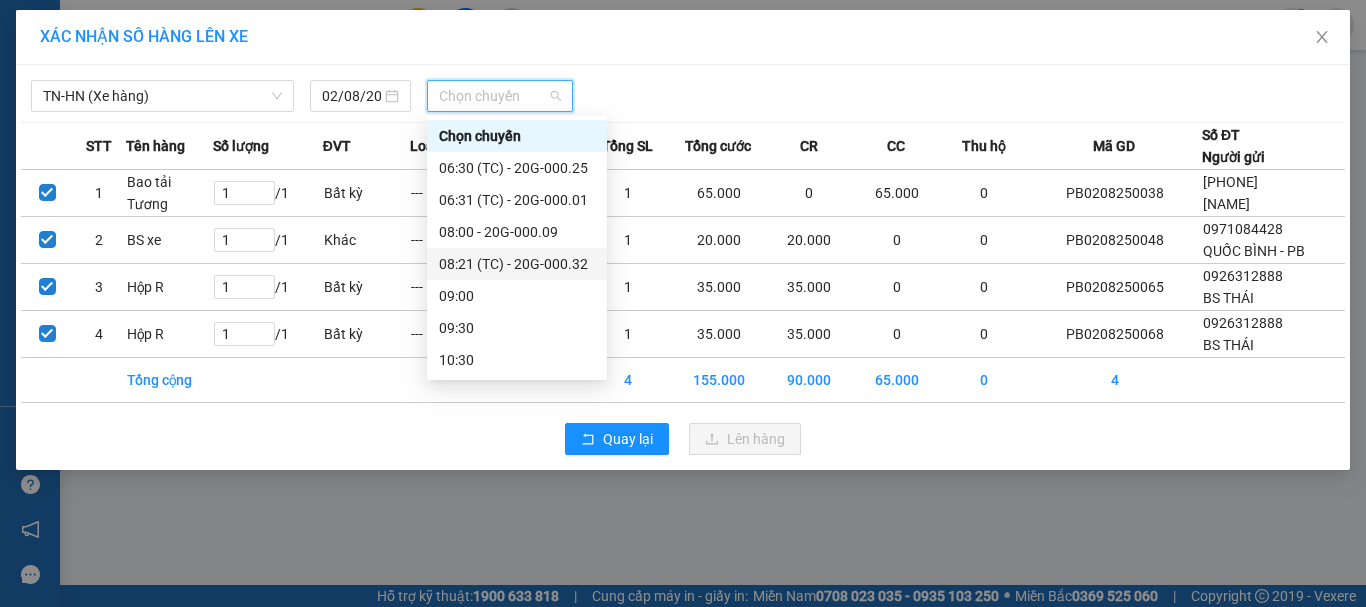 click on "08:21   (TC)   - 20G-000.32" at bounding box center [517, 264] 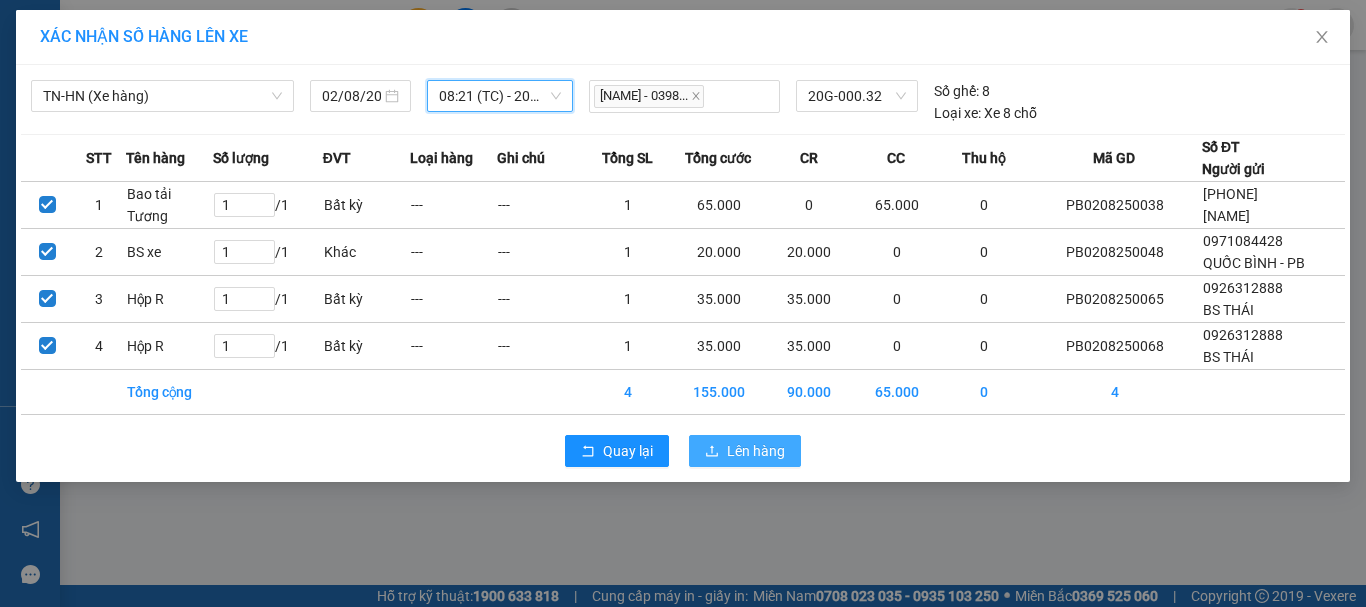 click on "Lên hàng" at bounding box center (756, 451) 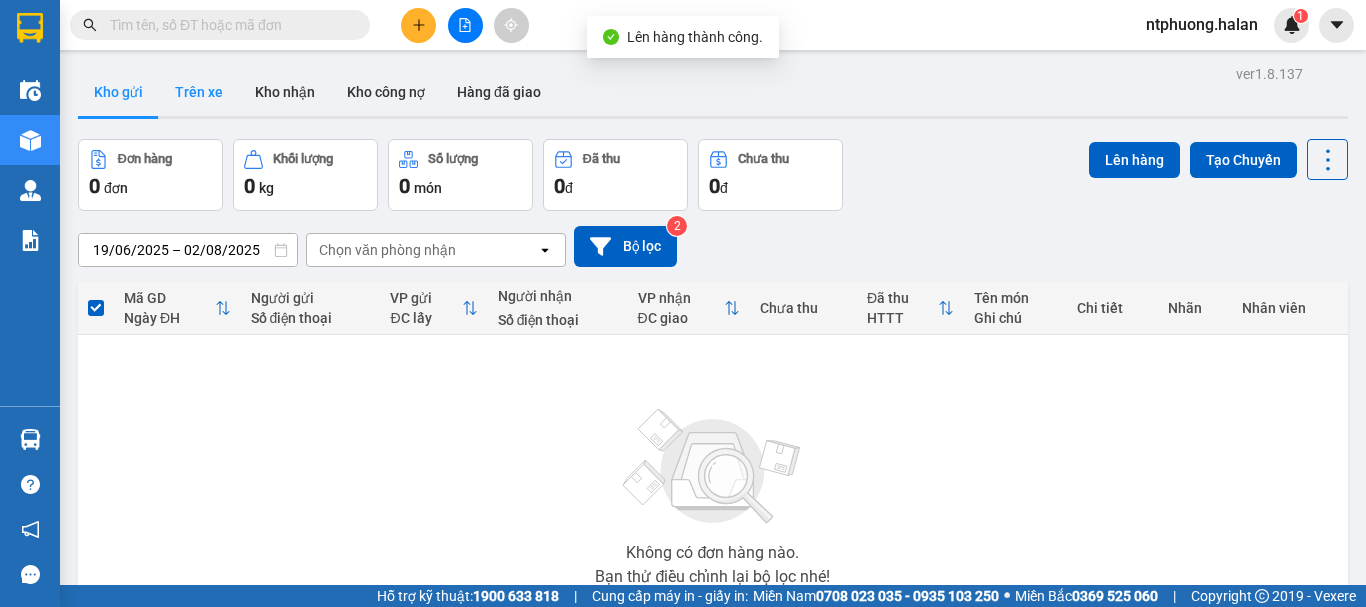 click on "Trên xe" at bounding box center (199, 92) 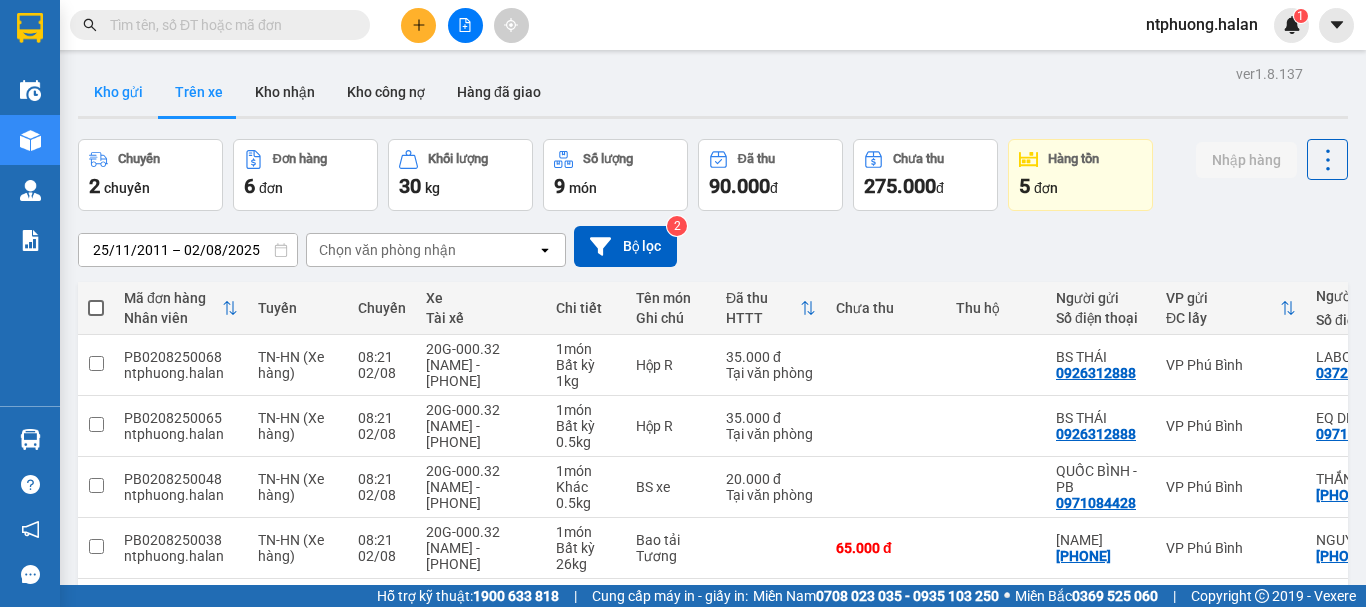 click on "Kho gửi" at bounding box center (118, 92) 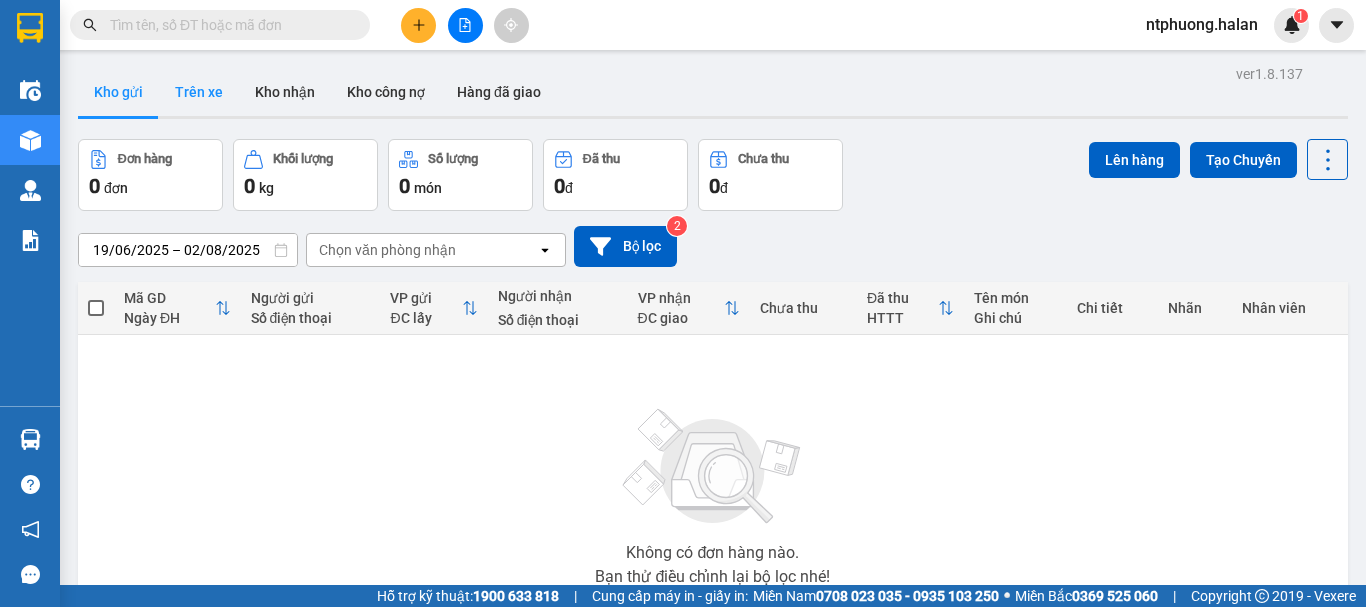 click on "Trên xe" at bounding box center [199, 92] 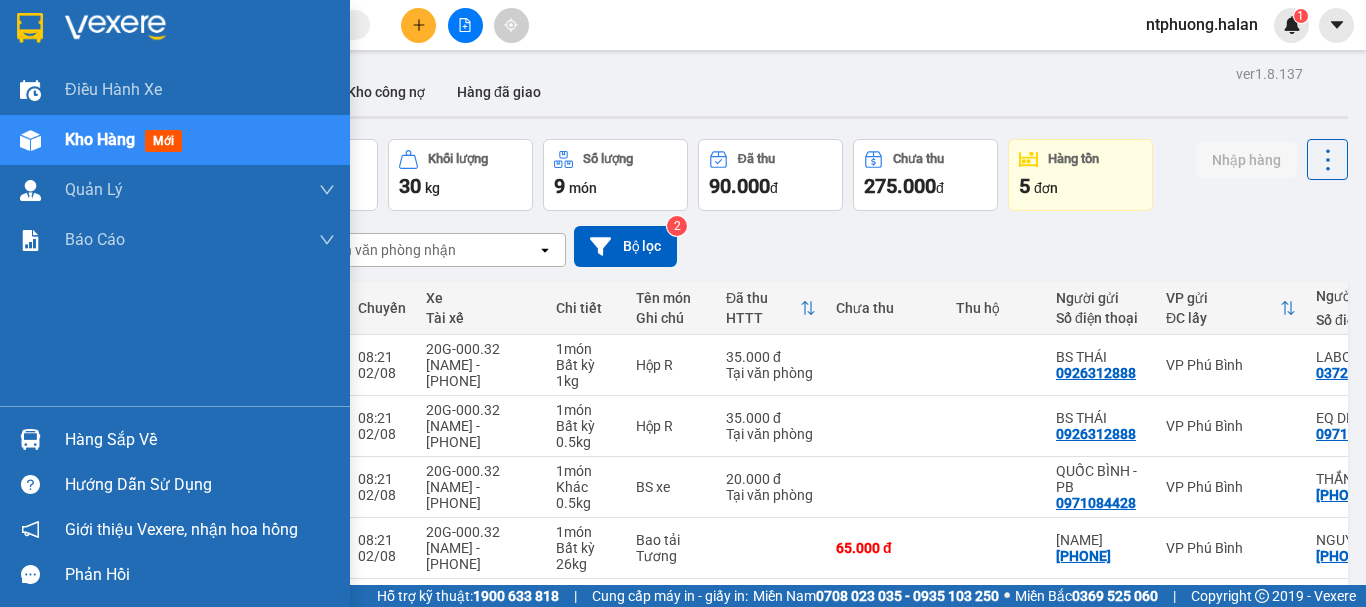 drag, startPoint x: 92, startPoint y: 447, endPoint x: 223, endPoint y: 447, distance: 131 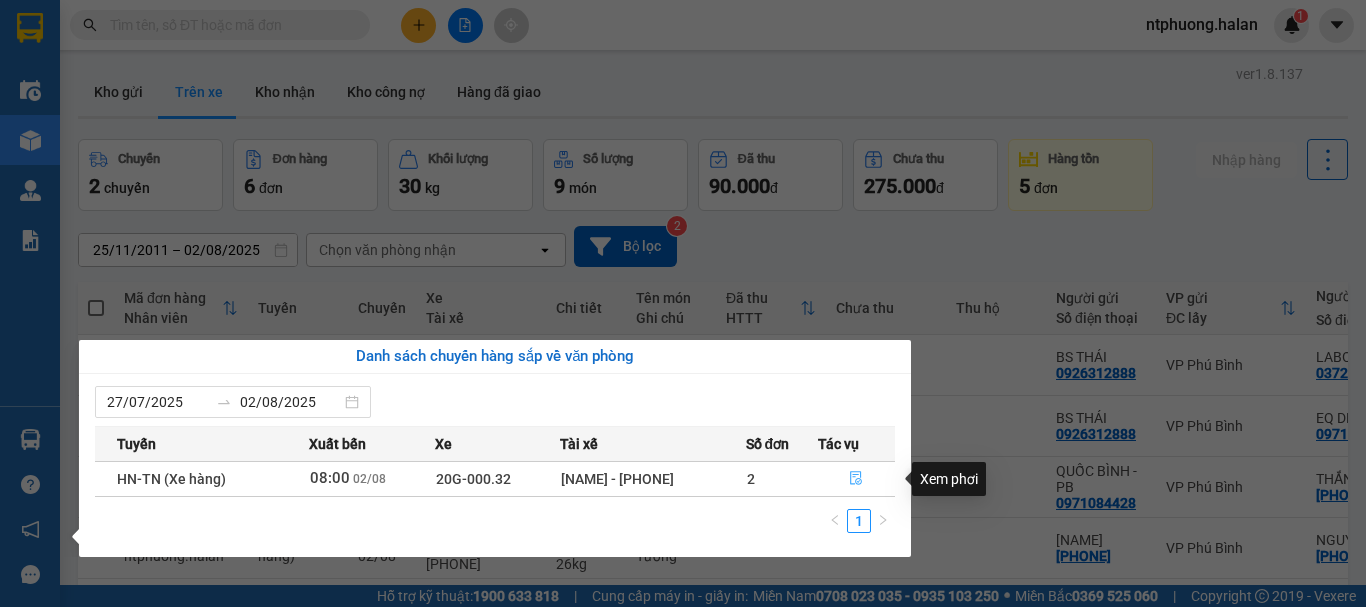 click 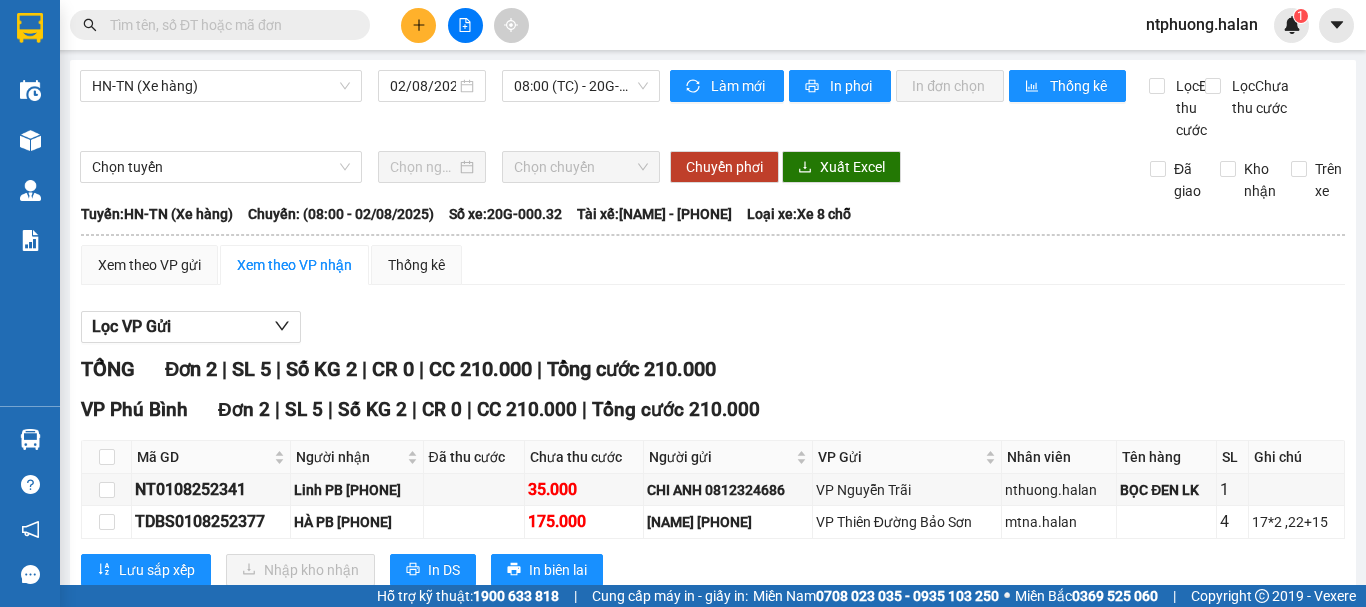 scroll, scrollTop: 79, scrollLeft: 0, axis: vertical 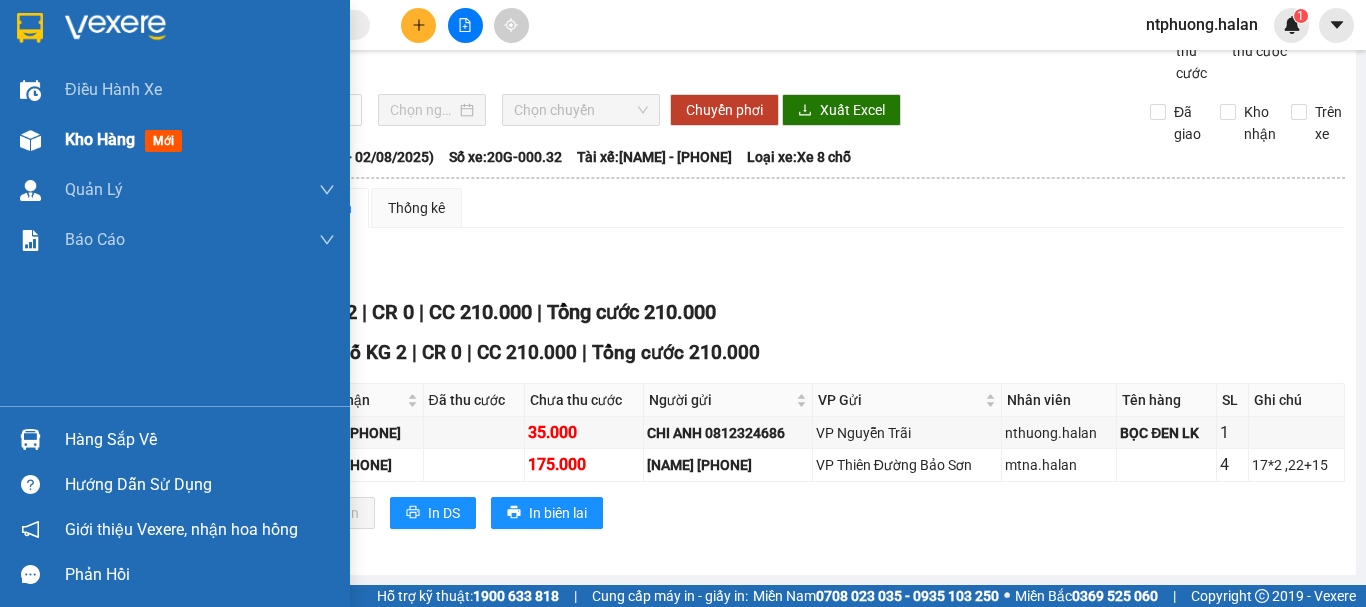 click on "Kho hàng" at bounding box center [100, 139] 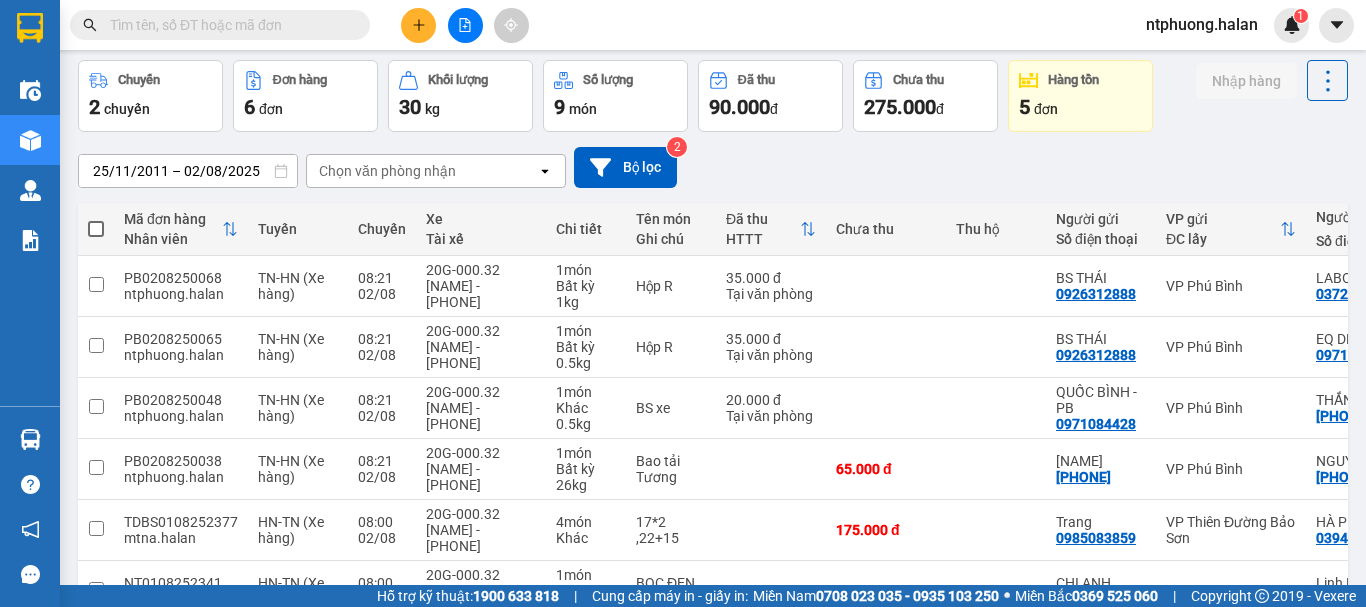 scroll, scrollTop: 0, scrollLeft: 0, axis: both 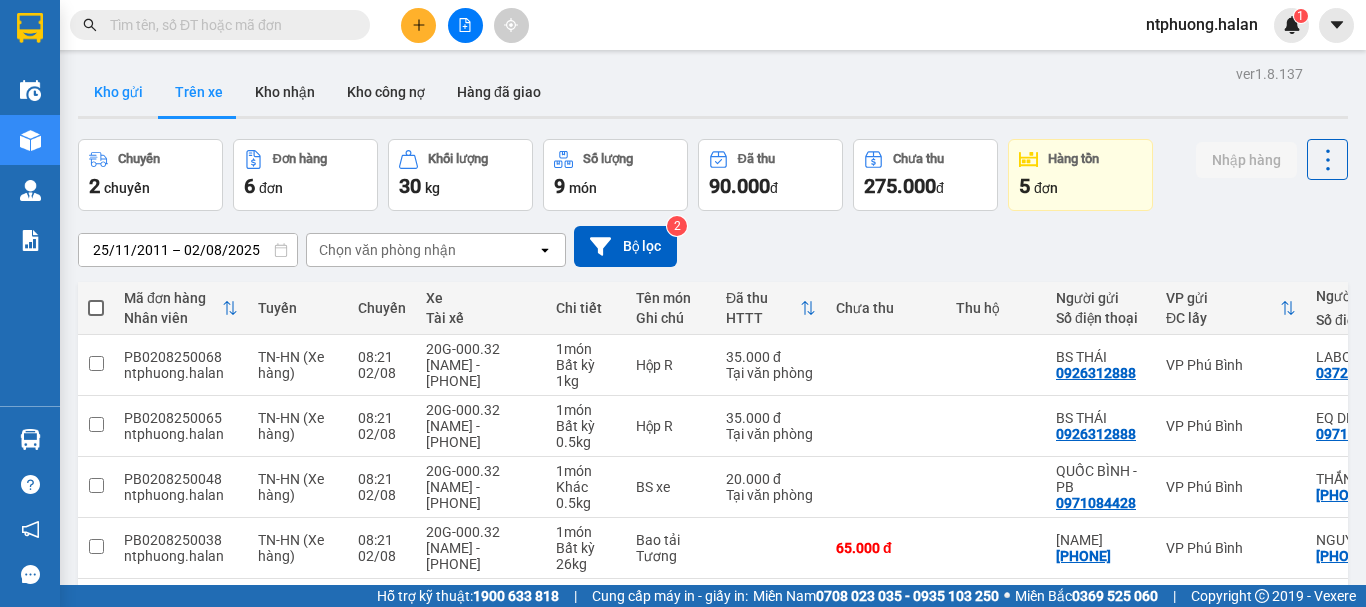 click on "Kho gửi" at bounding box center [118, 92] 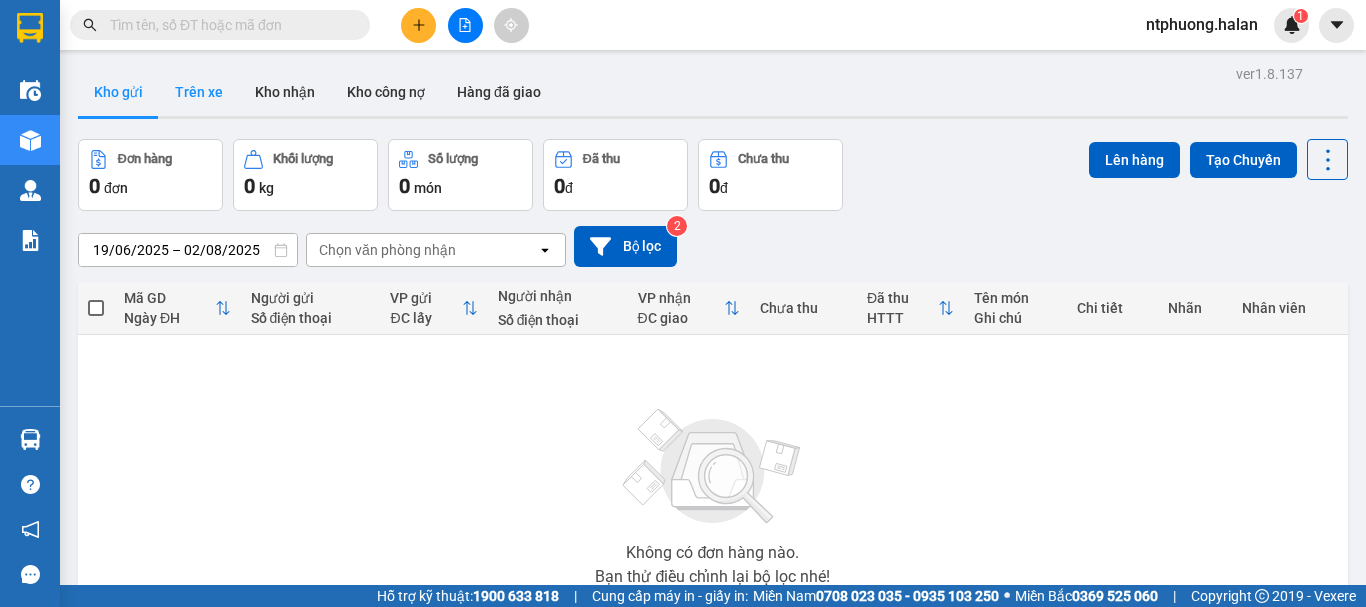 click on "Trên xe" at bounding box center [199, 92] 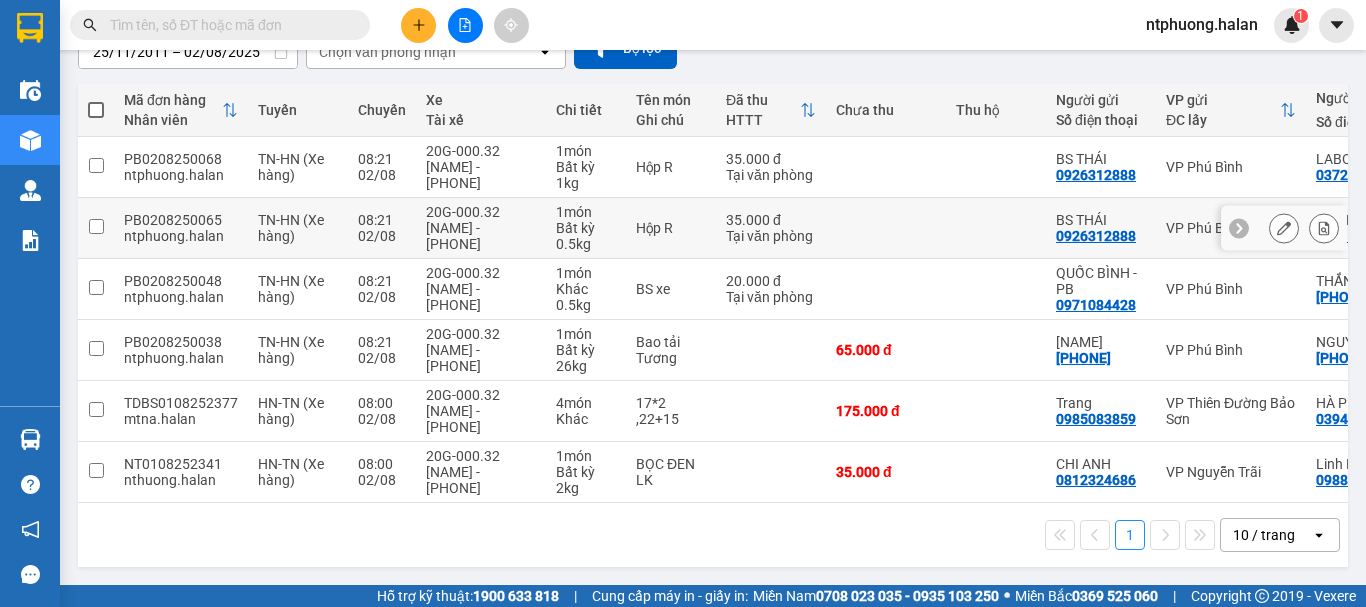 scroll, scrollTop: 0, scrollLeft: 0, axis: both 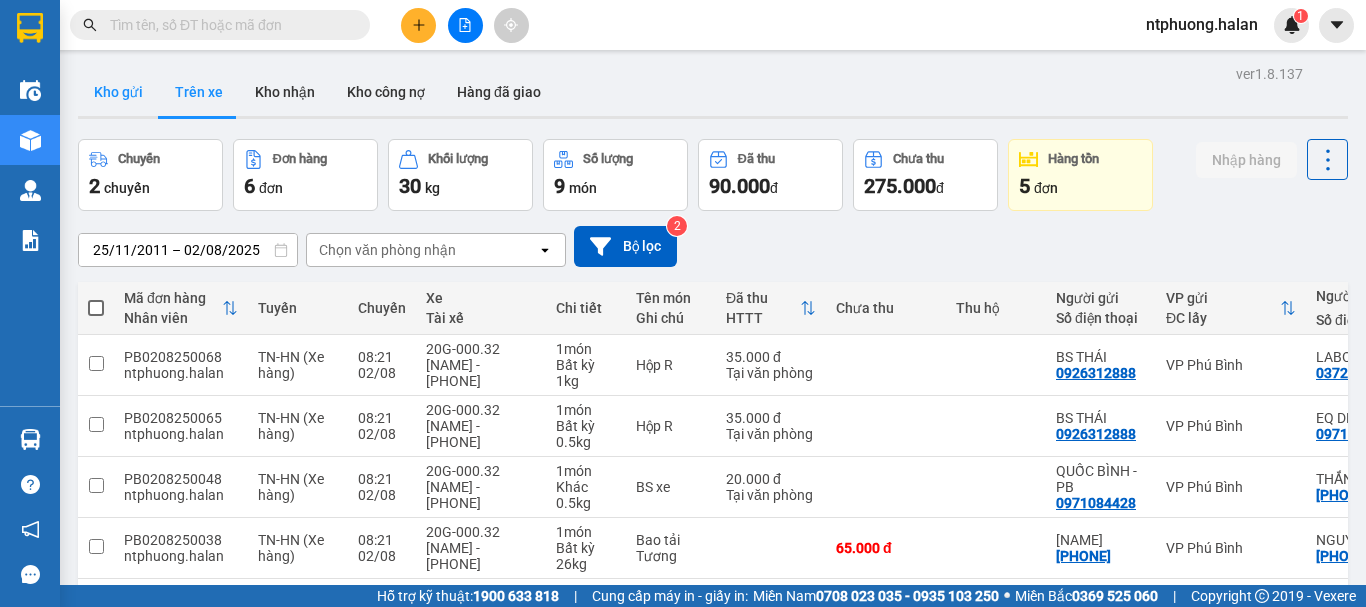 click on "Kho gửi" at bounding box center [118, 92] 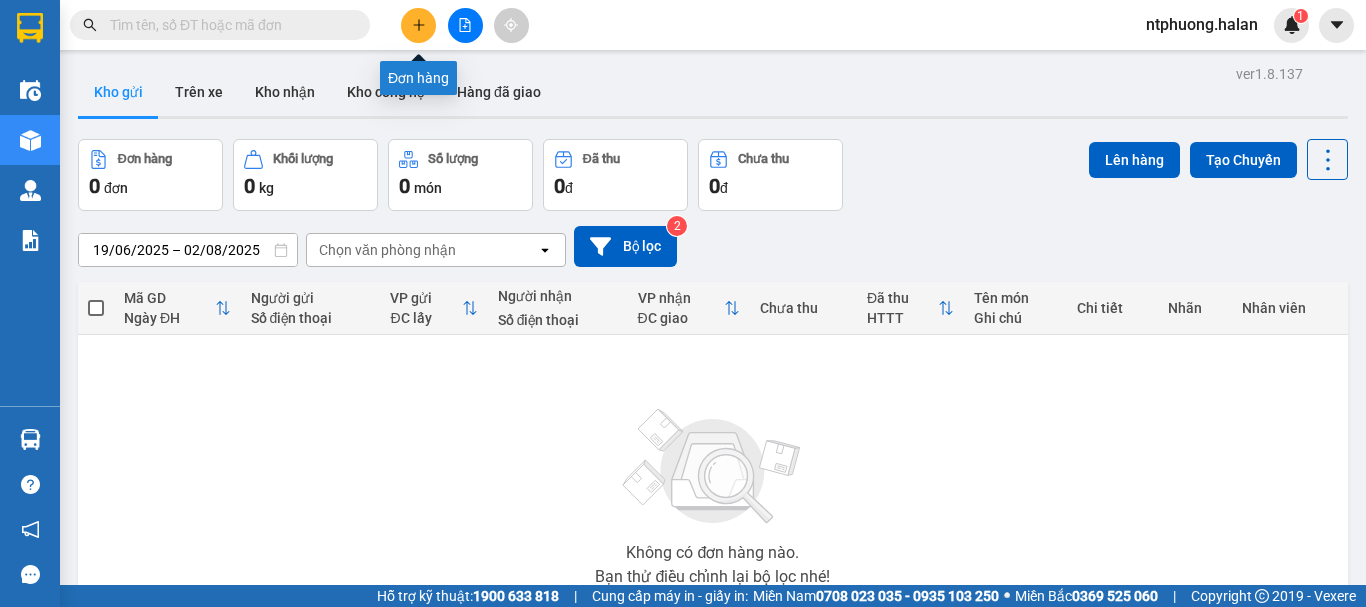 click 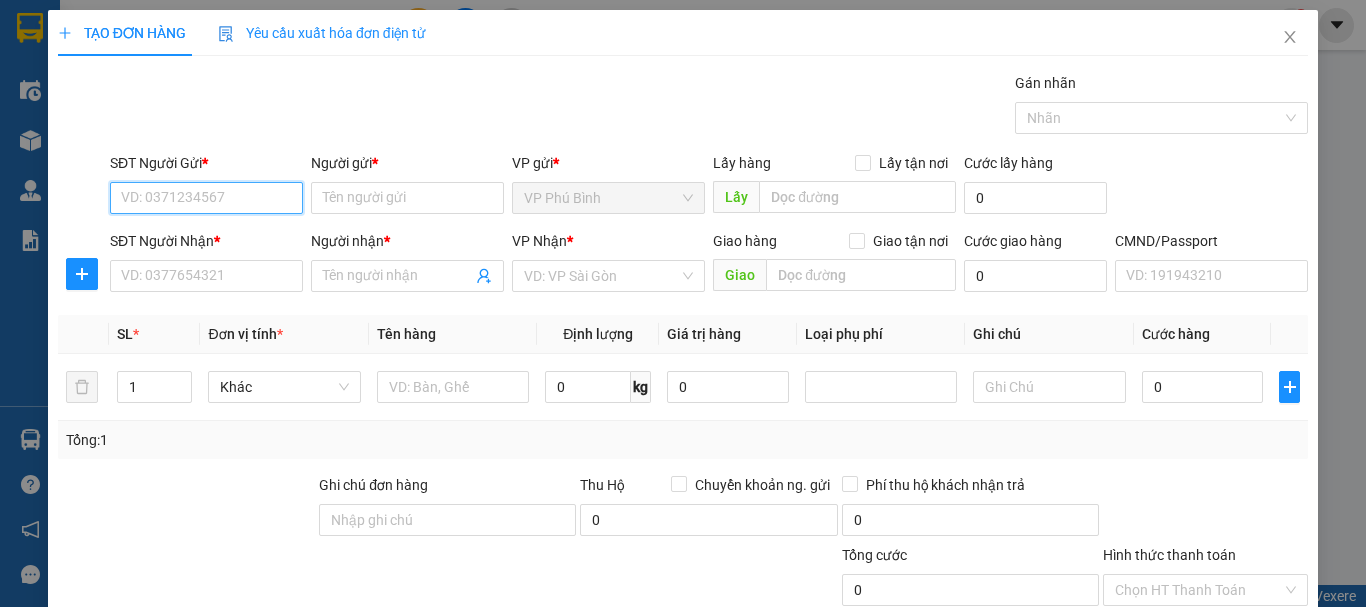 click on "SĐT Người Gửi  *" at bounding box center [206, 198] 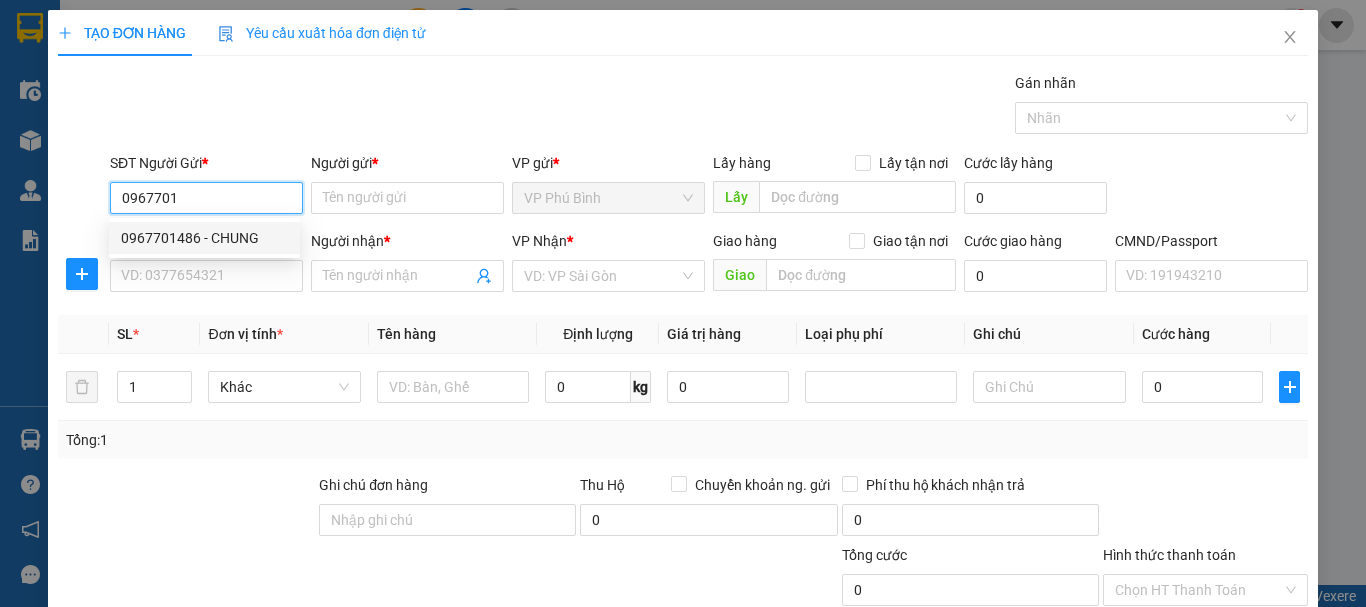 click on "0967701486 - CHUNG" at bounding box center (204, 238) 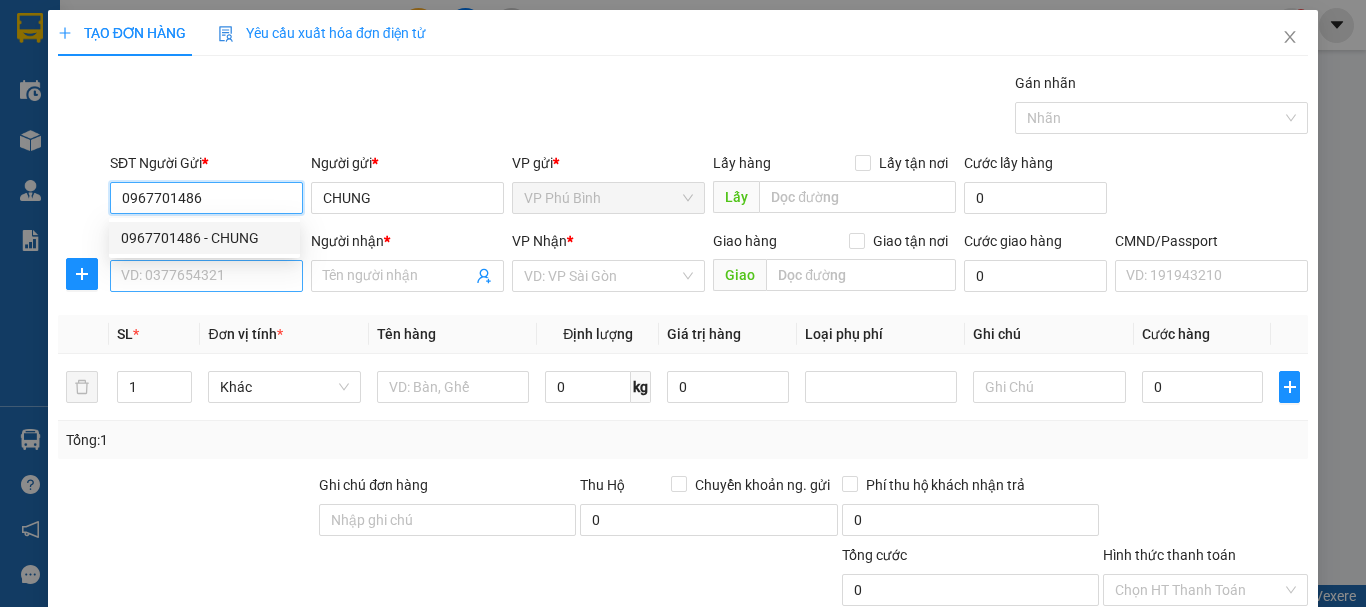 type on "0967701486" 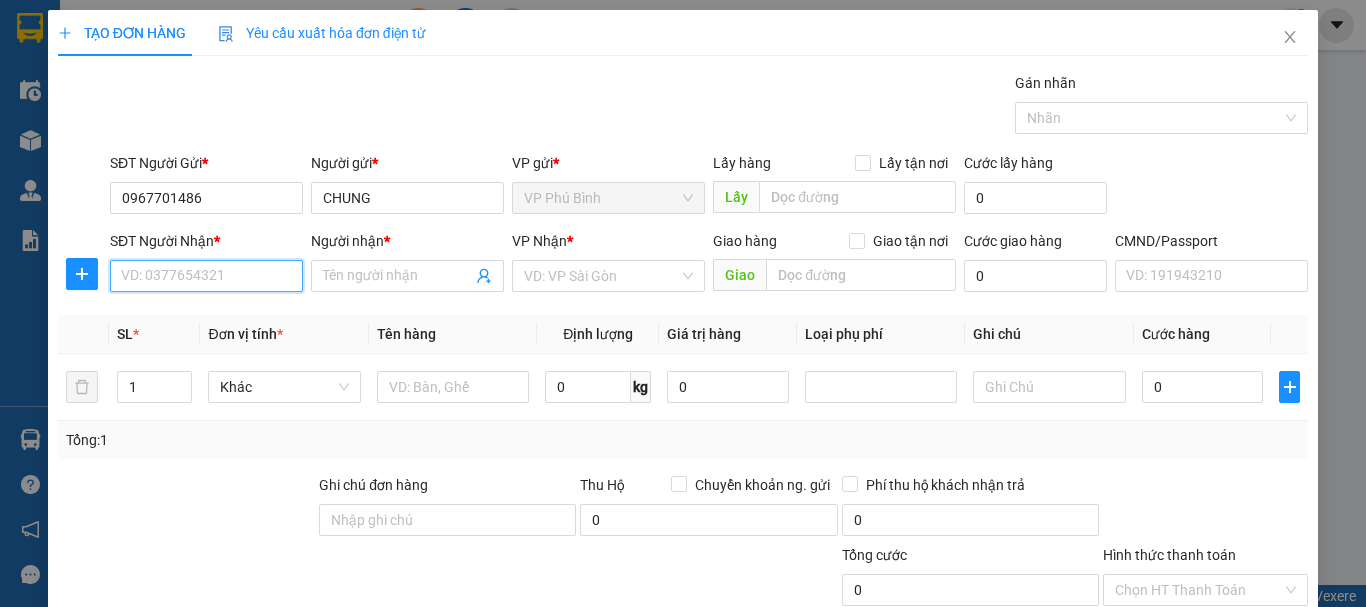 click on "SĐT Người Nhận  *" at bounding box center [206, 276] 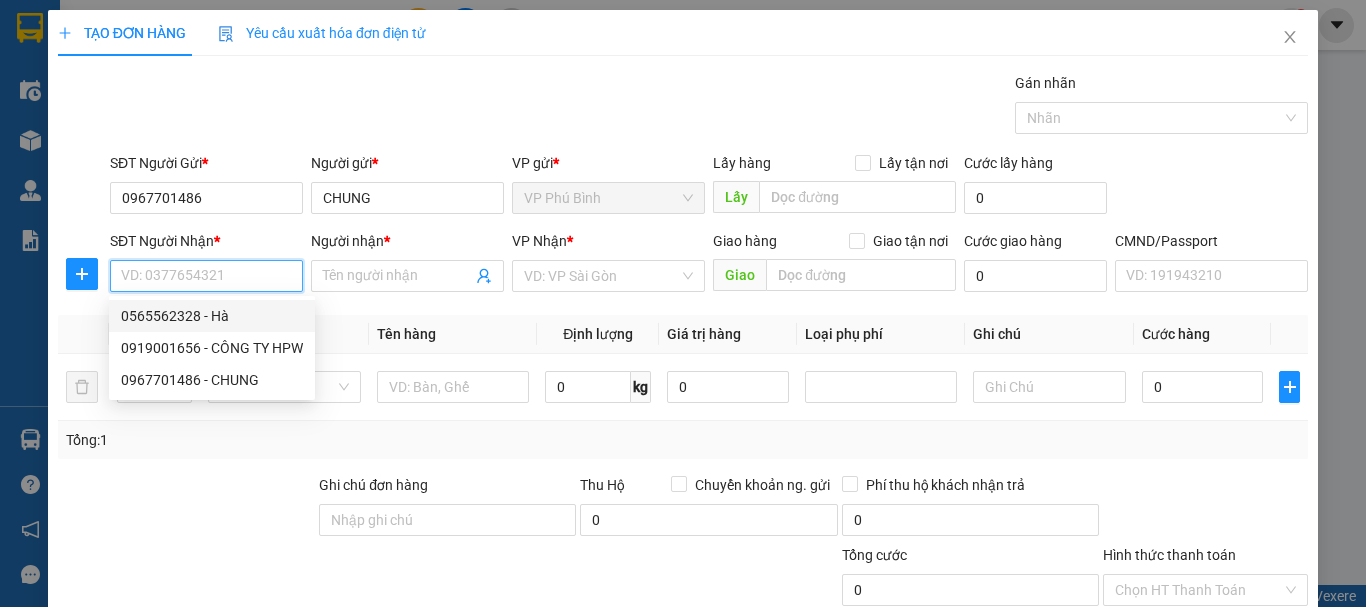 click on "SĐT Người Nhận  *" at bounding box center (206, 276) 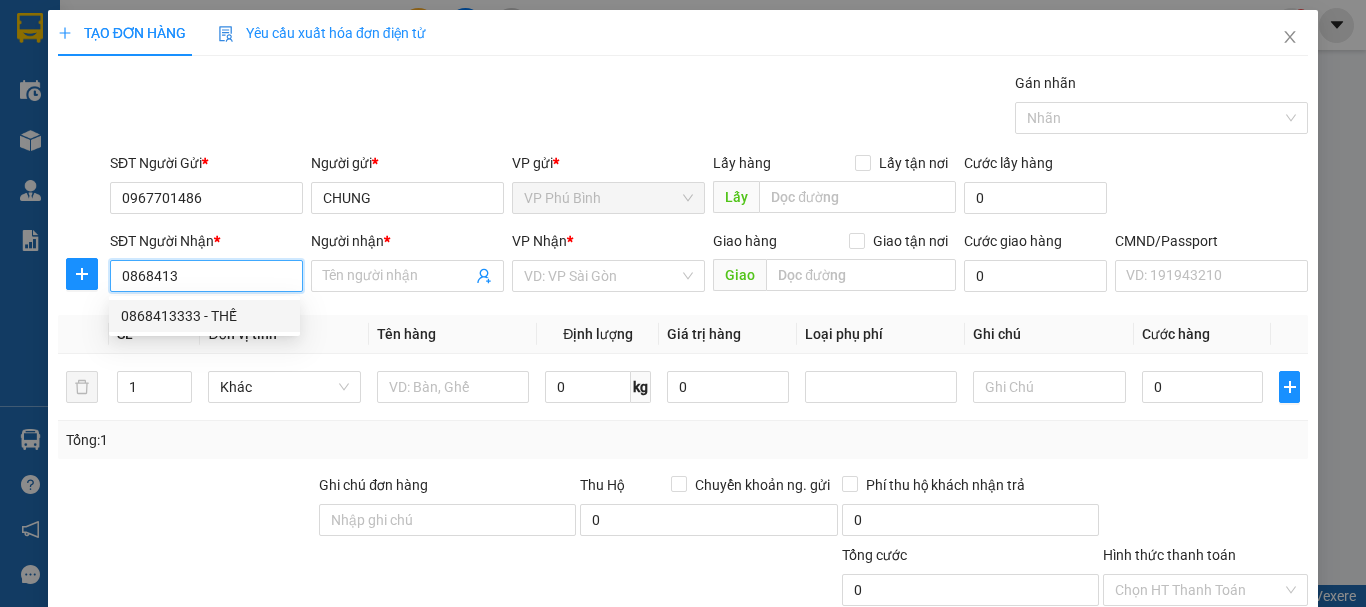 click on "0868413333 - THẾ" at bounding box center (204, 316) 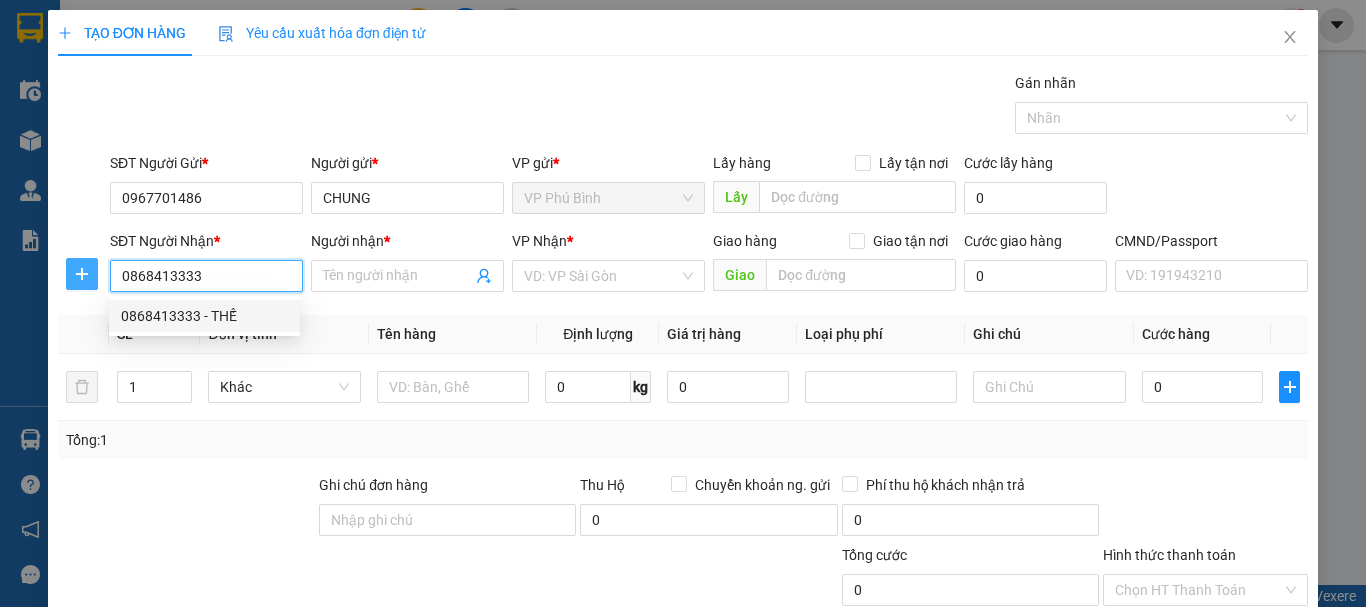 type on "THẾ" 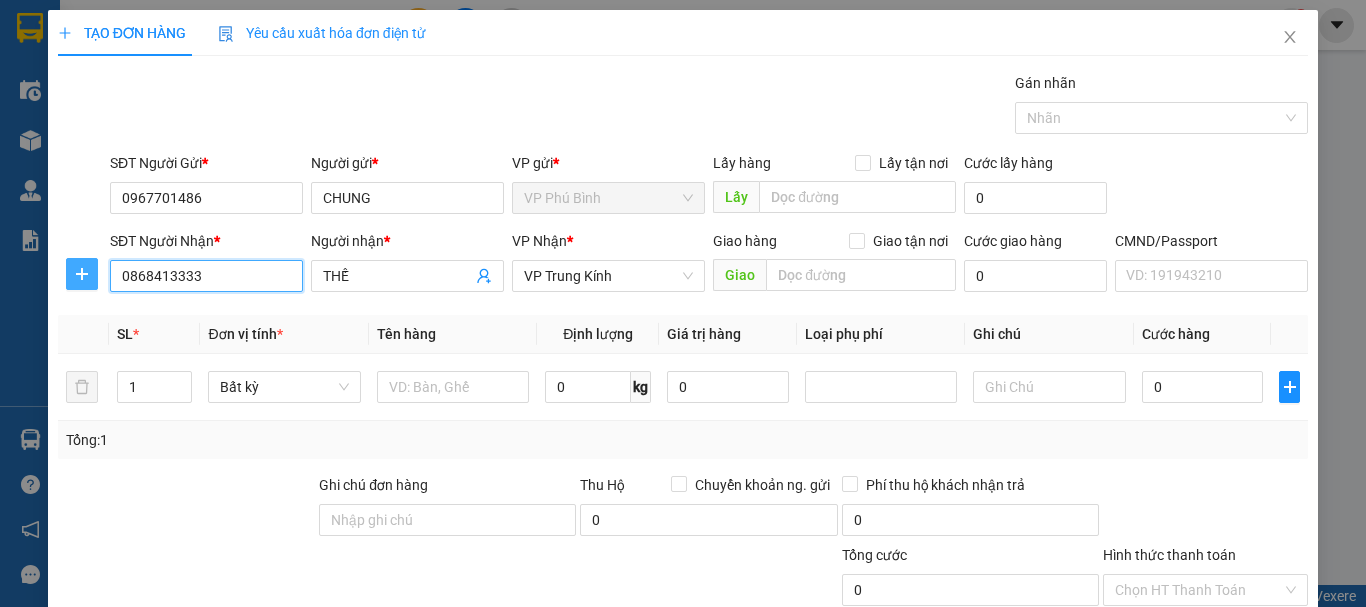 type on "0868413333" 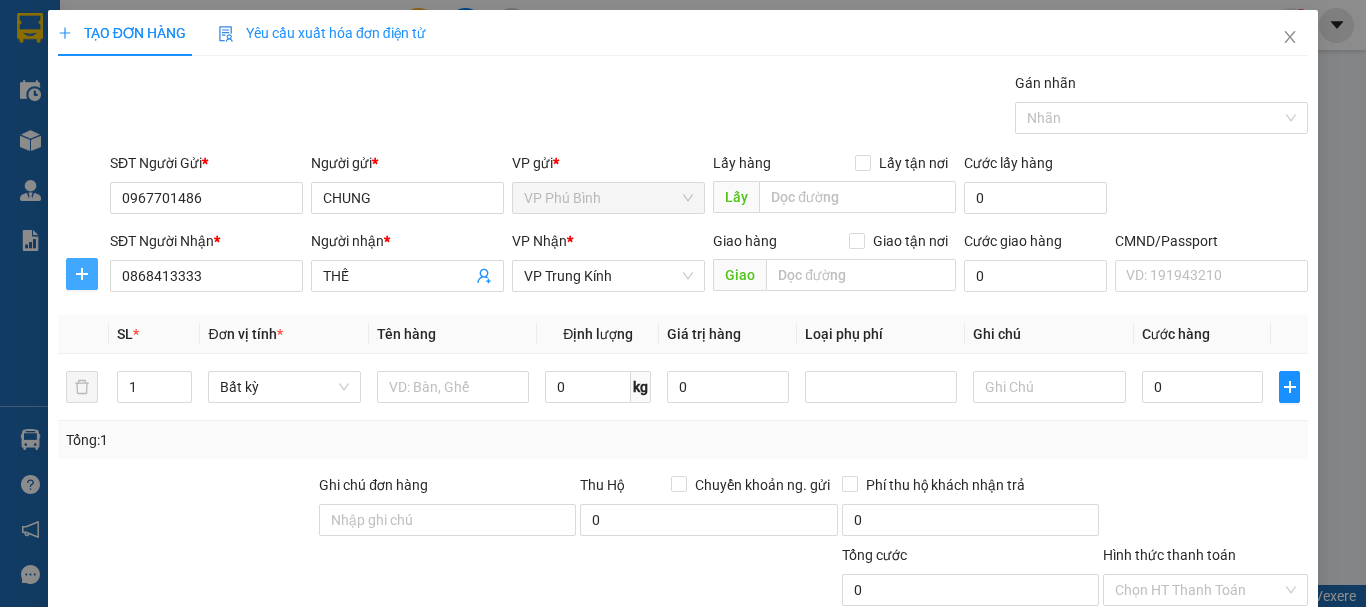 click 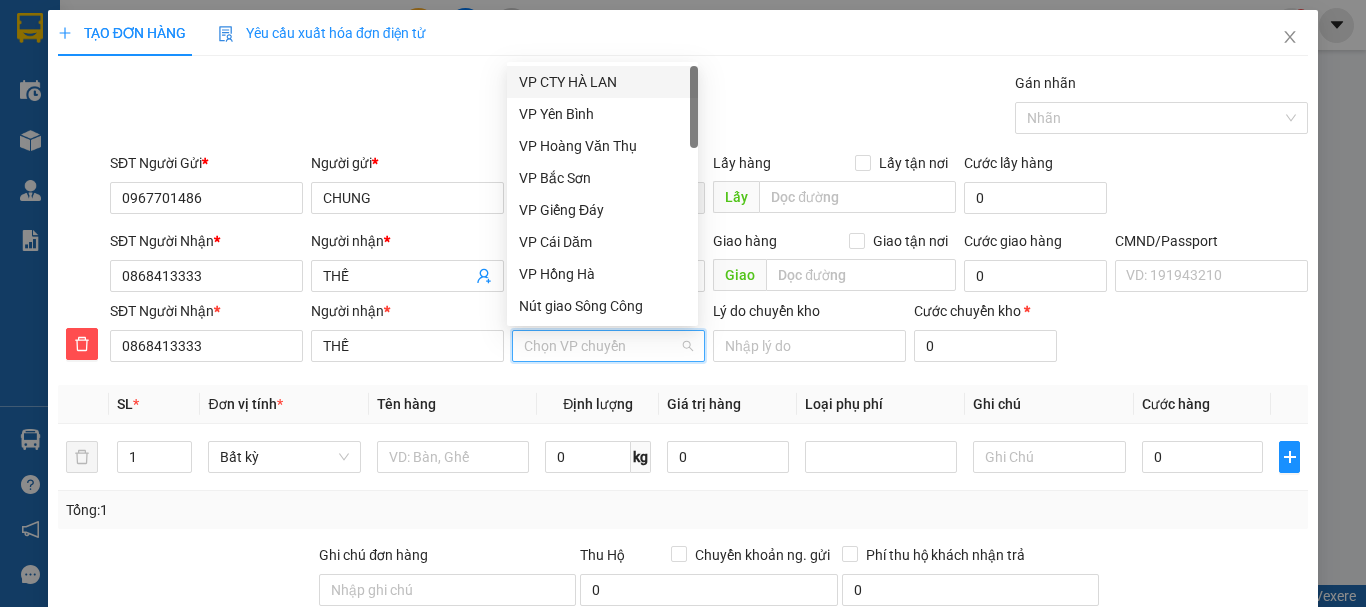 click on "VP nhận  *" at bounding box center [601, 346] 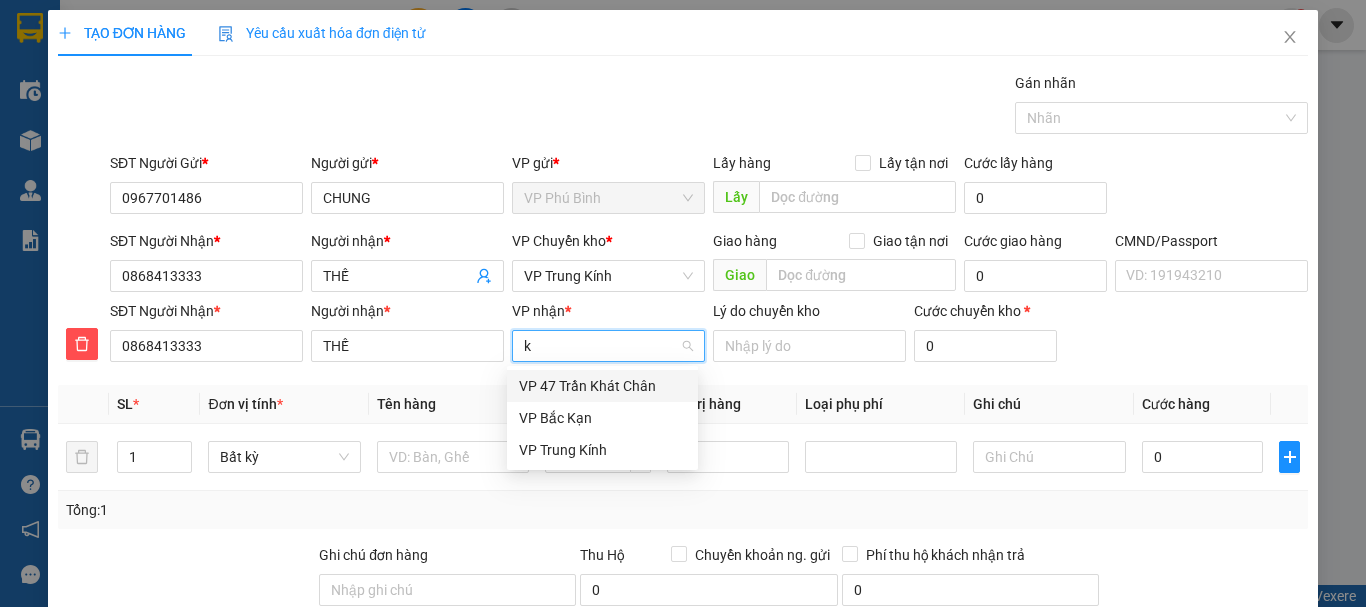 type on "ki" 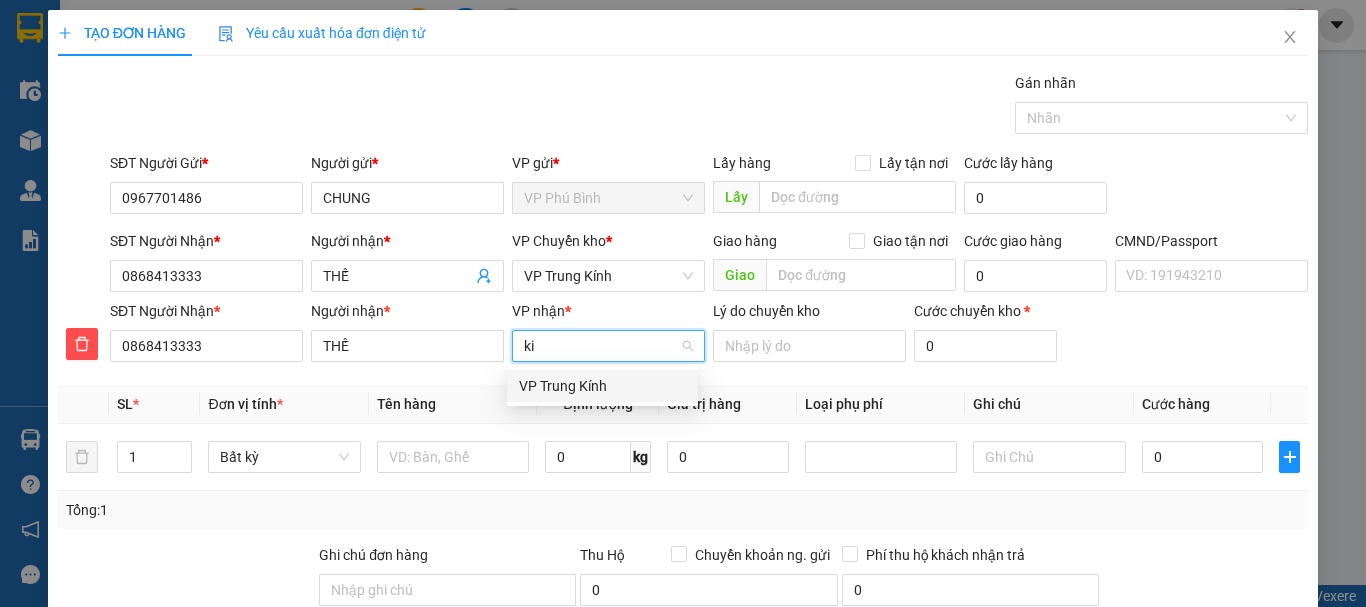 click on "VP Trung Kính" at bounding box center [602, 386] 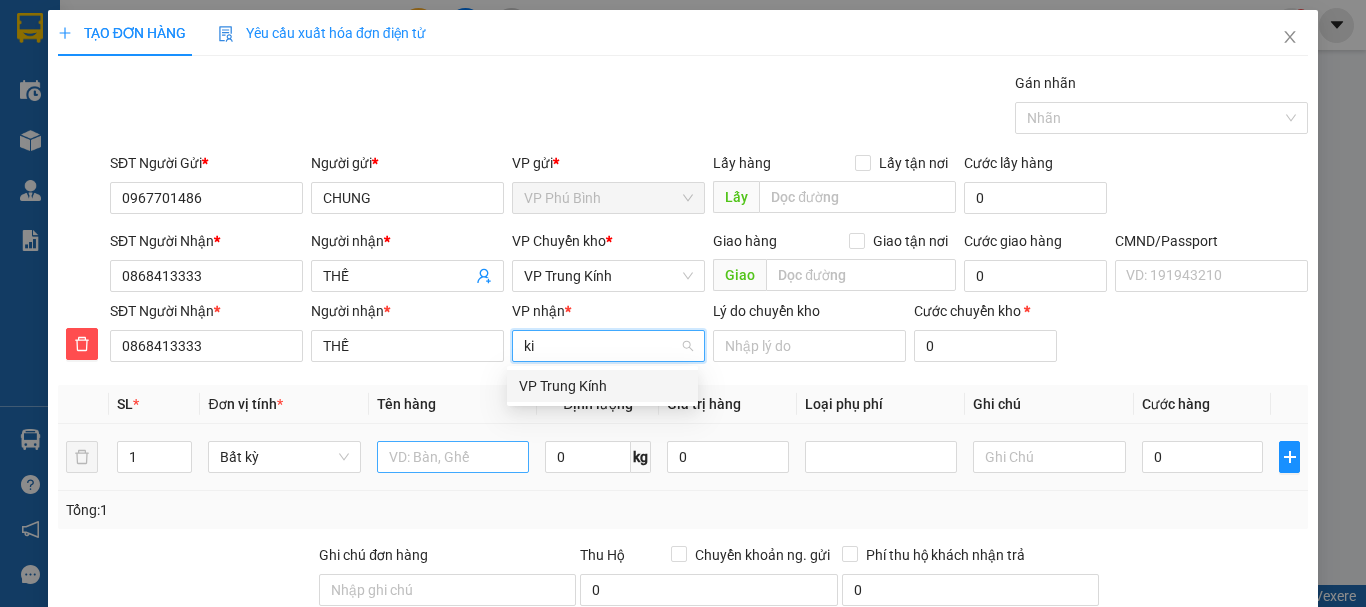 type 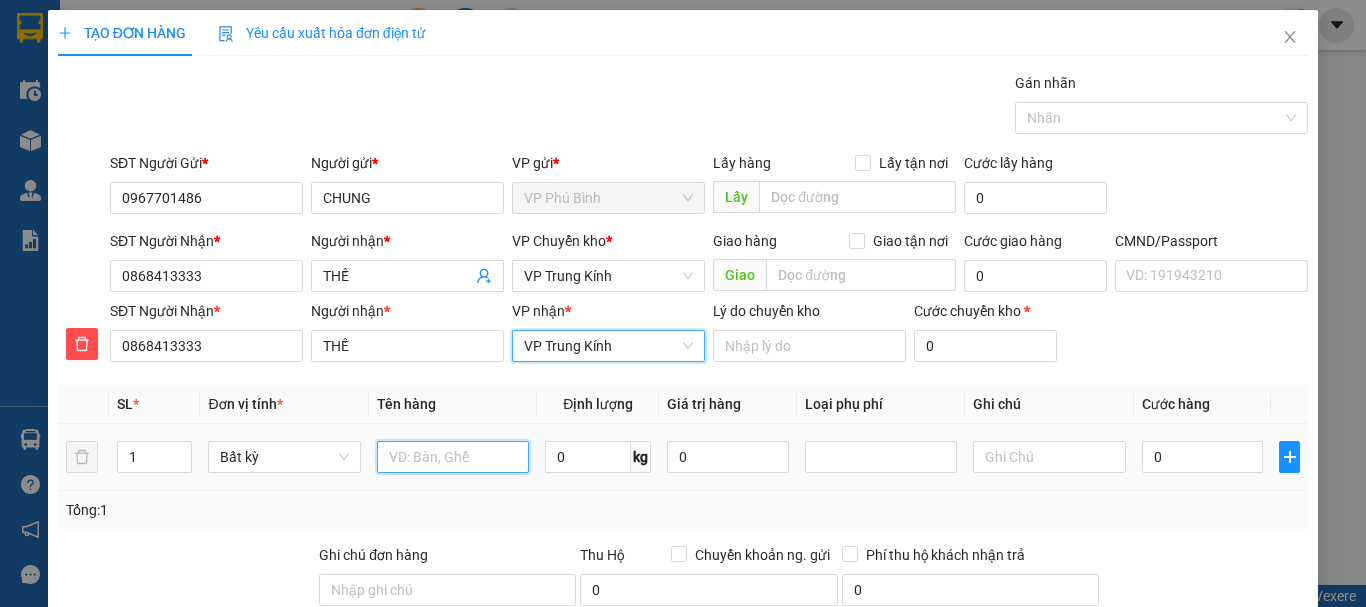 click at bounding box center [453, 457] 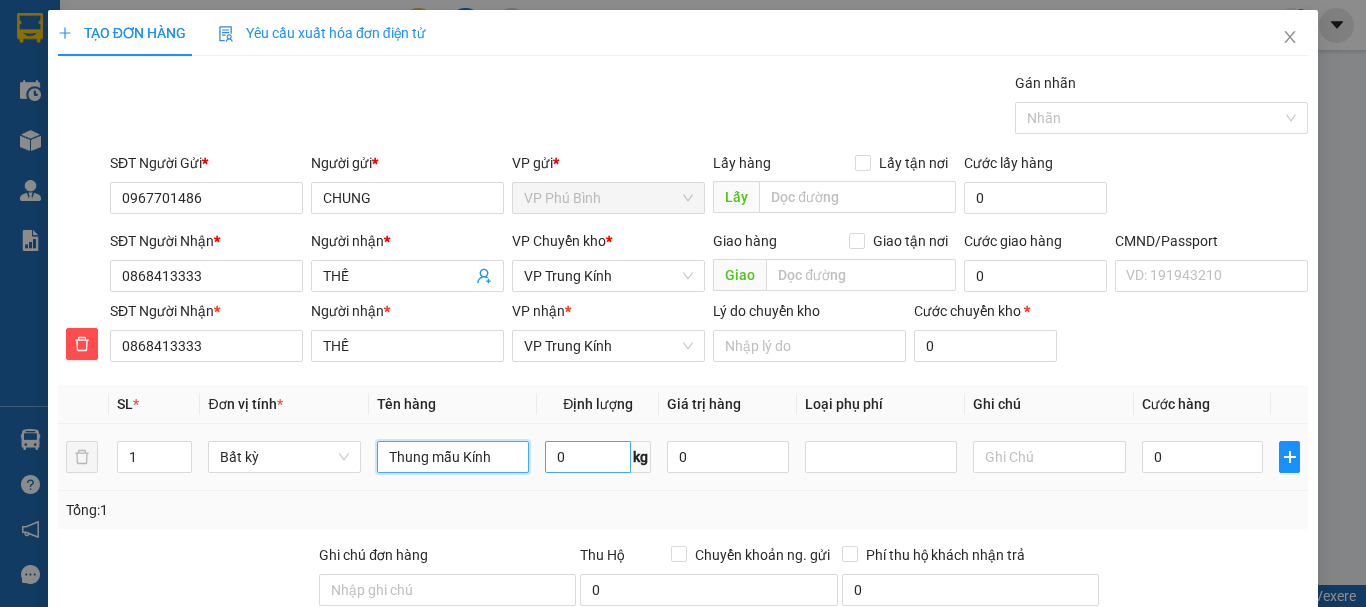 type on "Thung mẫu Kính" 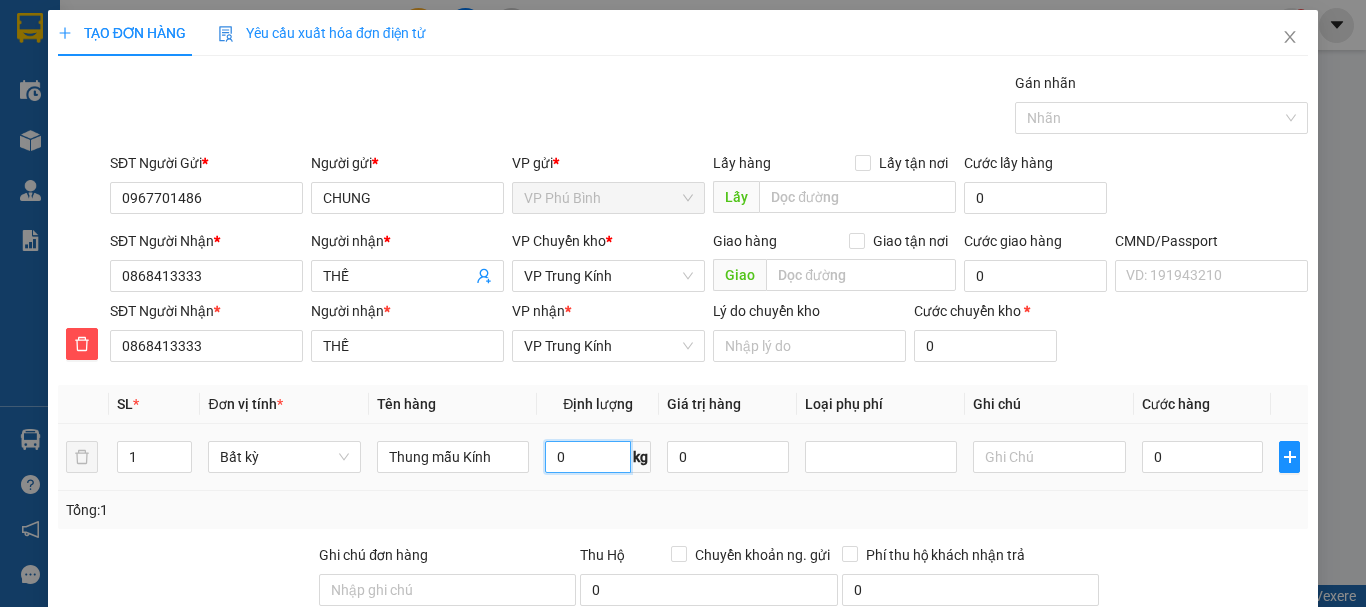 click on "0" at bounding box center [588, 457] 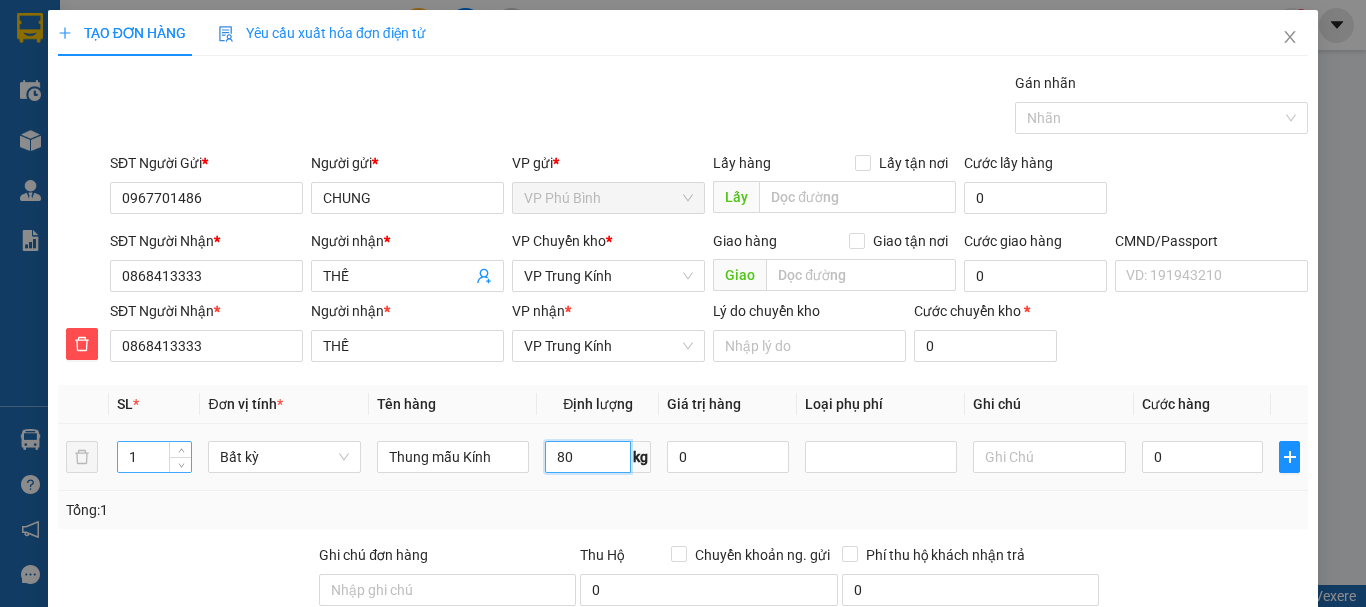type on "80" 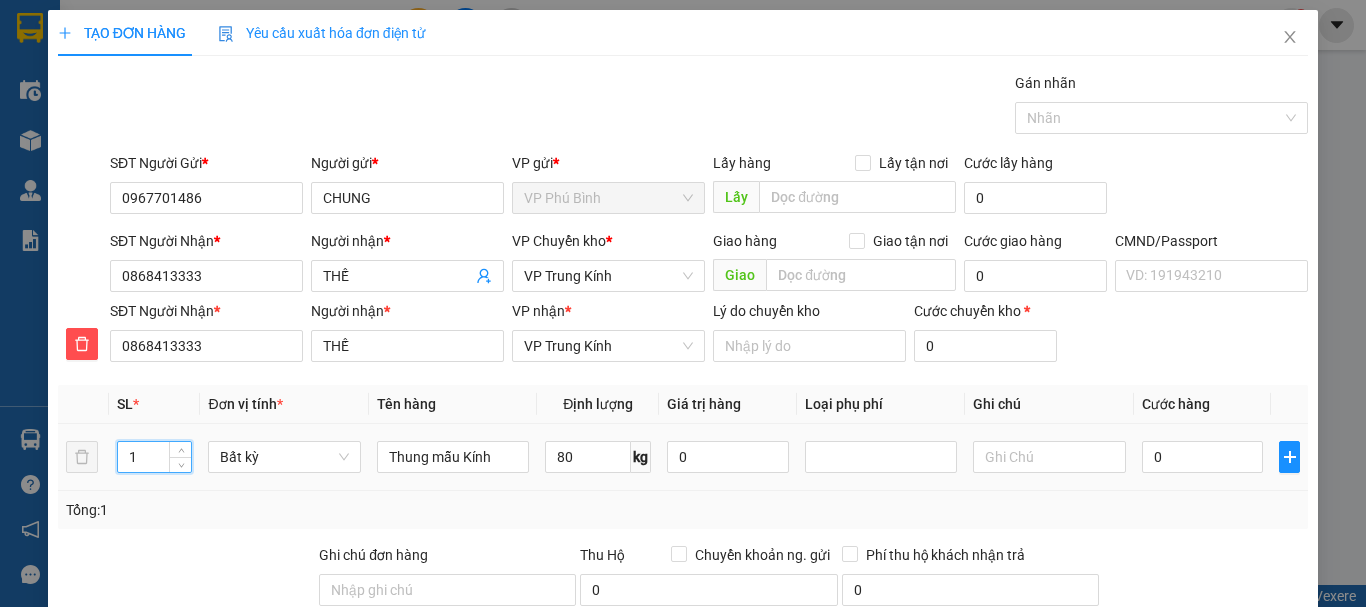 click on "1" at bounding box center [155, 457] 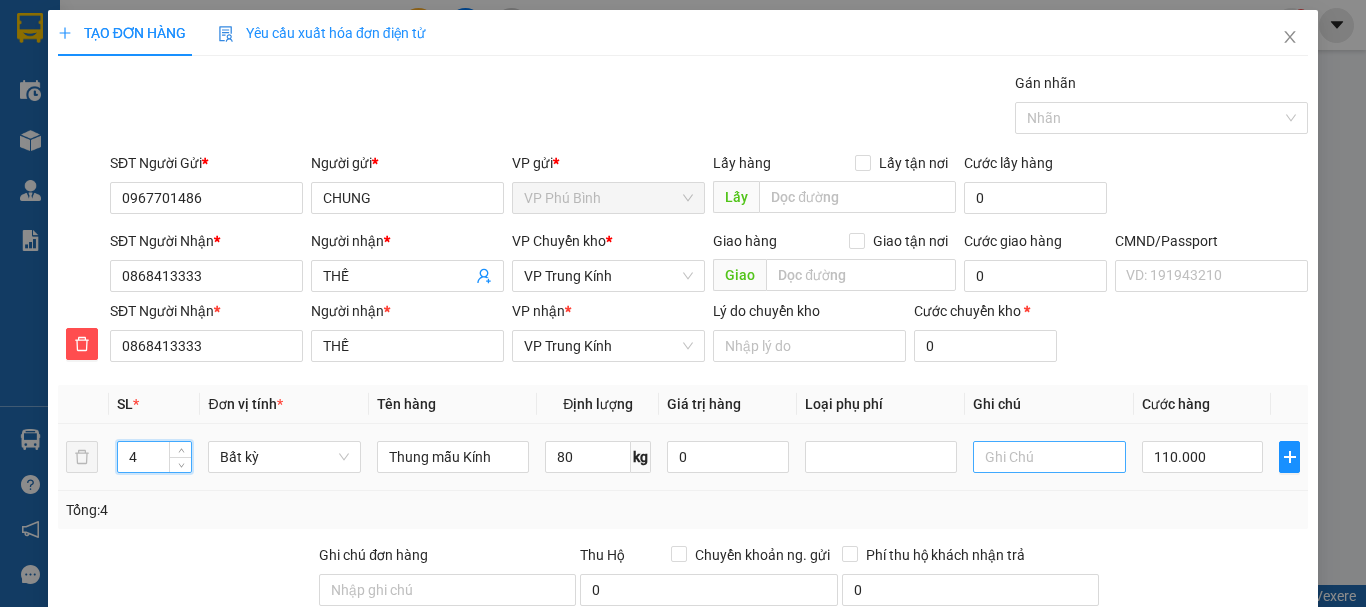 type on "4" 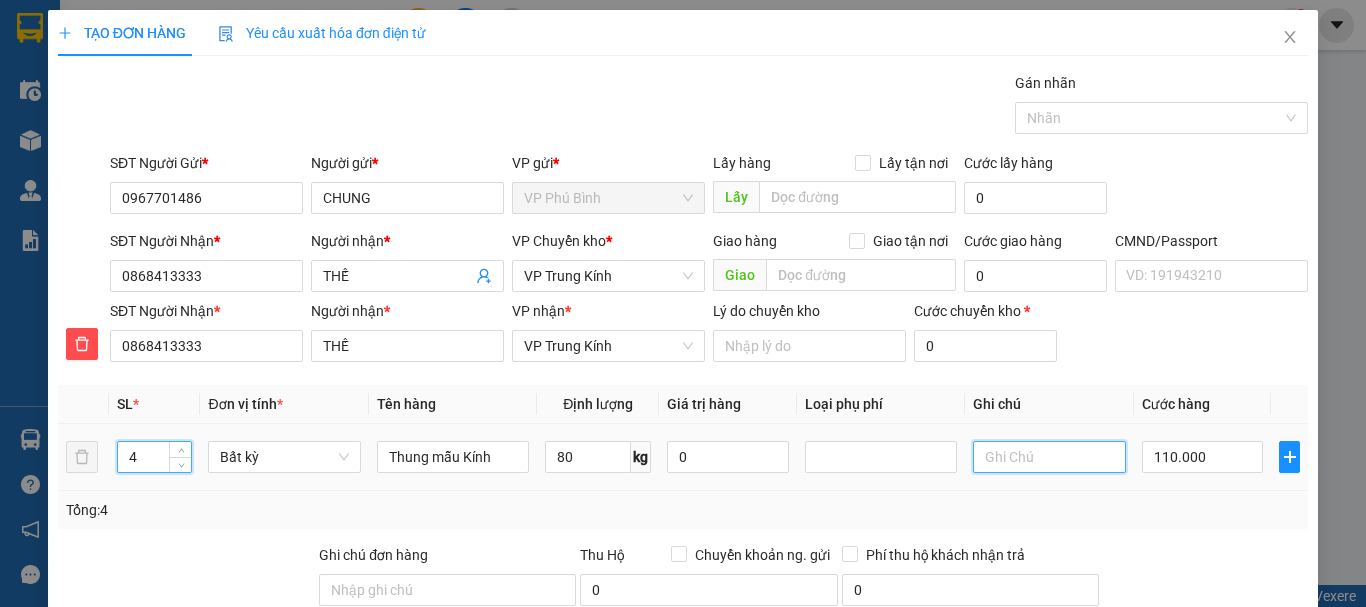 click at bounding box center [1049, 457] 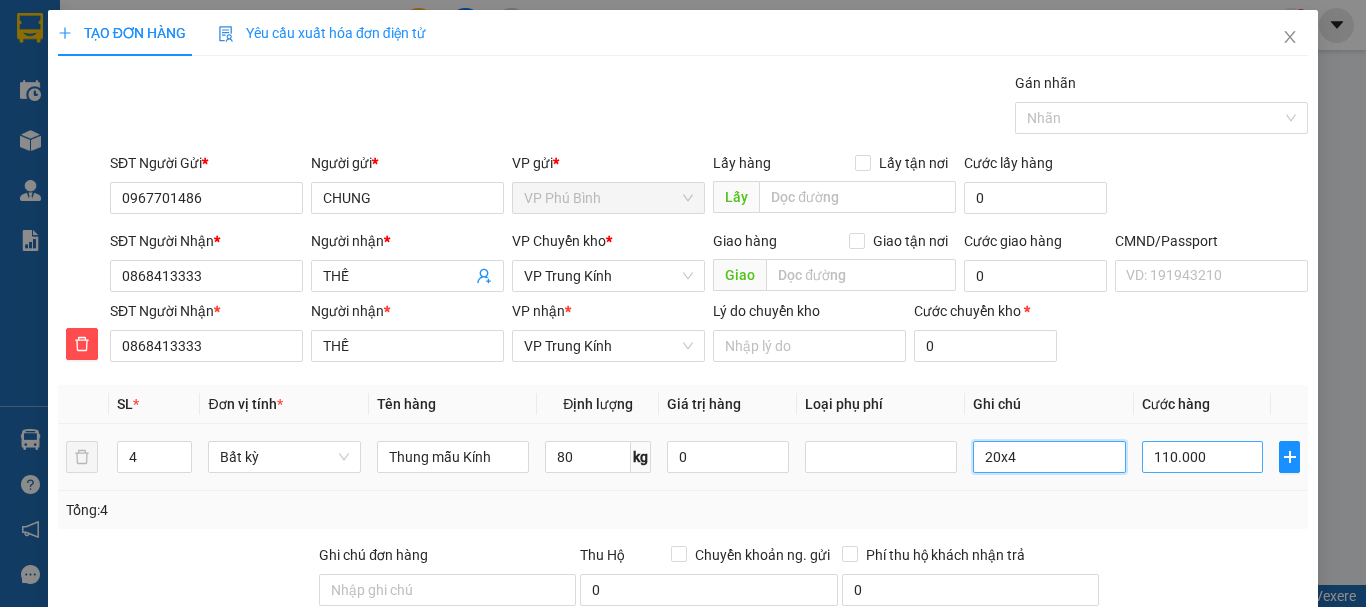 type on "20x4" 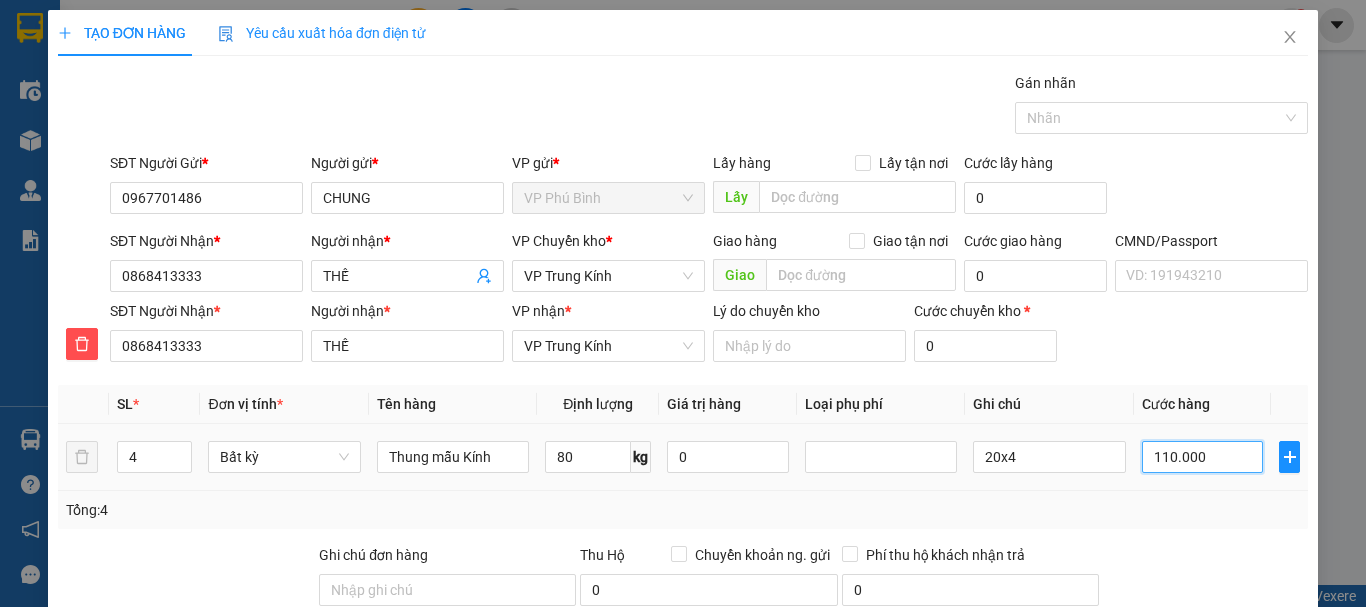 click on "110.000" at bounding box center (1203, 457) 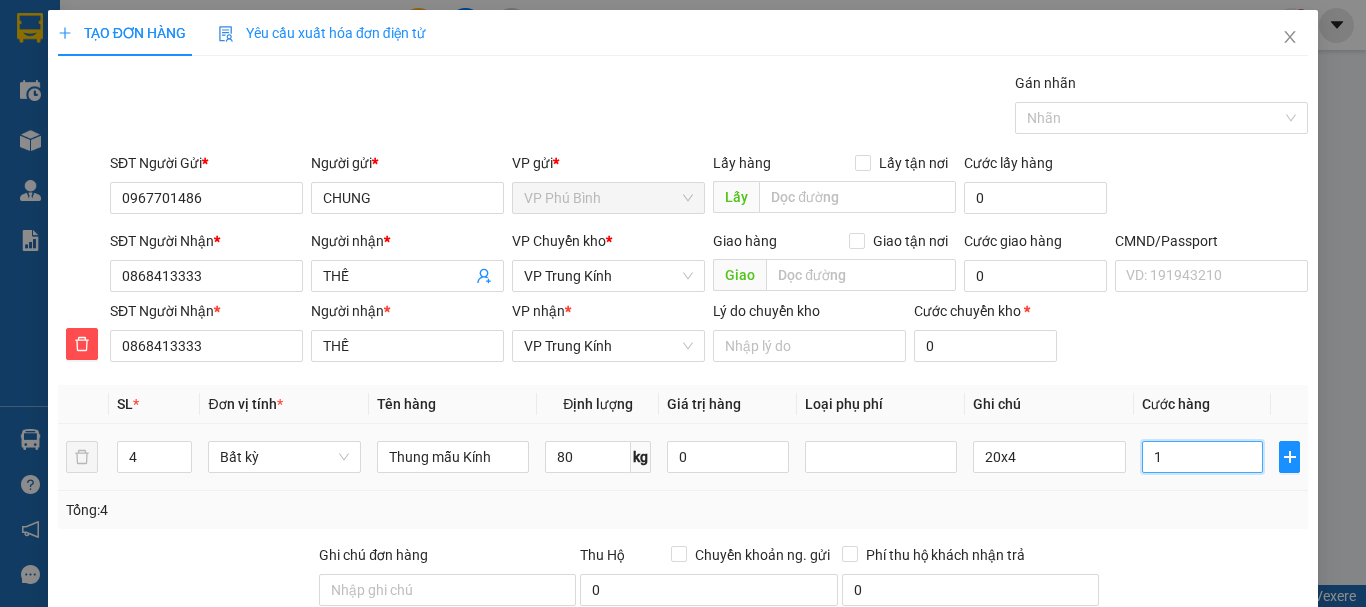 type on "1" 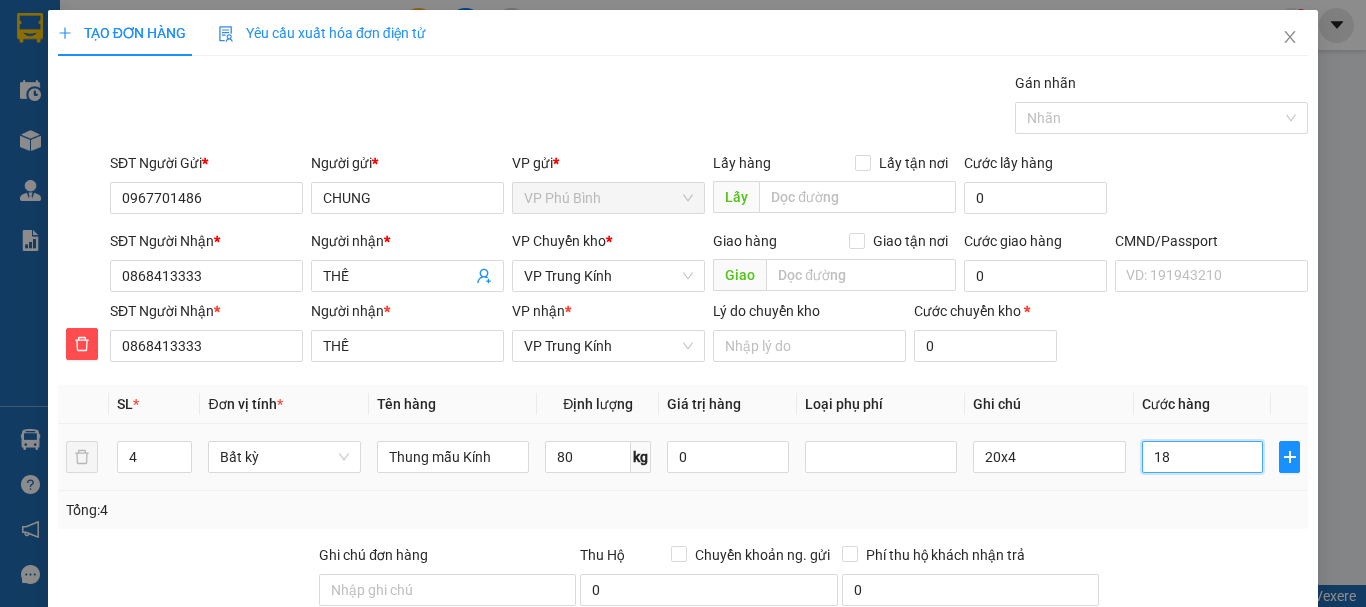 type on "180" 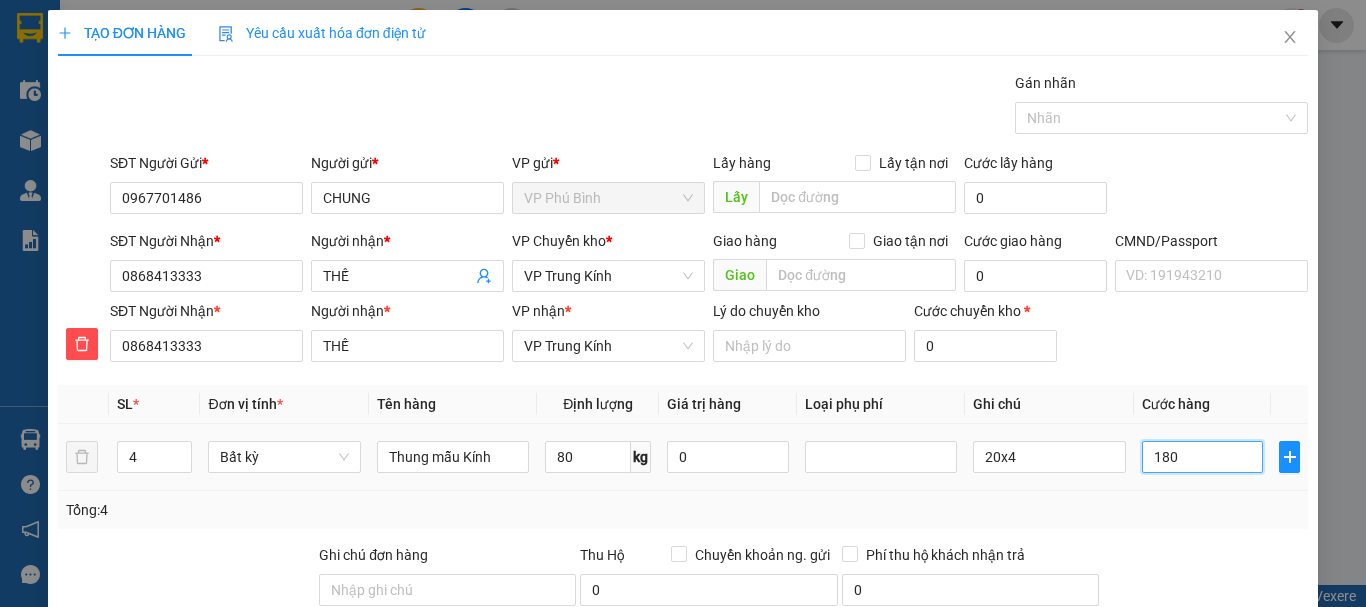type on "1.800" 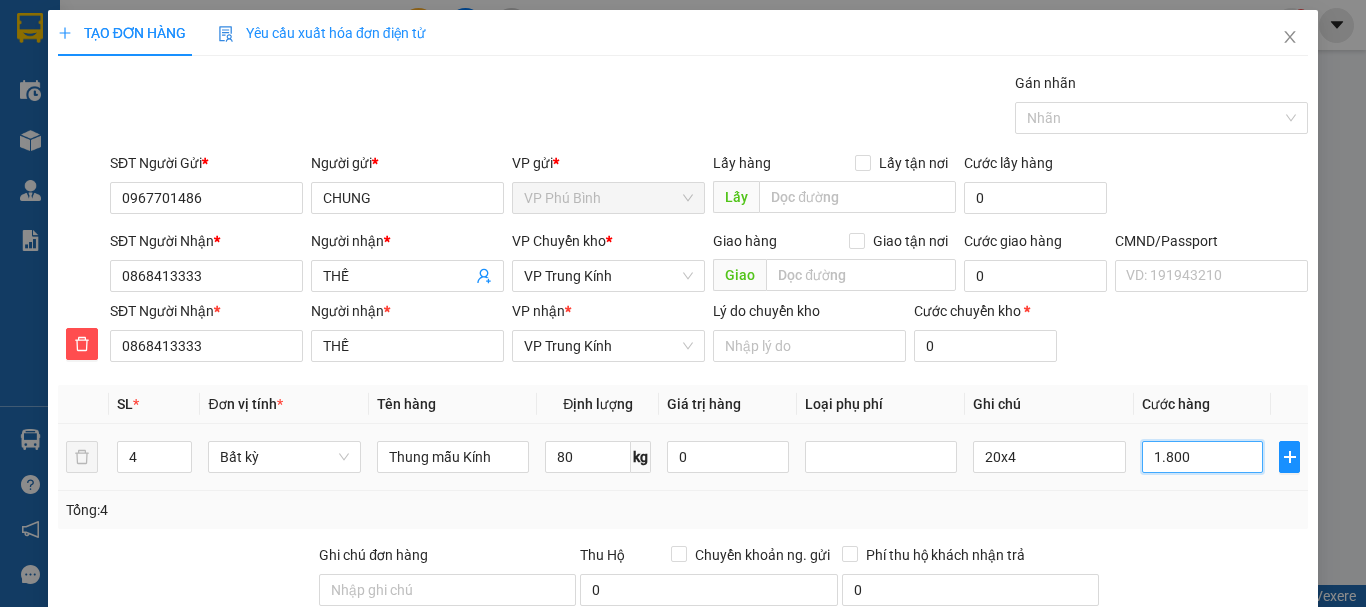 type on "18.000" 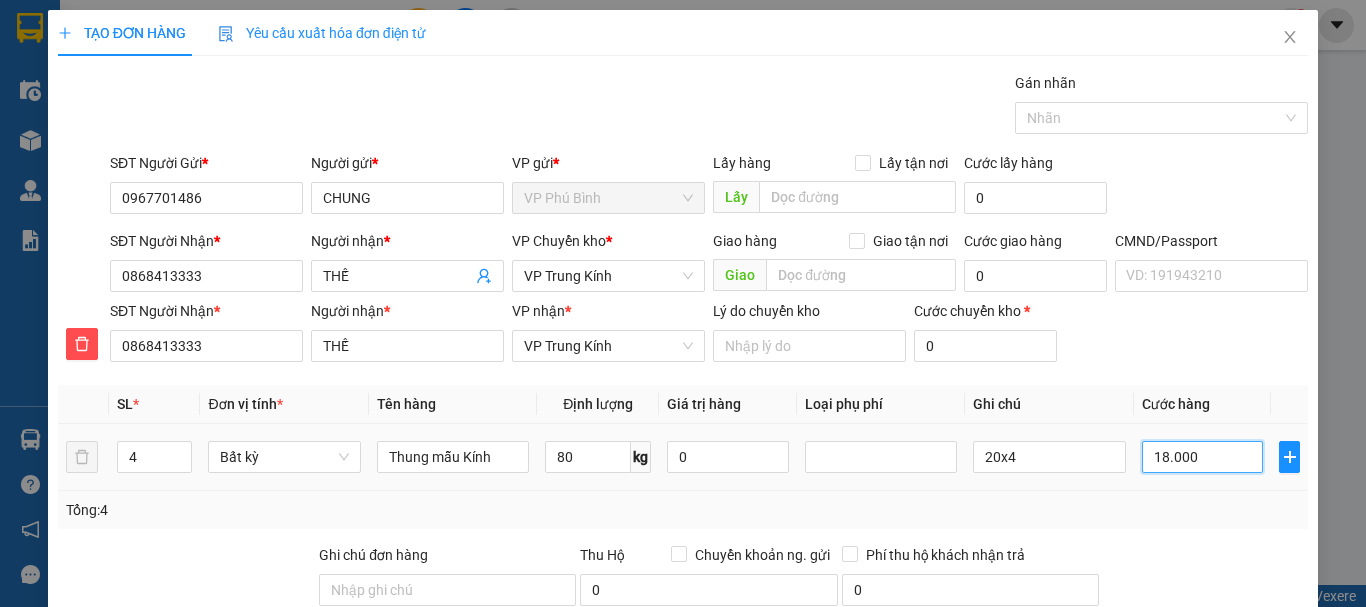 type on "180.000" 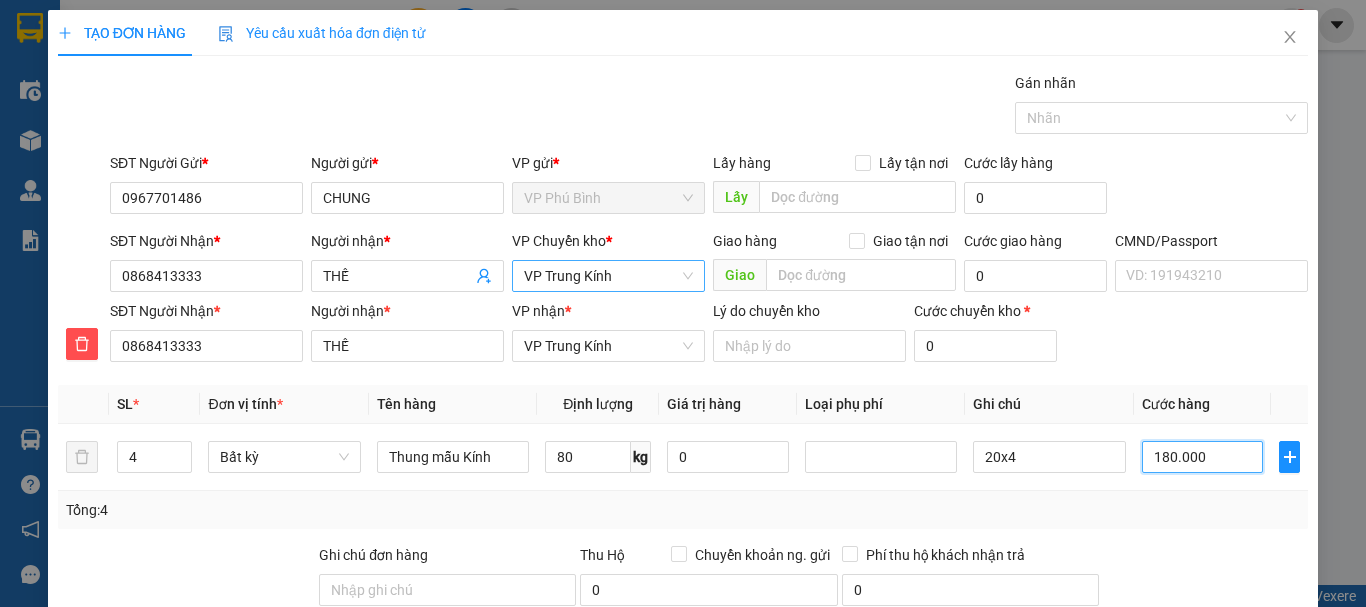 click on "VP Trung Kính" at bounding box center [608, 276] 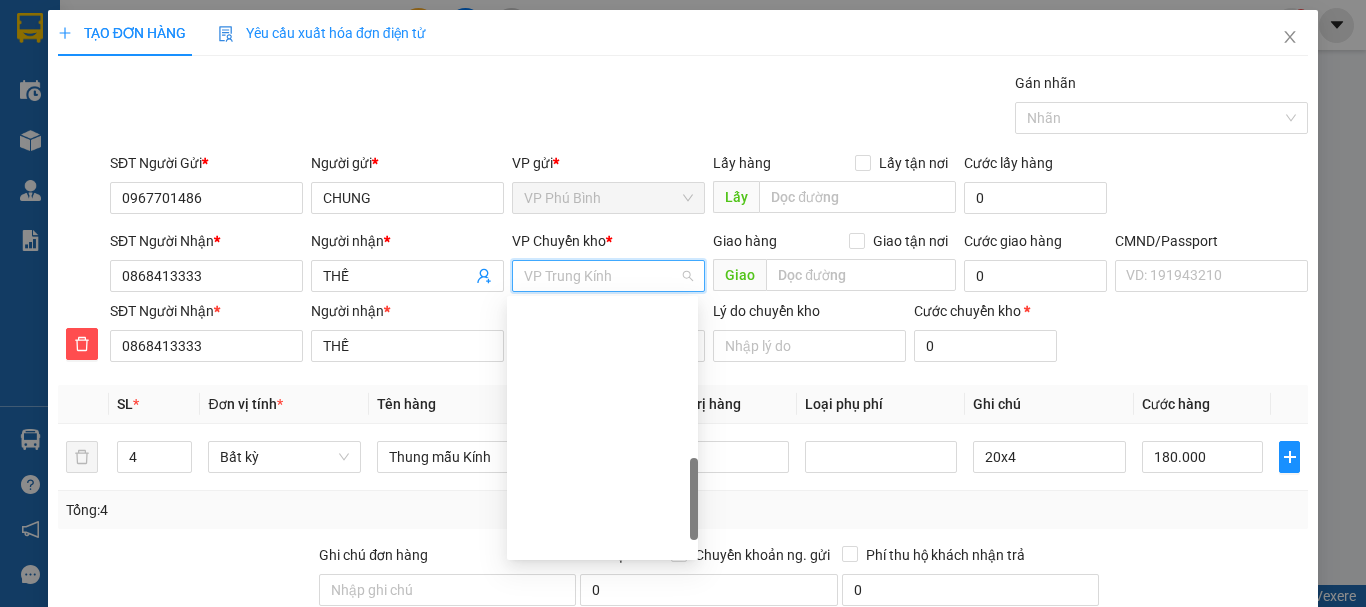 scroll, scrollTop: 624, scrollLeft: 0, axis: vertical 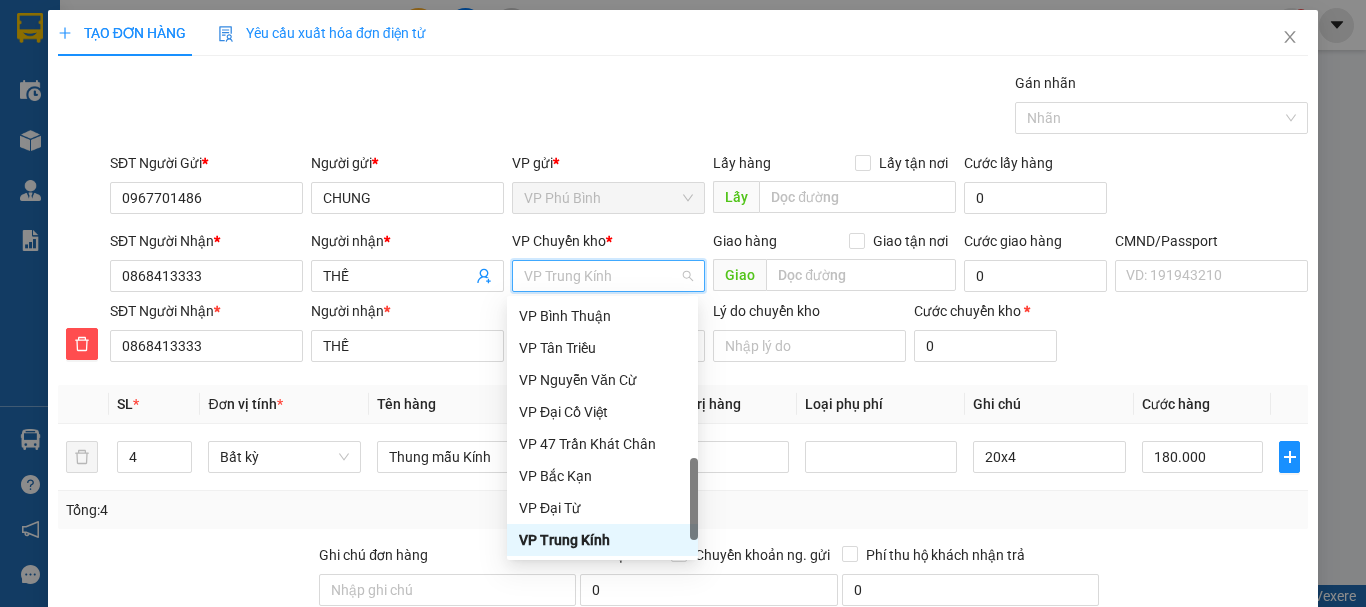 type on "b" 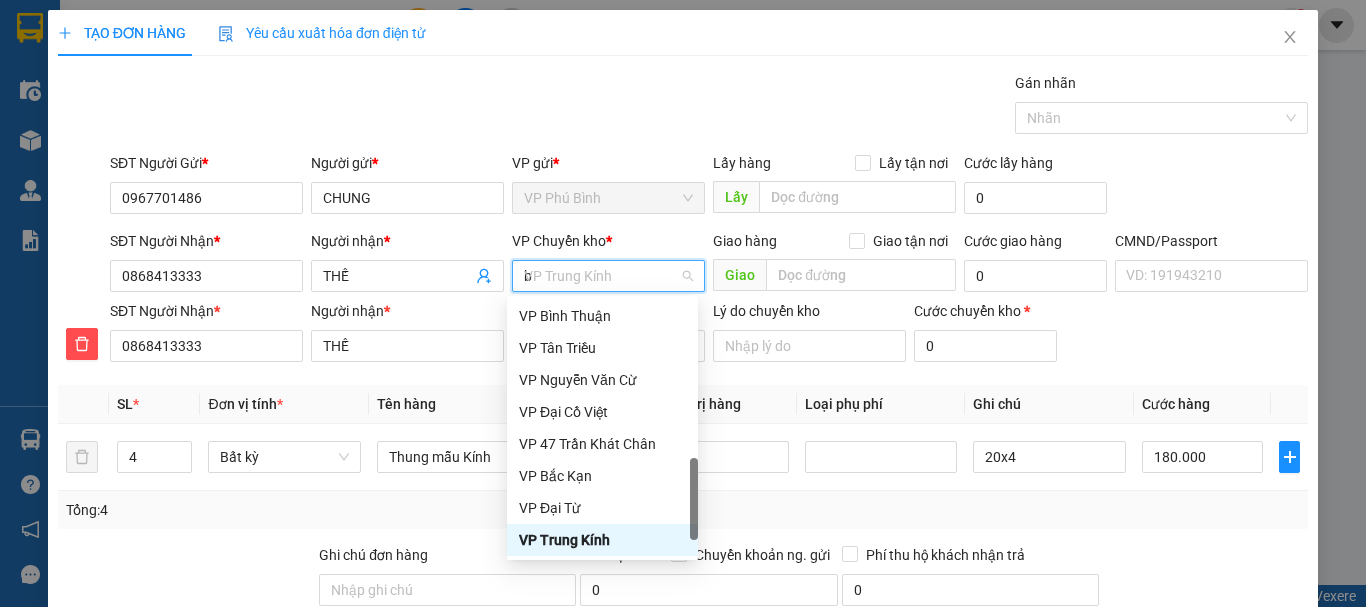 scroll, scrollTop: 0, scrollLeft: 0, axis: both 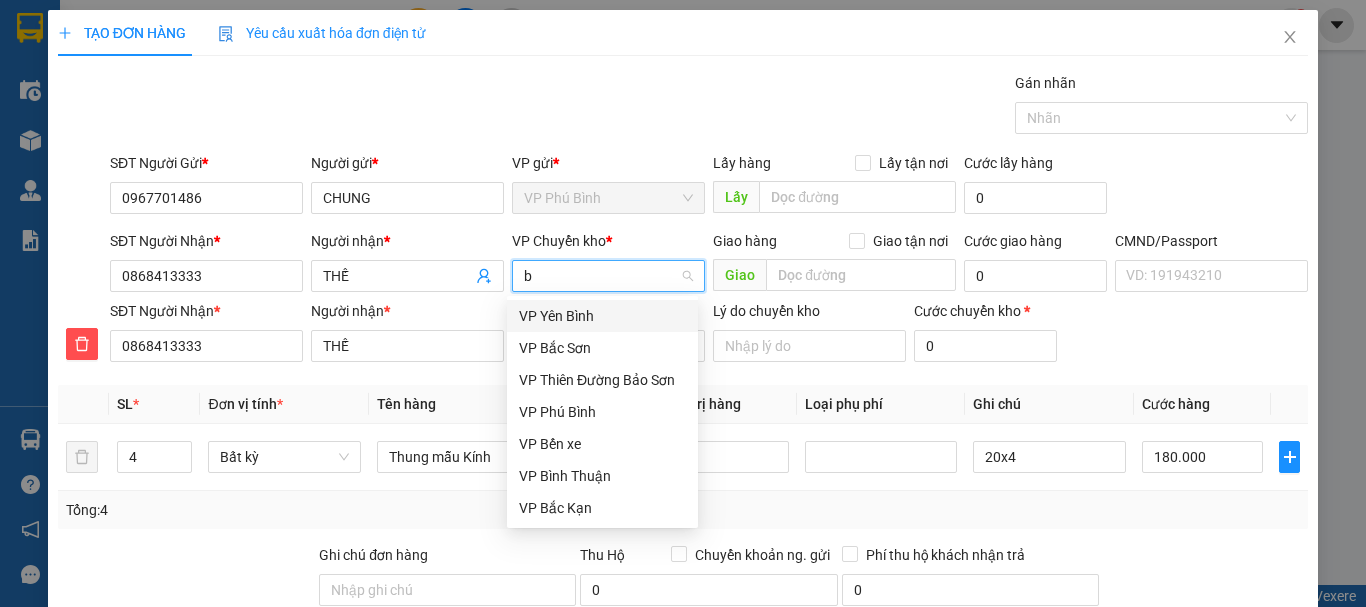 click on "VP Yên Bình" at bounding box center [602, 316] 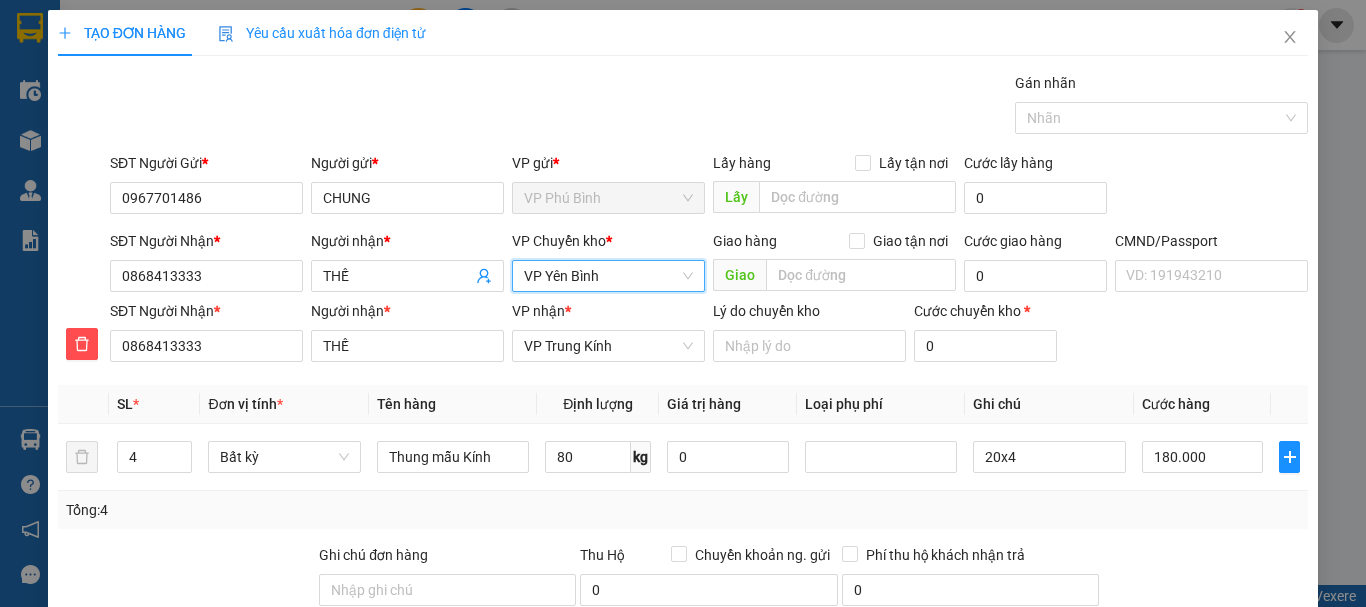 scroll, scrollTop: 243, scrollLeft: 0, axis: vertical 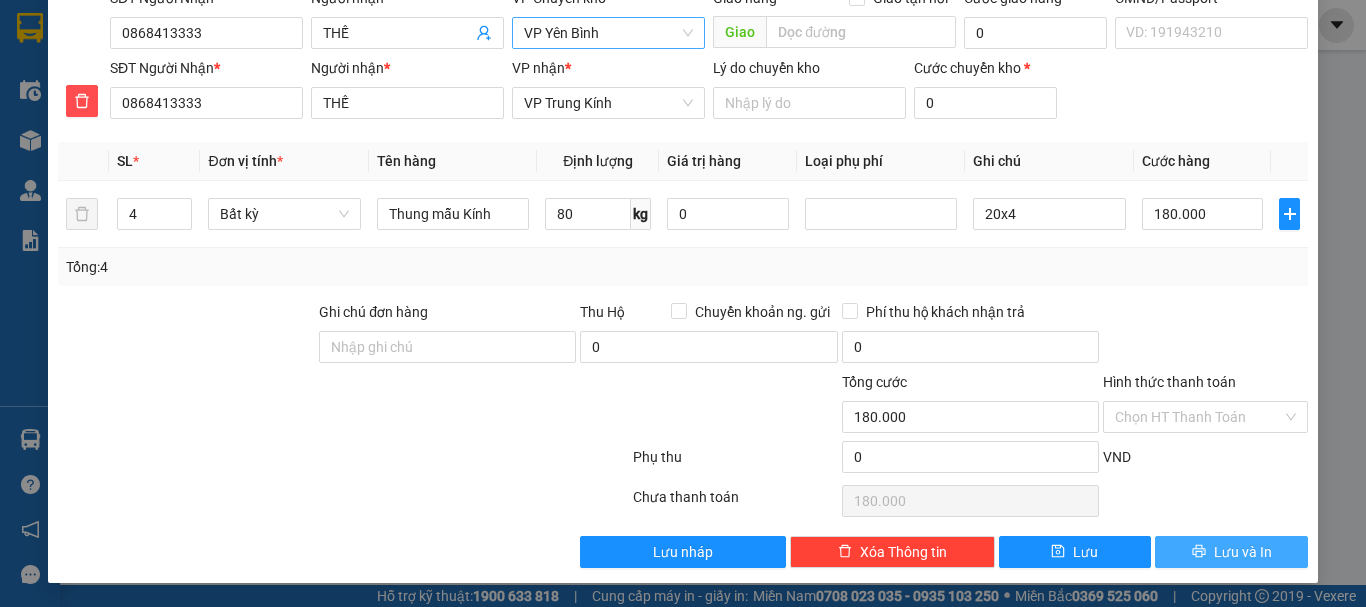 click on "Lưu và In" at bounding box center (1243, 552) 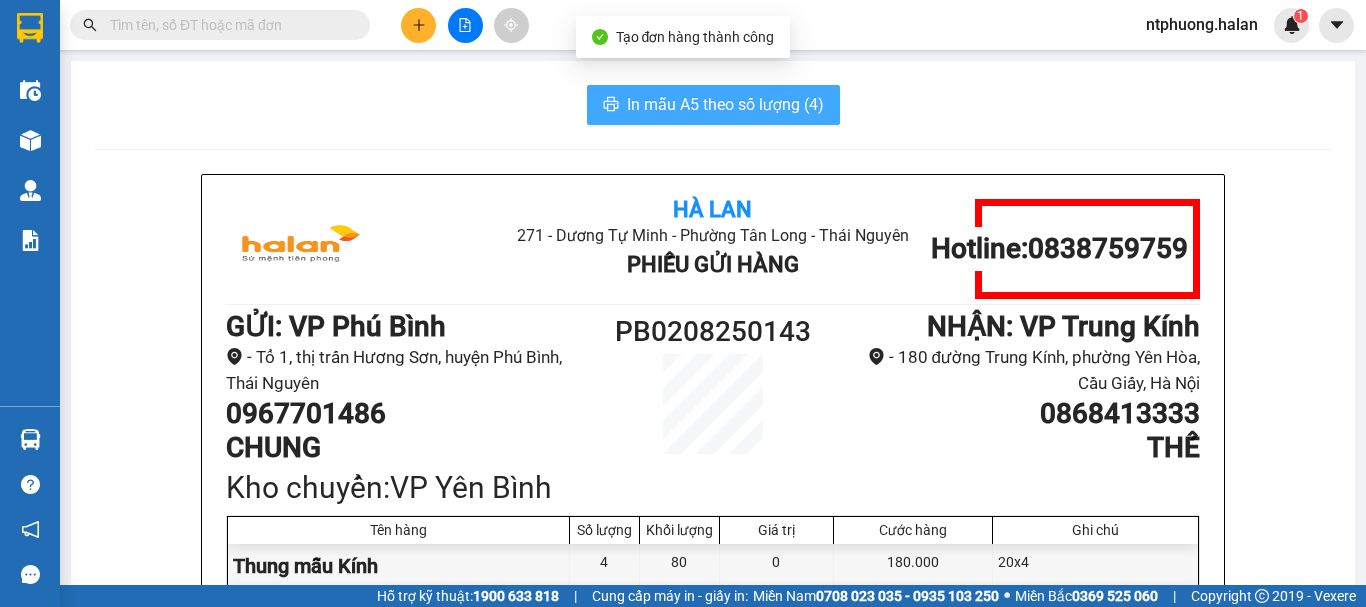 click on "In mẫu A5 theo số lượng
(4)" at bounding box center (725, 104) 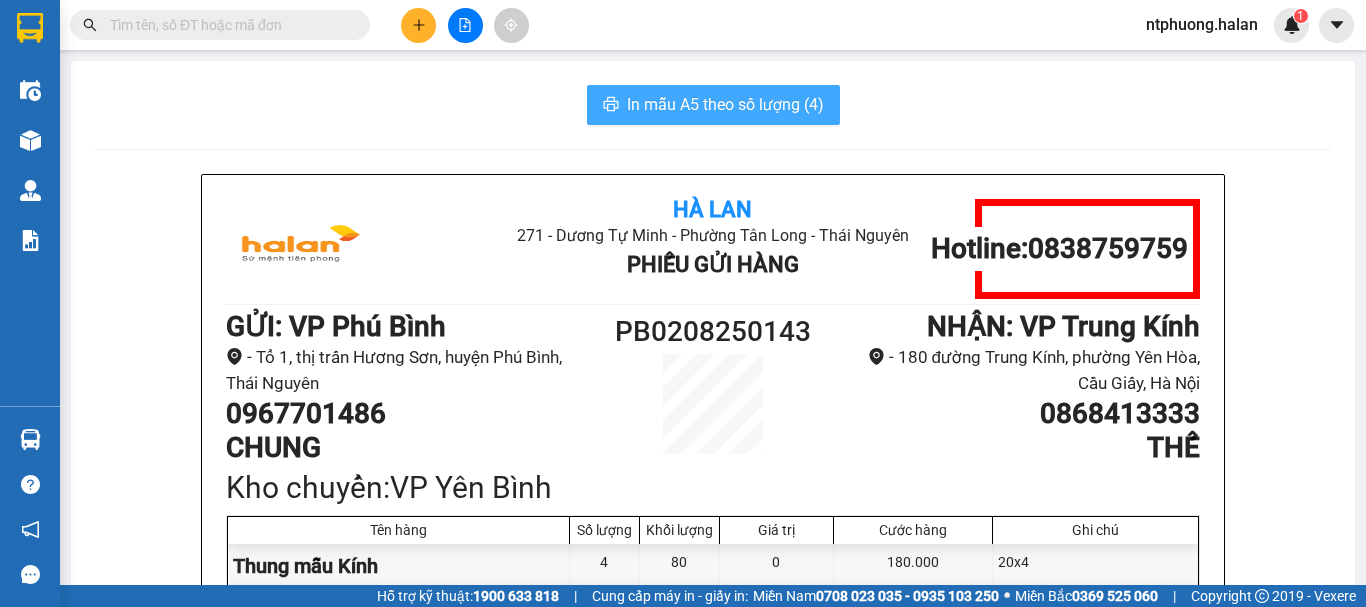 scroll, scrollTop: 0, scrollLeft: 0, axis: both 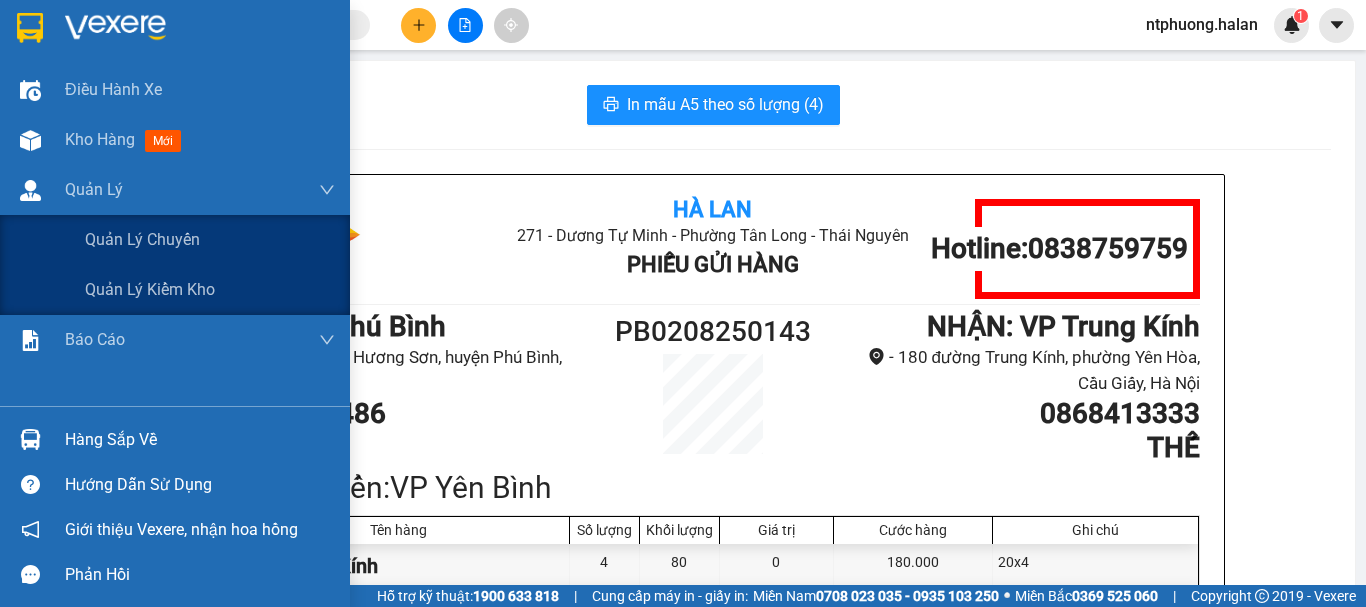 drag, startPoint x: 0, startPoint y: 235, endPoint x: 943, endPoint y: 576, distance: 1002.76117 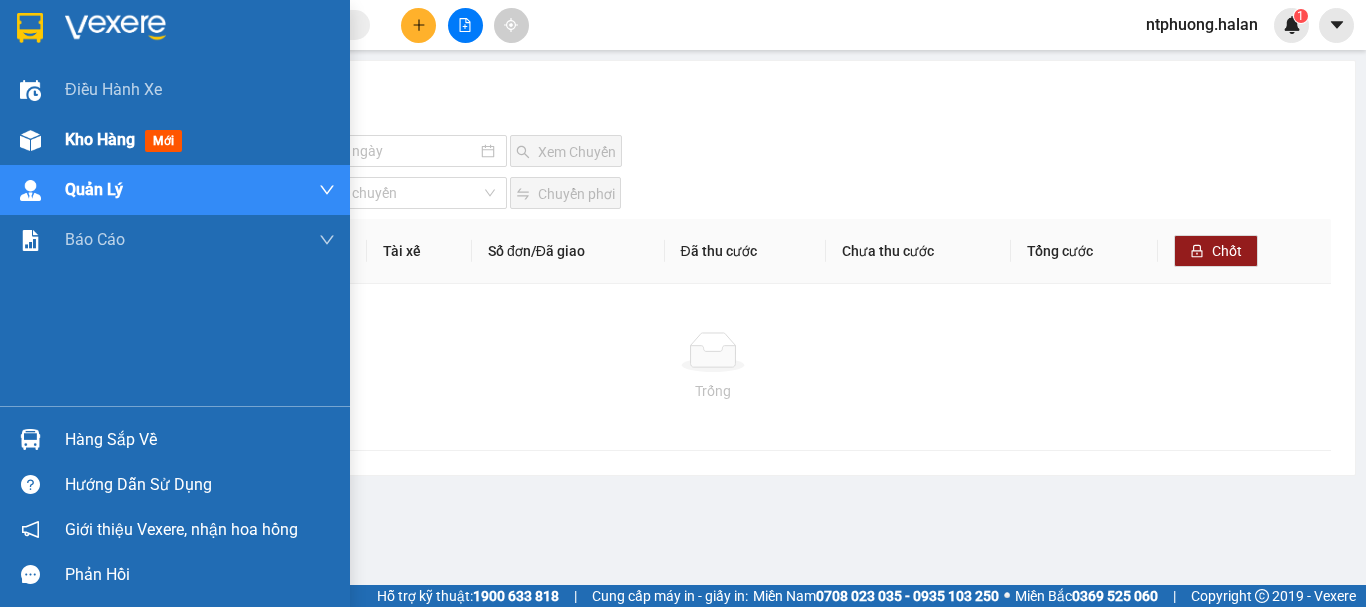 click on "Kho hàng" at bounding box center (100, 139) 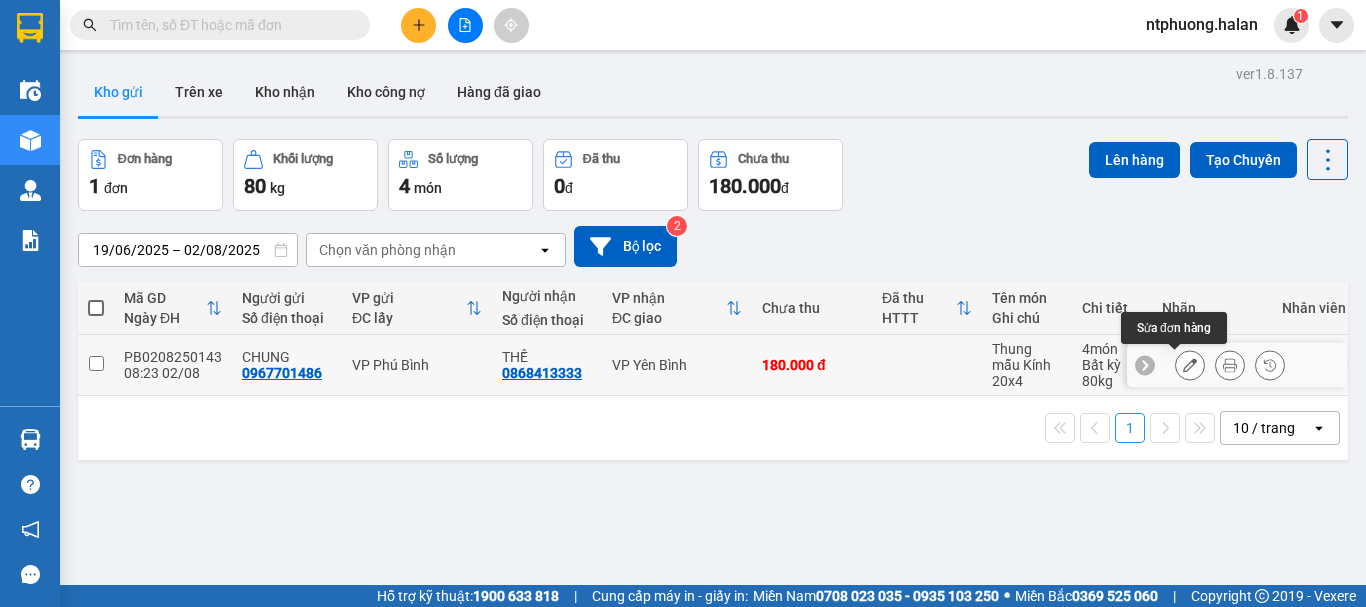 click 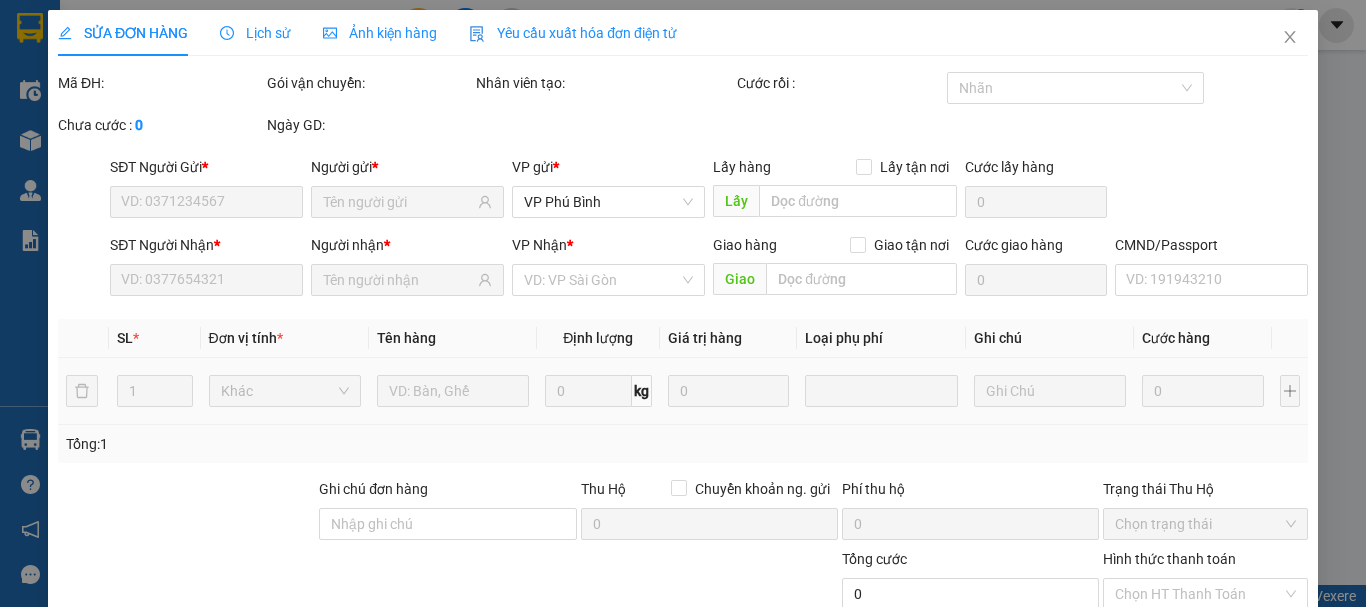 type on "0967701486" 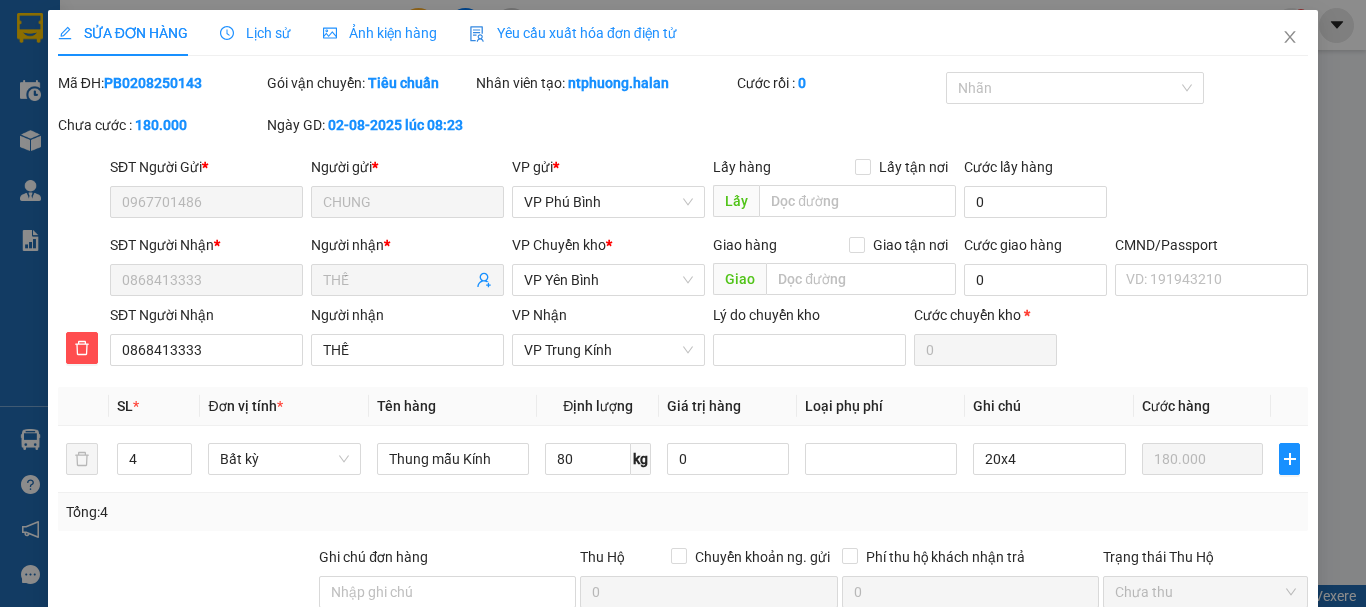 scroll, scrollTop: 245, scrollLeft: 0, axis: vertical 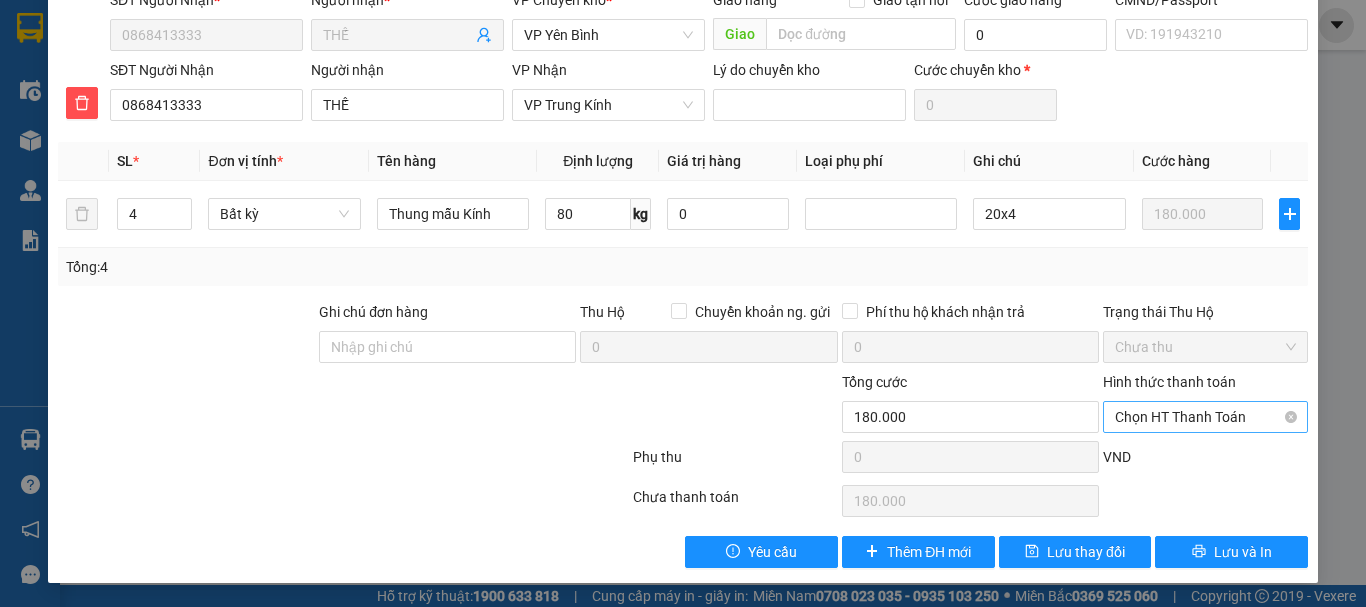 click on "Chọn HT Thanh Toán" at bounding box center (1205, 417) 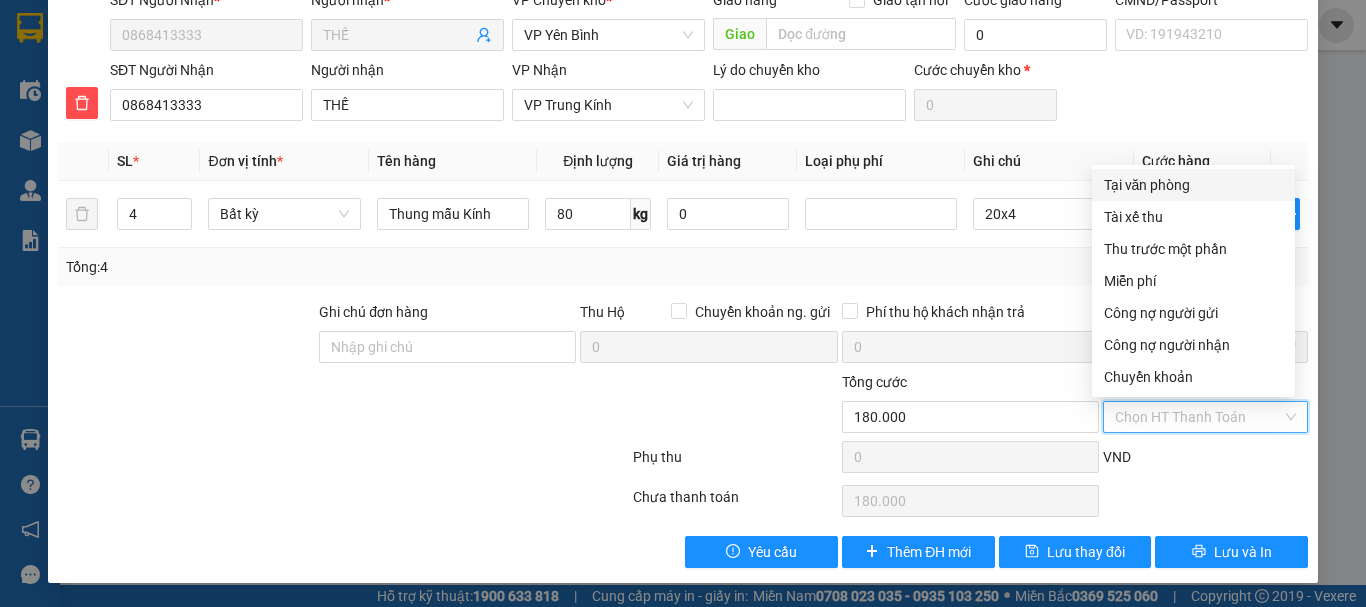 click on "Tại văn phòng" at bounding box center (1193, 185) 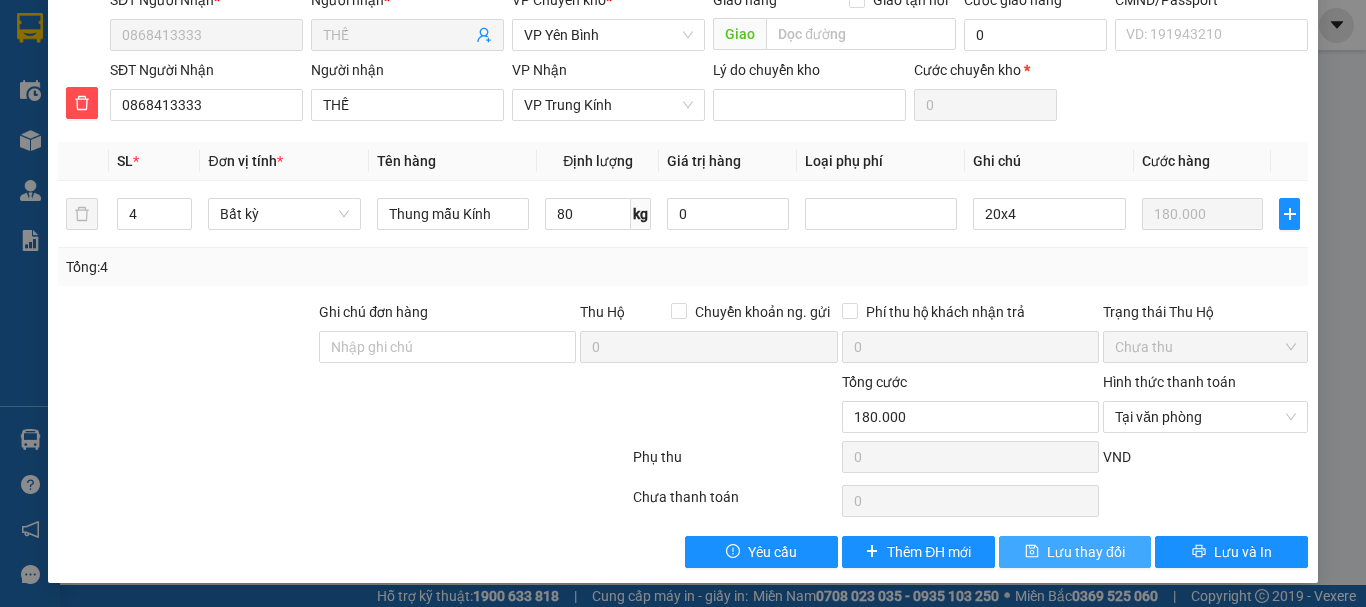 click on "Lưu thay đổi" at bounding box center [1086, 552] 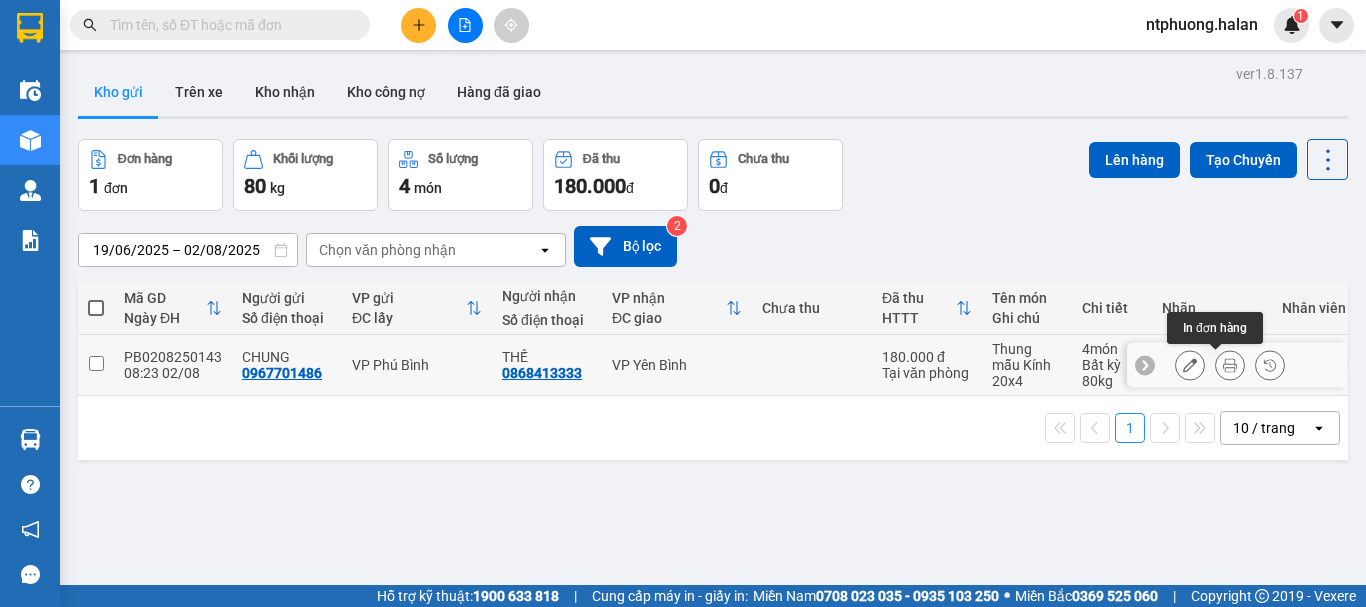 click 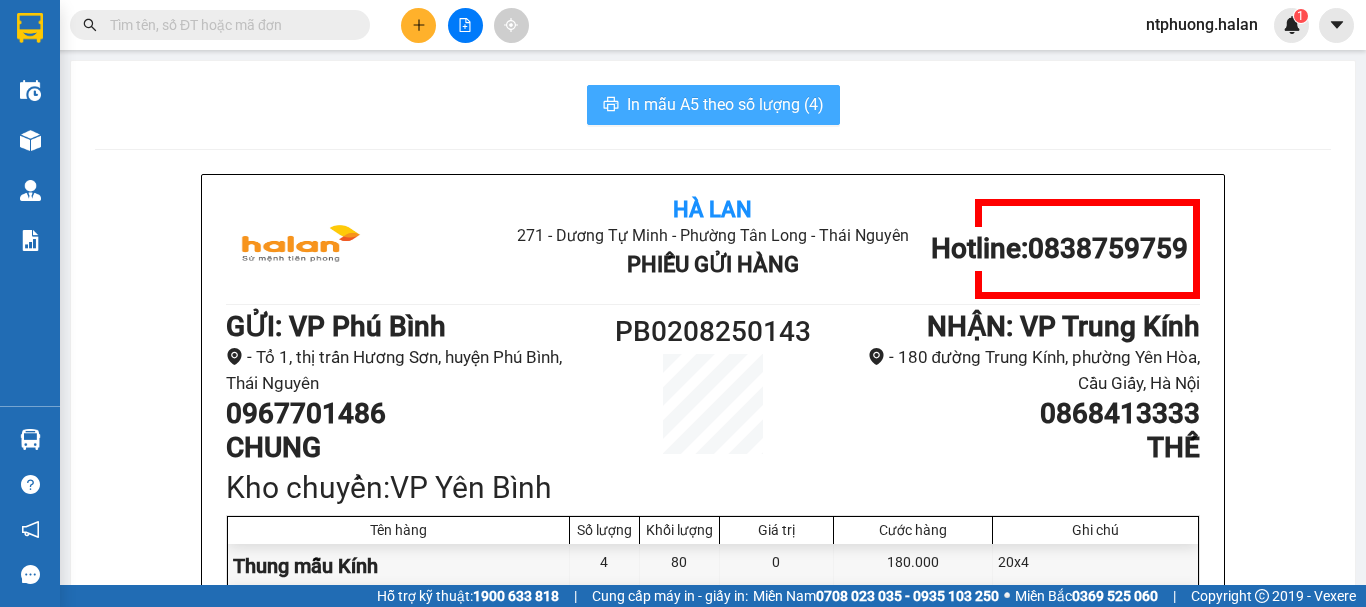 click on "In mẫu A5 theo số lượng
(4)" at bounding box center (725, 104) 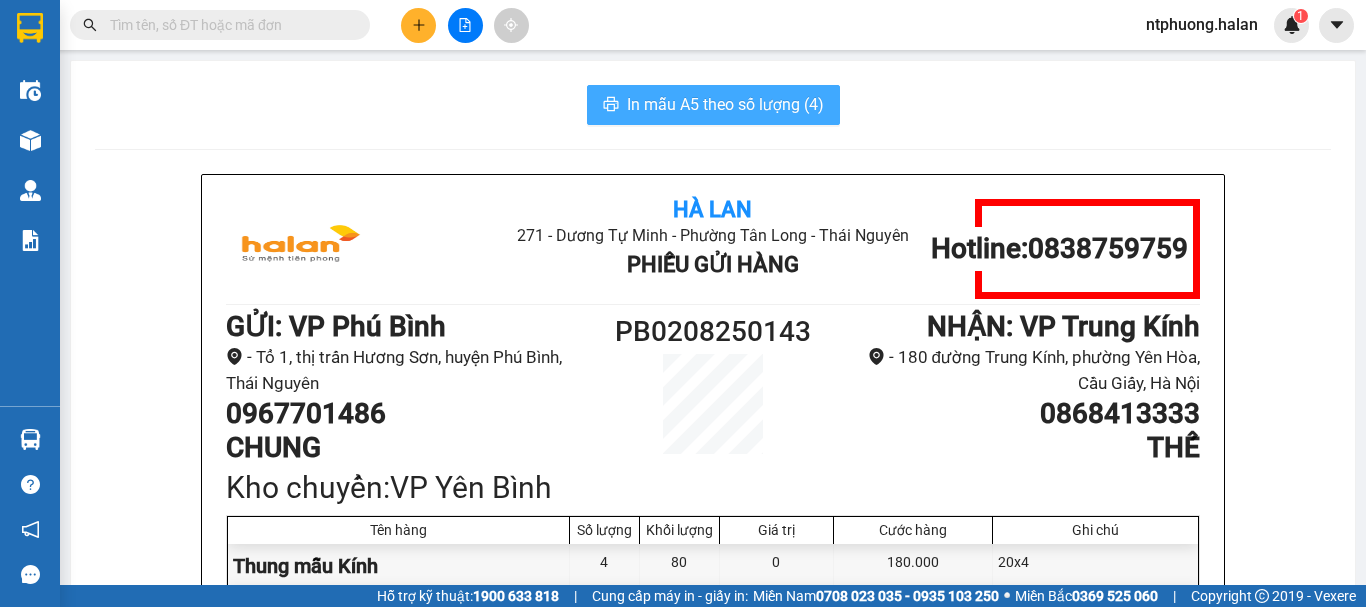 scroll, scrollTop: 0, scrollLeft: 0, axis: both 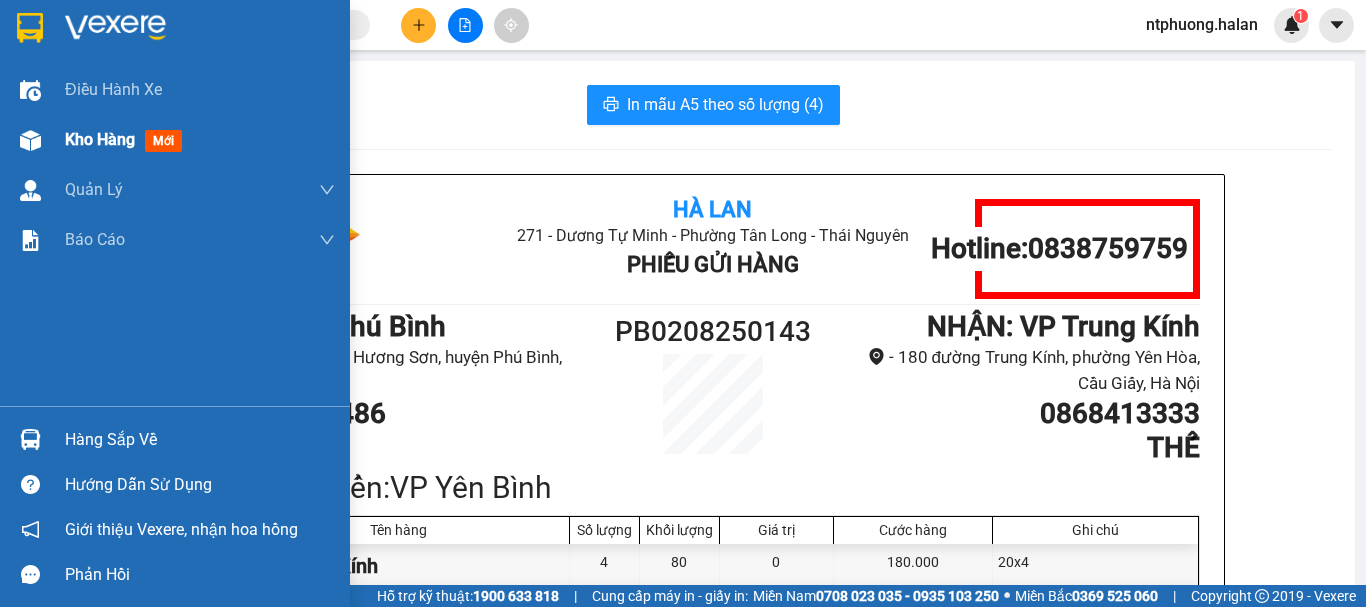 click on "Kho hàng mới" at bounding box center [200, 140] 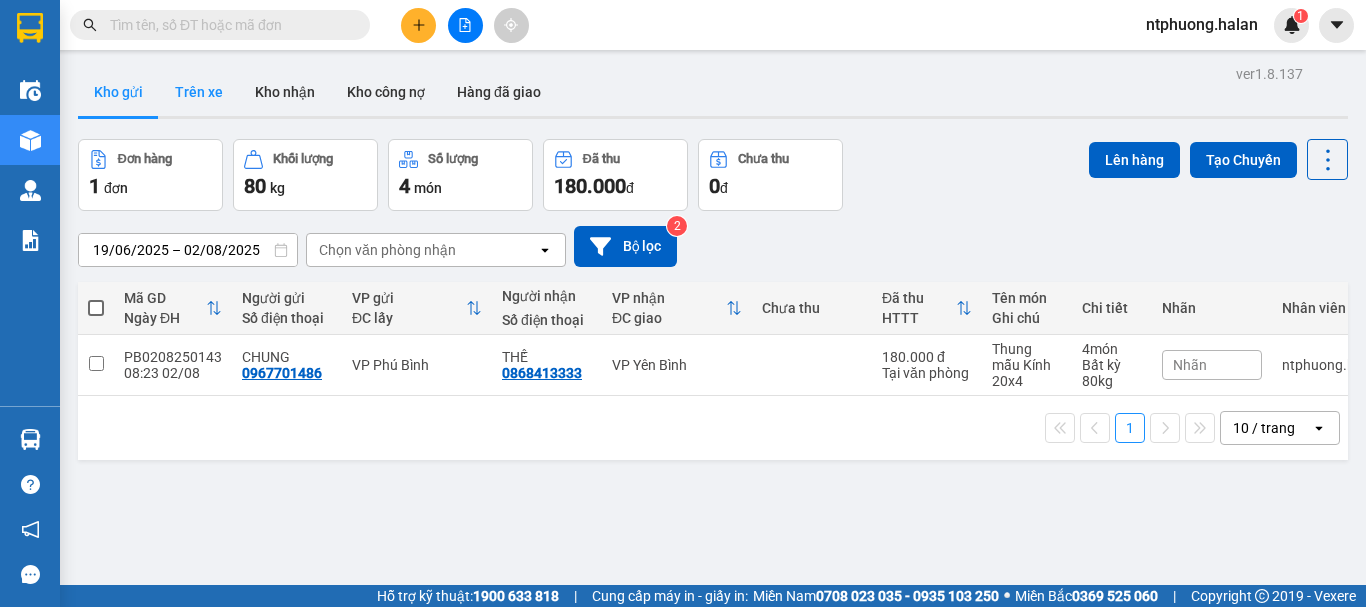 click on "Trên xe" at bounding box center (199, 92) 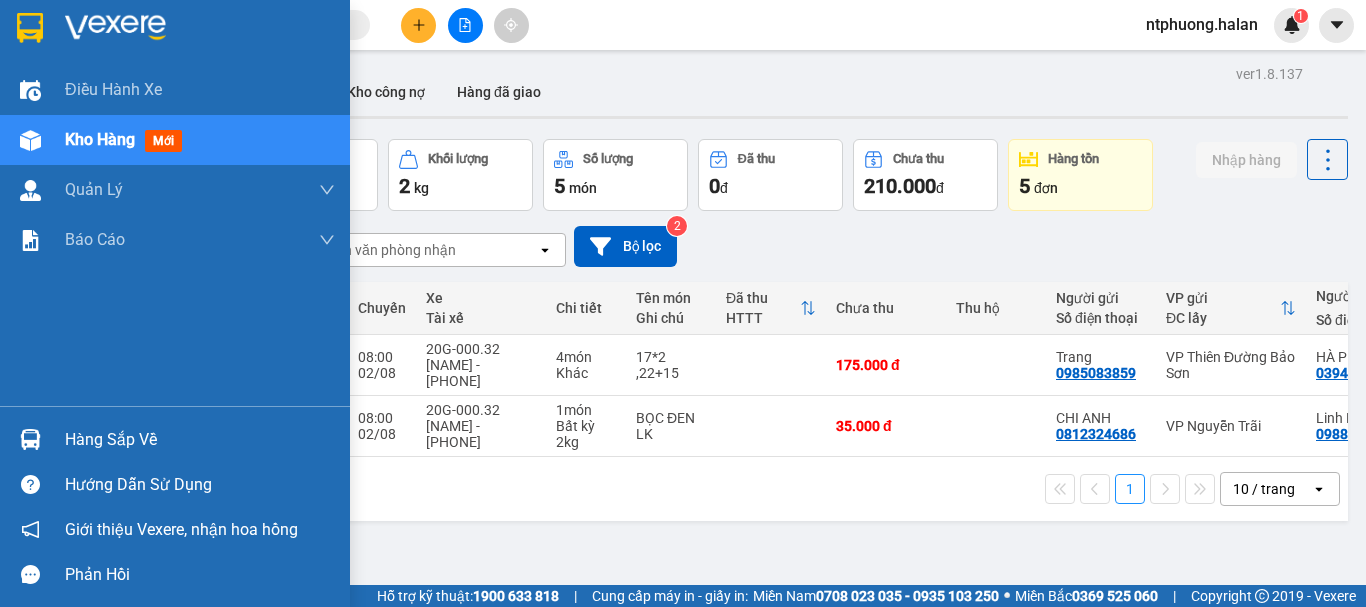 click on "Hàng sắp về" at bounding box center [200, 440] 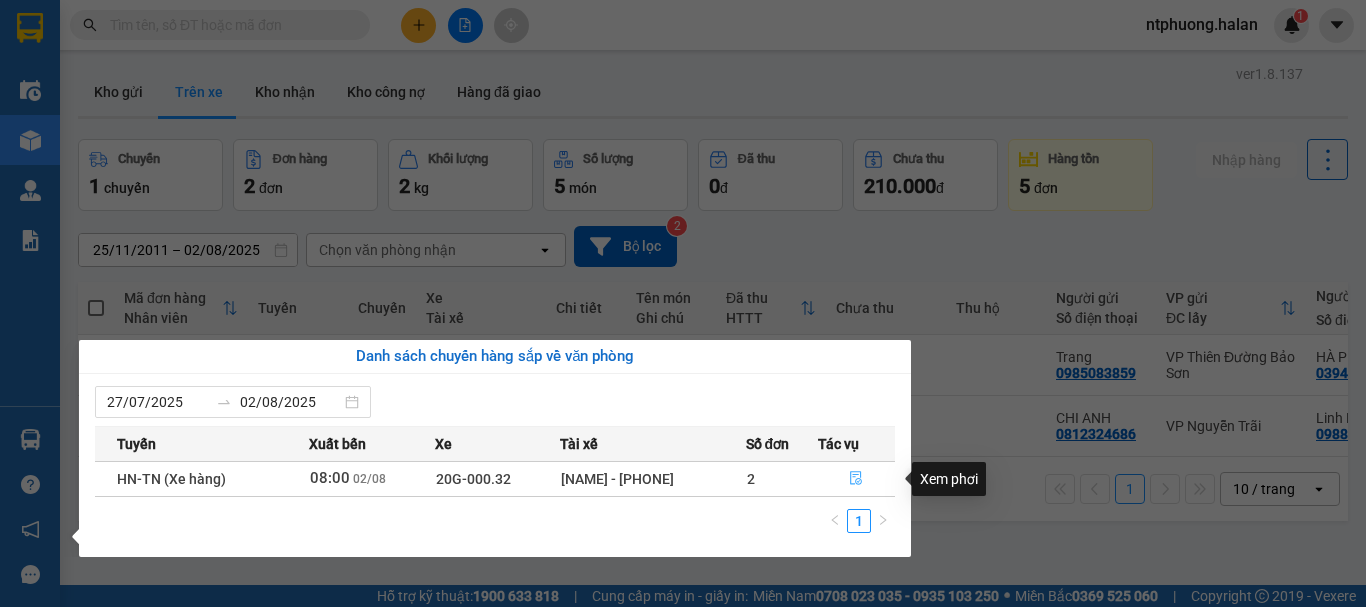 click at bounding box center (857, 479) 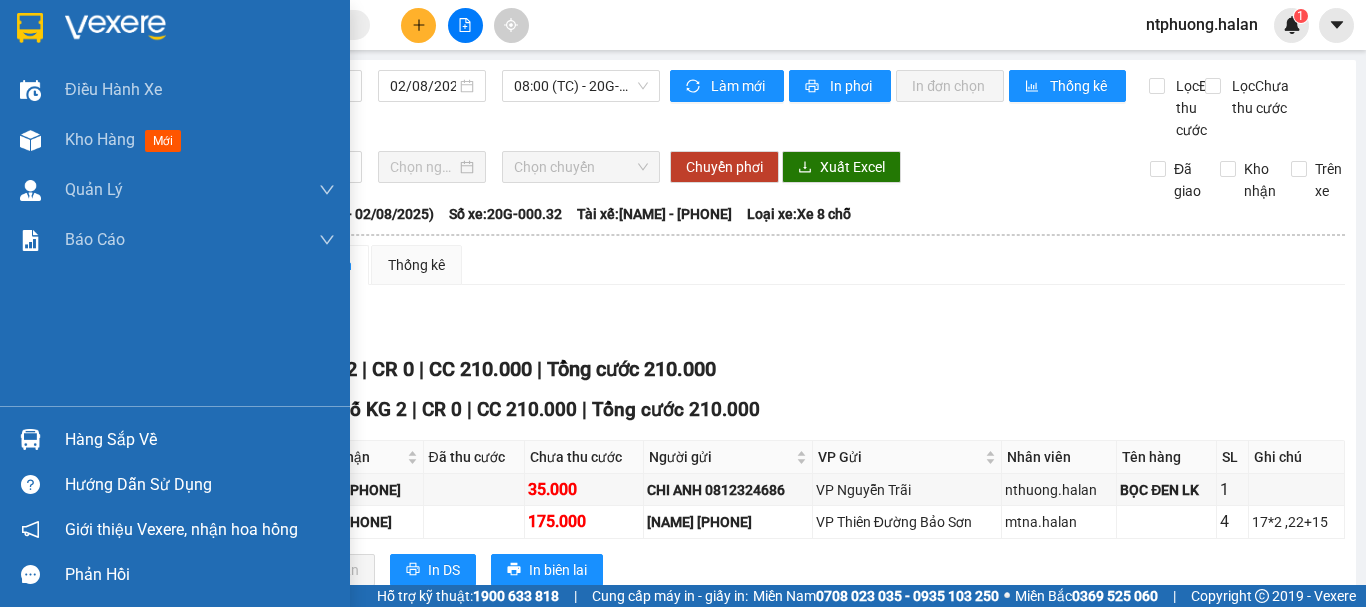 click on "Hàng sắp về" at bounding box center [200, 440] 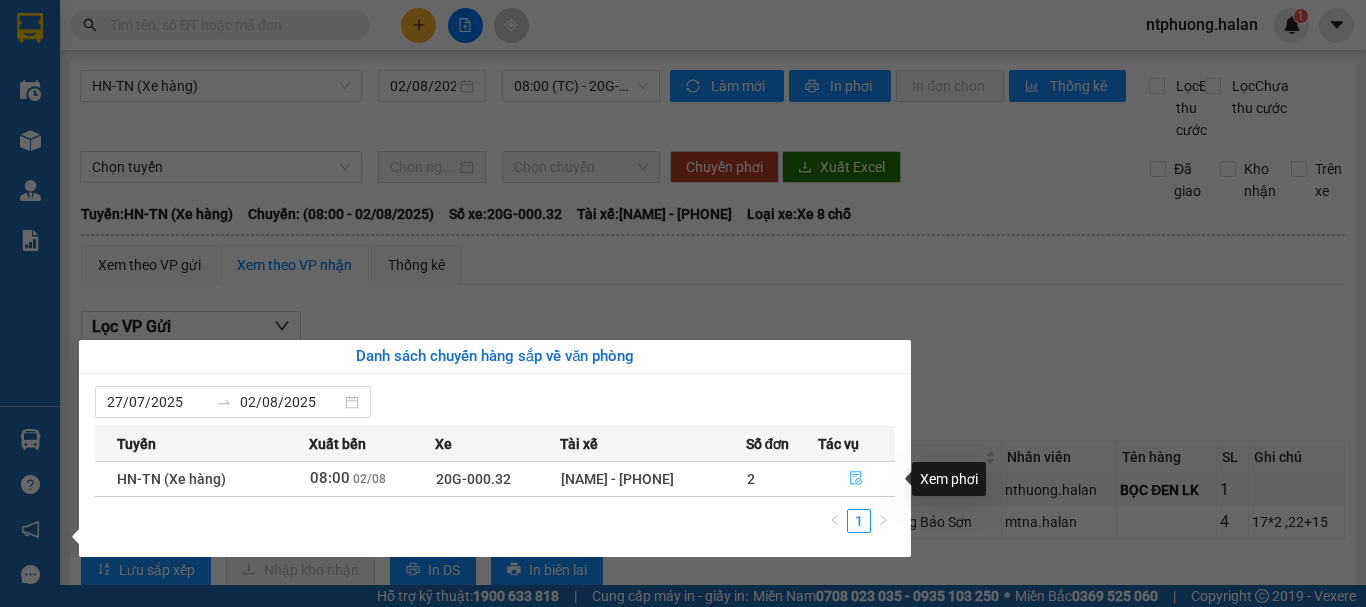 click 